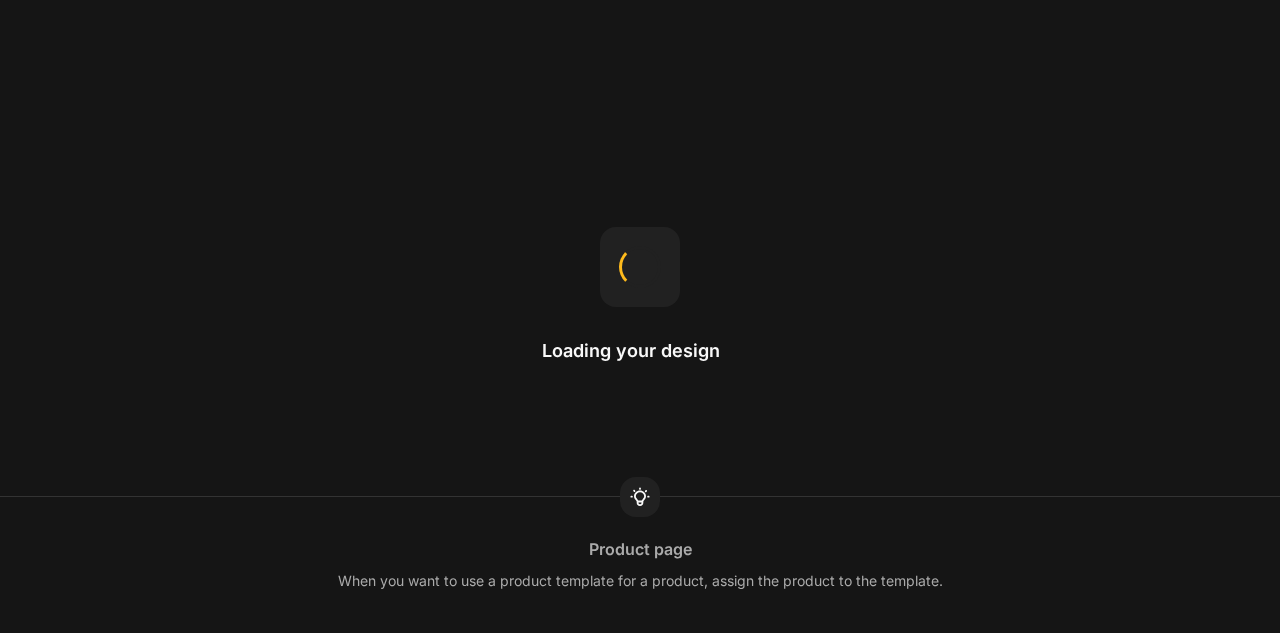 scroll, scrollTop: 0, scrollLeft: 0, axis: both 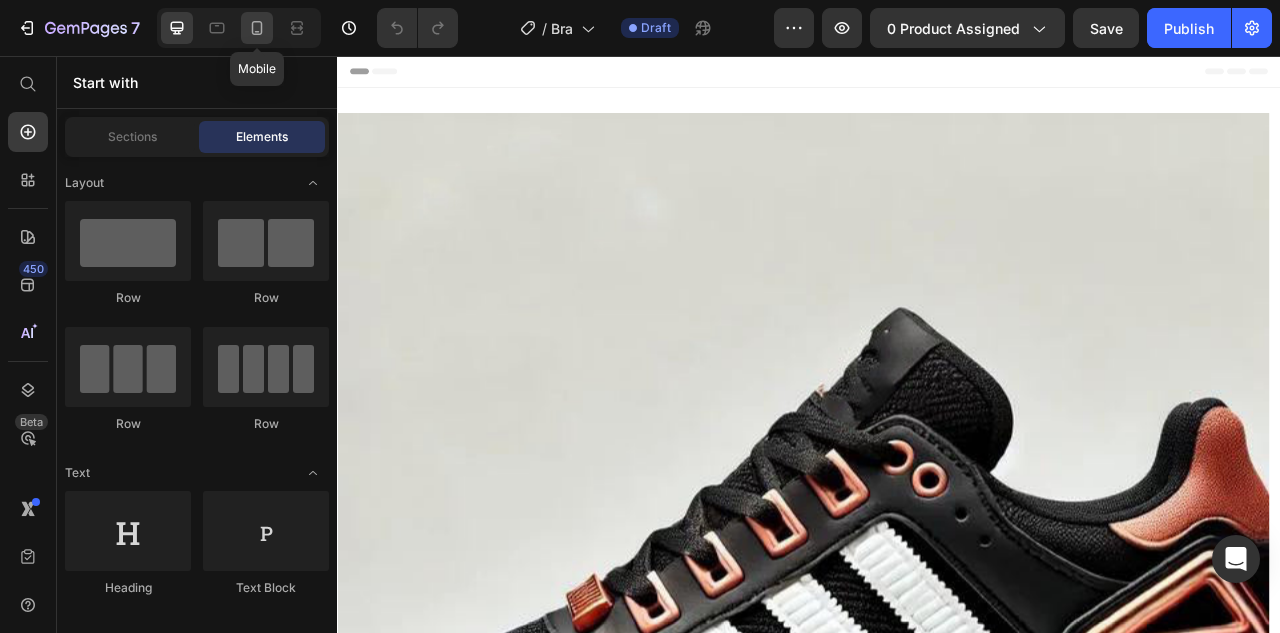 click 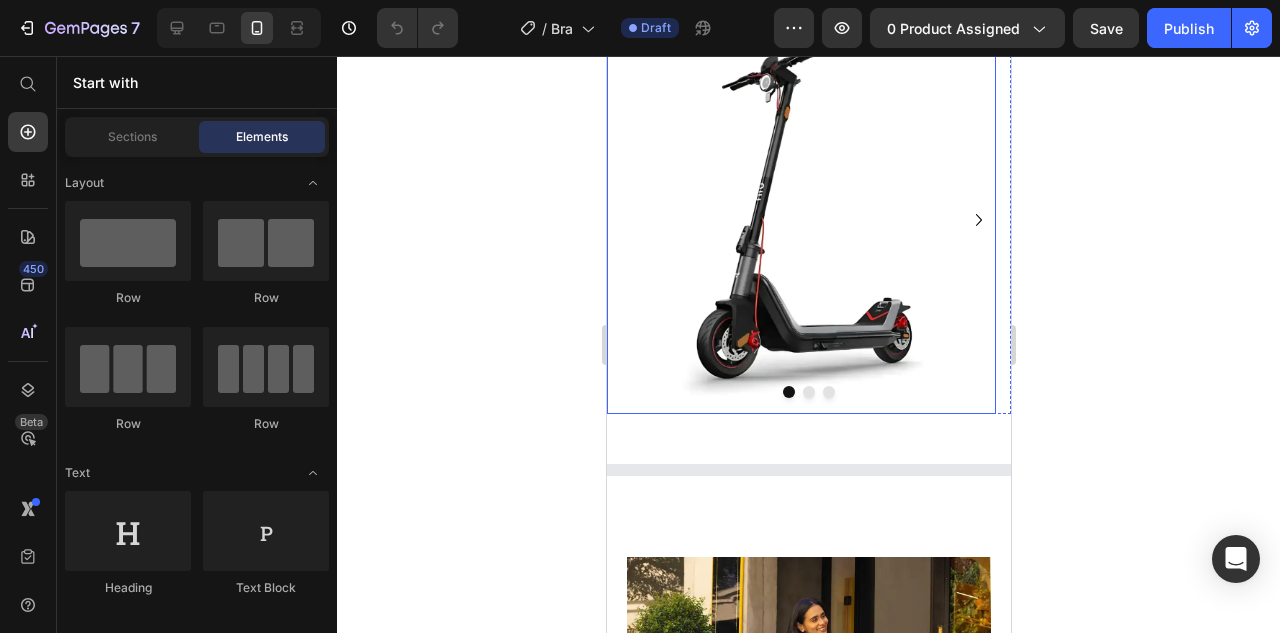 scroll, scrollTop: 18, scrollLeft: 0, axis: vertical 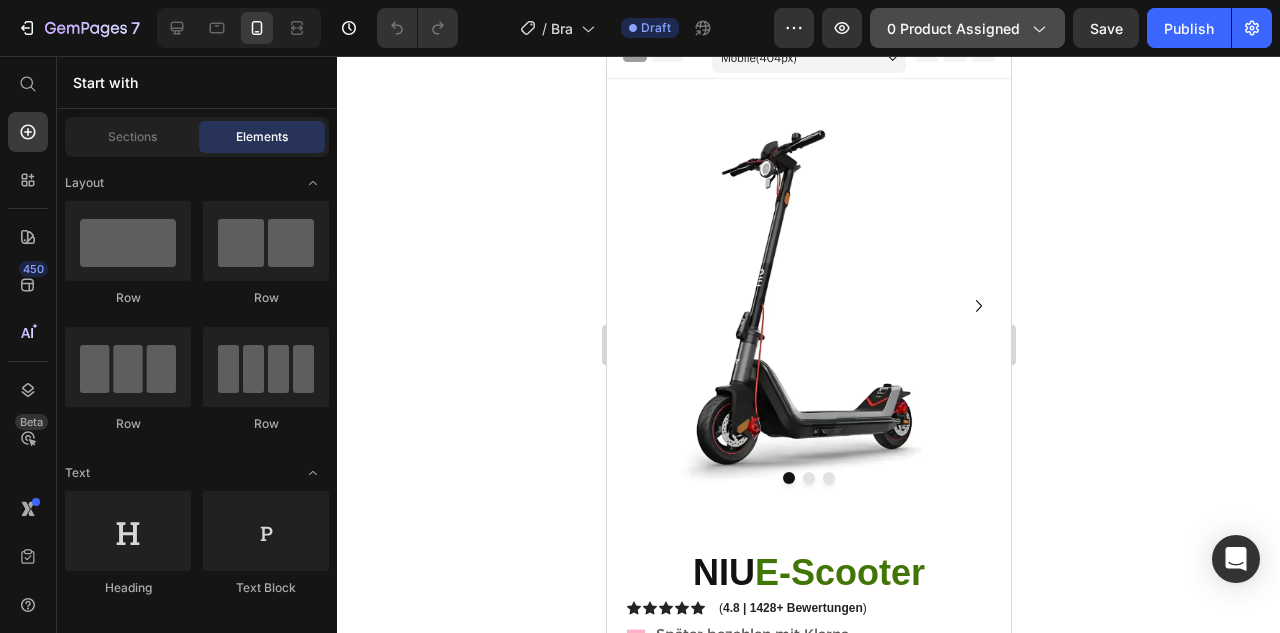 click on "0 product assigned" 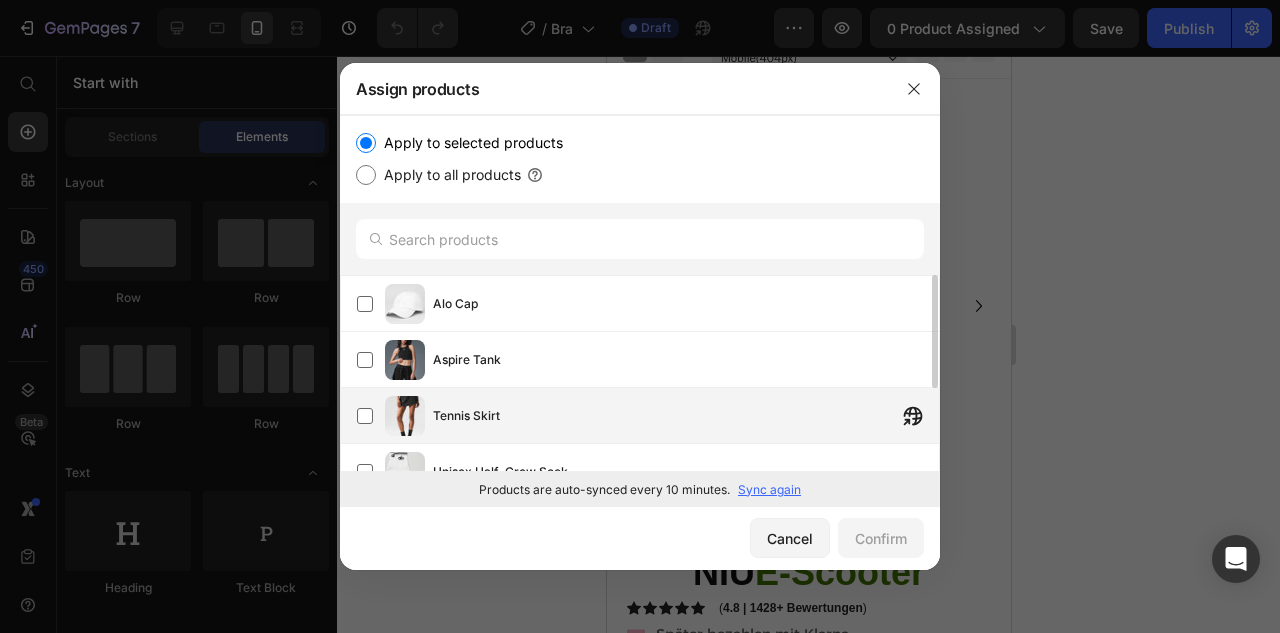 scroll, scrollTop: 140, scrollLeft: 0, axis: vertical 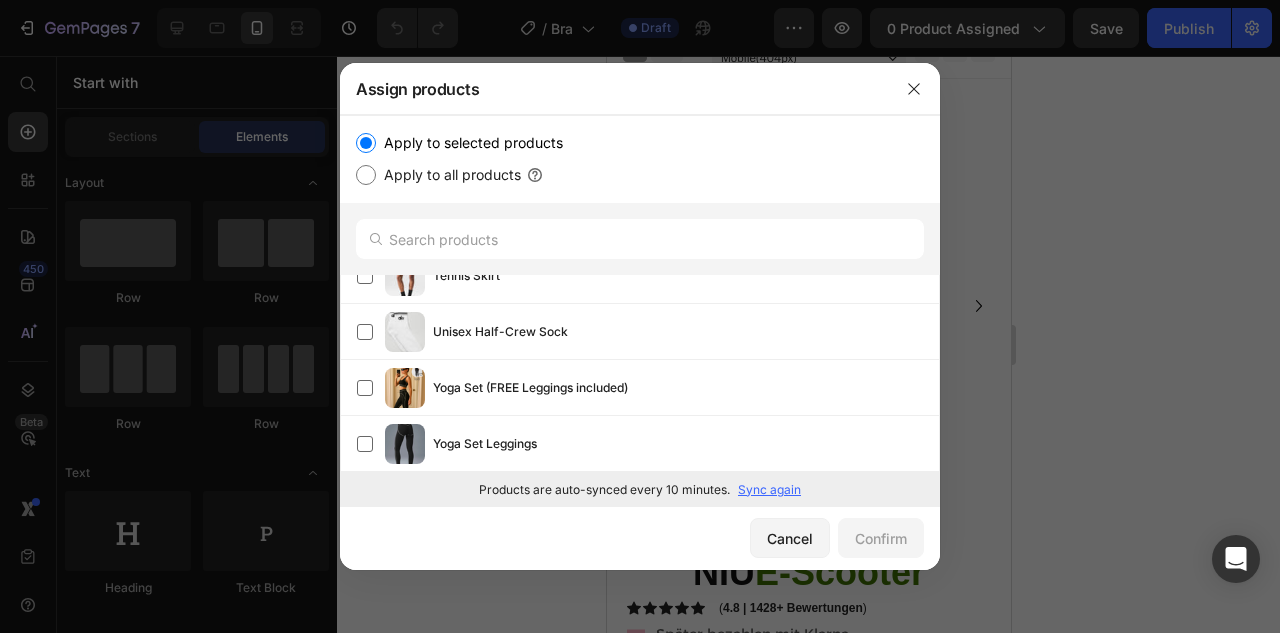 click on "Sync again" at bounding box center [769, 490] 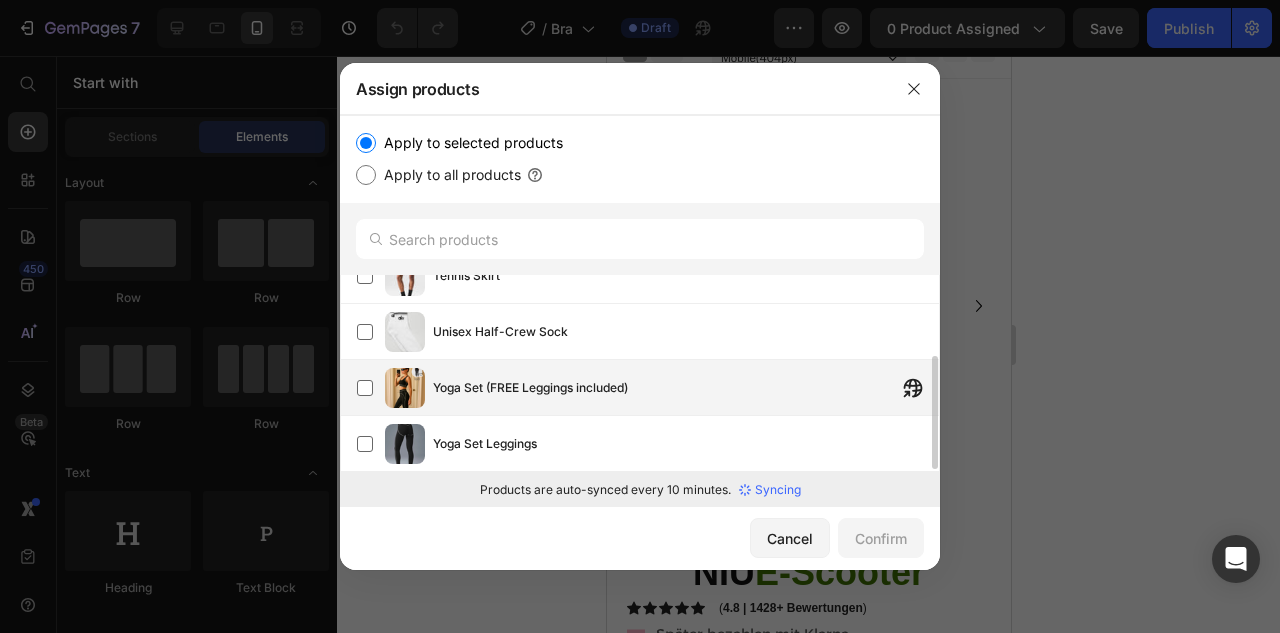 scroll, scrollTop: 0, scrollLeft: 0, axis: both 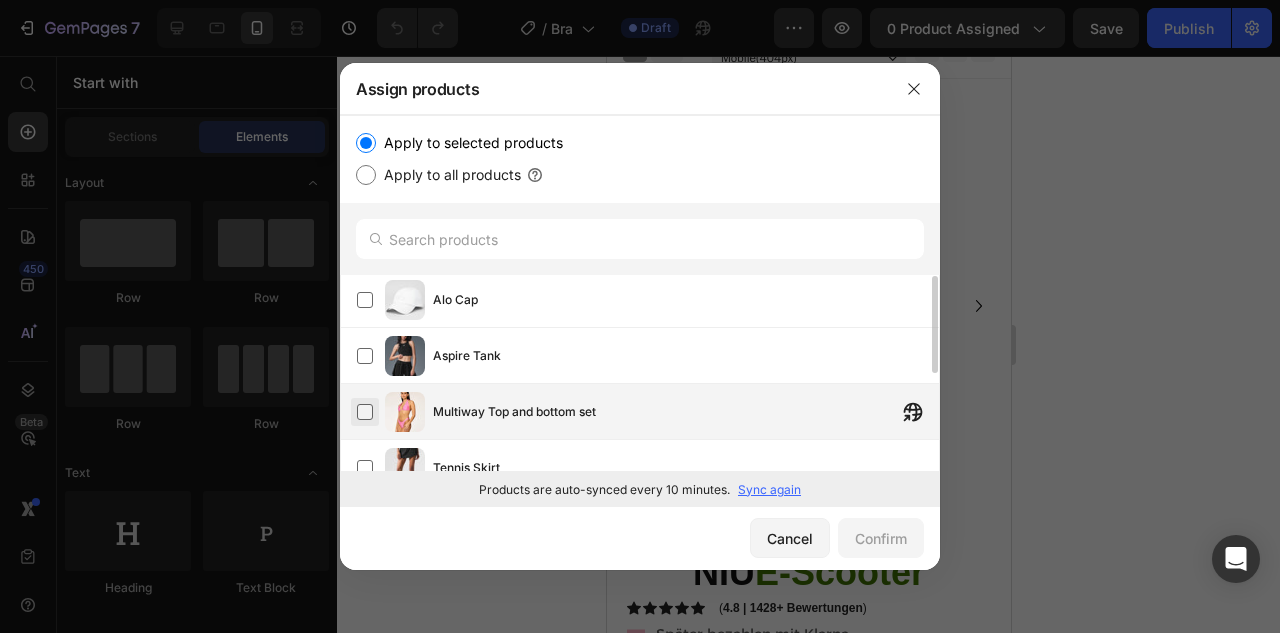 click at bounding box center [365, 412] 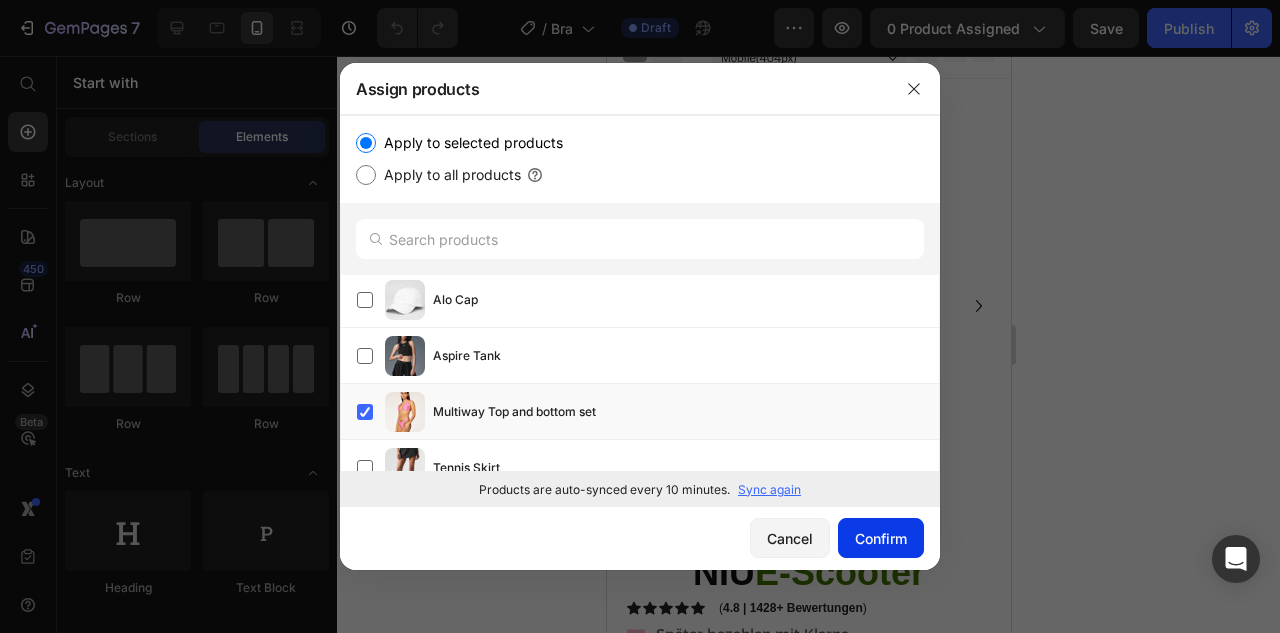 click on "Confirm" at bounding box center [881, 538] 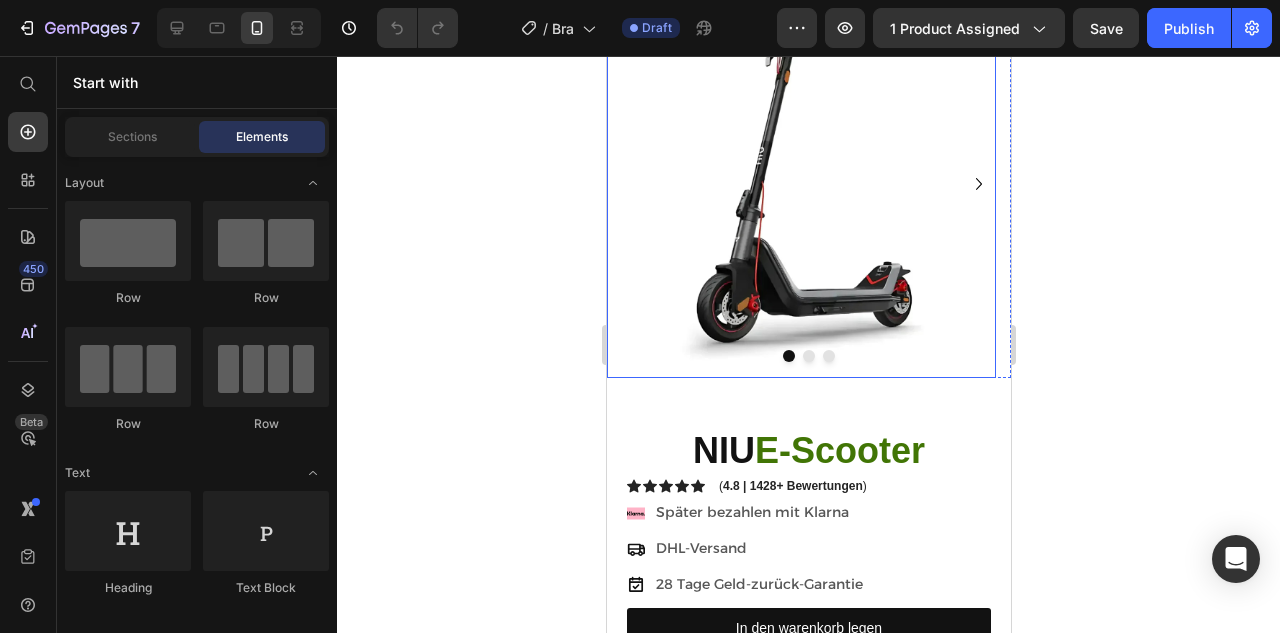 scroll, scrollTop: 328, scrollLeft: 0, axis: vertical 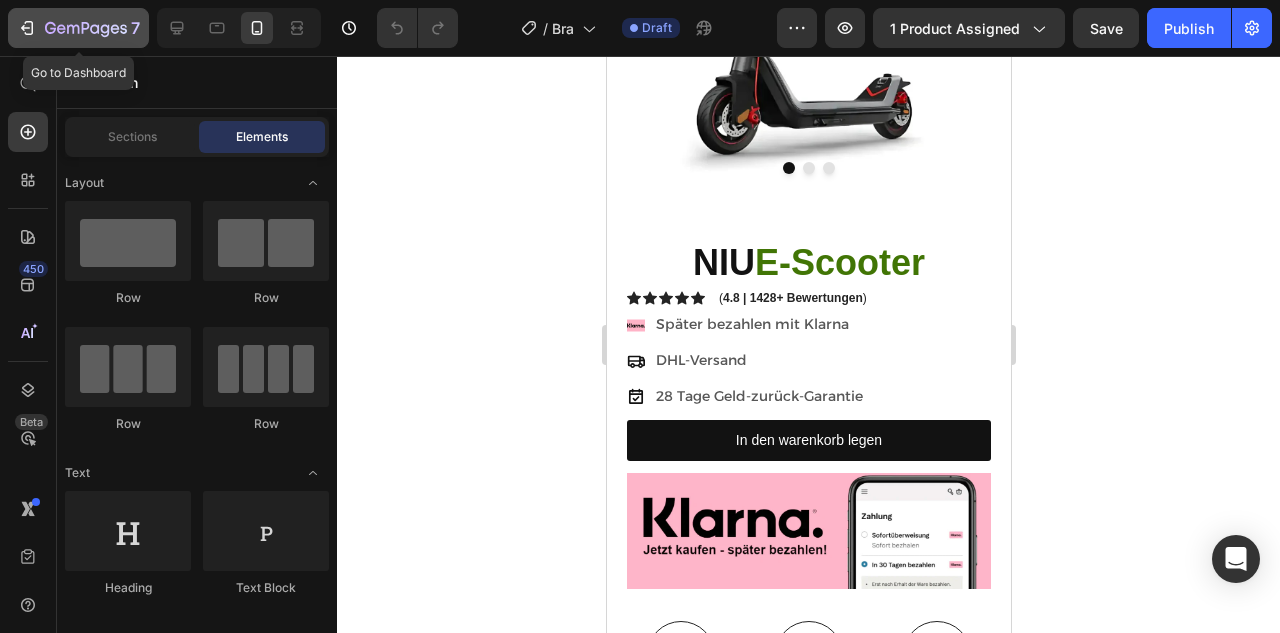 click 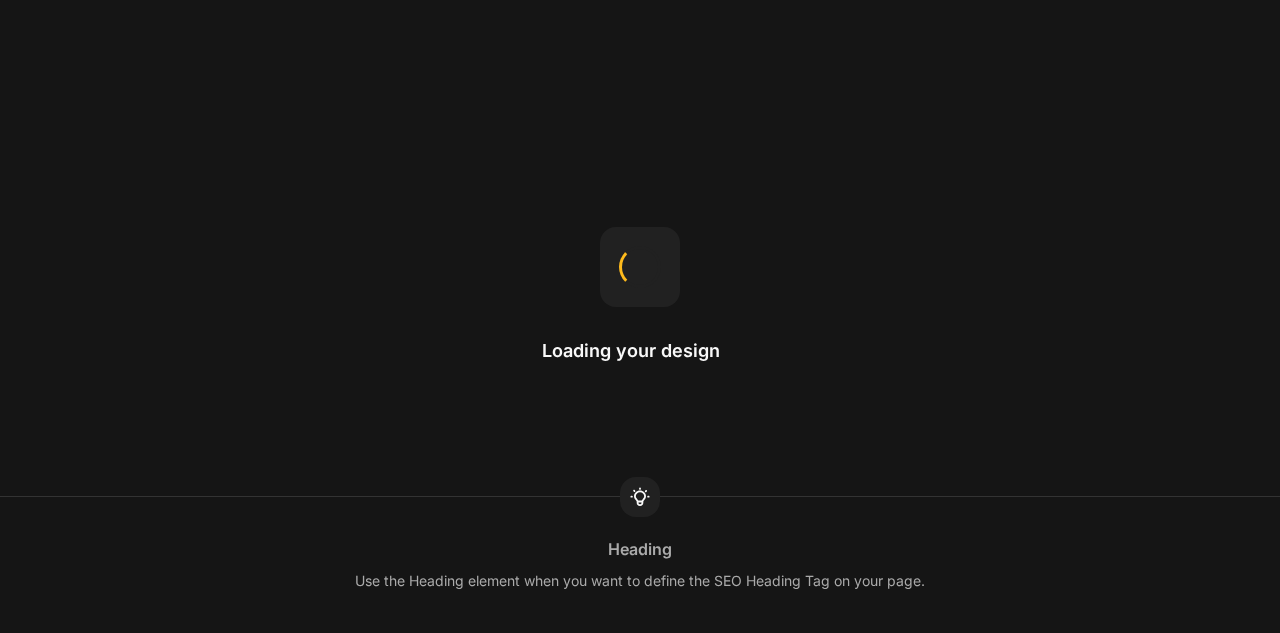 scroll, scrollTop: 0, scrollLeft: 0, axis: both 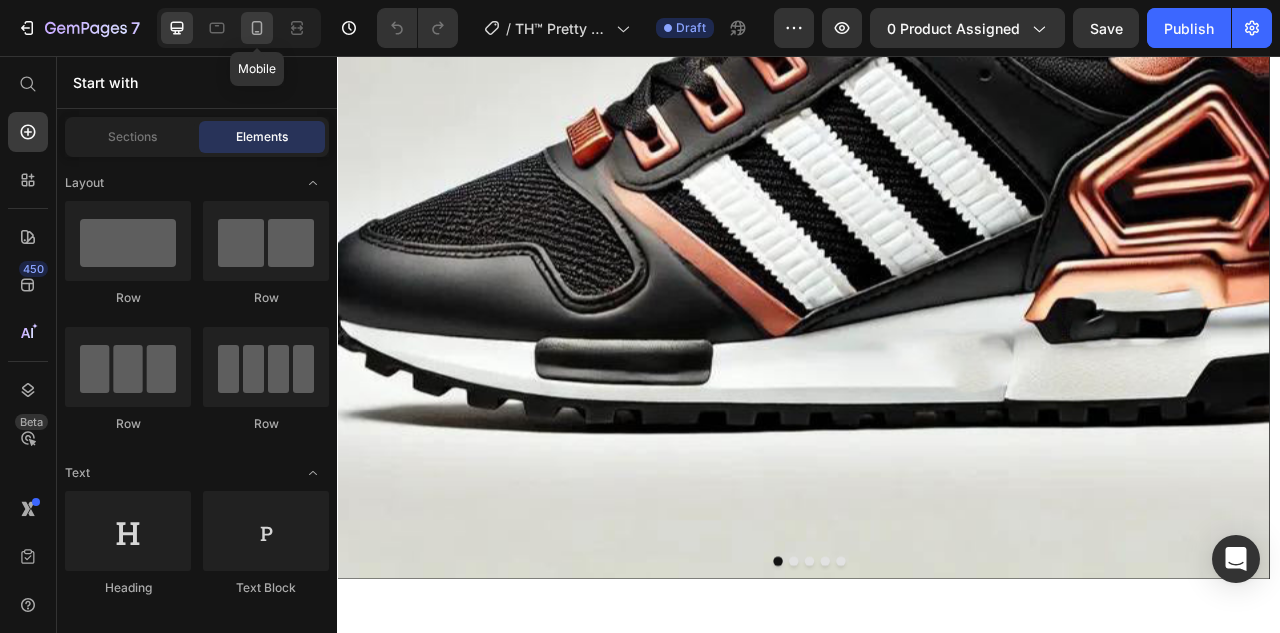 click 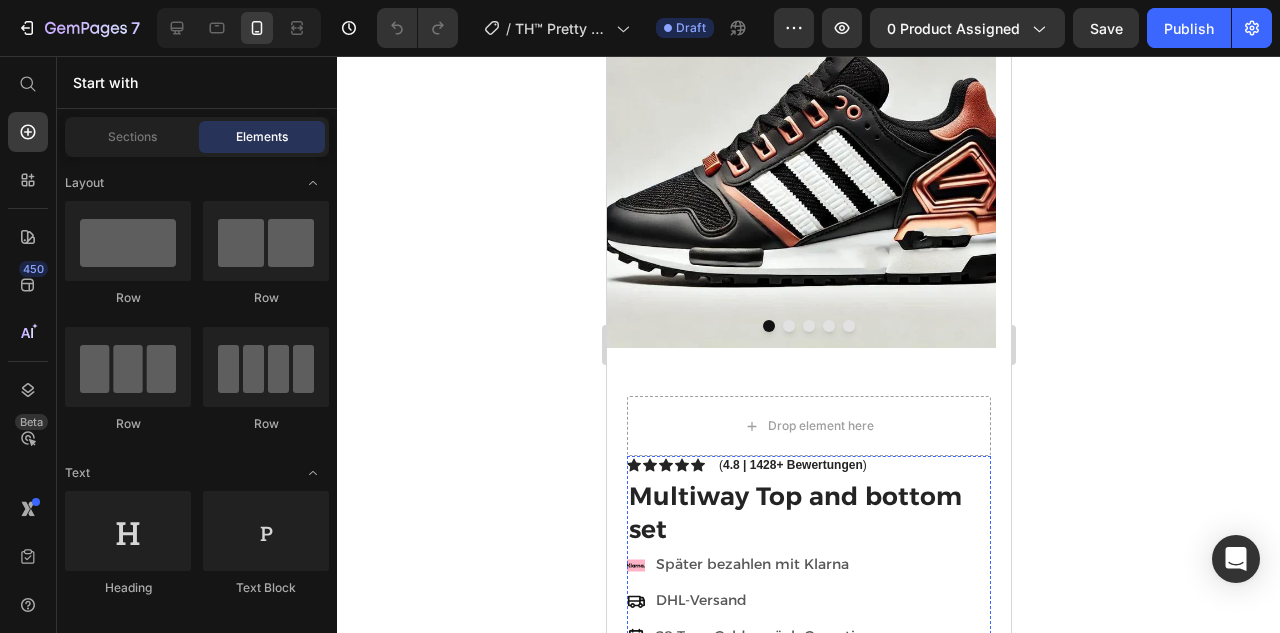 scroll, scrollTop: 0, scrollLeft: 0, axis: both 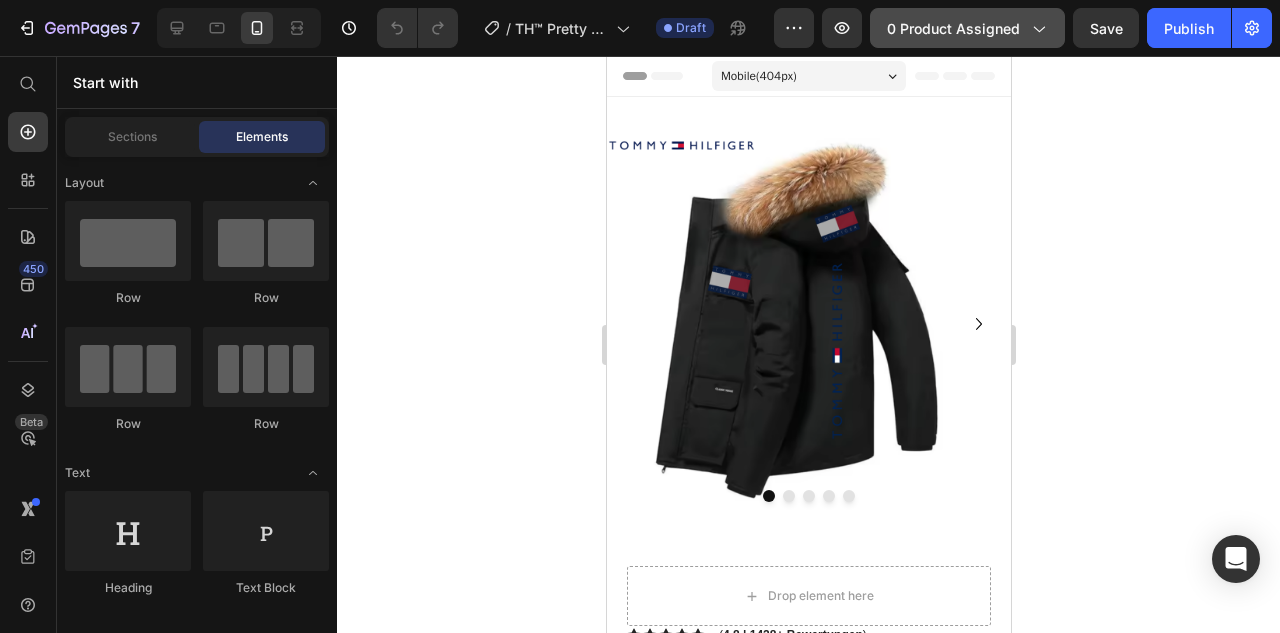 click on "0 product assigned" at bounding box center (967, 28) 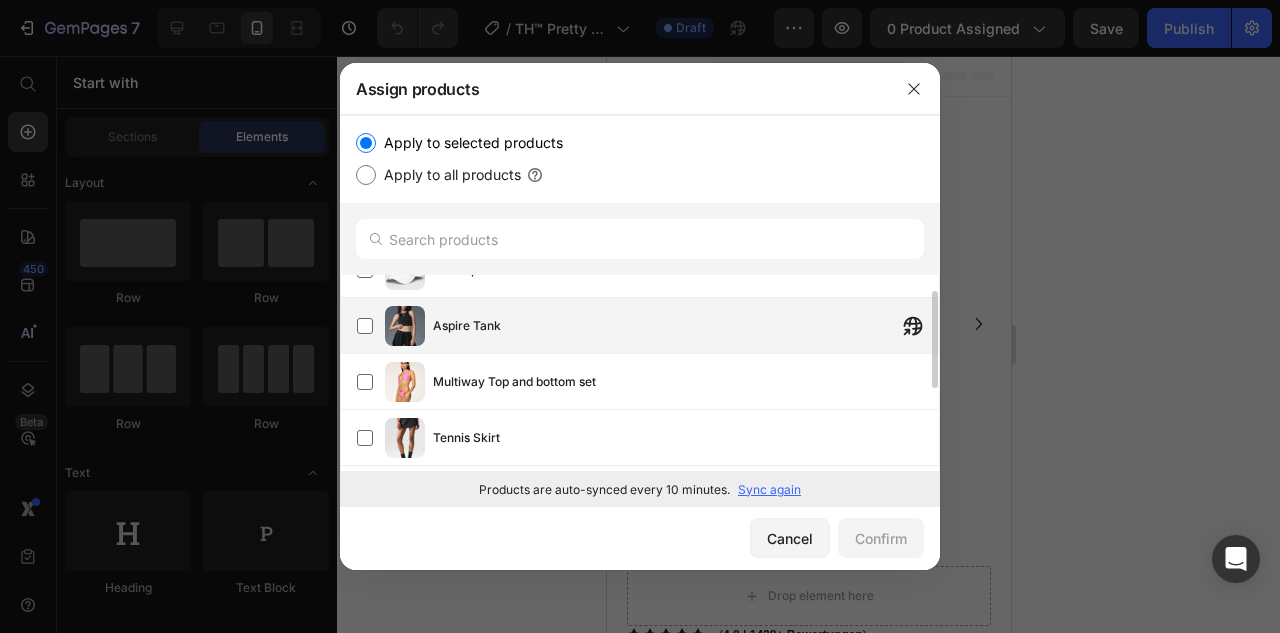 scroll, scrollTop: 38, scrollLeft: 0, axis: vertical 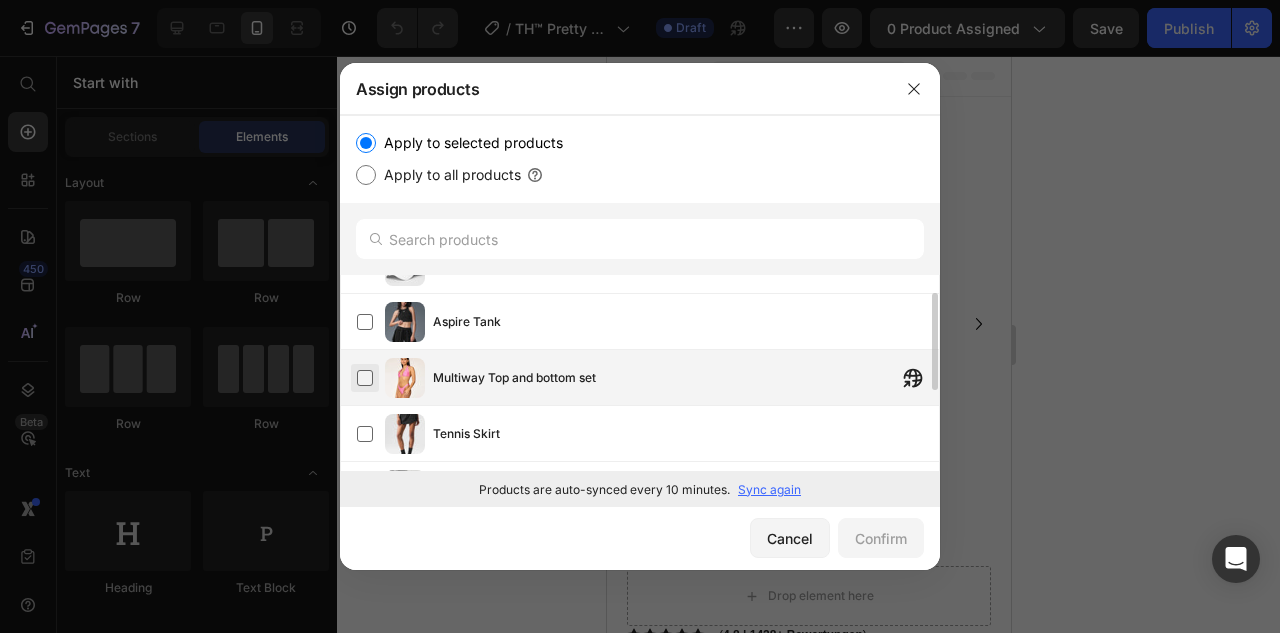 click at bounding box center [365, 378] 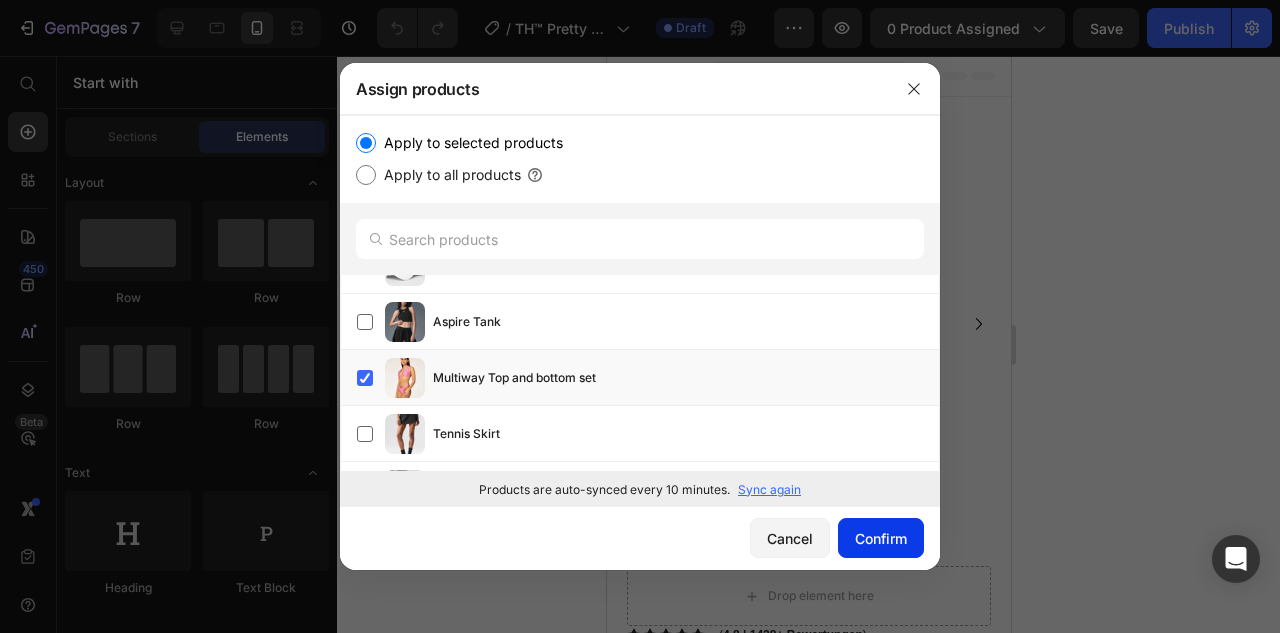 click on "Confirm" at bounding box center (881, 538) 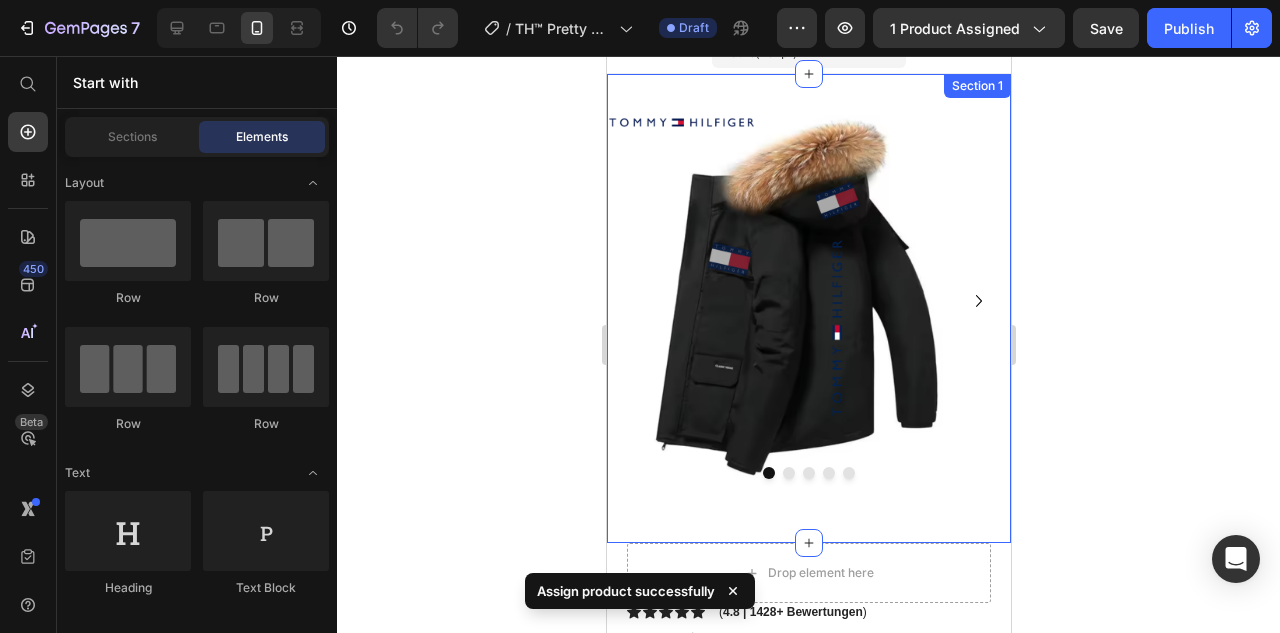 scroll, scrollTop: 0, scrollLeft: 0, axis: both 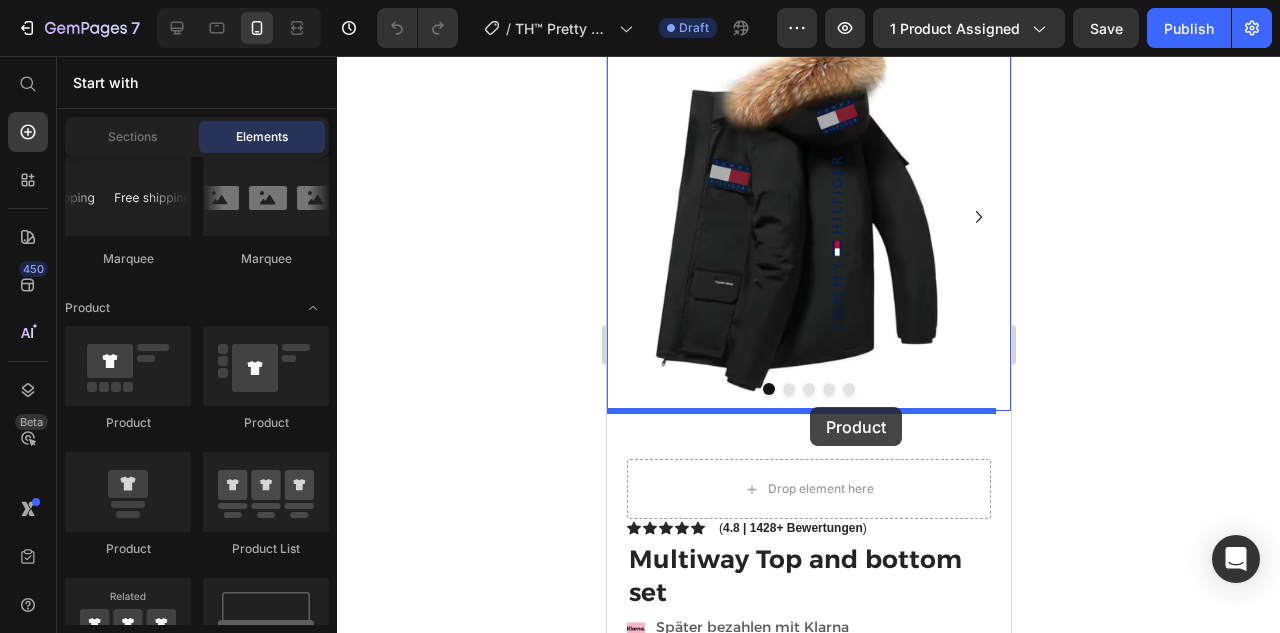 drag, startPoint x: 746, startPoint y: 418, endPoint x: 809, endPoint y: 407, distance: 63.953106 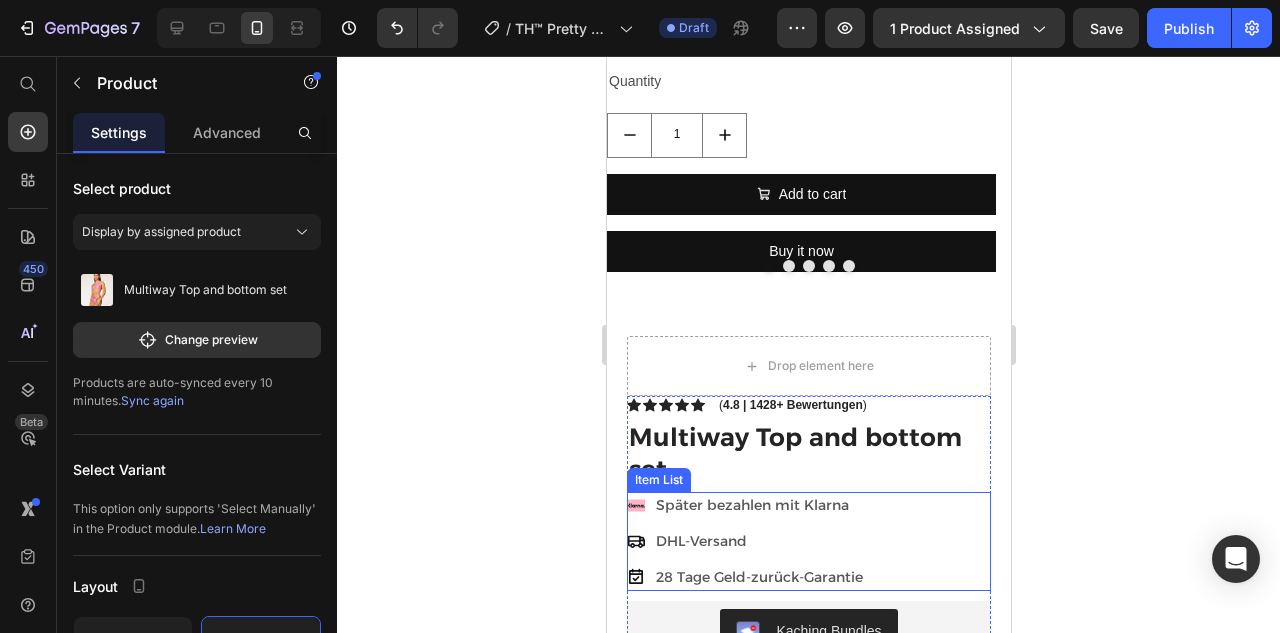 scroll, scrollTop: 1185, scrollLeft: 0, axis: vertical 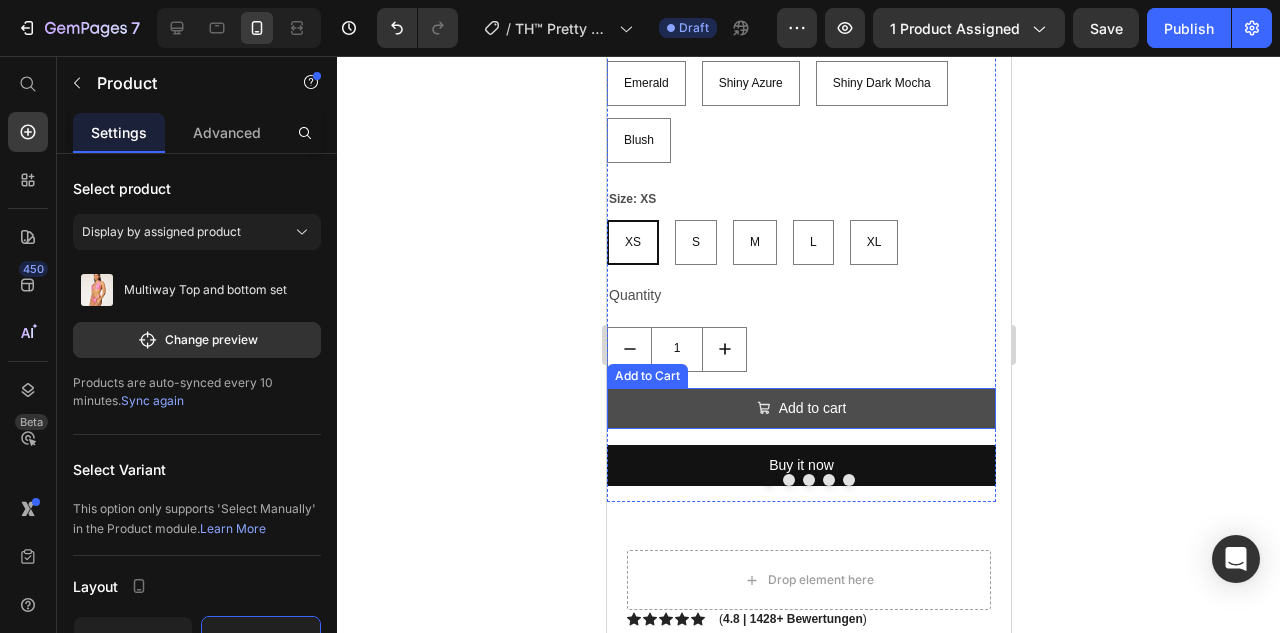 click on "Add to cart" at bounding box center [800, 408] 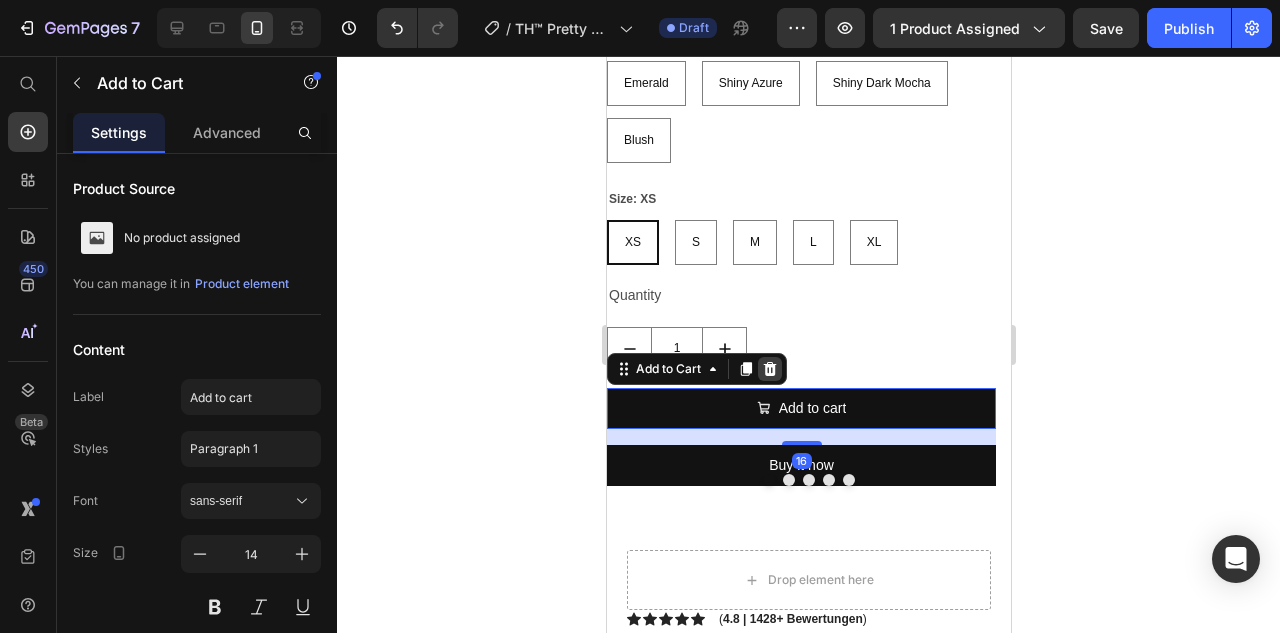 click 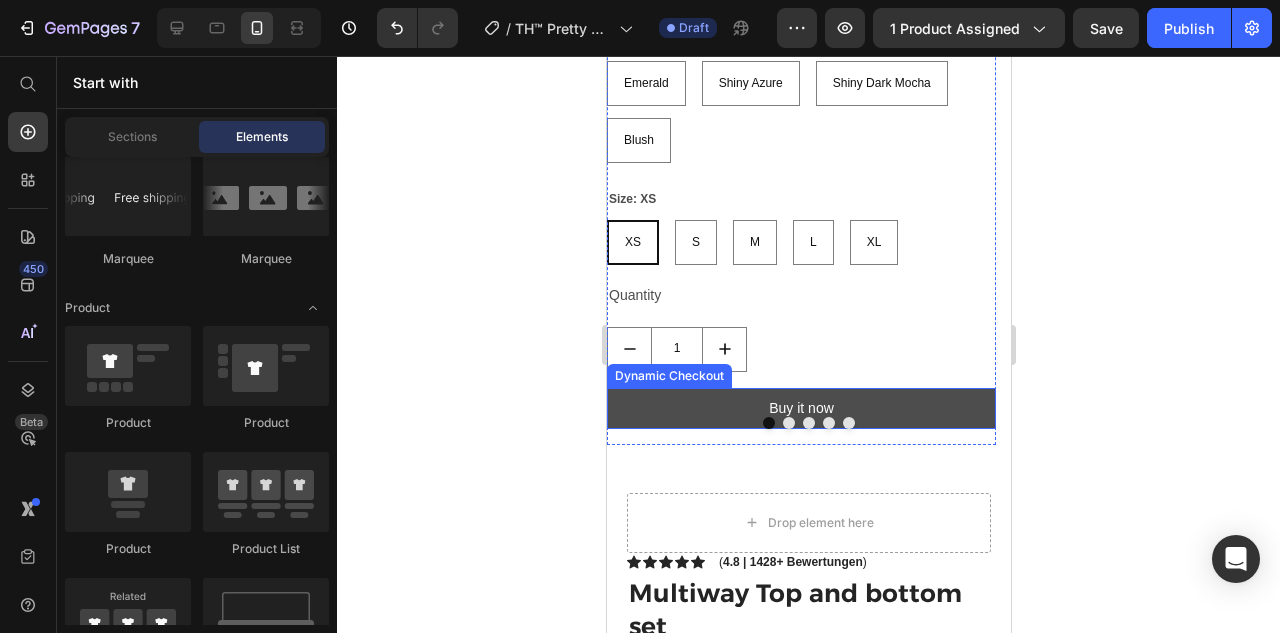 click on "Buy it now" at bounding box center (800, 408) 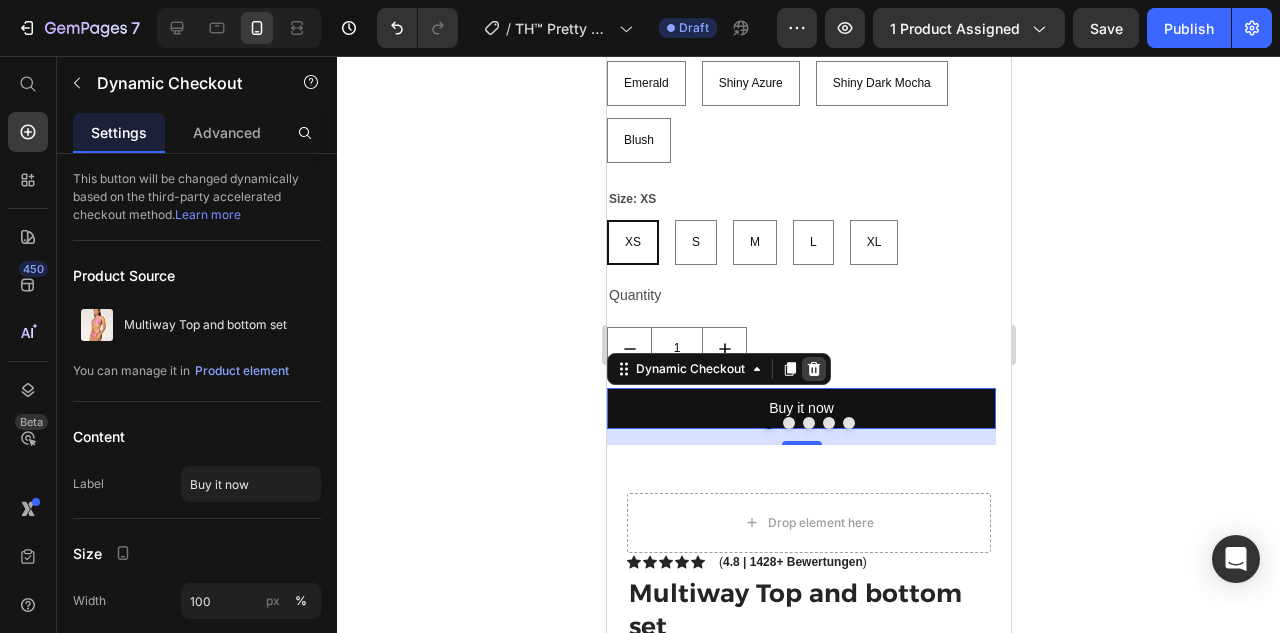 click 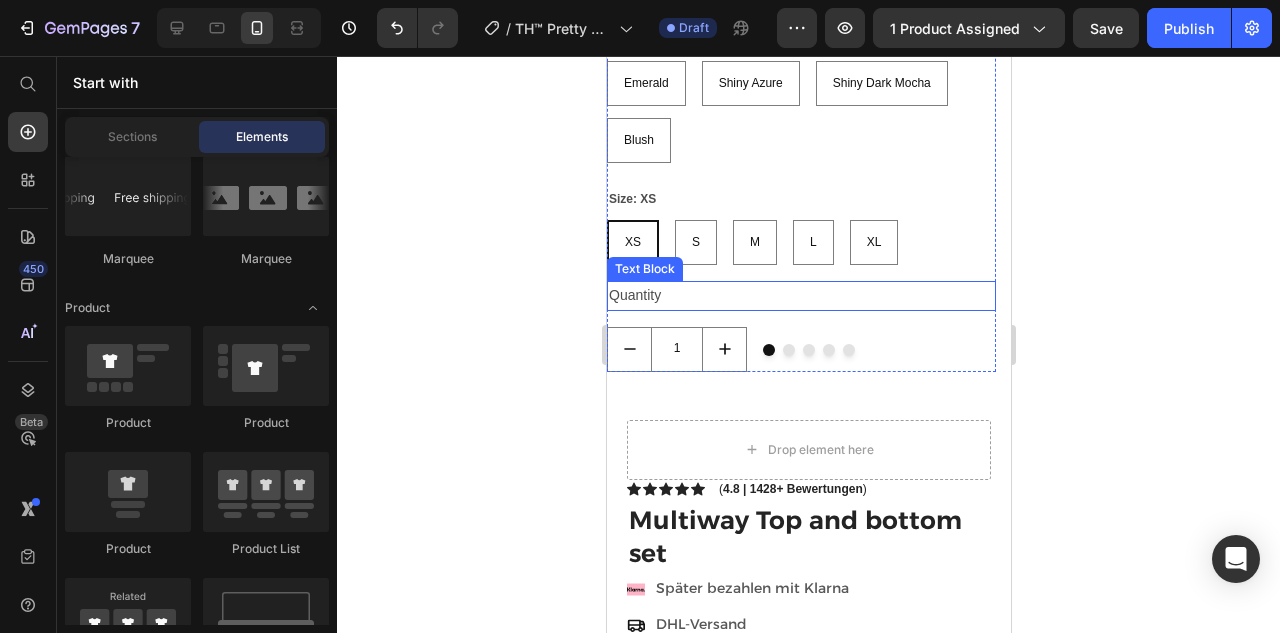 click on "Quantity" at bounding box center [800, 295] 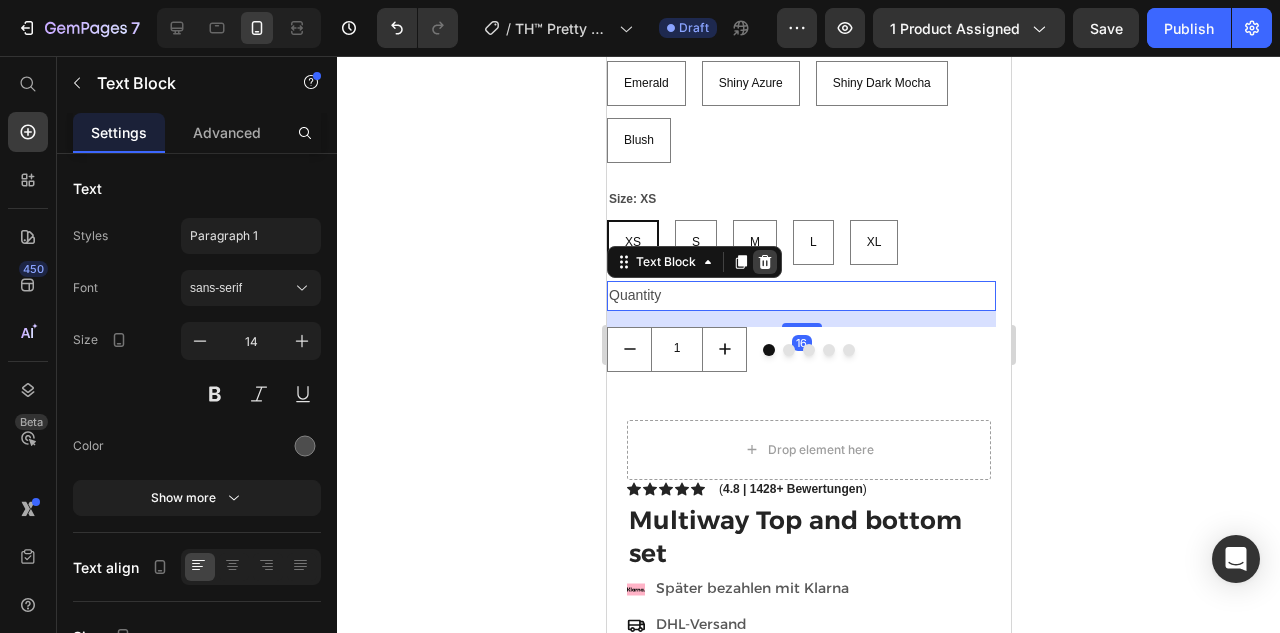 click 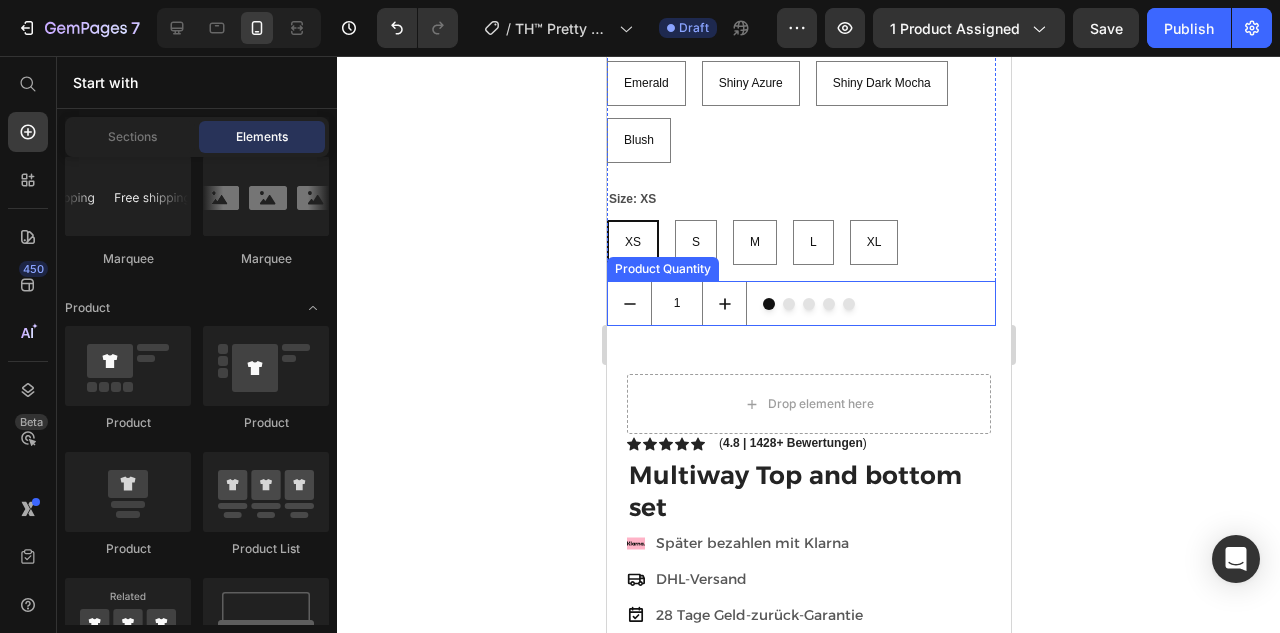 click on "1" at bounding box center [800, 303] 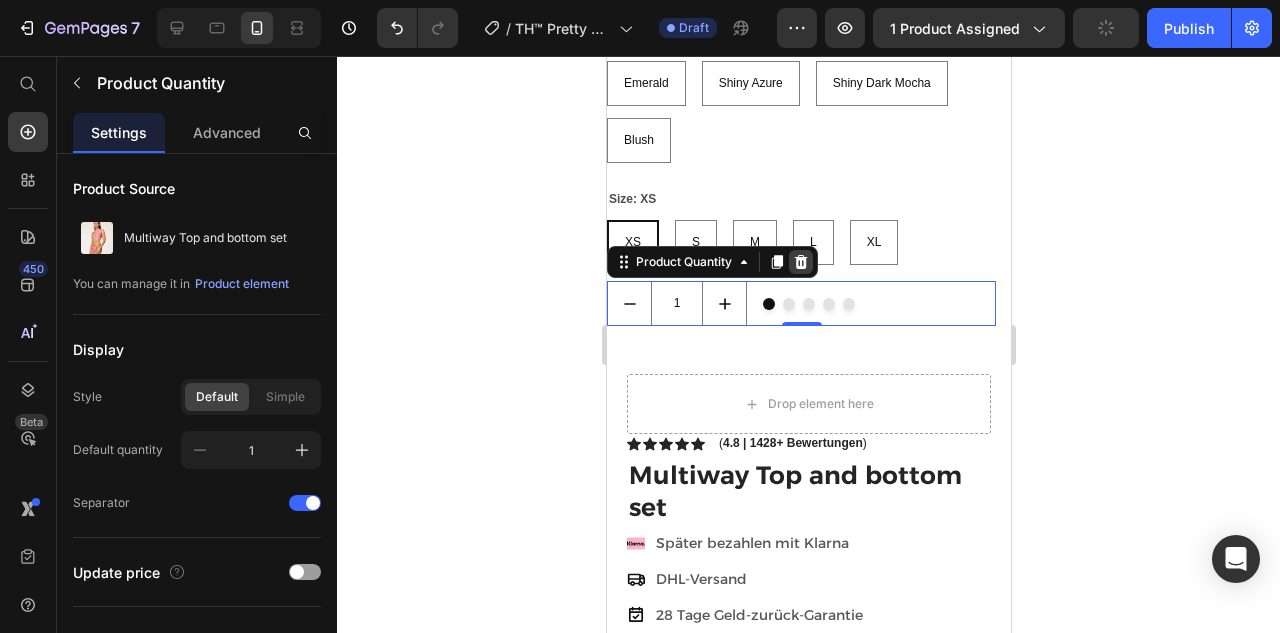 click 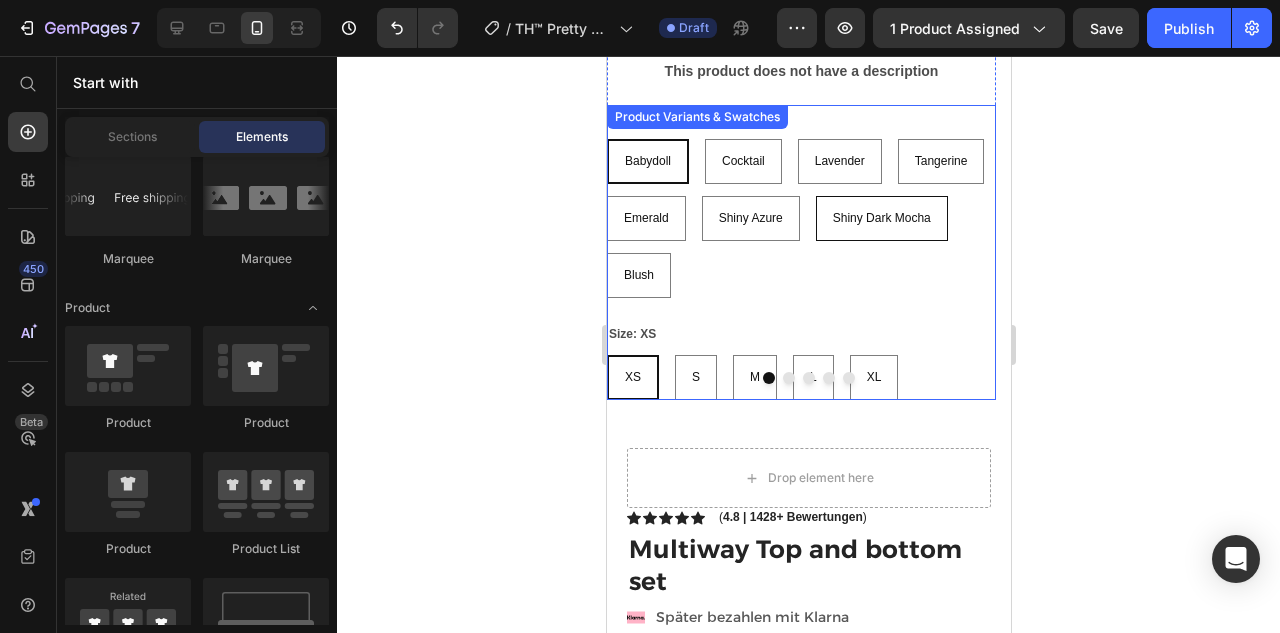 scroll, scrollTop: 1049, scrollLeft: 0, axis: vertical 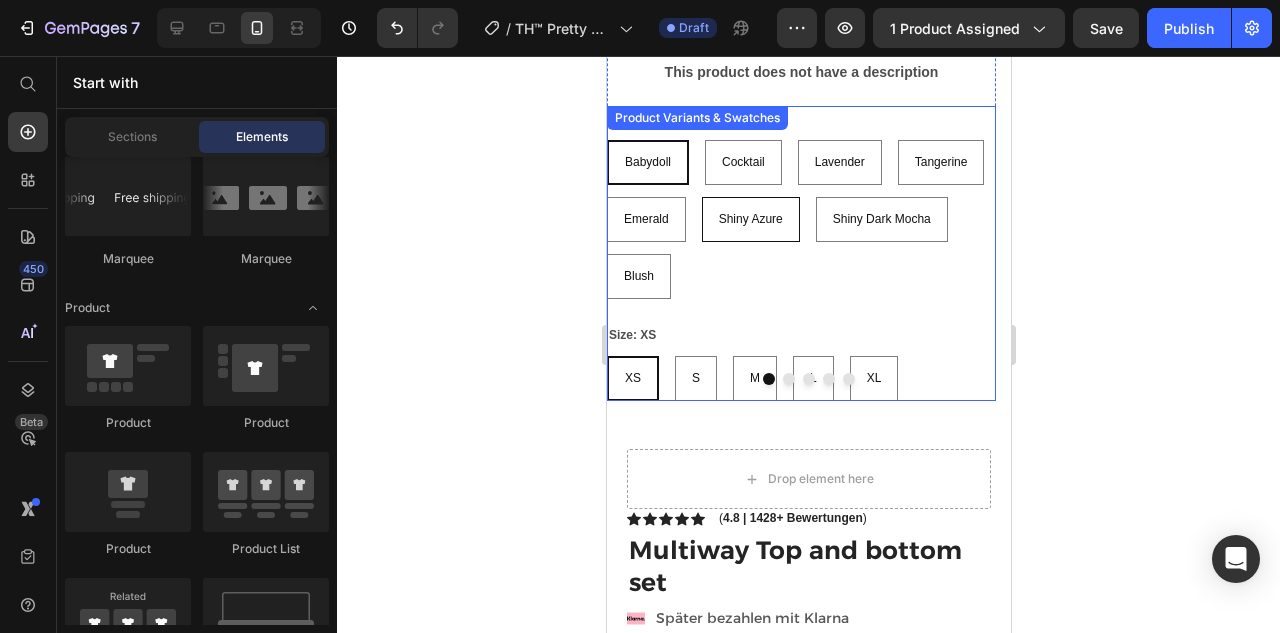 click on "Shiny Azure" at bounding box center (750, 219) 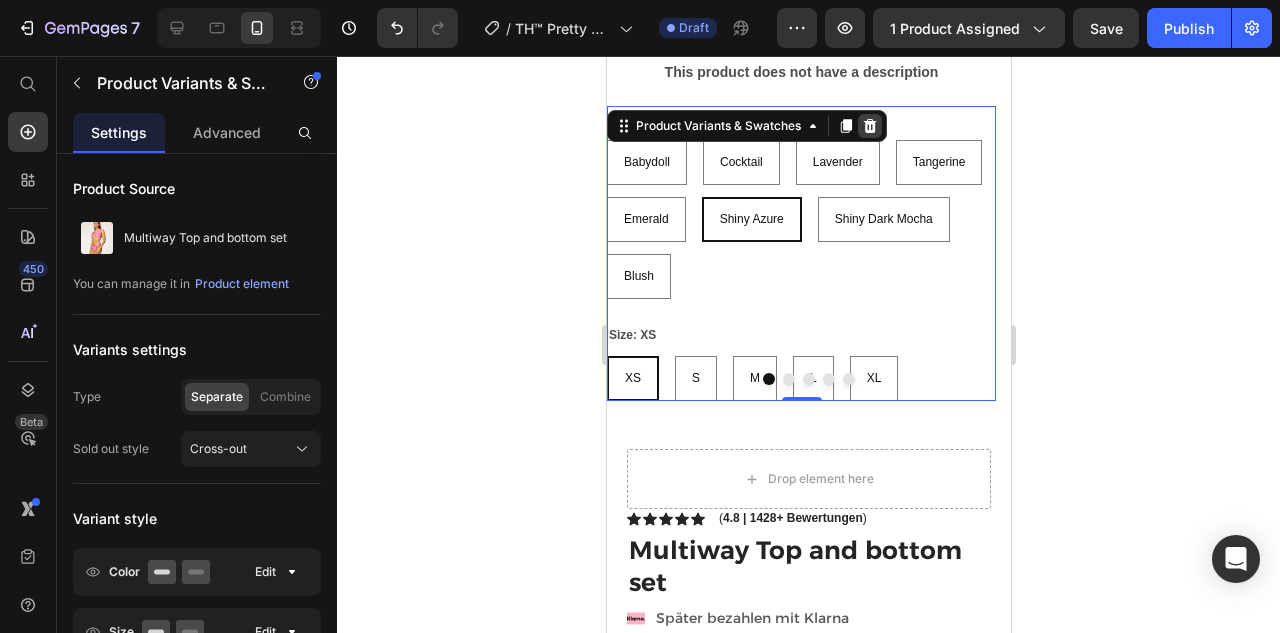 click 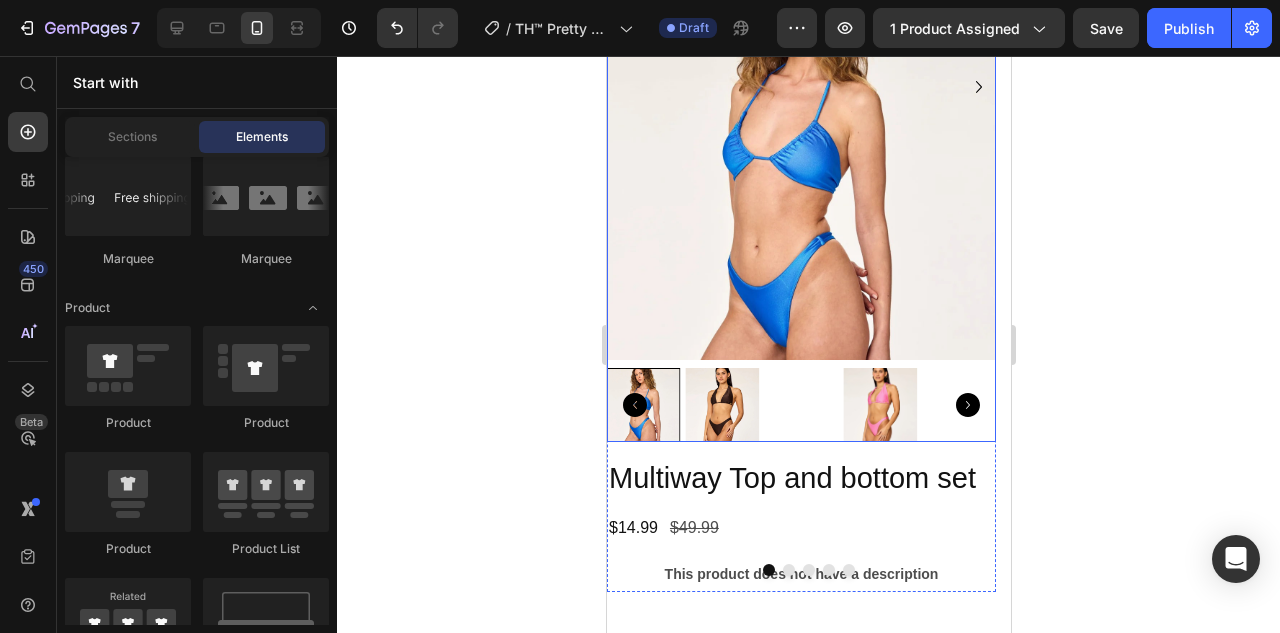 scroll, scrollTop: 711, scrollLeft: 0, axis: vertical 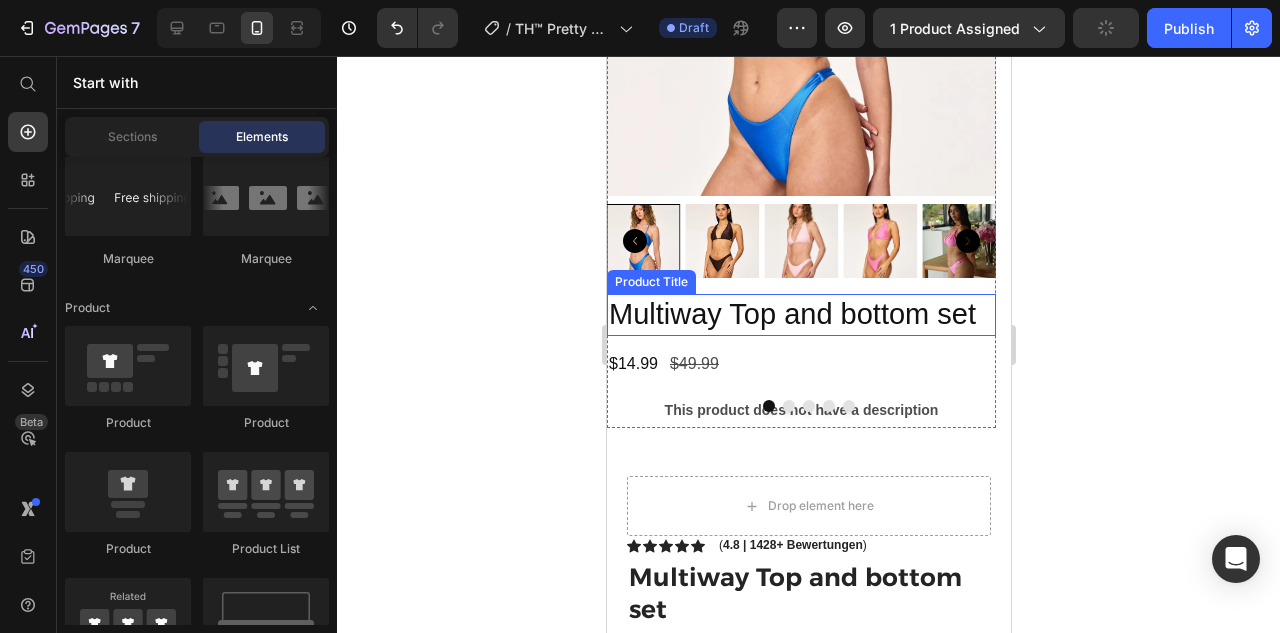 click on "Multiway Top and bottom set" at bounding box center (800, 315) 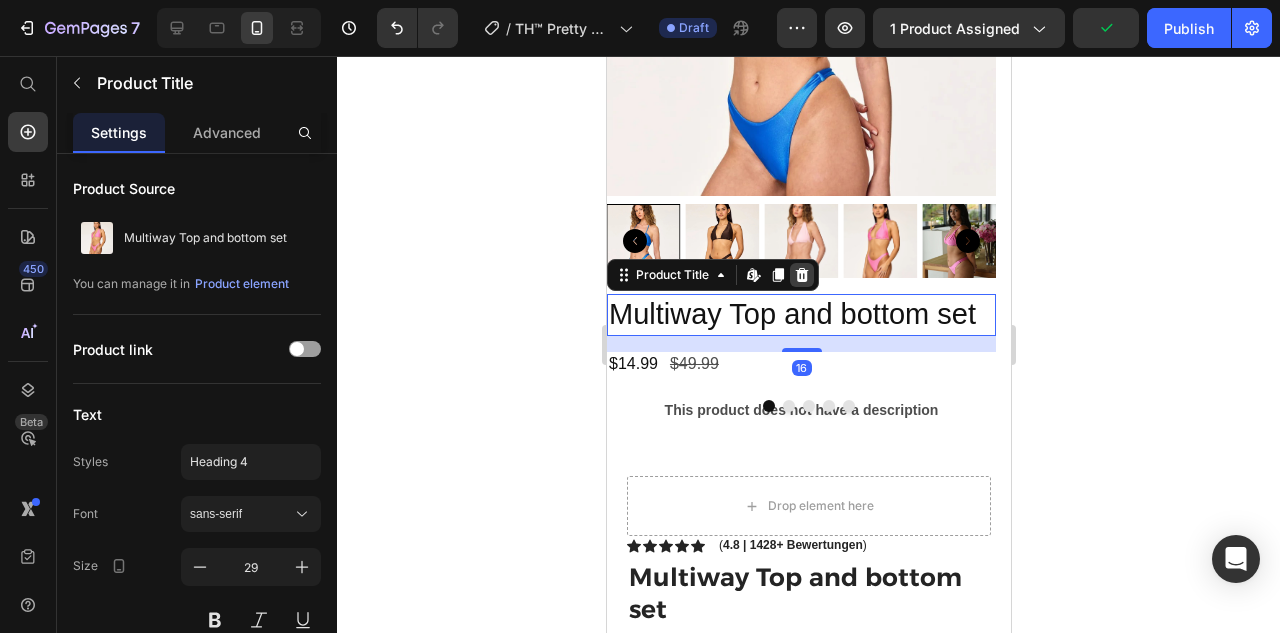 click 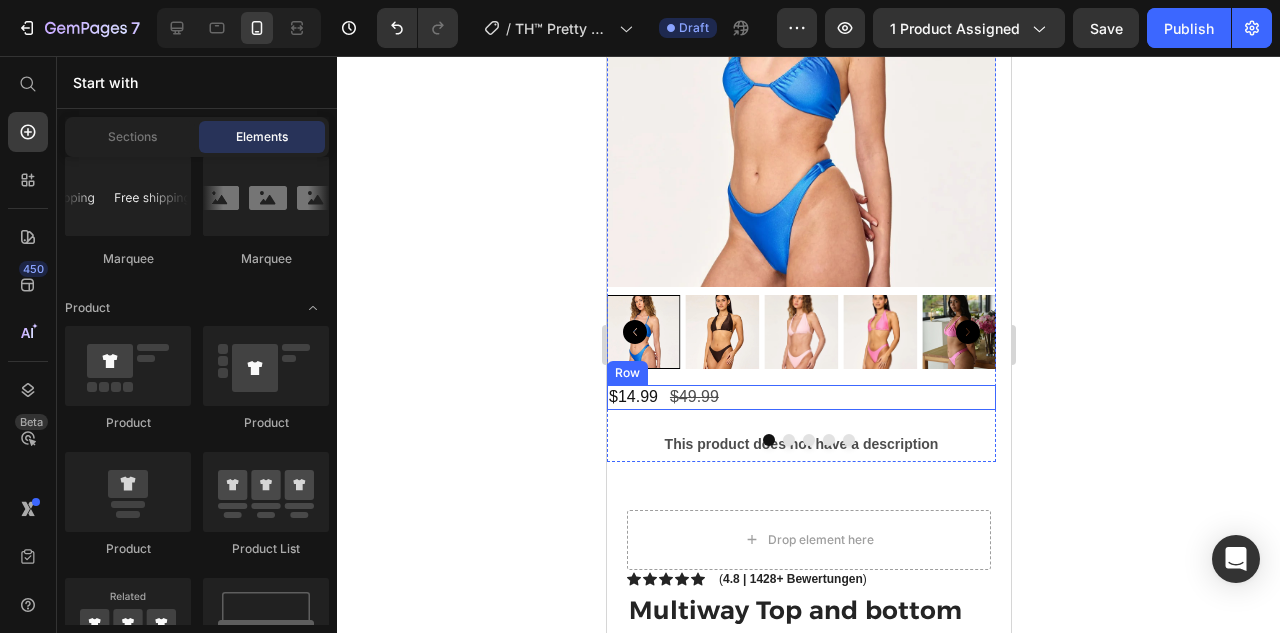 scroll, scrollTop: 585, scrollLeft: 0, axis: vertical 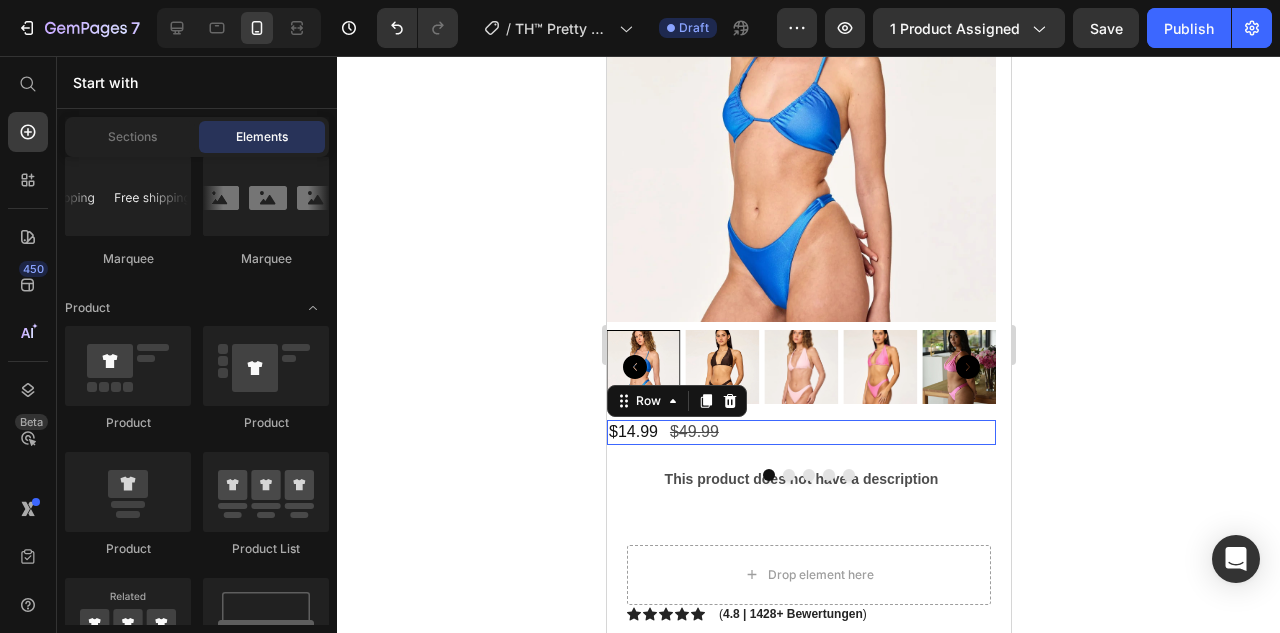 click on "$14.99 Product Price $49.99 Product Price Row   0" at bounding box center [800, 432] 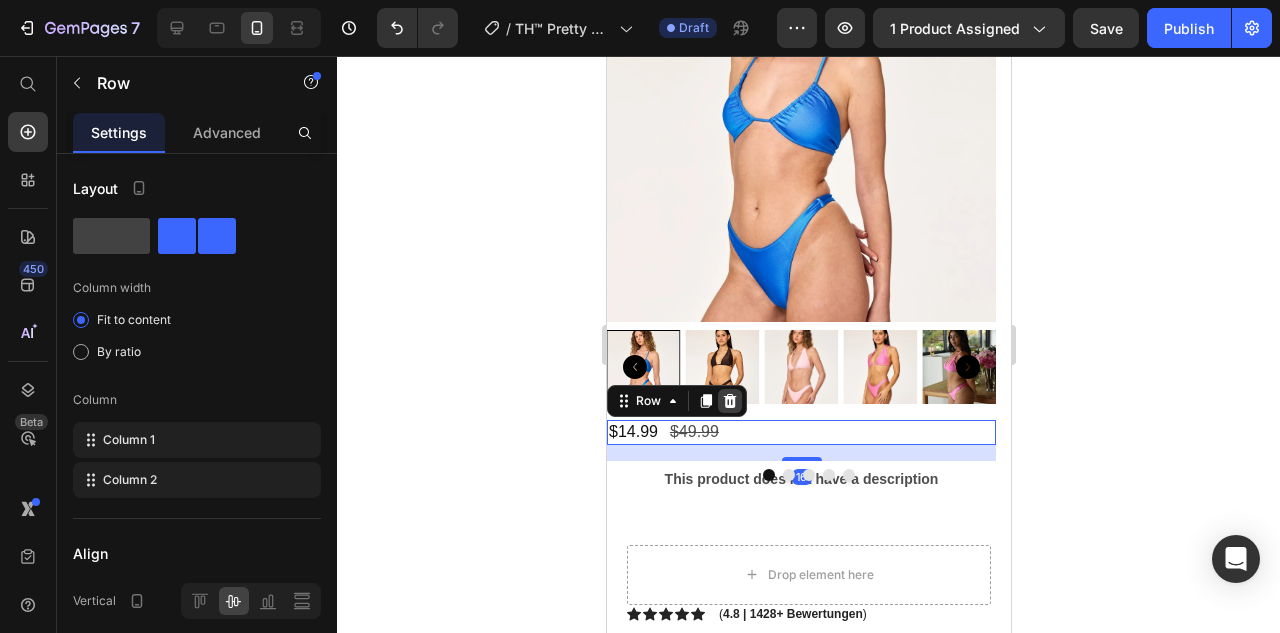 click at bounding box center [729, 401] 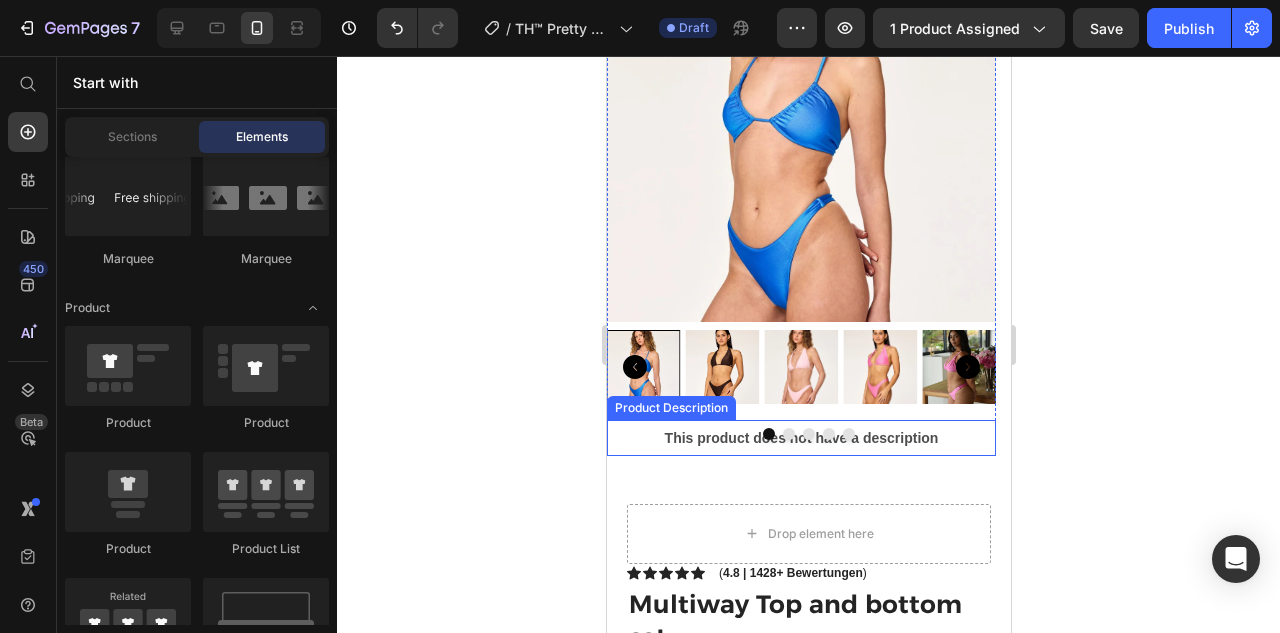 click on "This product does not have a description" at bounding box center (800, 438) 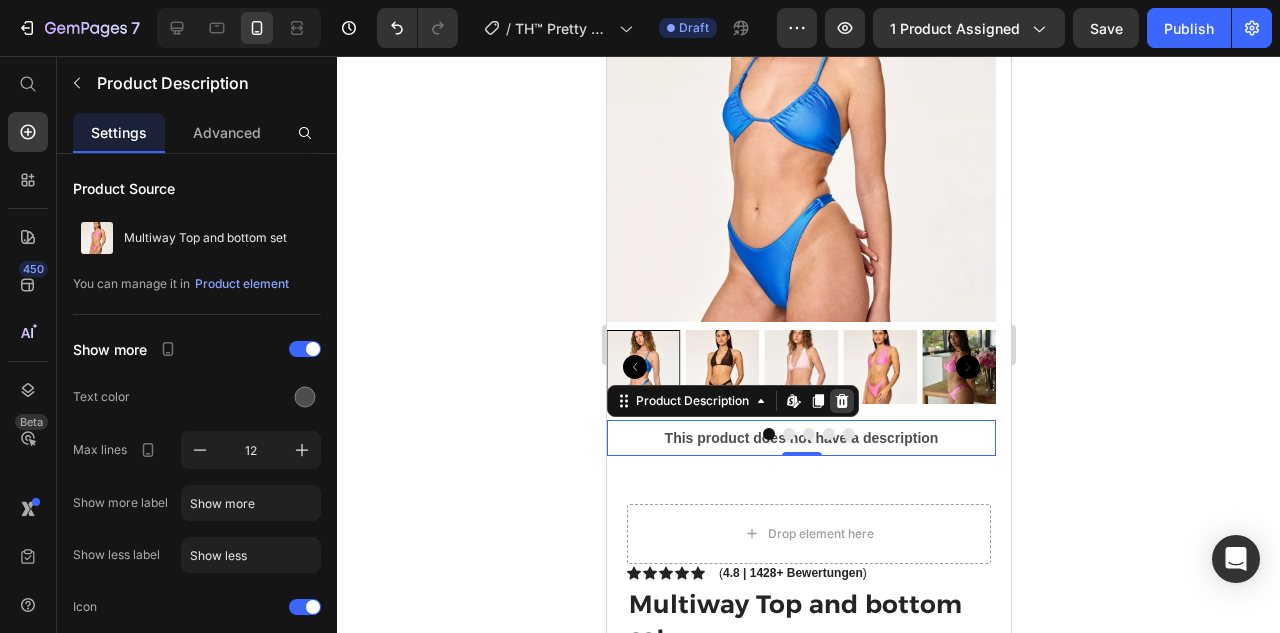 click 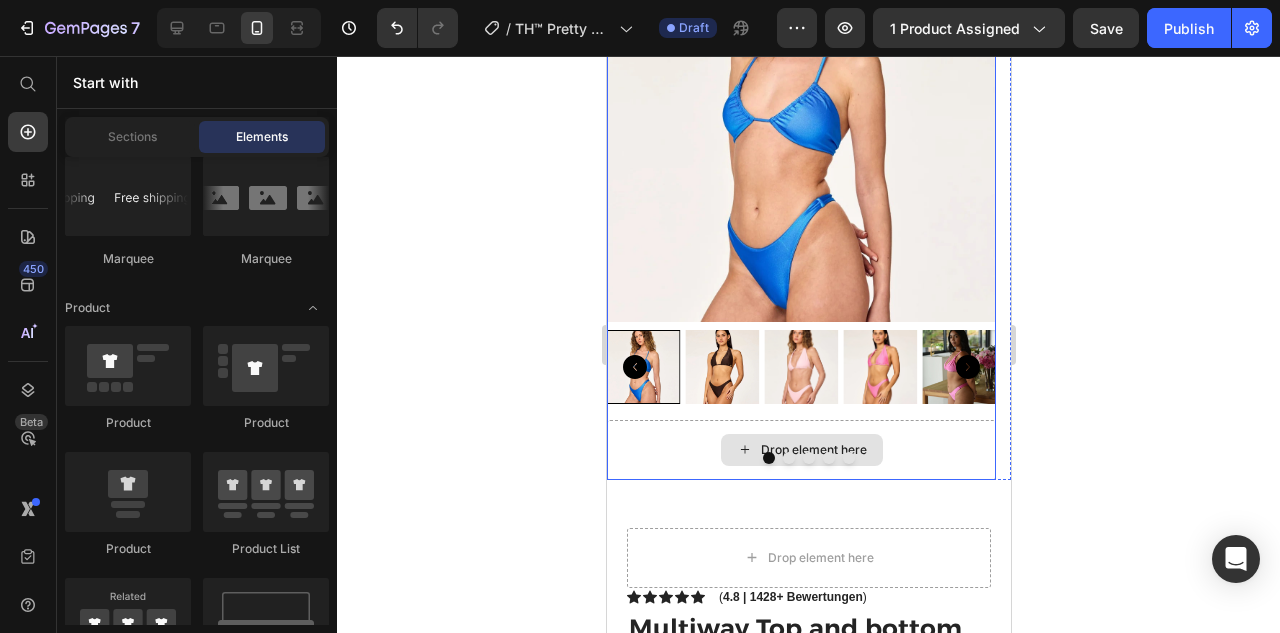 click on "Drop element here" at bounding box center [800, 450] 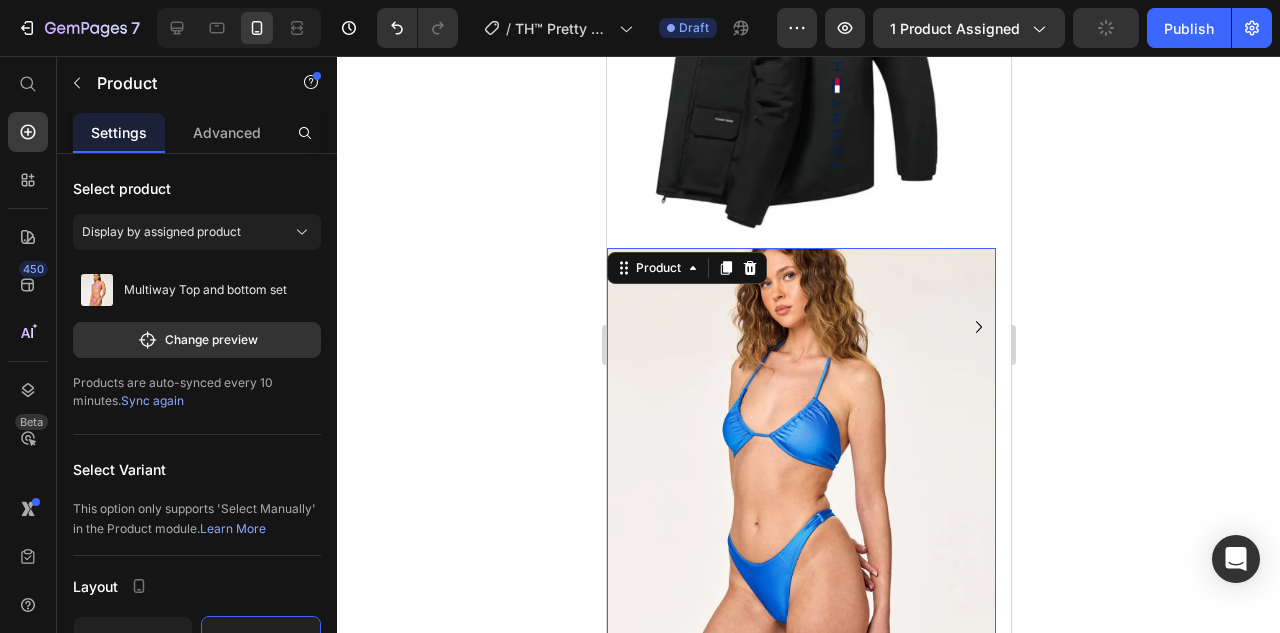 scroll, scrollTop: 0, scrollLeft: 0, axis: both 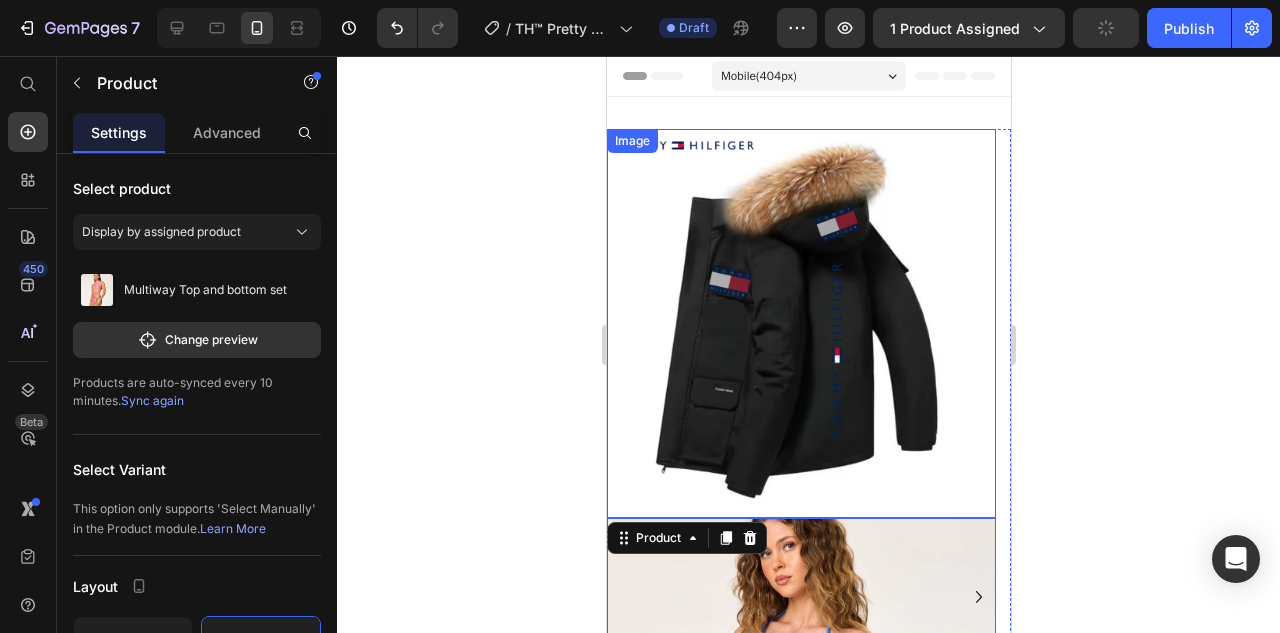 click at bounding box center [800, 323] 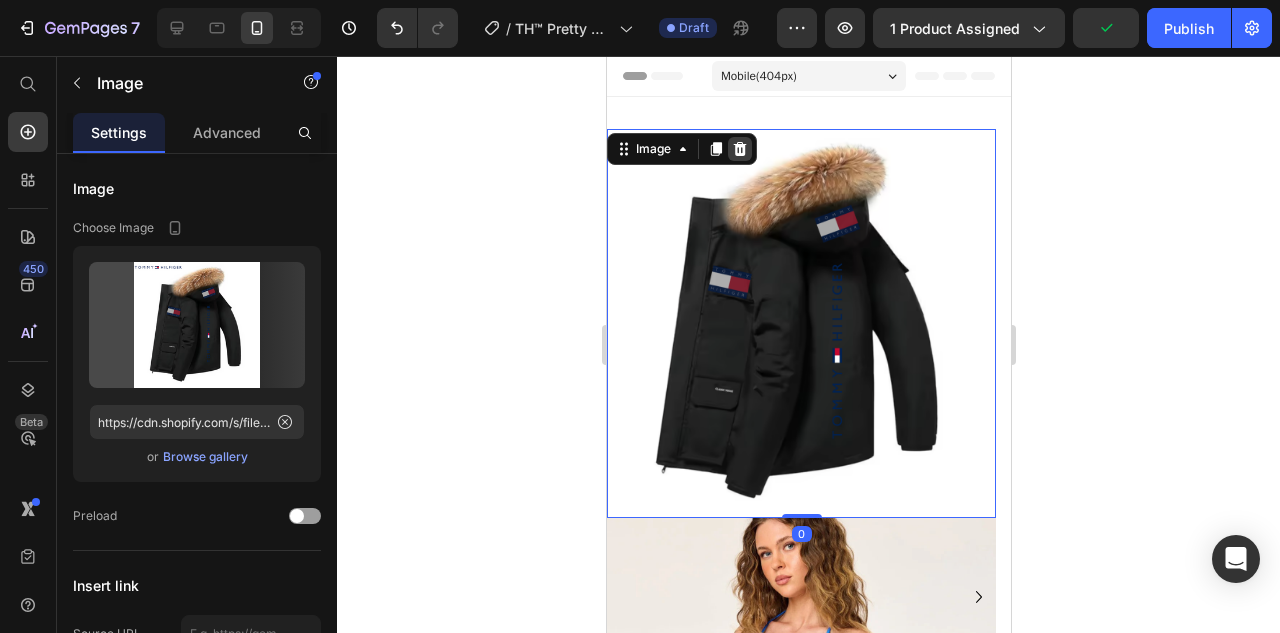 click 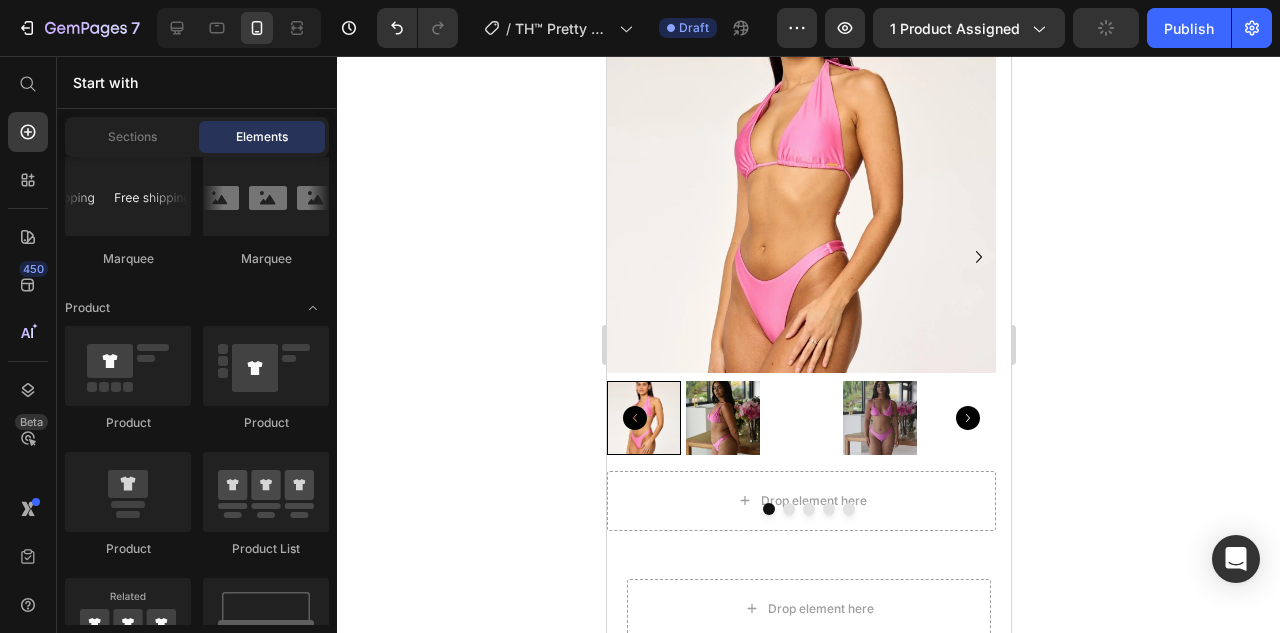 scroll, scrollTop: 0, scrollLeft: 0, axis: both 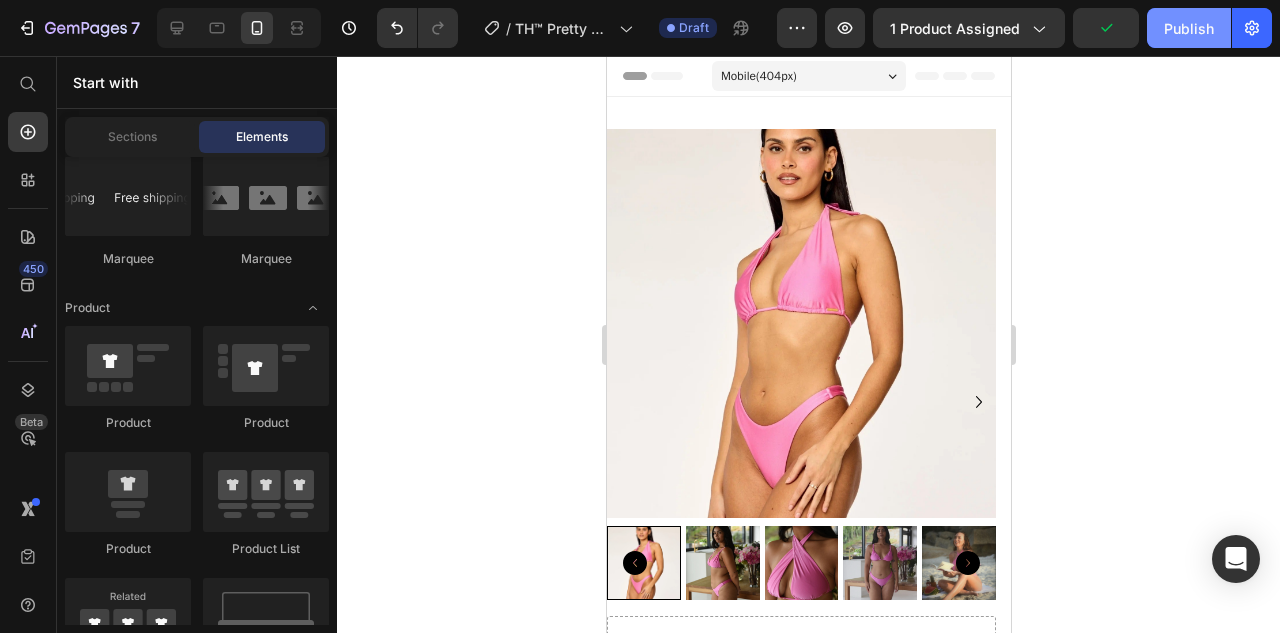 click on "Publish" 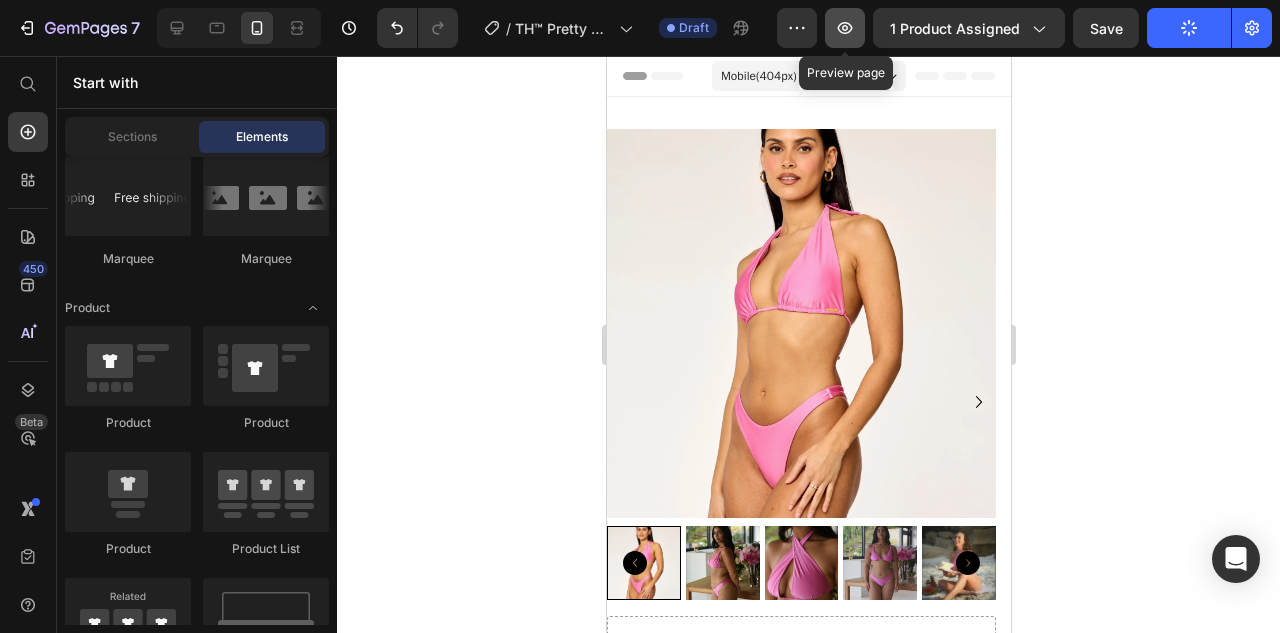 click 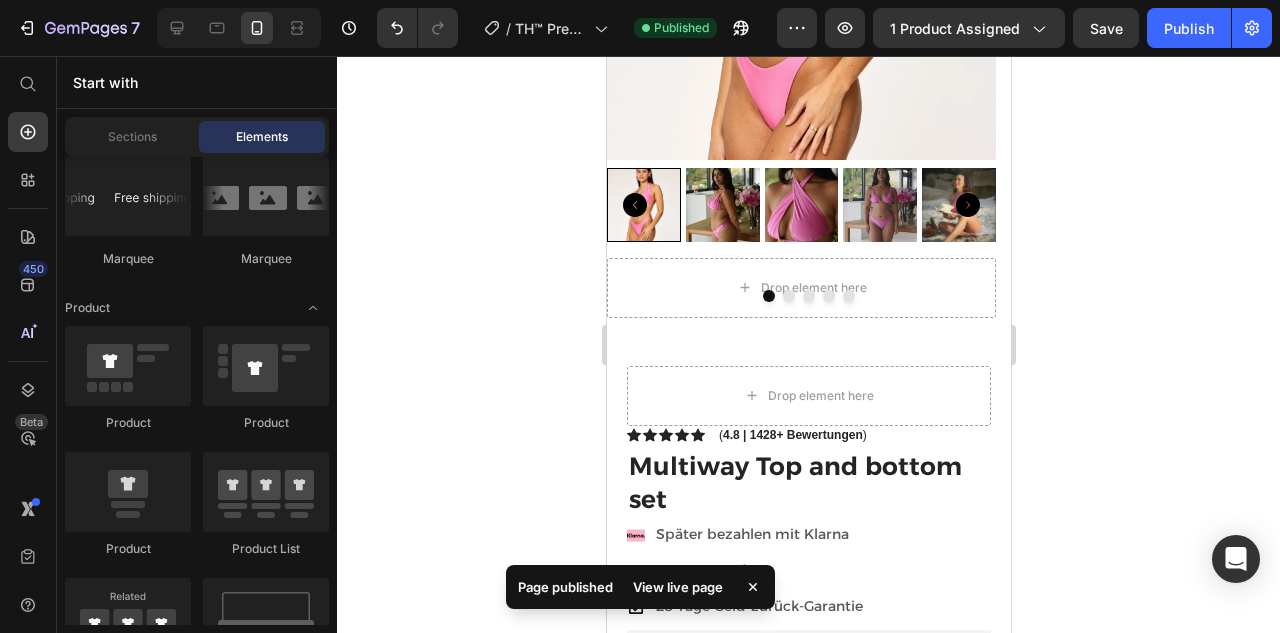 scroll, scrollTop: 532, scrollLeft: 0, axis: vertical 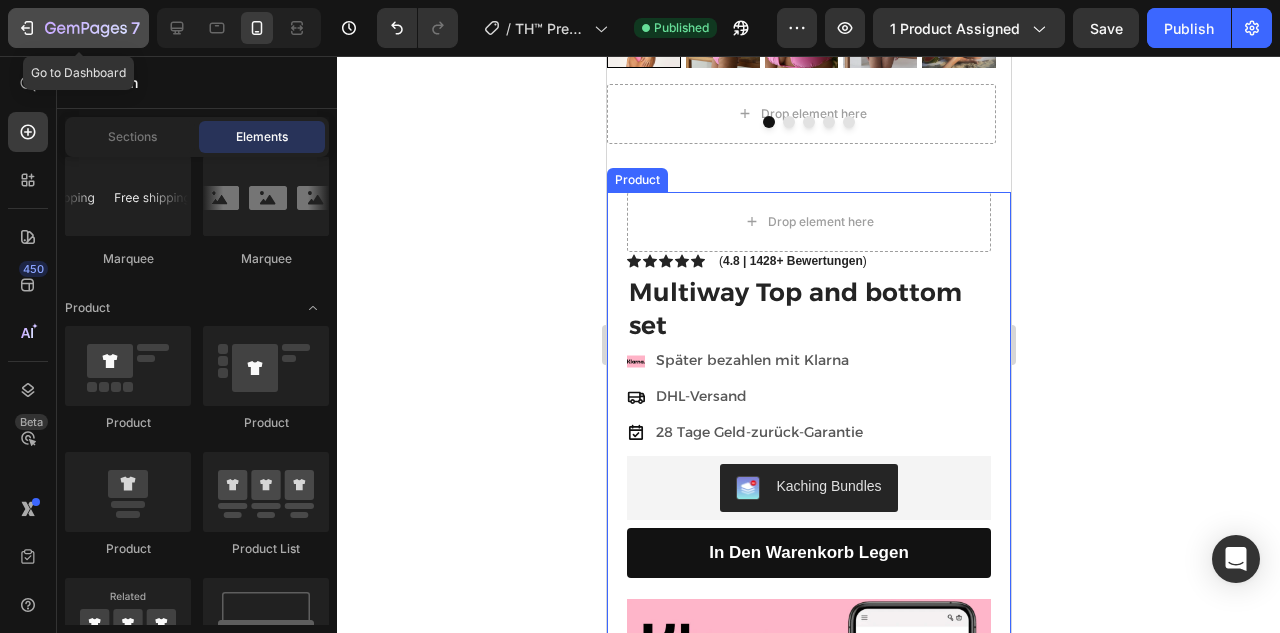 click 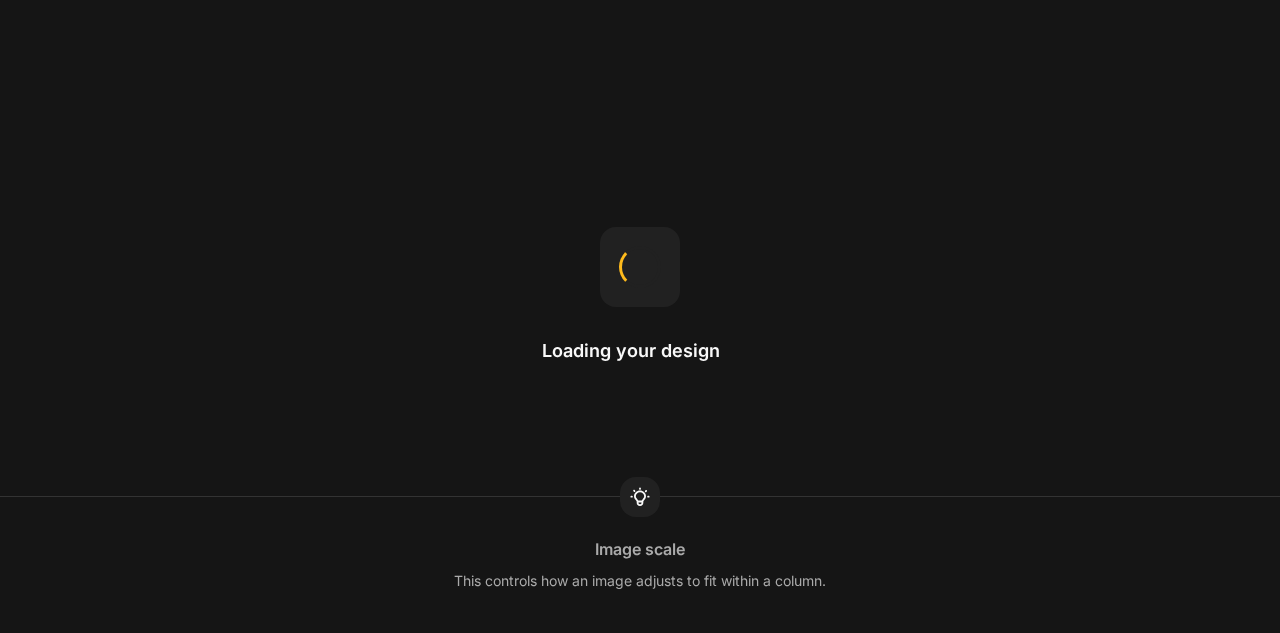 scroll, scrollTop: 0, scrollLeft: 0, axis: both 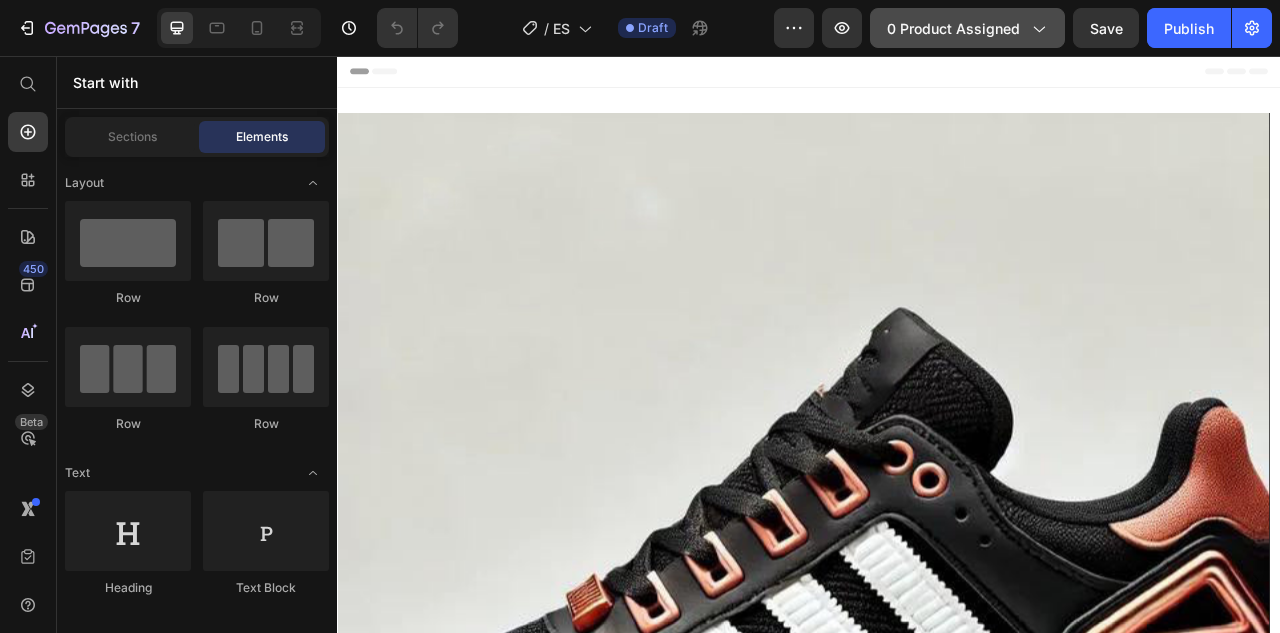 click on "0 product assigned" 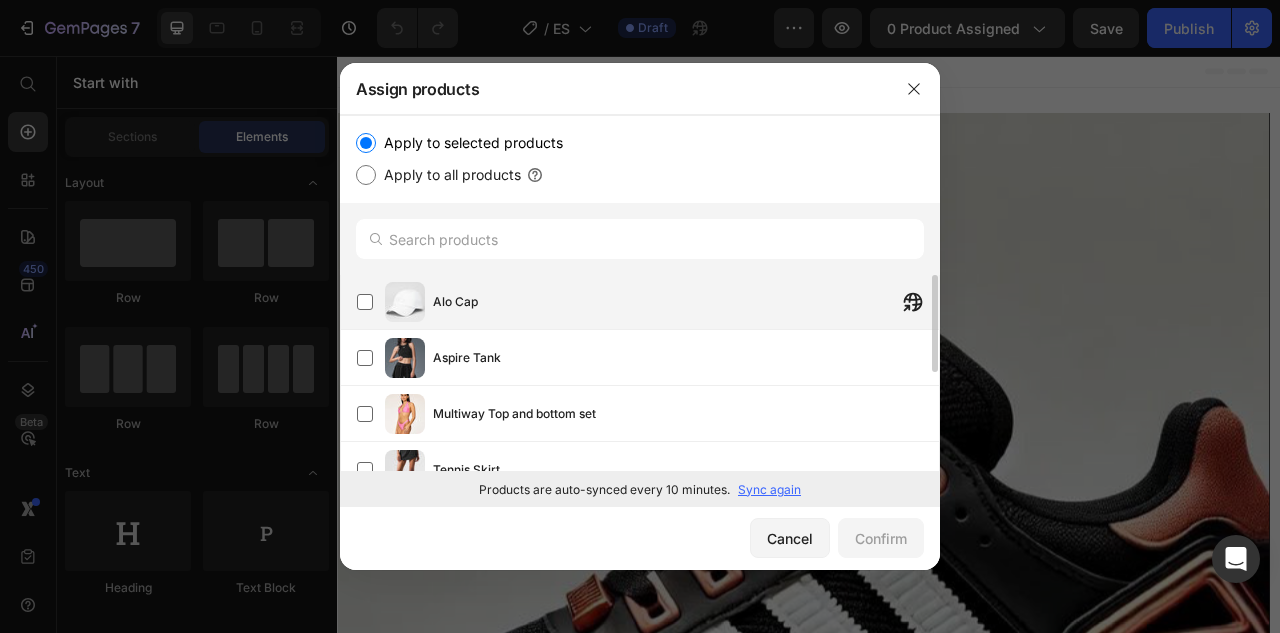 scroll, scrollTop: 4, scrollLeft: 0, axis: vertical 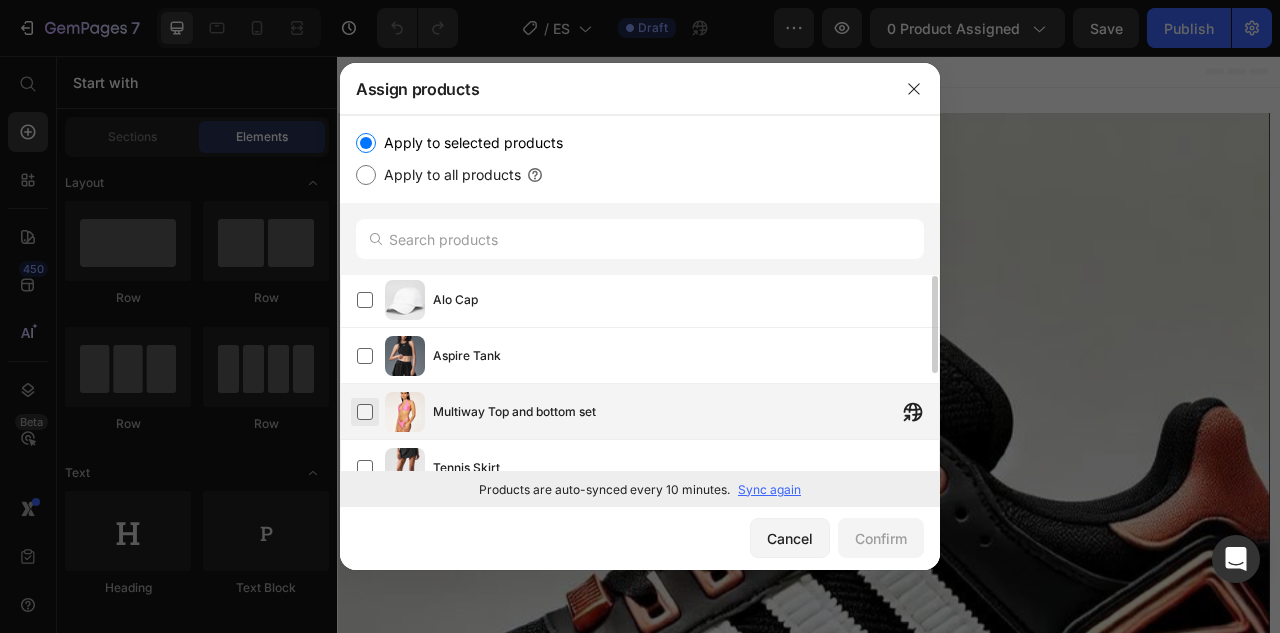 click at bounding box center [365, 412] 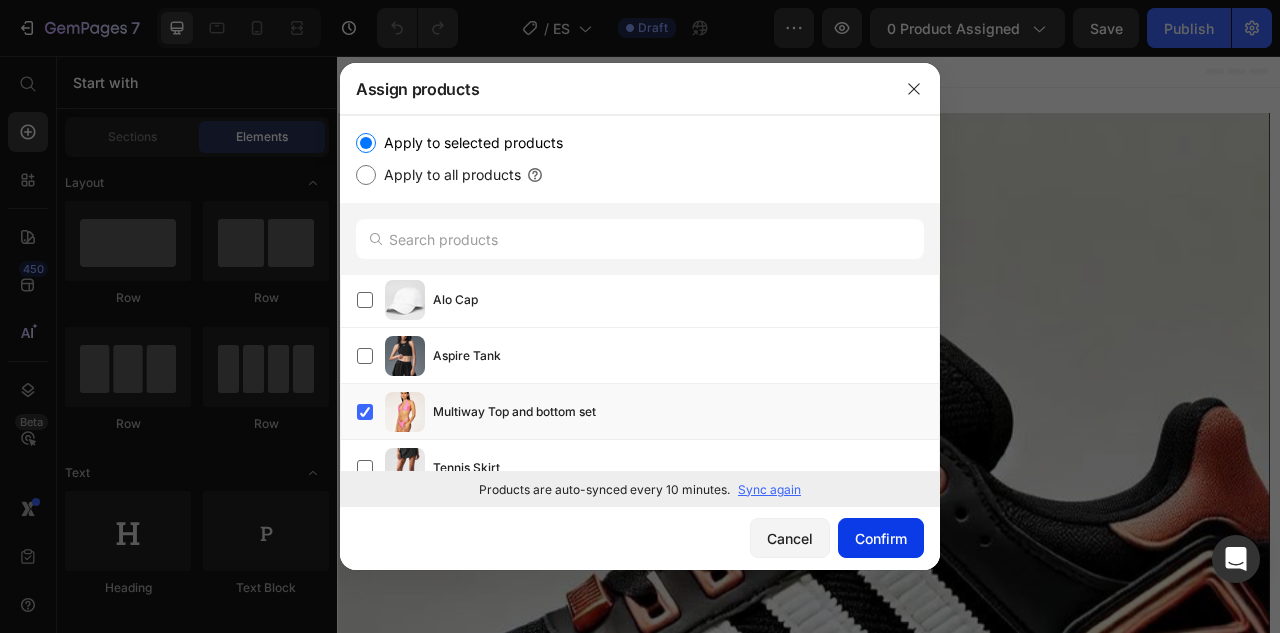 click on "Confirm" at bounding box center [881, 538] 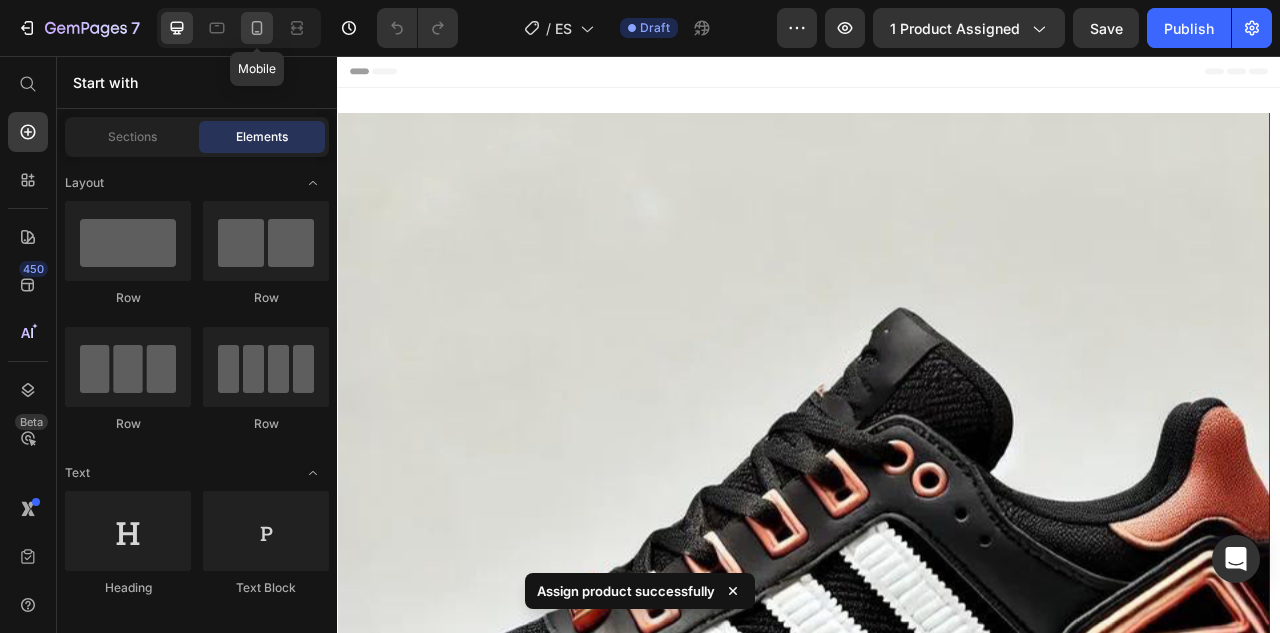 click 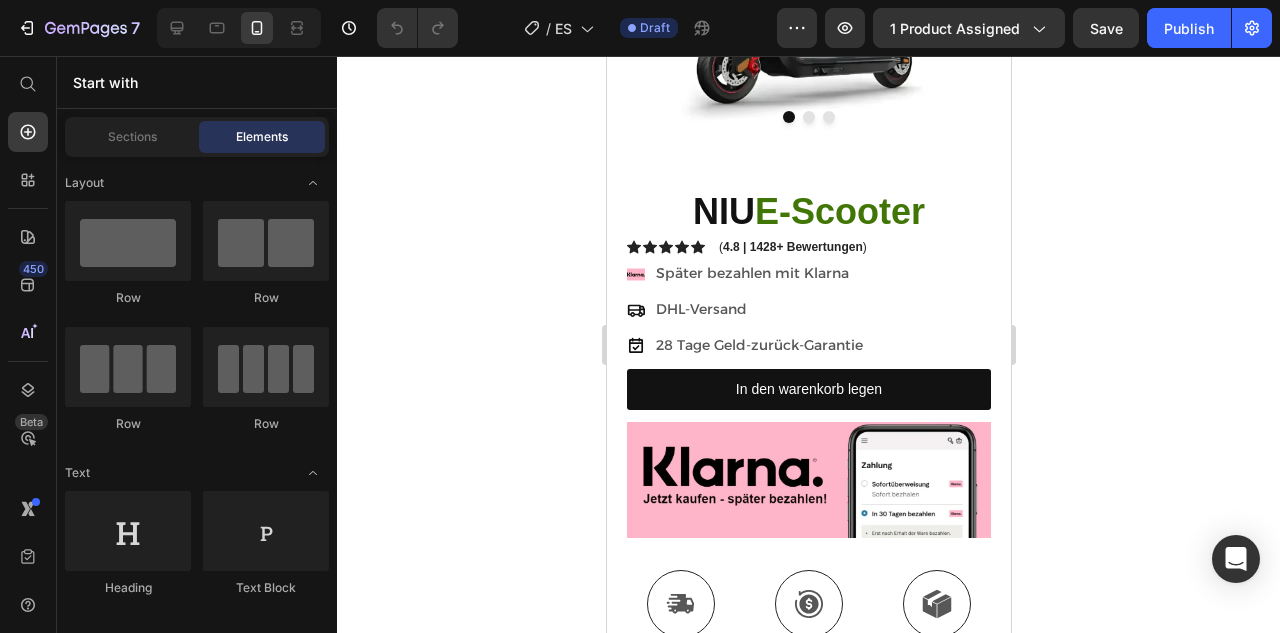 scroll, scrollTop: 0, scrollLeft: 0, axis: both 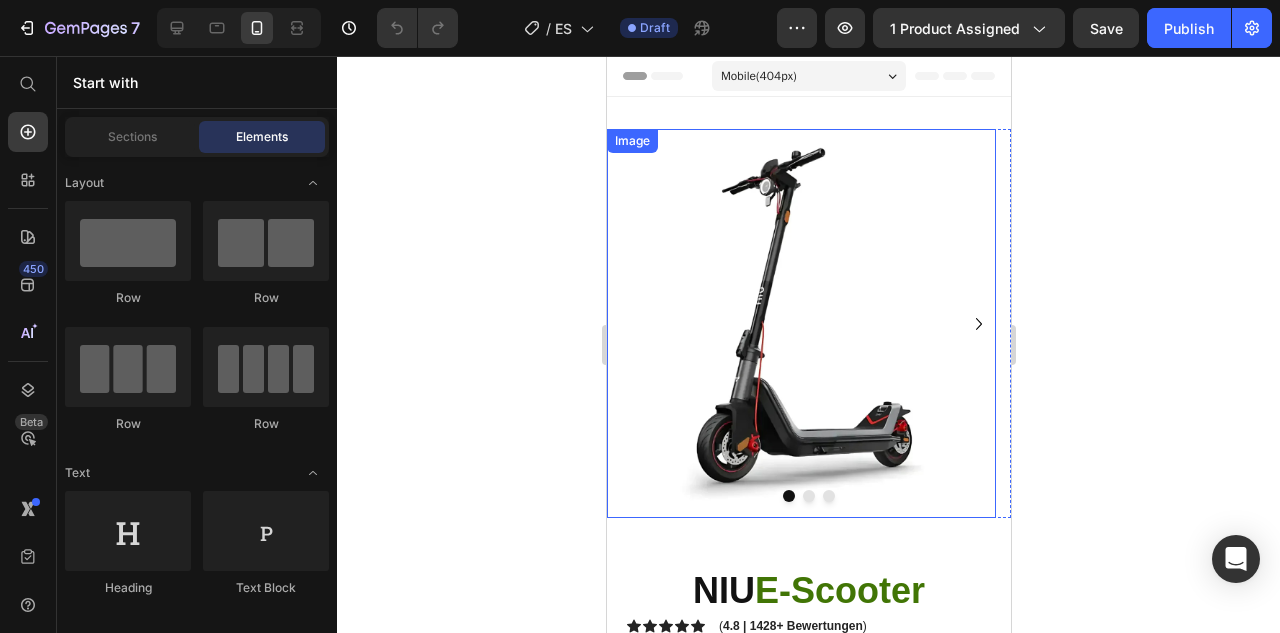 click at bounding box center [800, 323] 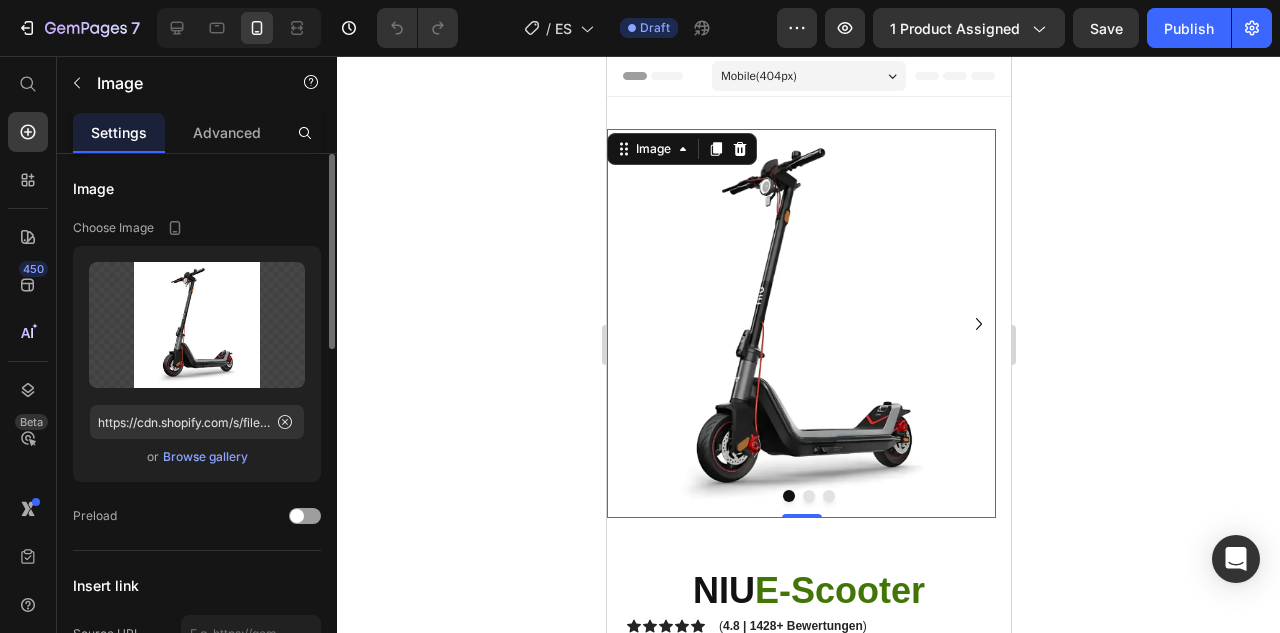 click on "Browse gallery" at bounding box center [205, 457] 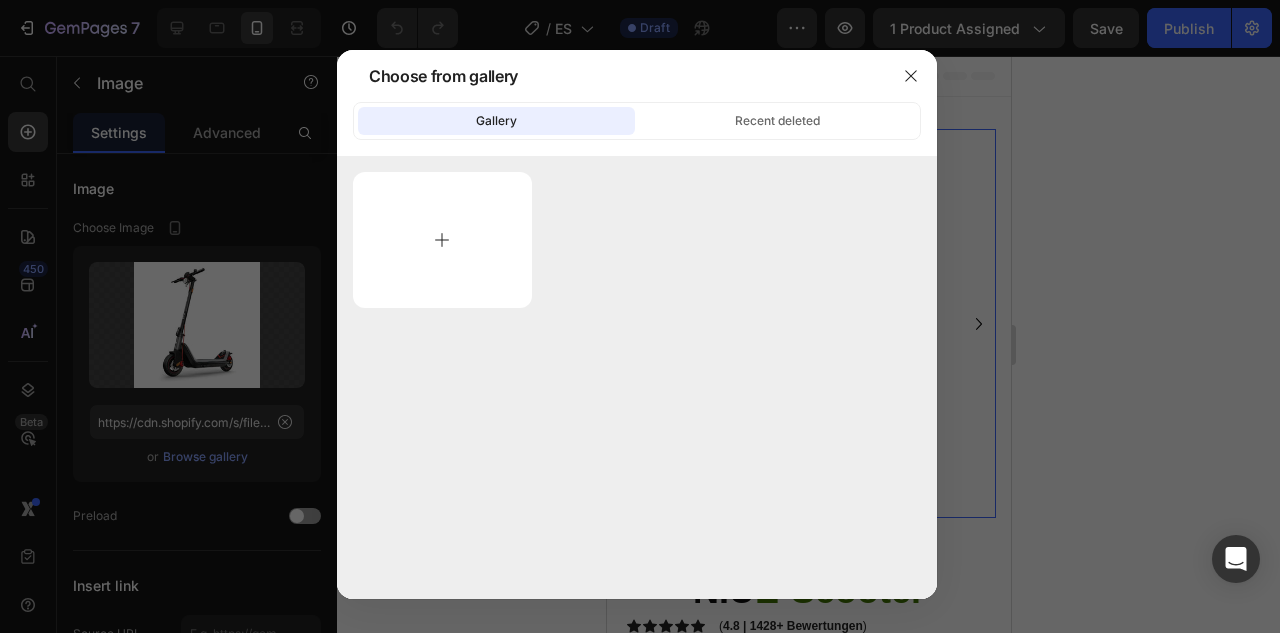 click at bounding box center [442, 240] 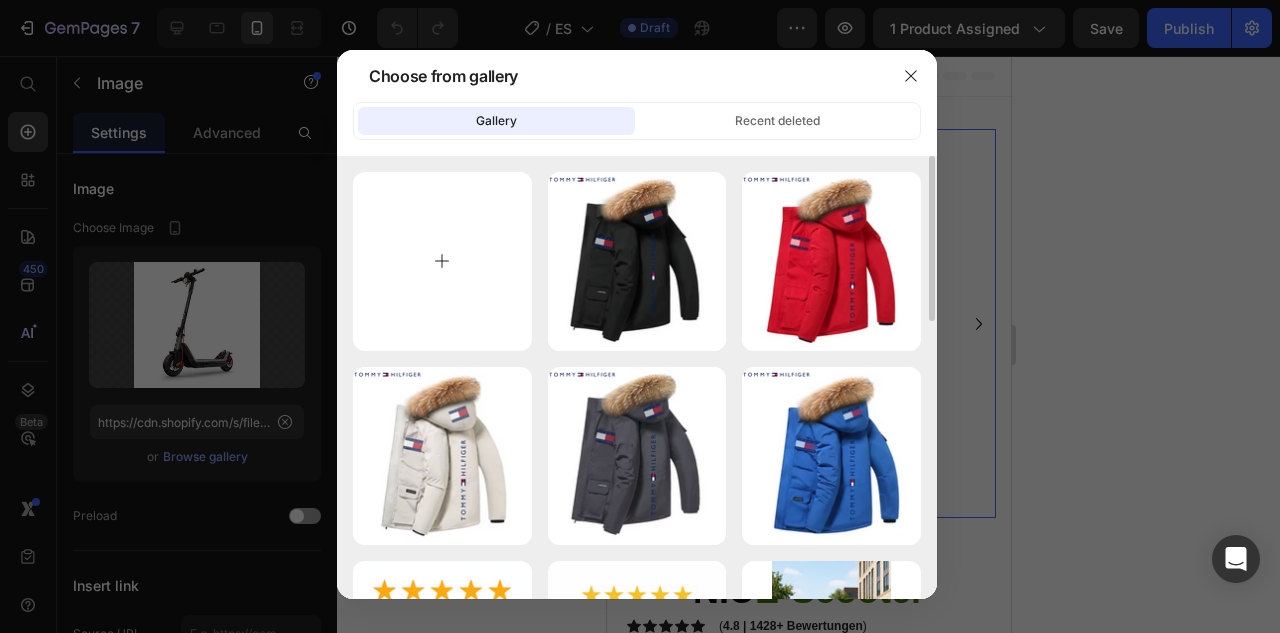 type on "C:\fakepath\gempages_573277714325177094-e06fd798-26fb-4eea-b94a-a275e282e0ac.webp" 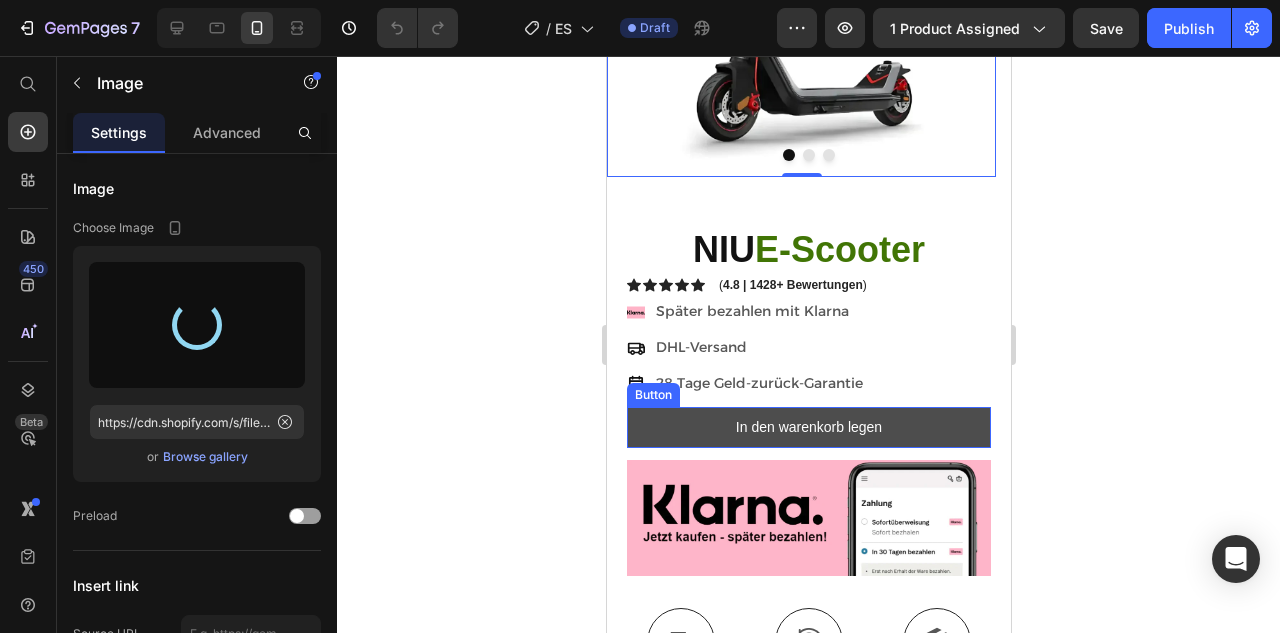 scroll, scrollTop: 255, scrollLeft: 0, axis: vertical 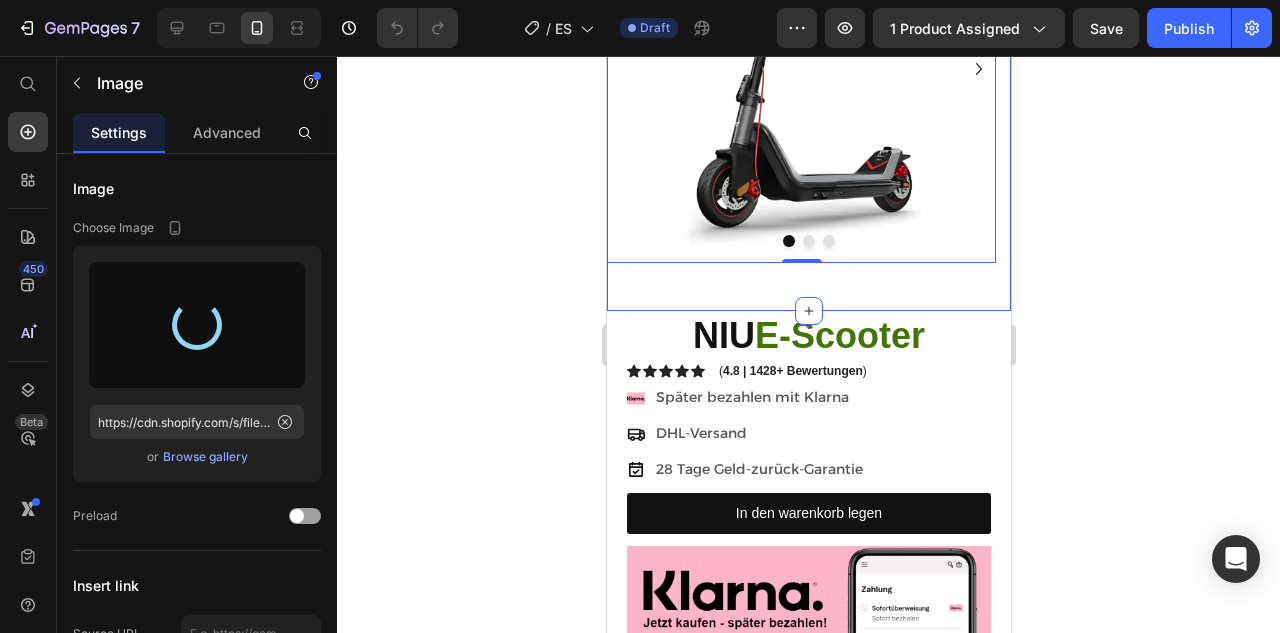 type on "https://cdn.shopify.com/s/files/1/0944/9770/2213/files/gempages_574942610834064228-81d94cc0-c33a-484c-bb70-86a6bdfe9e7d.webp" 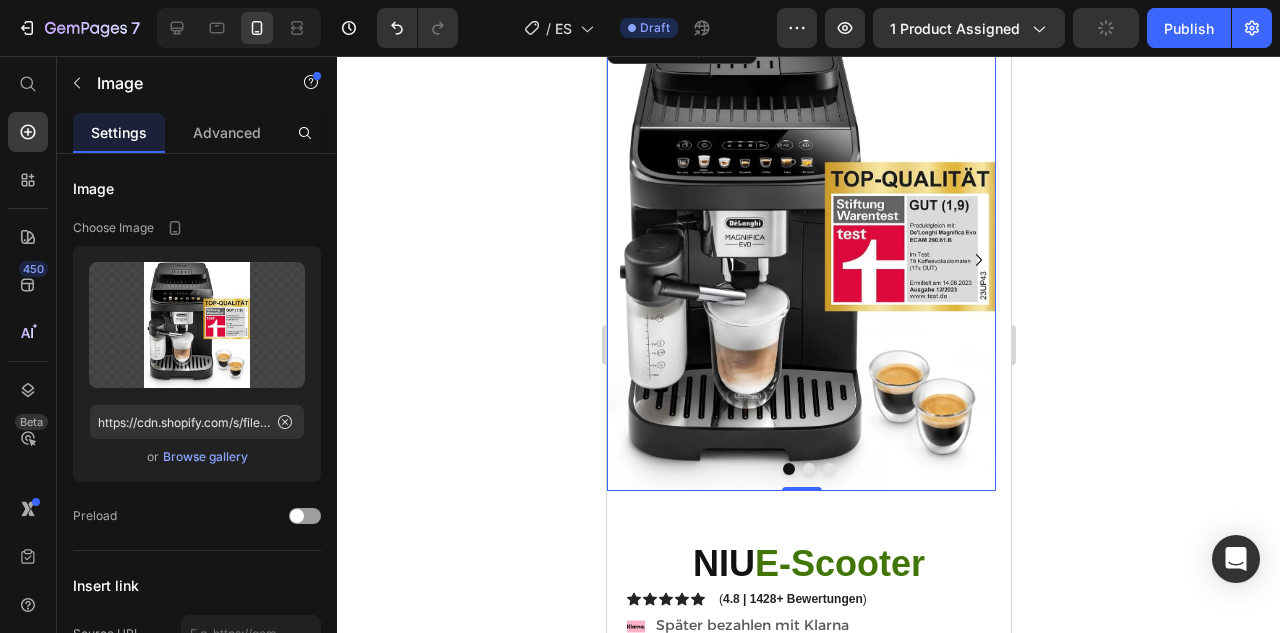 scroll, scrollTop: 32, scrollLeft: 0, axis: vertical 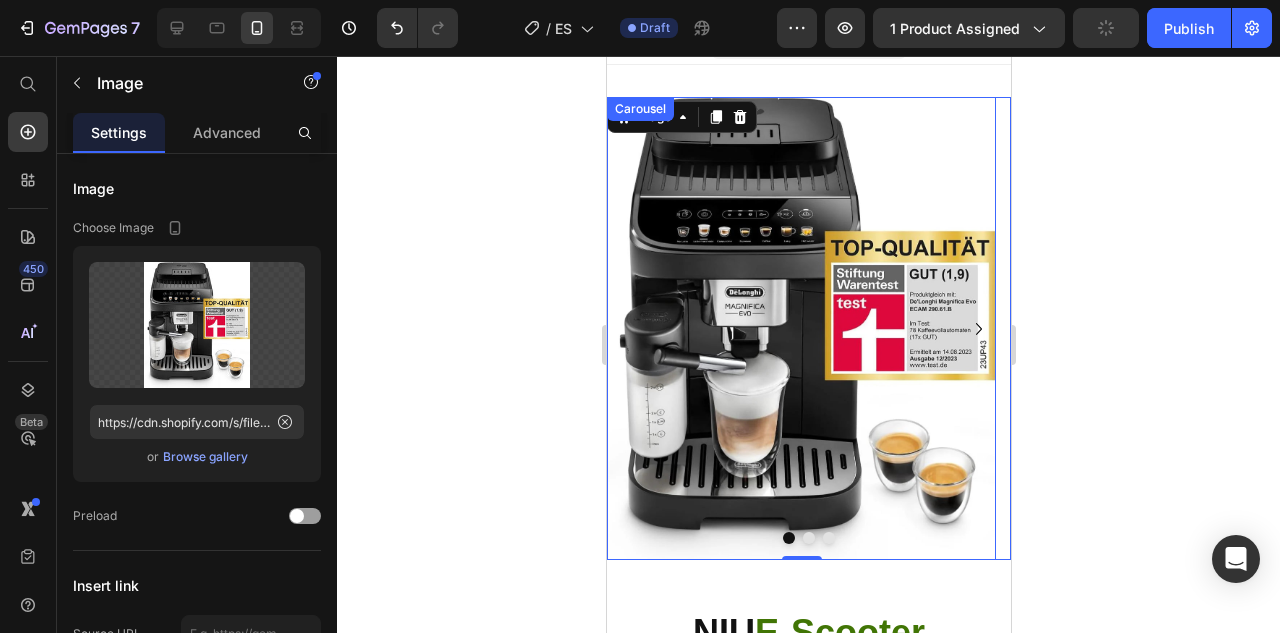 click at bounding box center (808, 538) 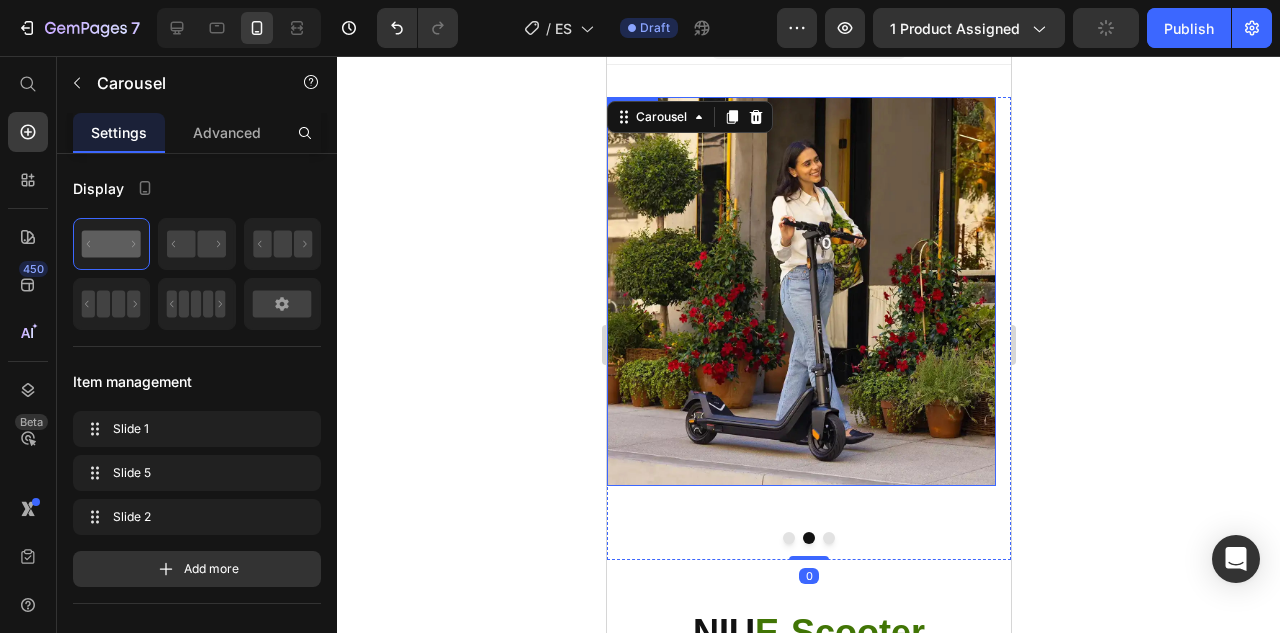 click at bounding box center [800, 291] 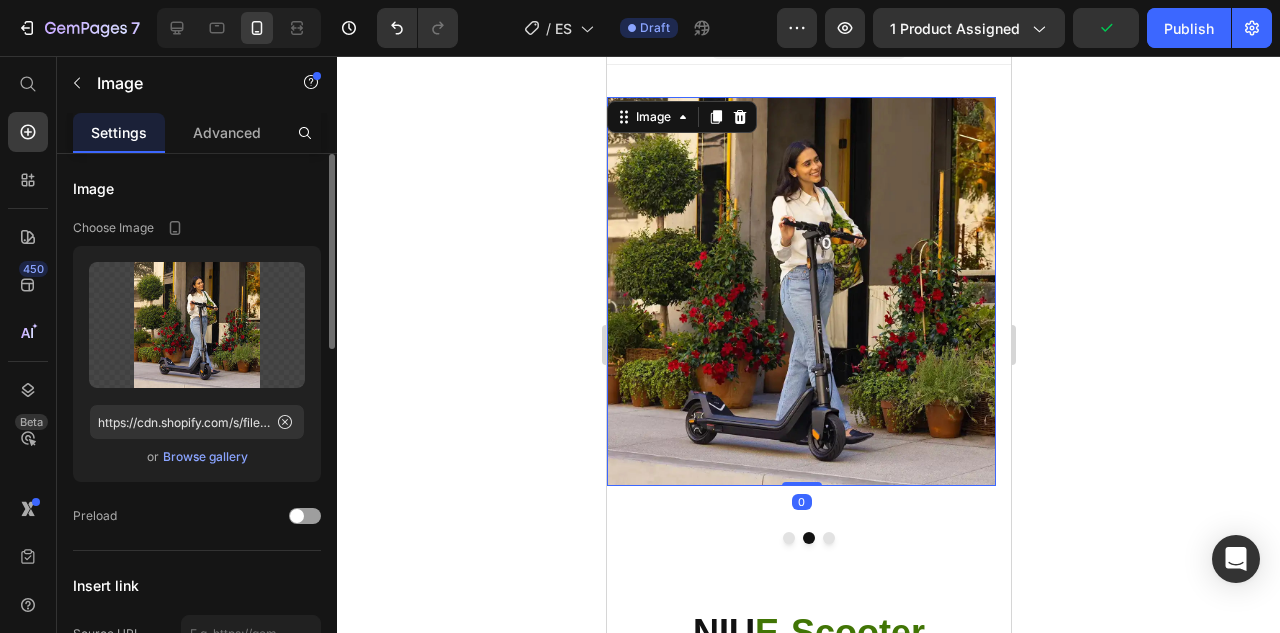 click on "Browse gallery" at bounding box center (205, 457) 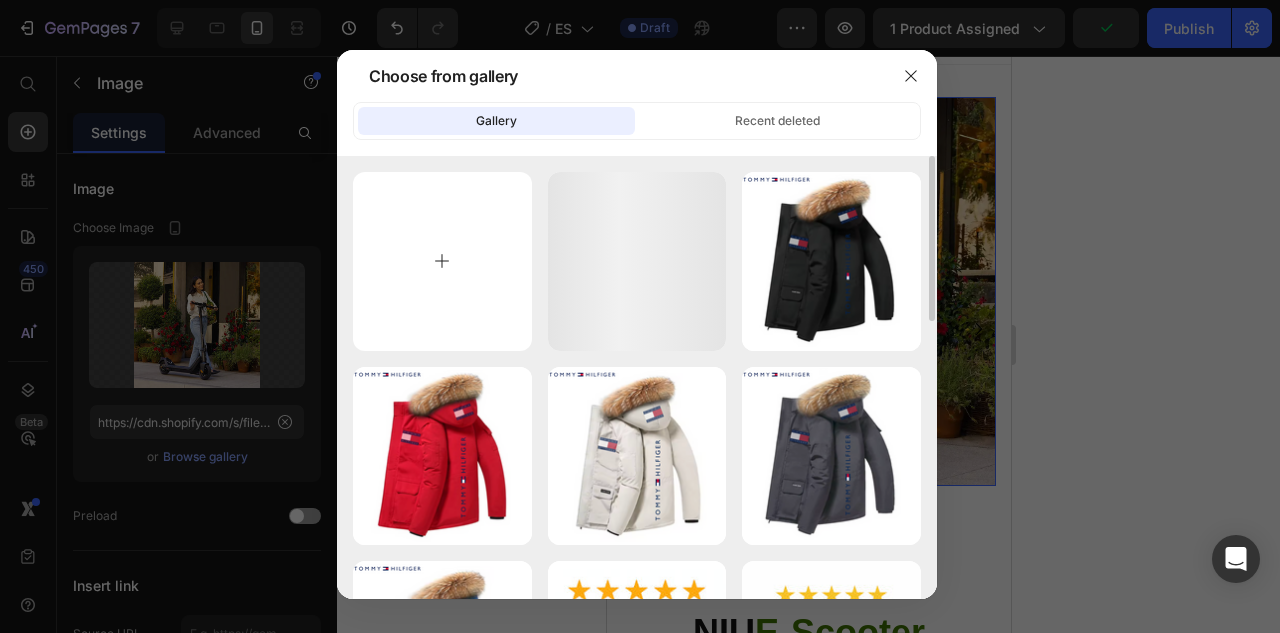 click at bounding box center (442, 261) 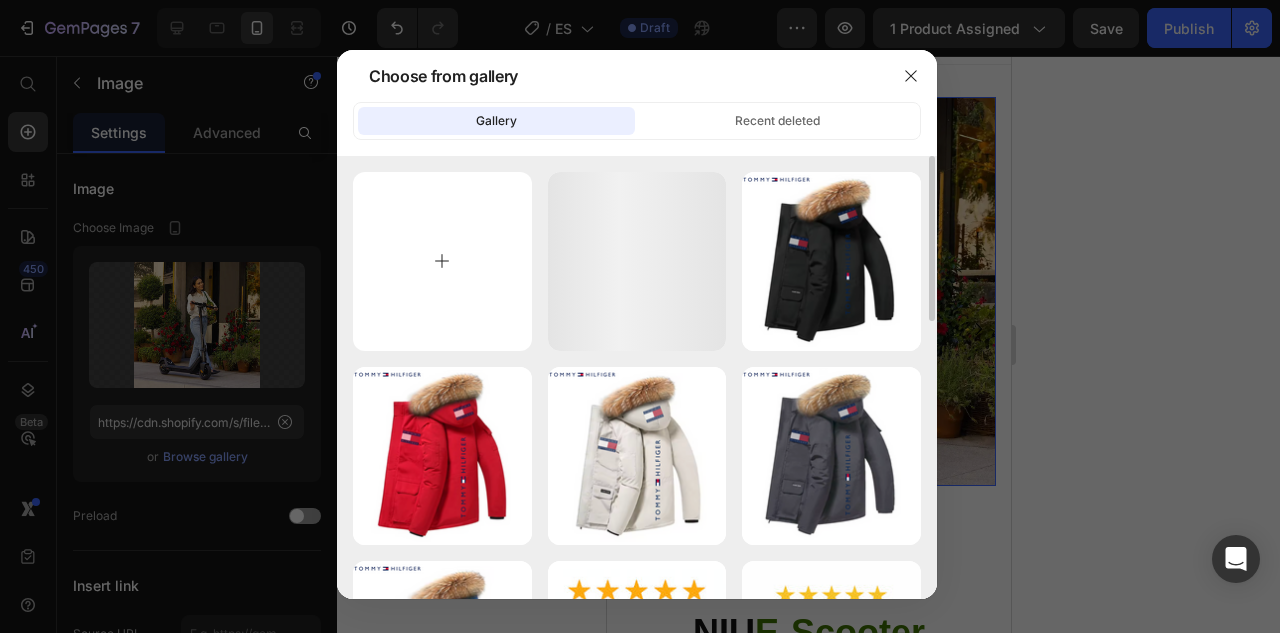 type on "C:\fakepath\gempages_573277714325177094-30bc67de-1f4d-4f9c-9bab-8d914e069c22.webp" 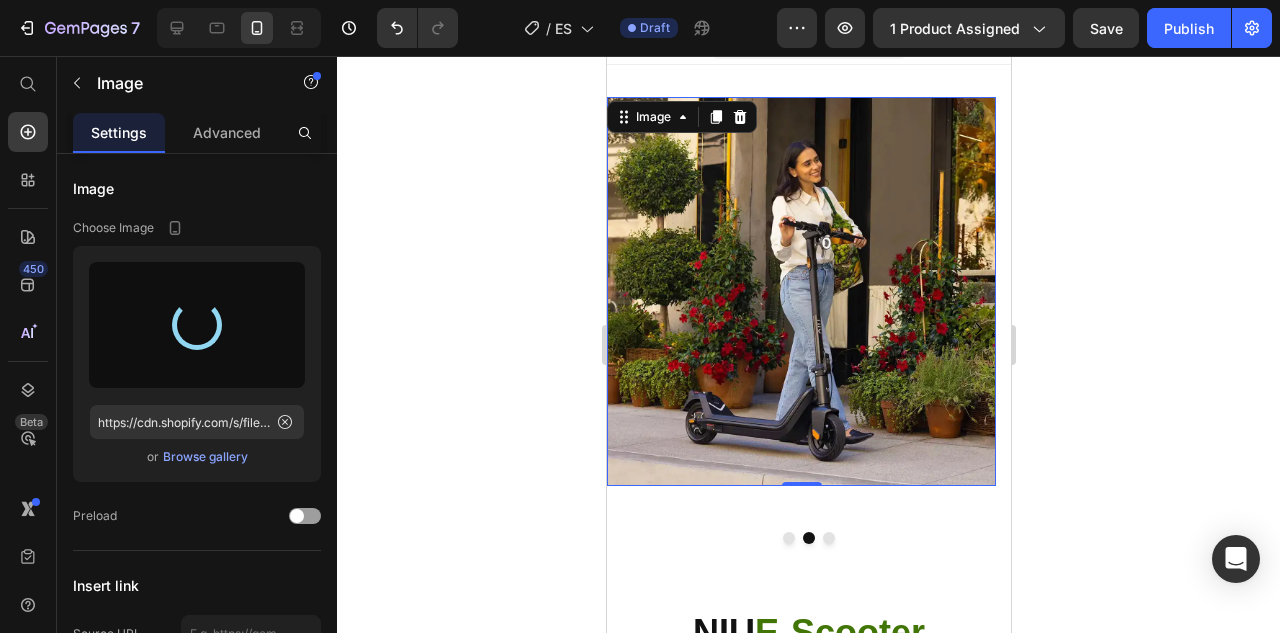 type on "https://cdn.shopify.com/s/files/1/0944/9770/2213/files/gempages_574942610834064228-33cd1848-2875-4b06-a9e2-aabe7f5e2717.webp" 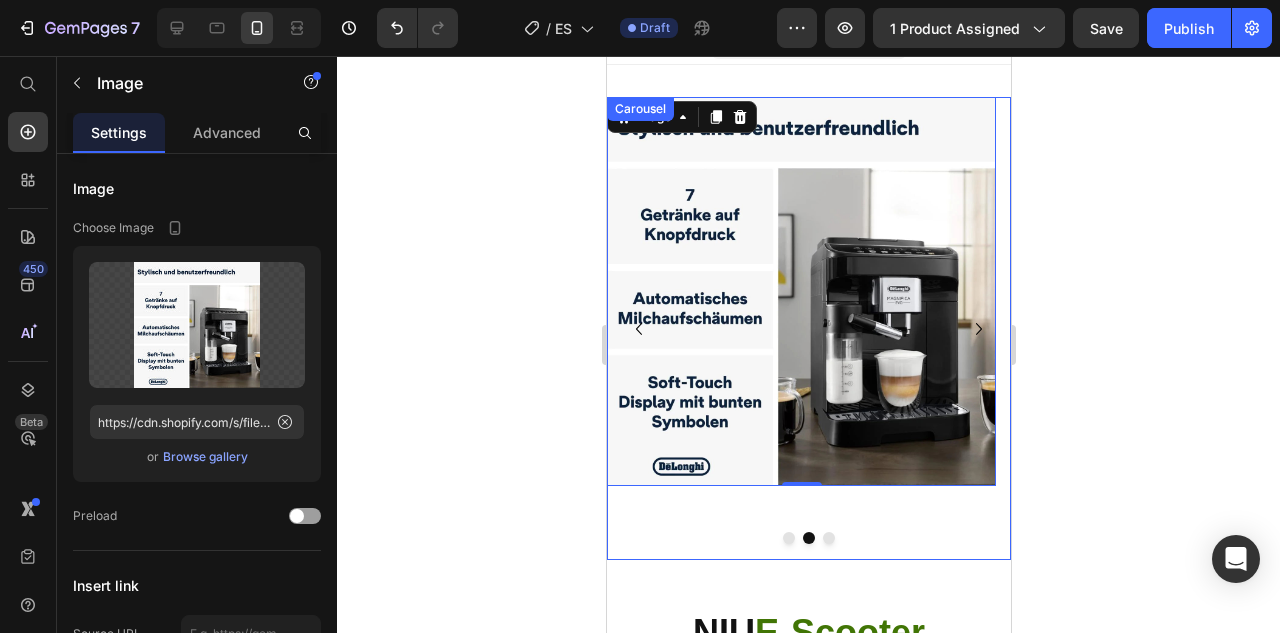 click at bounding box center (828, 538) 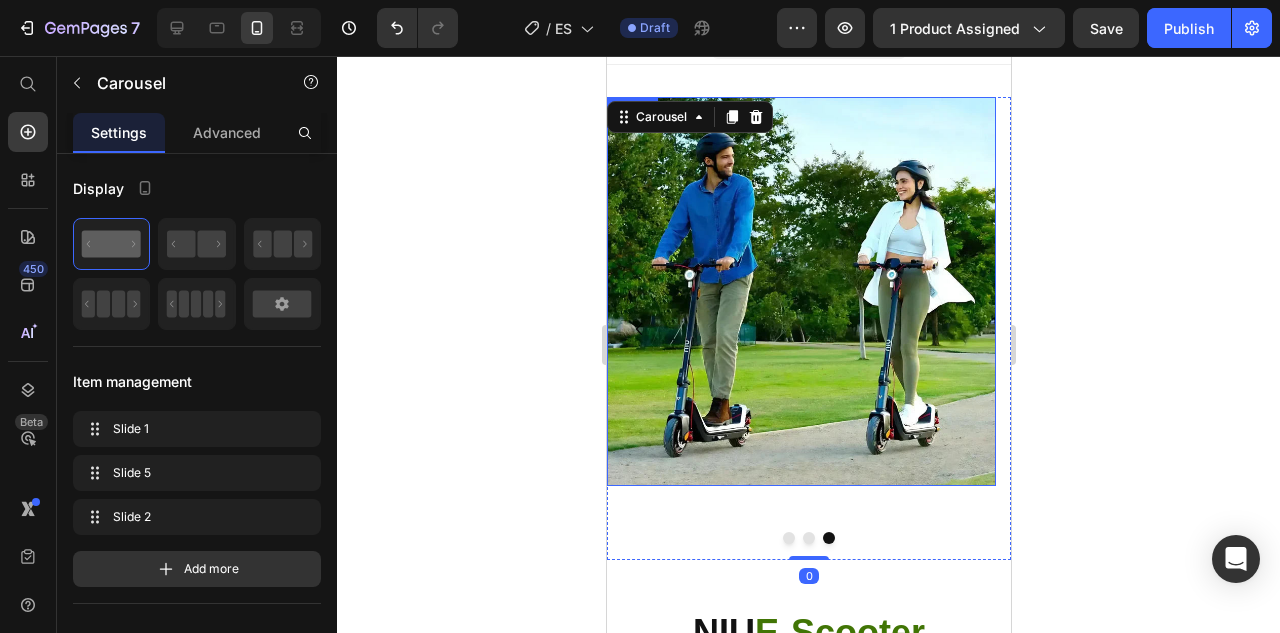 click at bounding box center [800, 291] 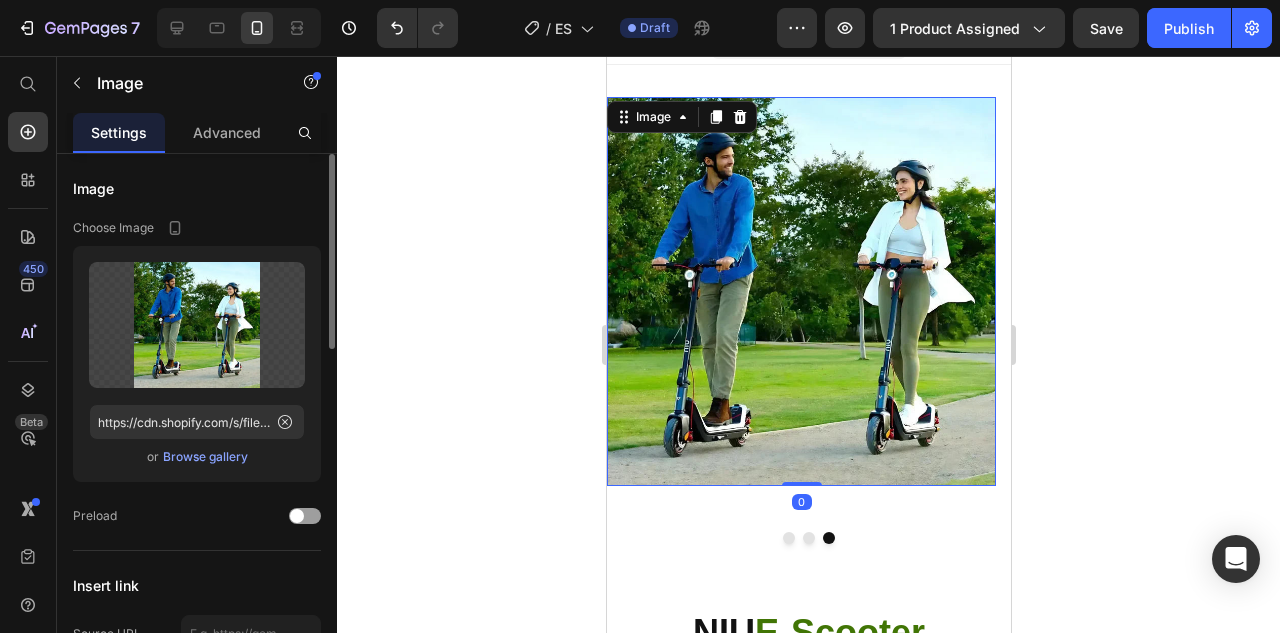 click on "Browse gallery" at bounding box center [205, 457] 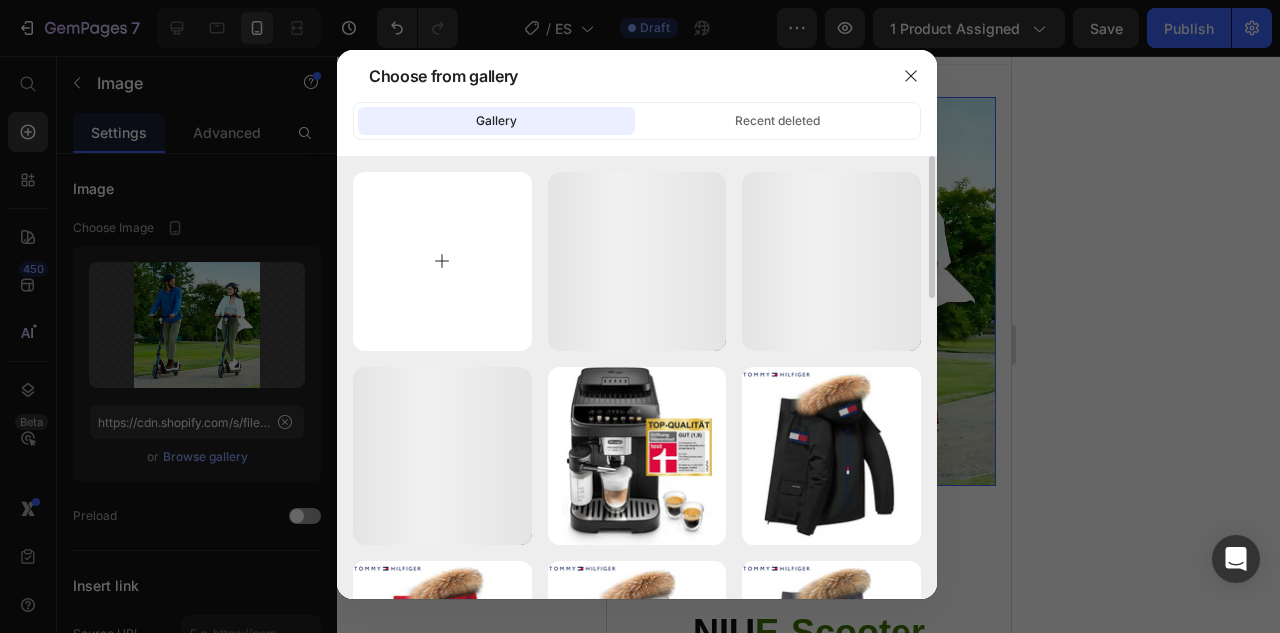 click at bounding box center [442, 261] 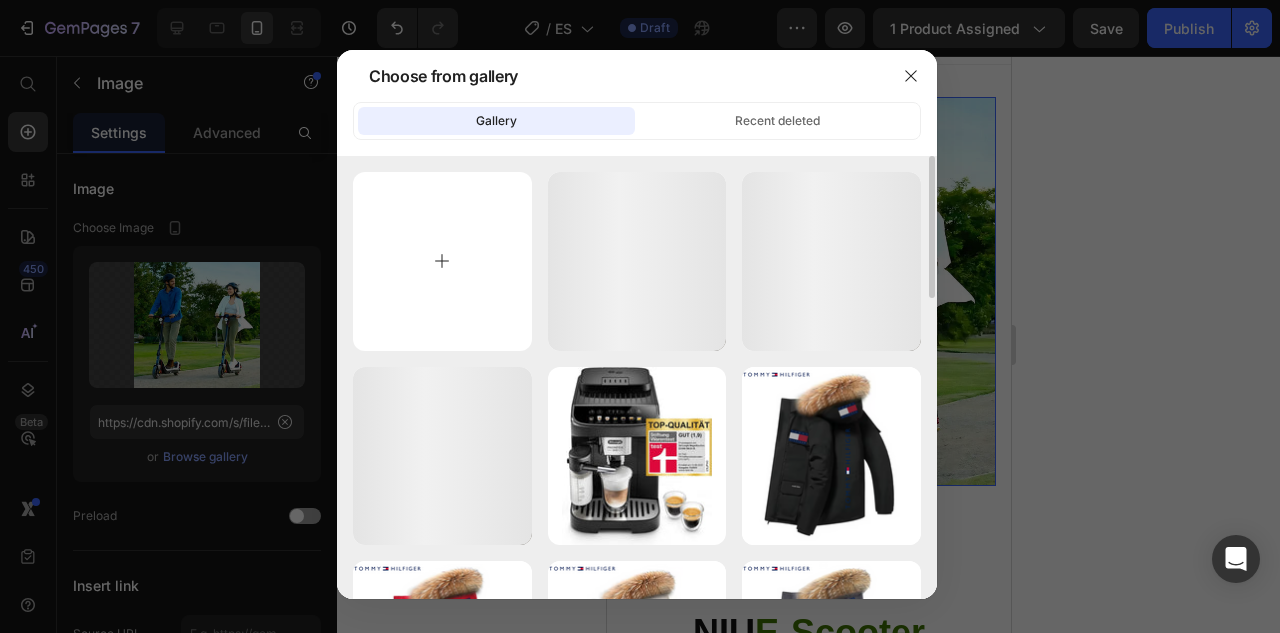 type on "C:\fakepath\gempages_573277714325177094-df0878b6-7ee3-45e1-8395-2f84ec32fea6.webp" 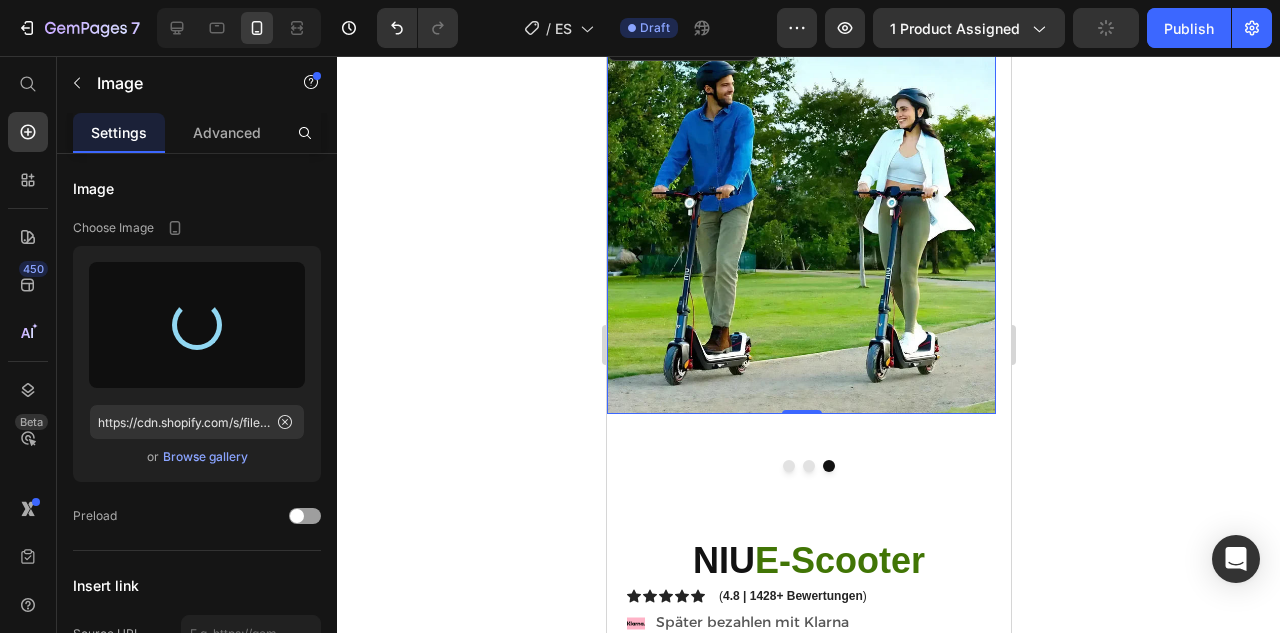 scroll, scrollTop: 289, scrollLeft: 0, axis: vertical 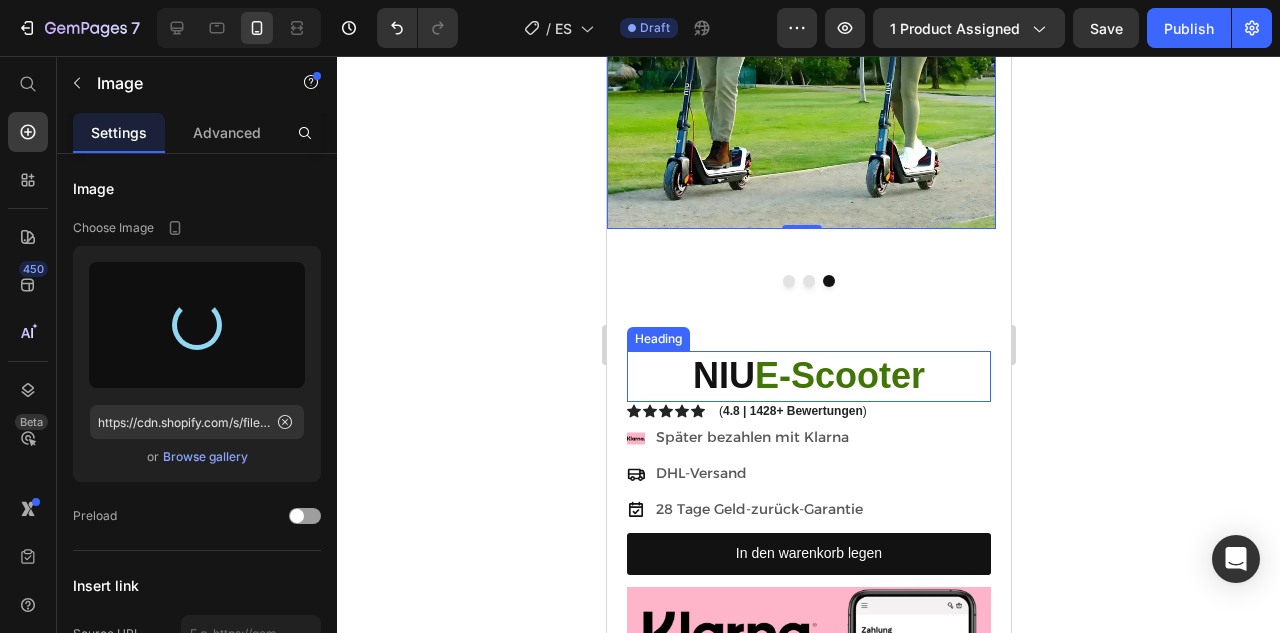type on "https://cdn.shopify.com/s/files/1/0944/9770/2213/files/gempages_574942610834064228-e7699f2c-19a2-4f9b-b714-c4b59e439447.webp" 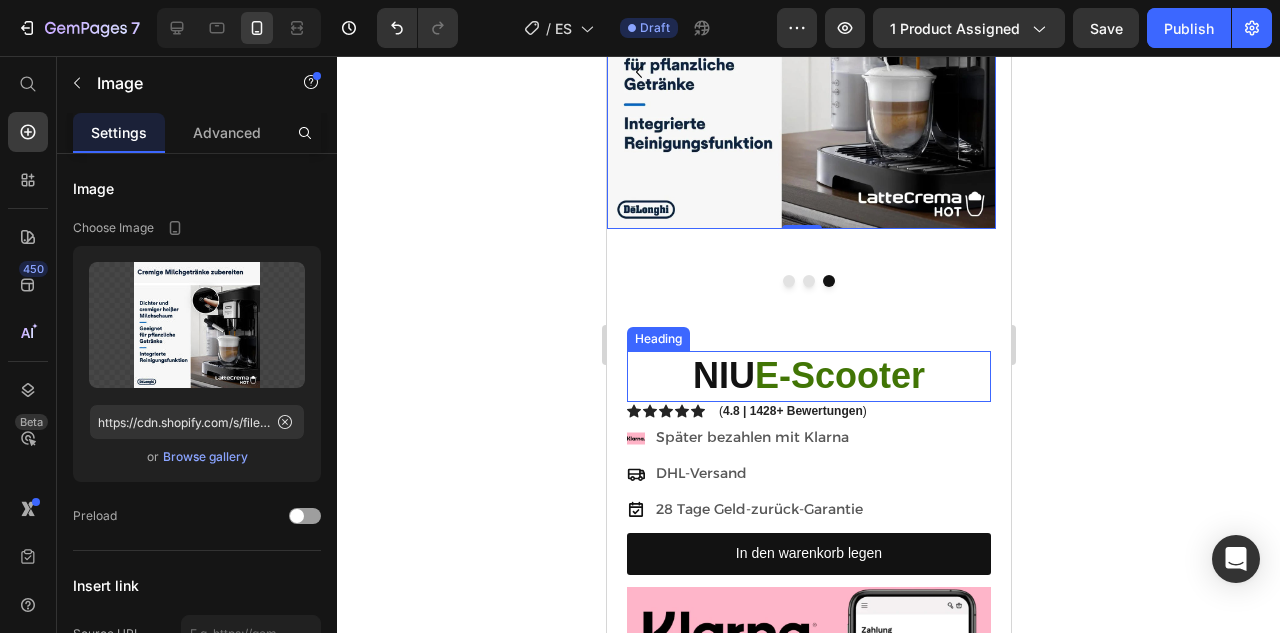 click on "E-Scooter" at bounding box center (839, 375) 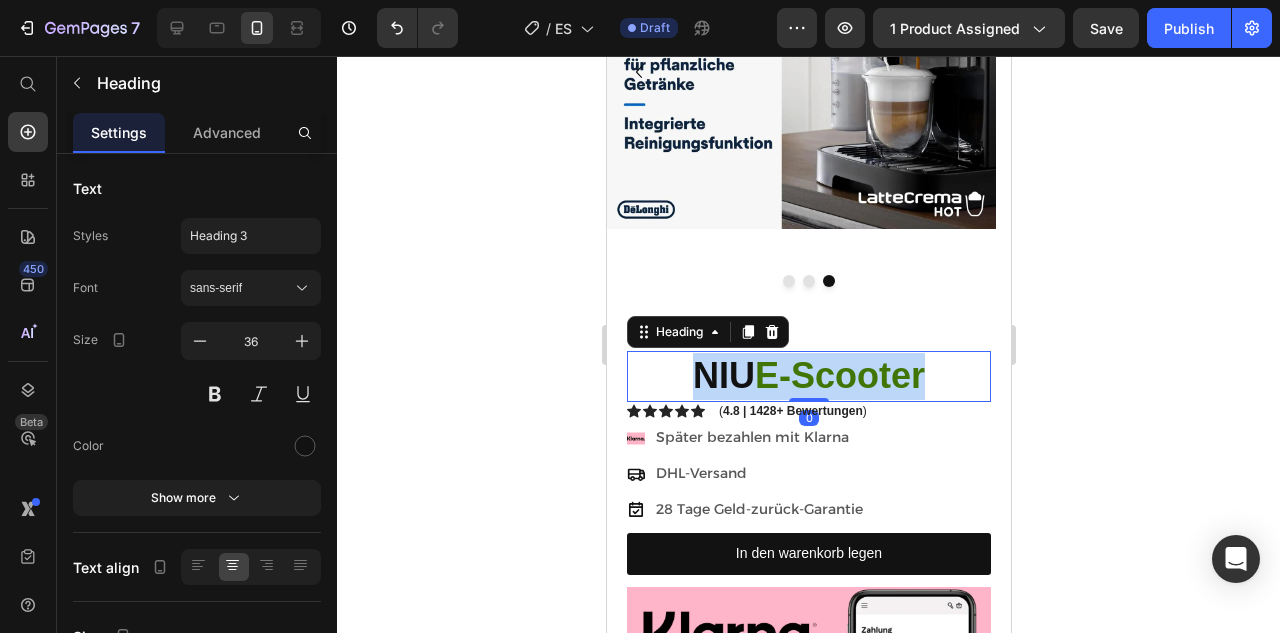 click on "E-Scooter" at bounding box center (839, 375) 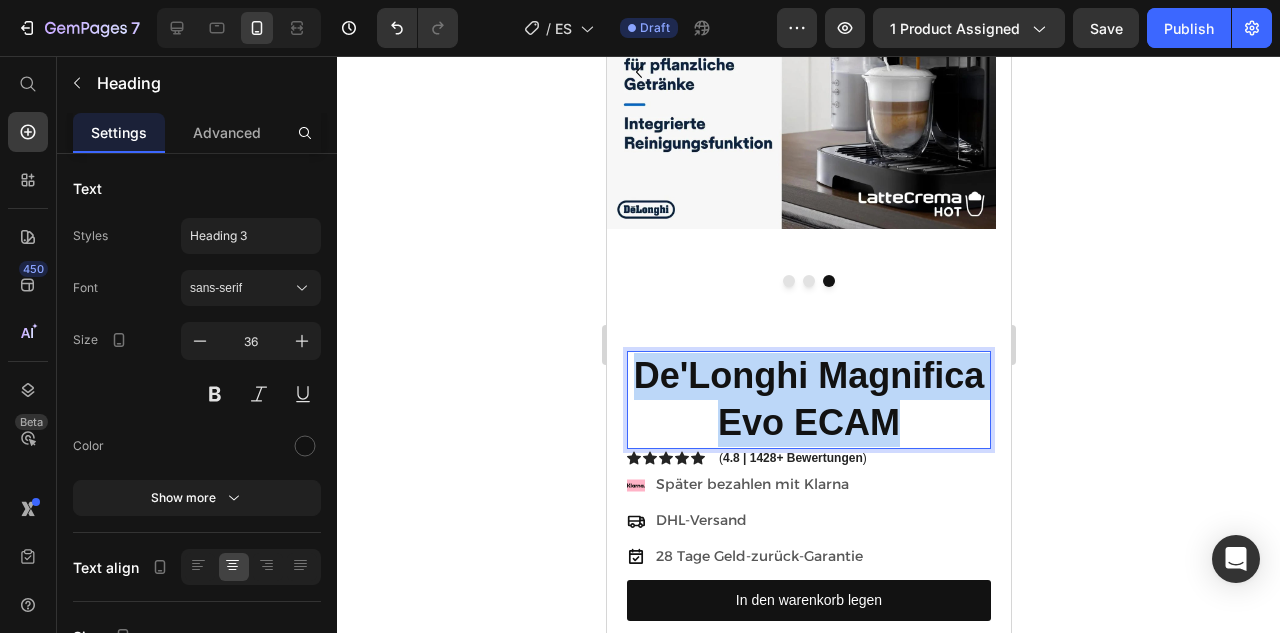 drag, startPoint x: 857, startPoint y: 456, endPoint x: 676, endPoint y: 371, distance: 199.965 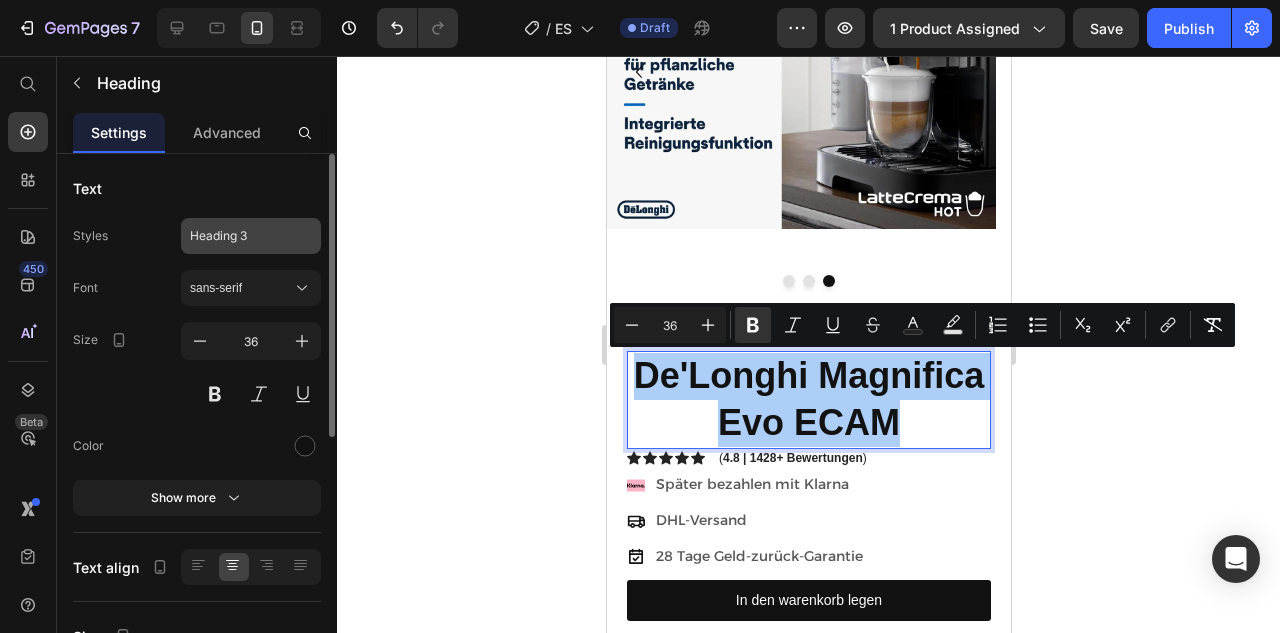click on "Heading 3" at bounding box center (239, 236) 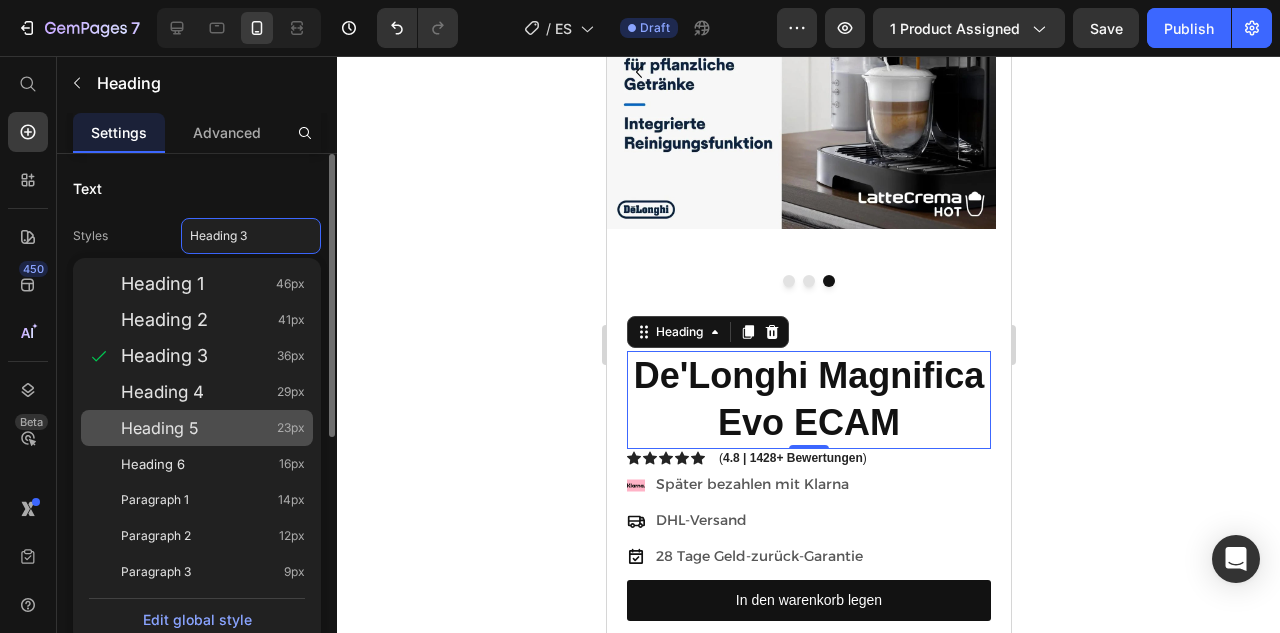 click on "Heading 5" at bounding box center [160, 428] 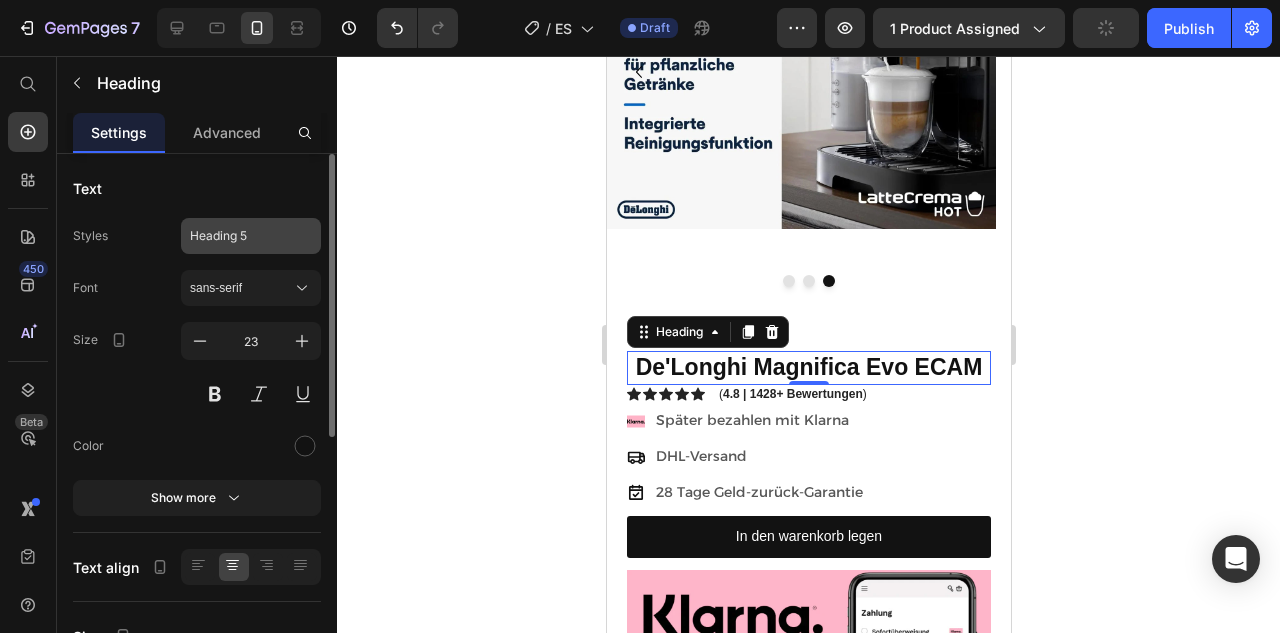 click on "Heading 5" at bounding box center [239, 236] 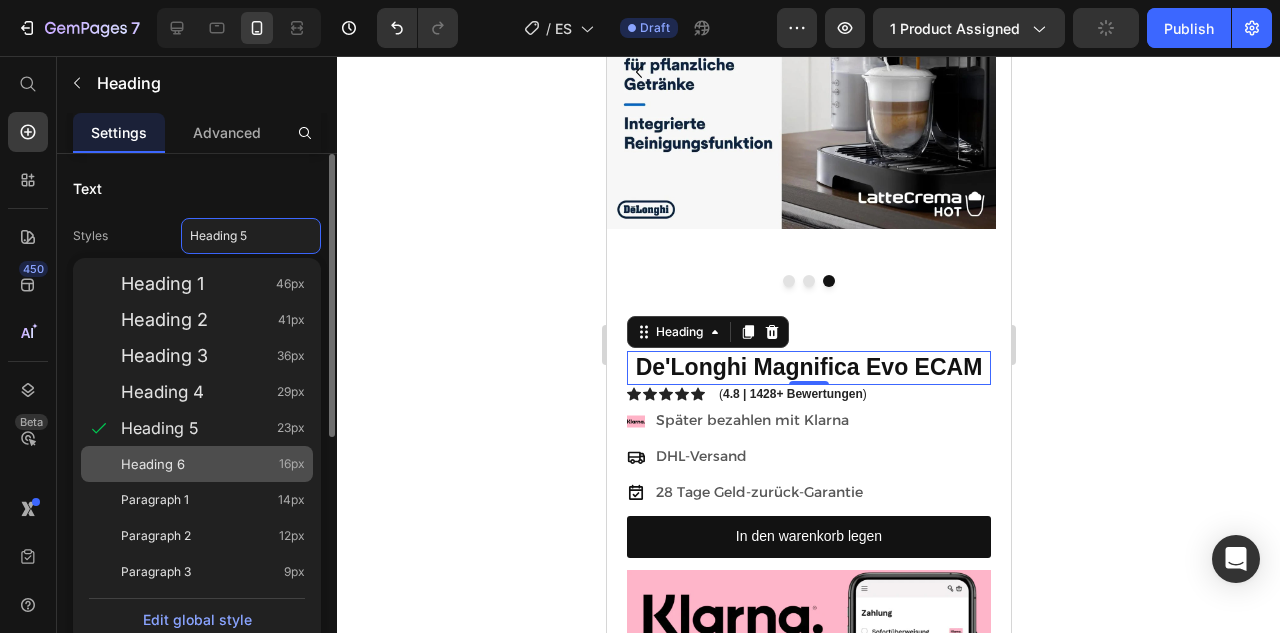 click on "Heading 6 16px" at bounding box center (213, 464) 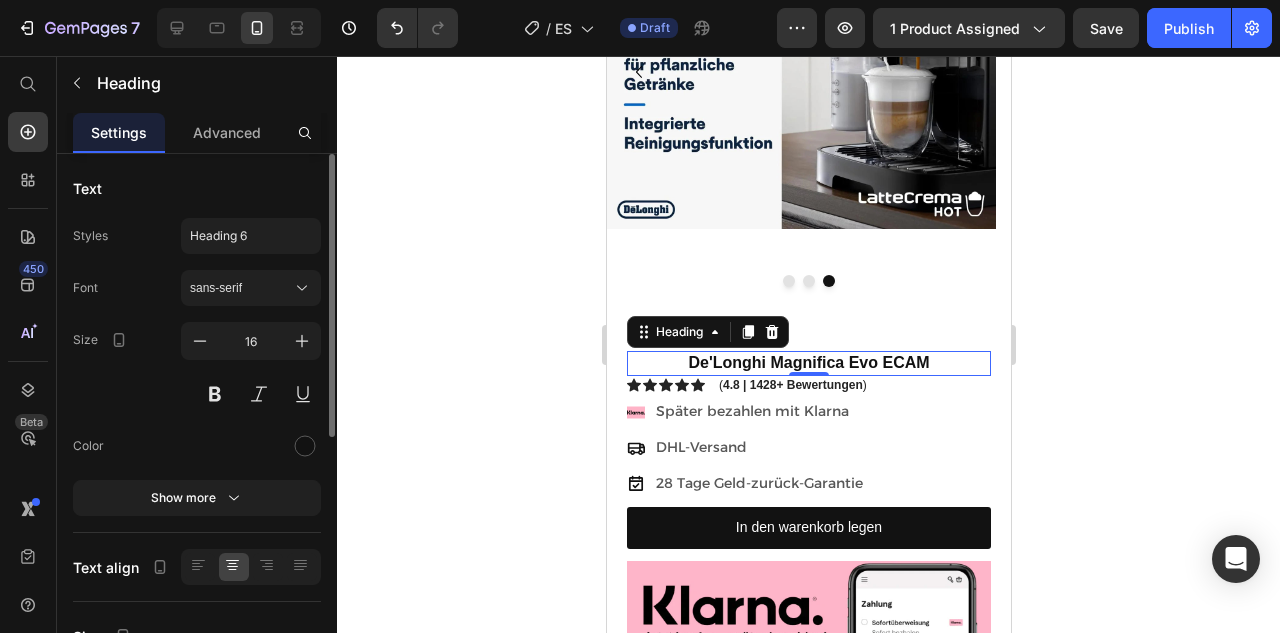 click 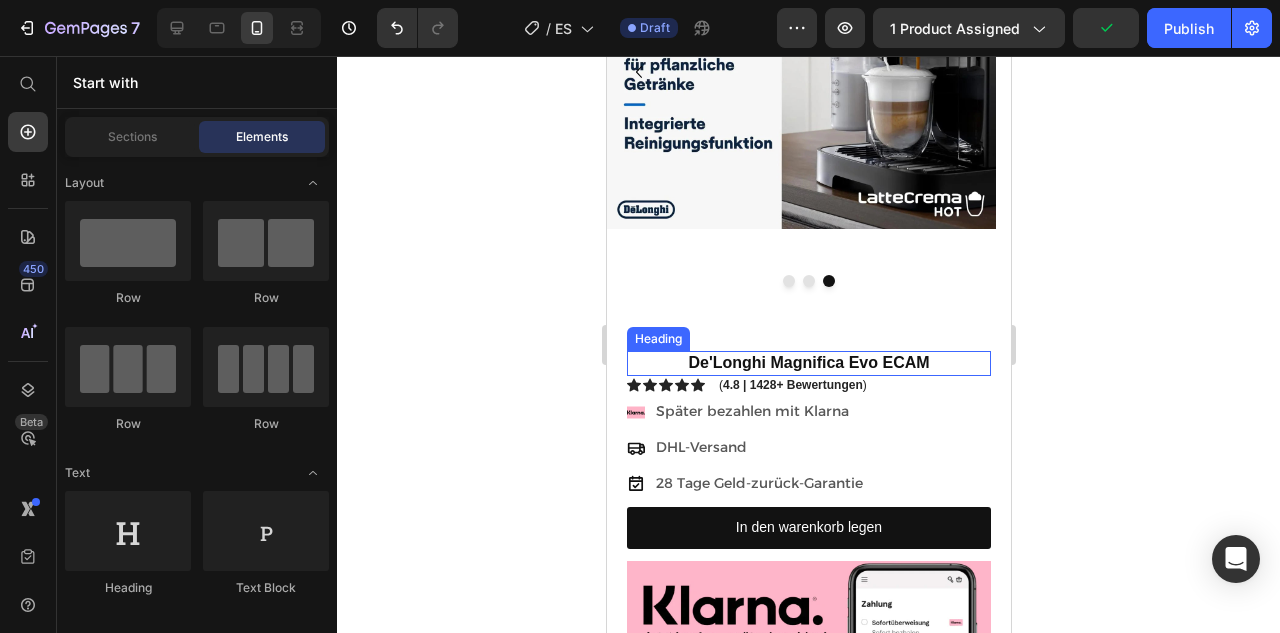 click on "De'Longhi Magnifica Evo ECAM" at bounding box center (807, 362) 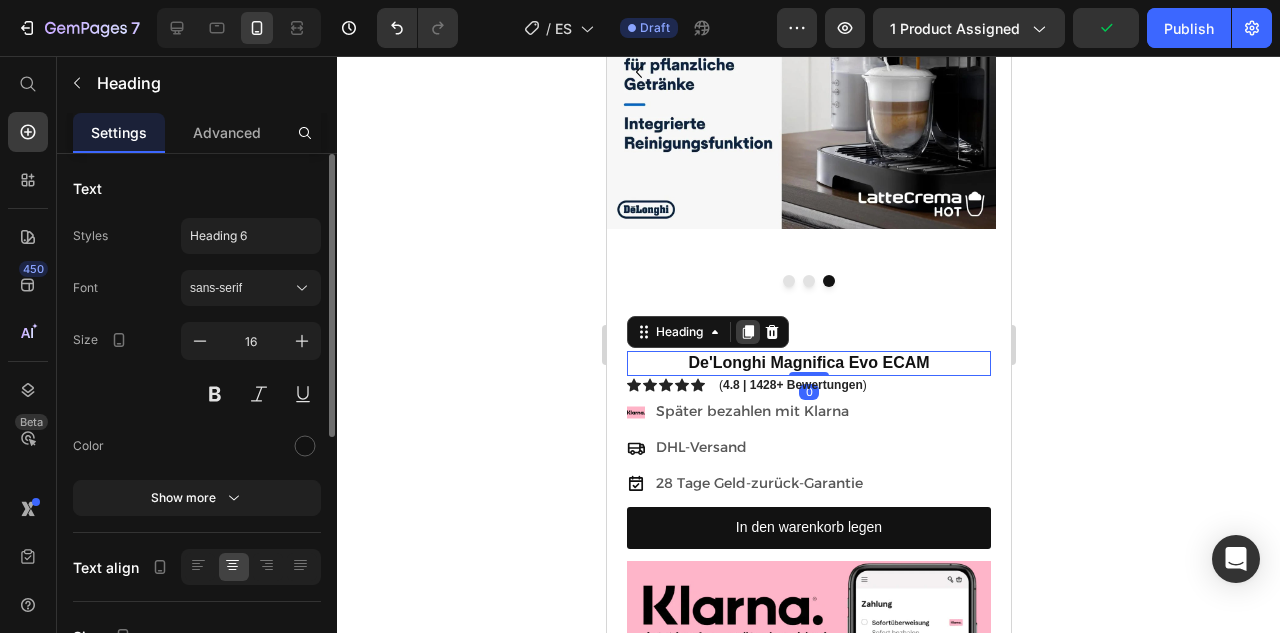 click 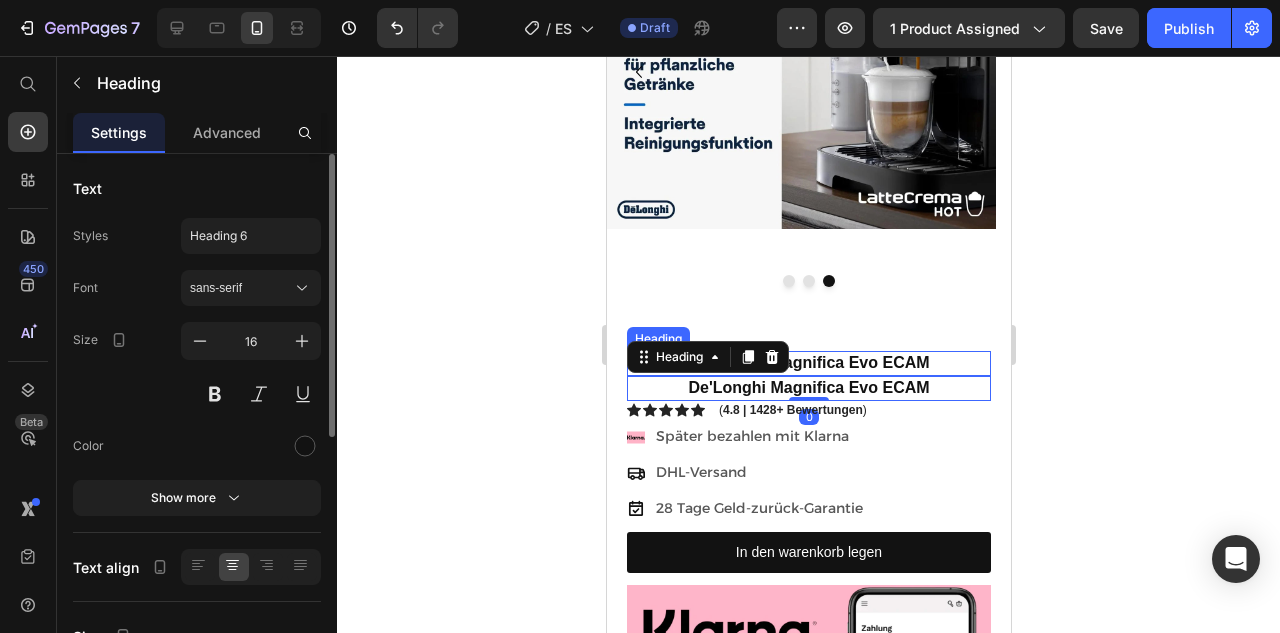 click on "De'Longhi Magnifica Evo ECAM" at bounding box center [807, 362] 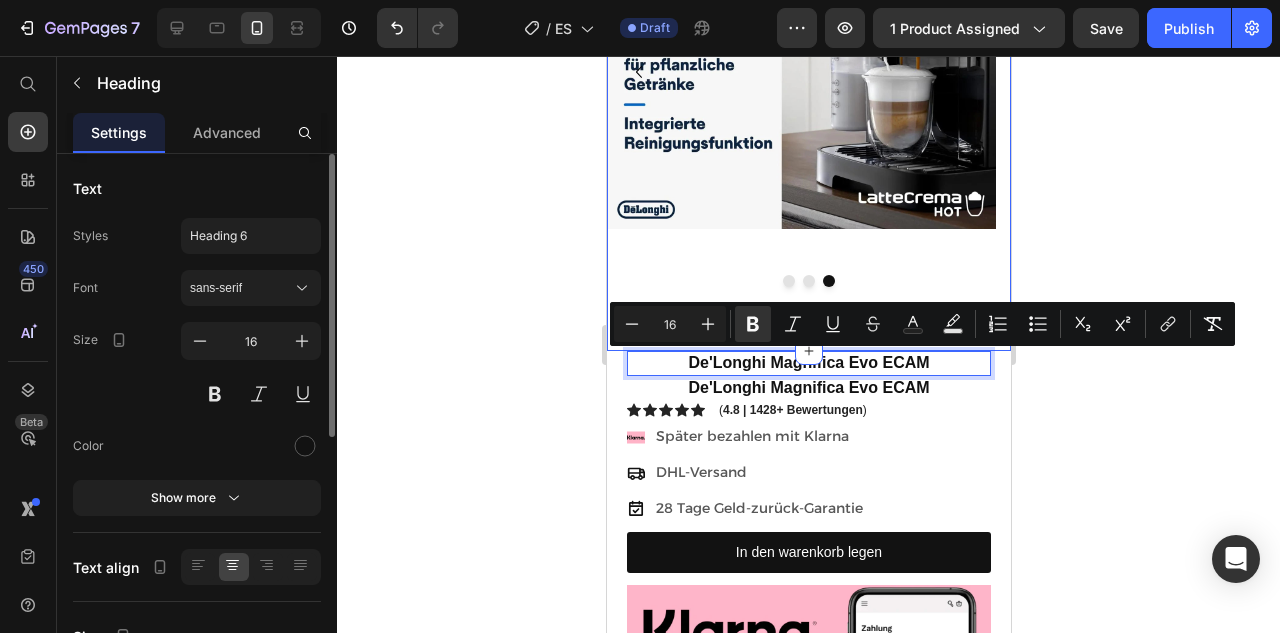 drag, startPoint x: 838, startPoint y: 360, endPoint x: 835, endPoint y: 339, distance: 21.213203 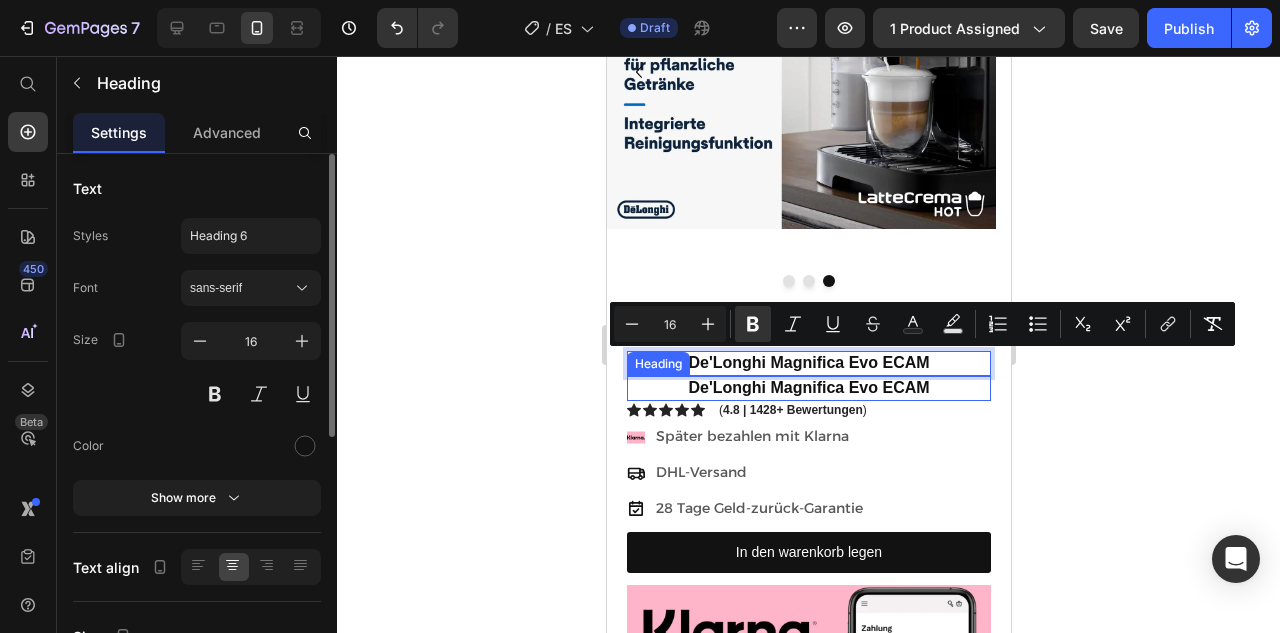 click on "De'Longhi Magnifica Evo ECAM" at bounding box center [808, 388] 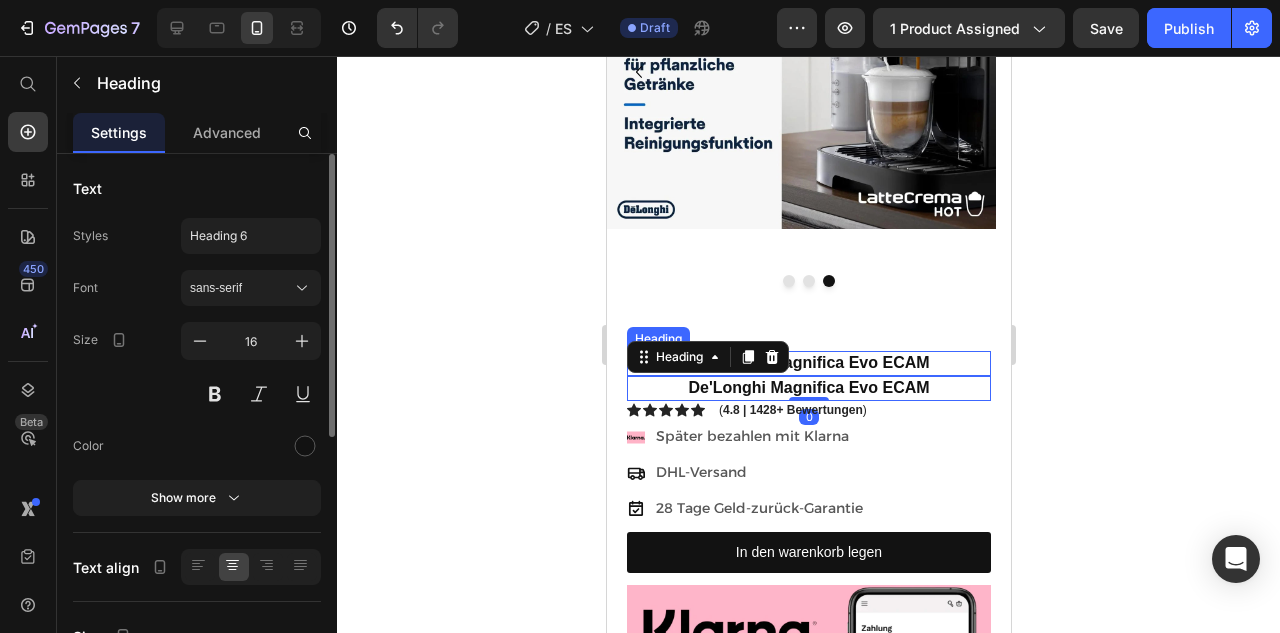 click on "⁠⁠⁠⁠⁠⁠⁠ De'Longhi Magnifica Evo ECAM" at bounding box center (808, 363) 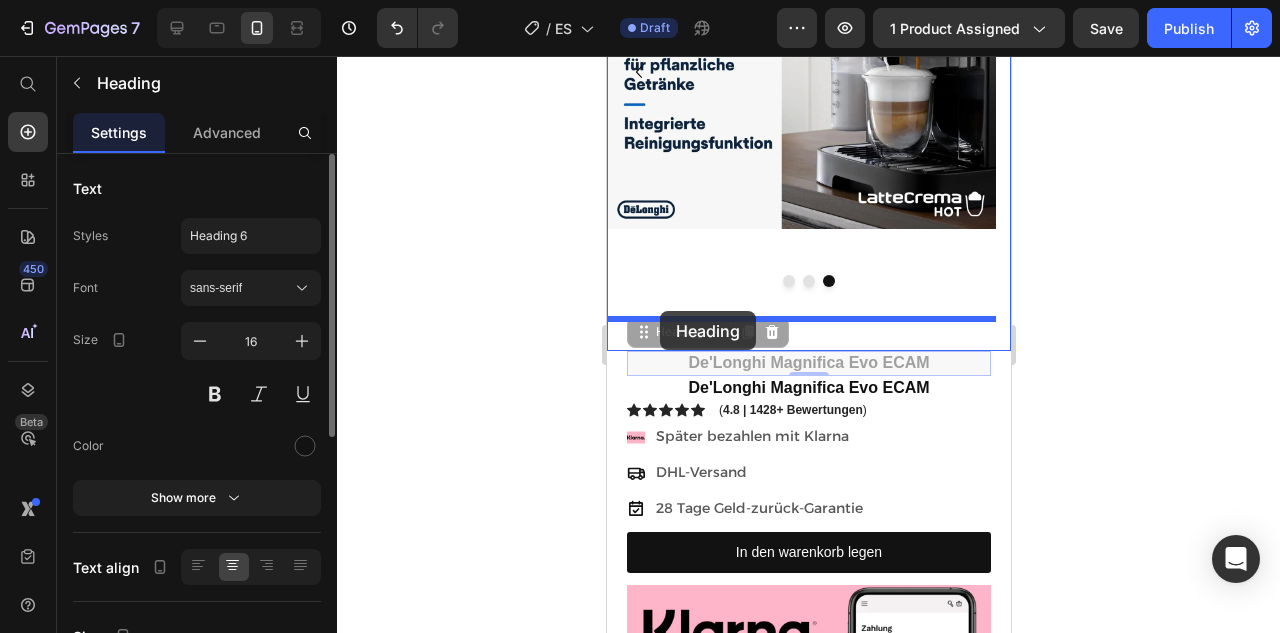drag, startPoint x: 661, startPoint y: 333, endPoint x: 659, endPoint y: 311, distance: 22.090721 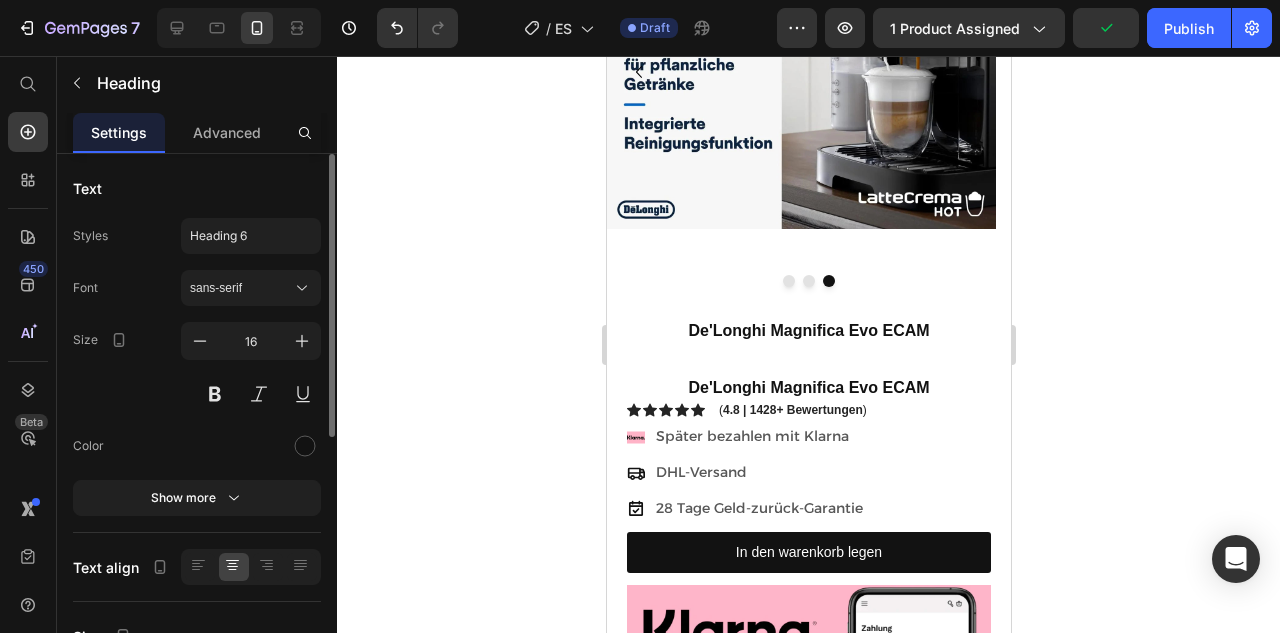click on "De'Longhi Magnifica Evo ECAM" at bounding box center (807, 330) 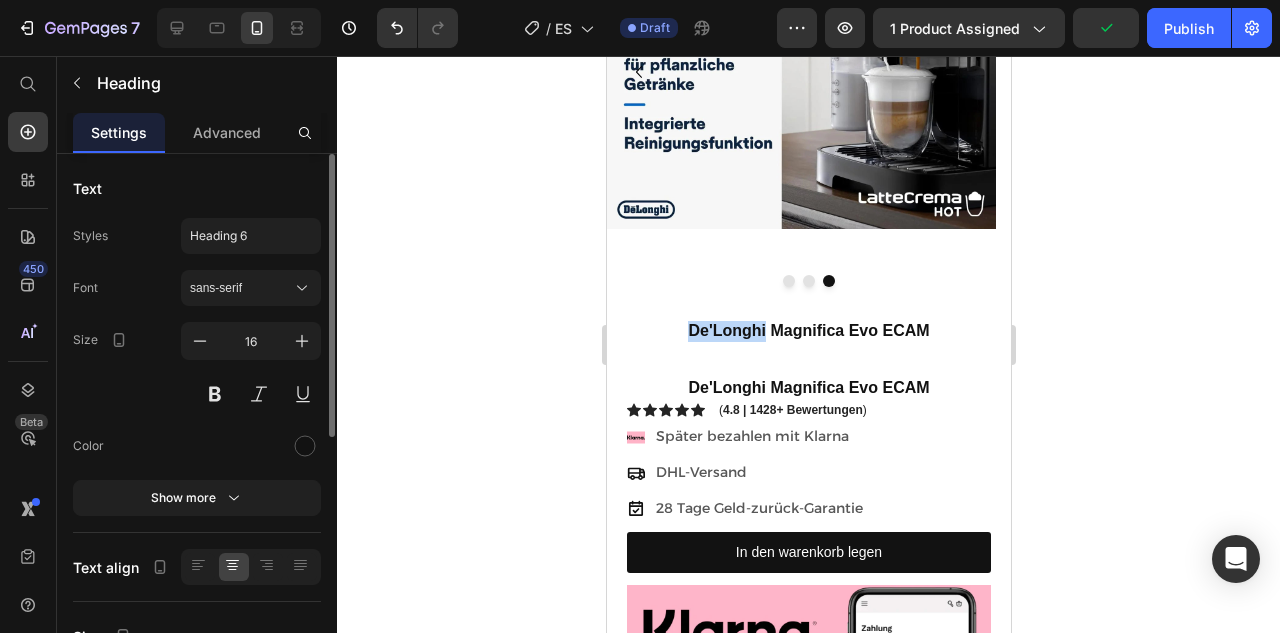 click on "De'Longhi Magnifica Evo ECAM" at bounding box center (807, 330) 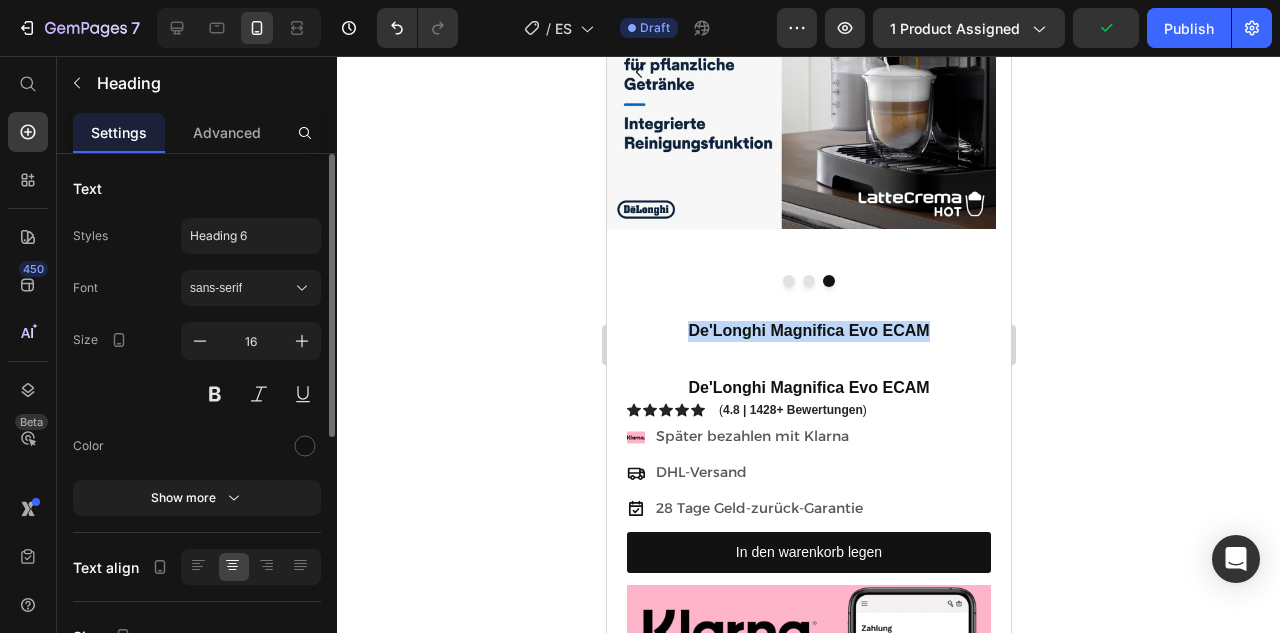 click on "De'Longhi Magnifica Evo ECAM" at bounding box center [807, 330] 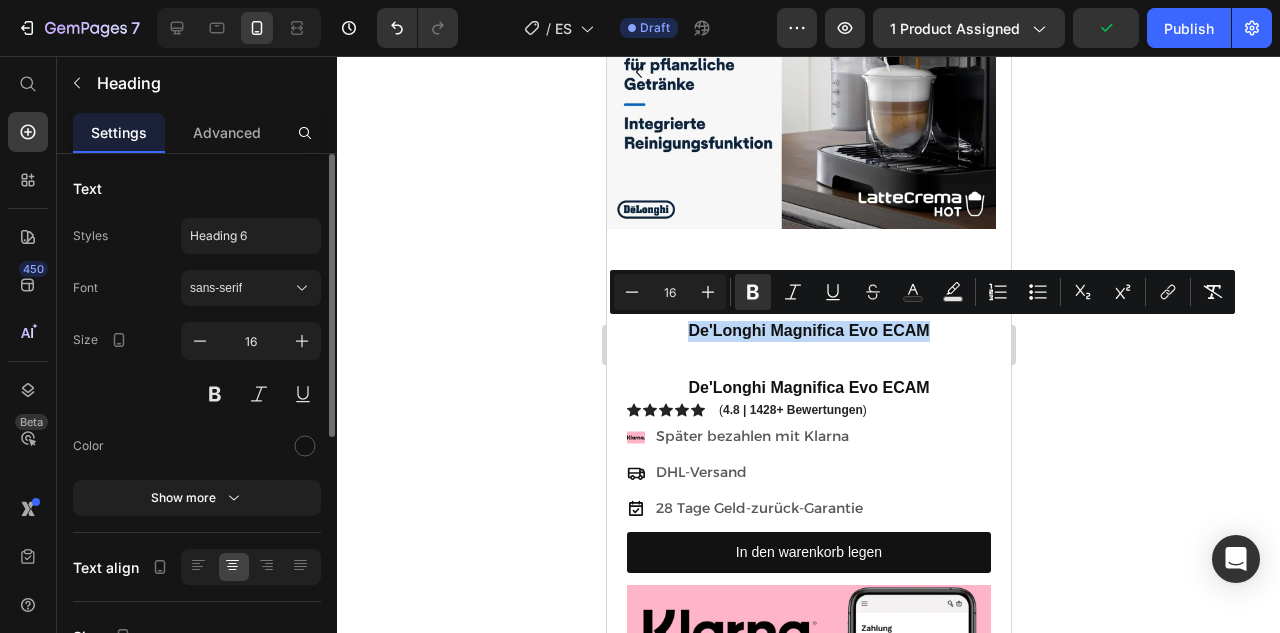 click on "De'Longhi Magnifica Evo ECAM" at bounding box center [807, 330] 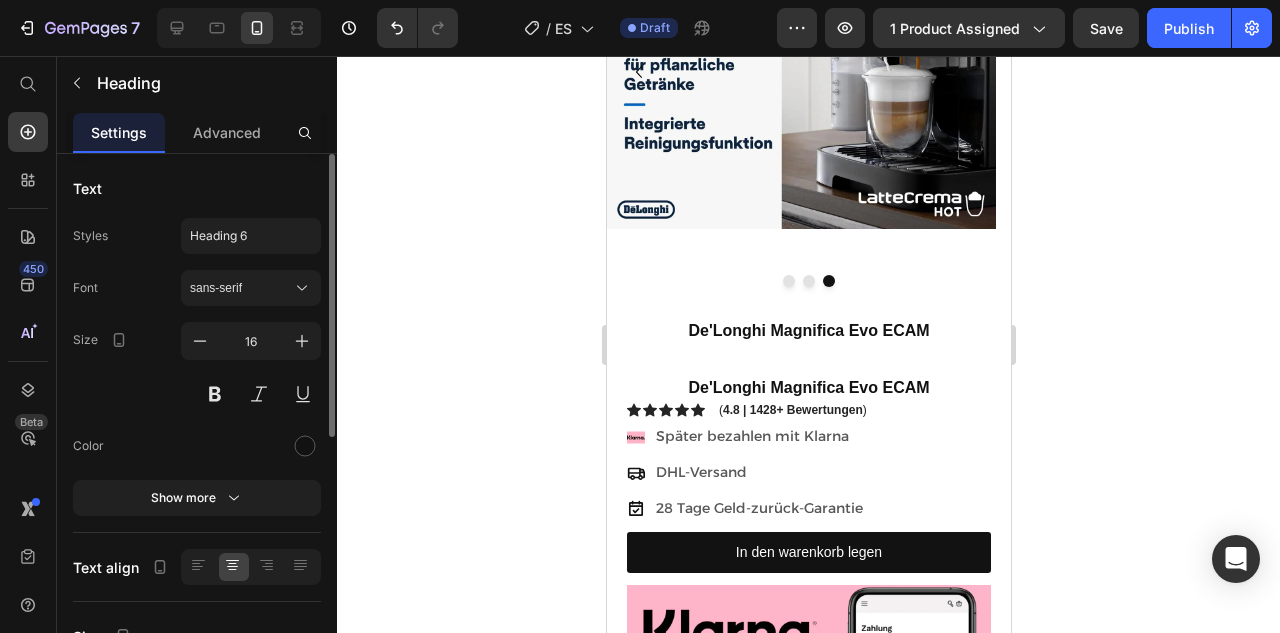 click on "De'Longhi Magnifica Evo ECAM" at bounding box center (807, 330) 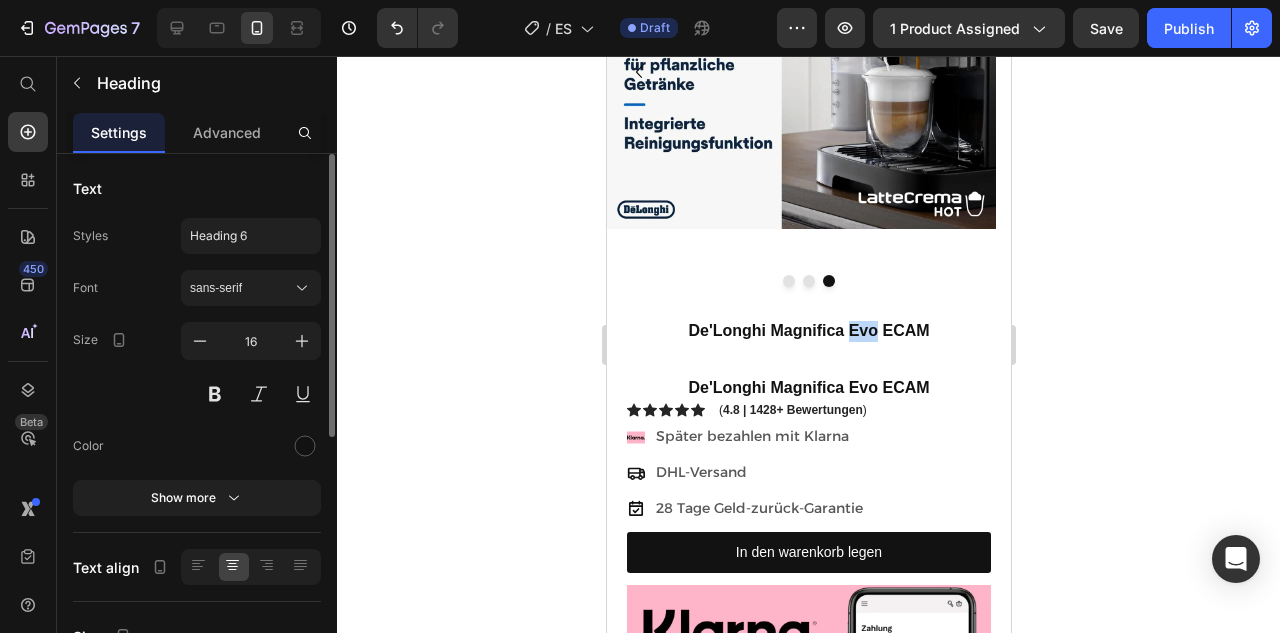 click on "De'Longhi Magnifica Evo ECAM" at bounding box center (807, 330) 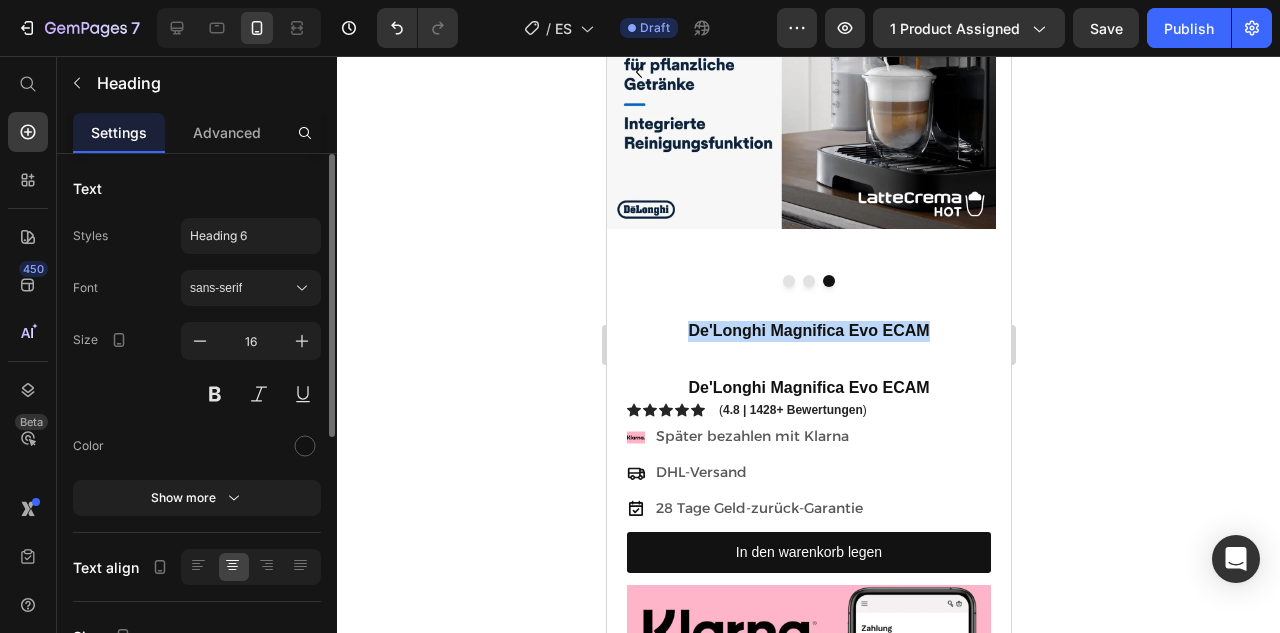 click on "De'Longhi Magnifica Evo ECAM" at bounding box center (807, 330) 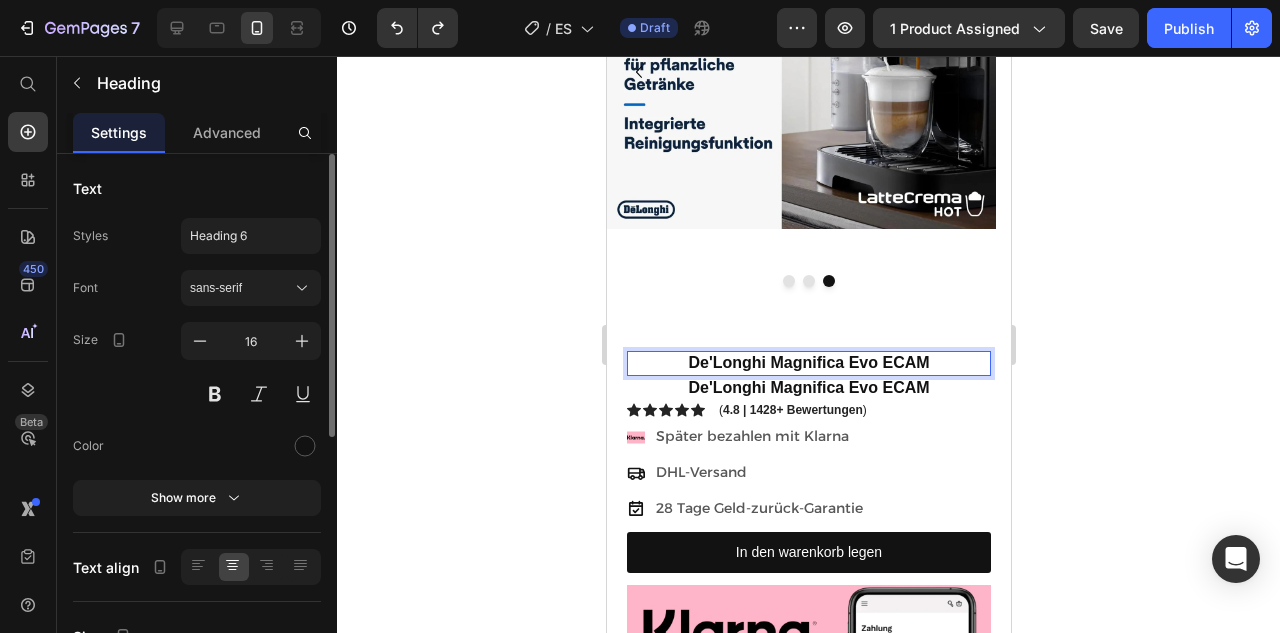 click on "De'Longhi Magnifica Evo ECAM" at bounding box center [807, 362] 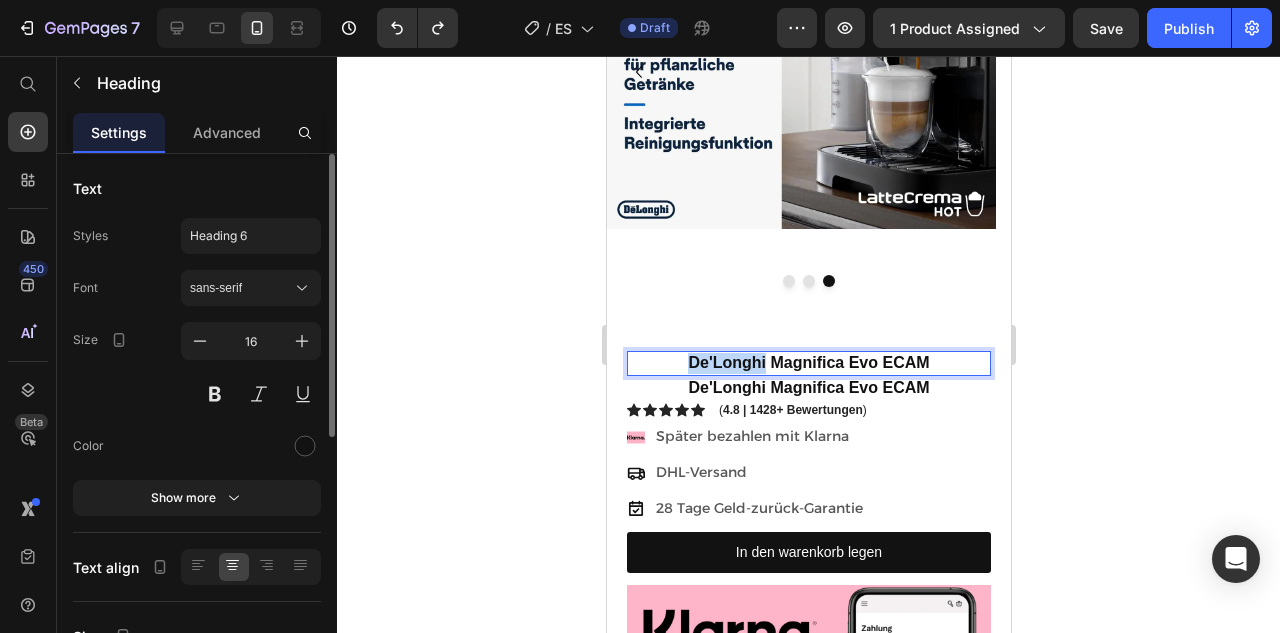 click on "De'Longhi Magnifica Evo ECAM" at bounding box center [807, 362] 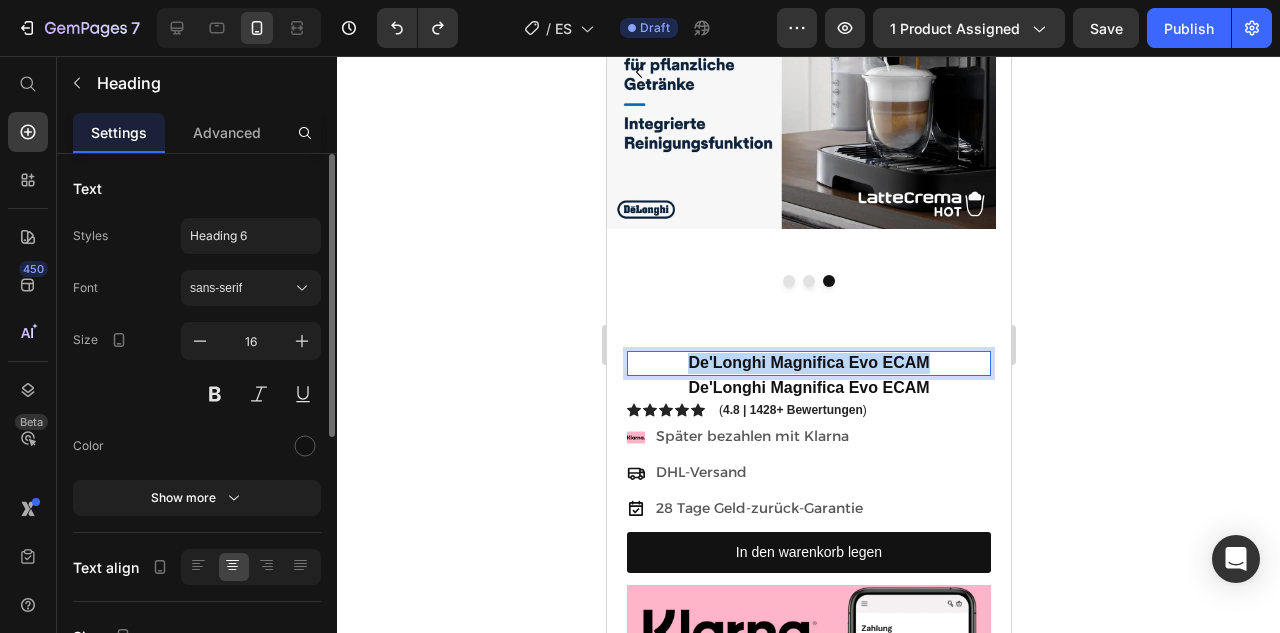 click on "De'Longhi Magnifica Evo ECAM" at bounding box center [807, 362] 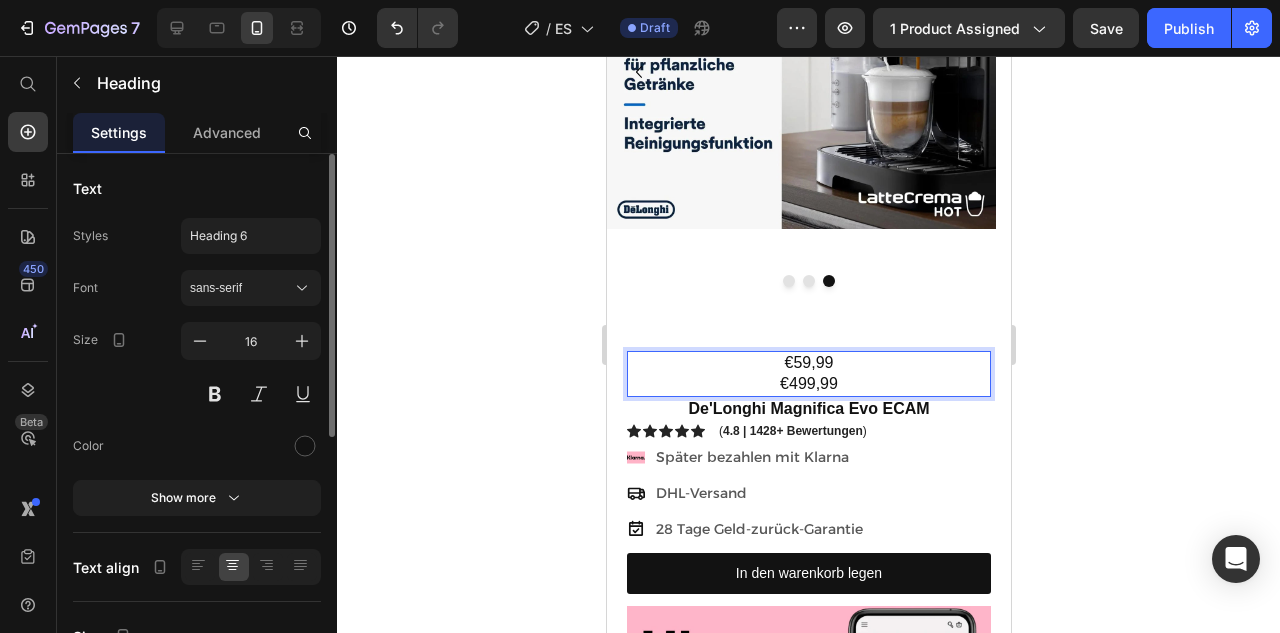 click on "€499,99" at bounding box center [808, 384] 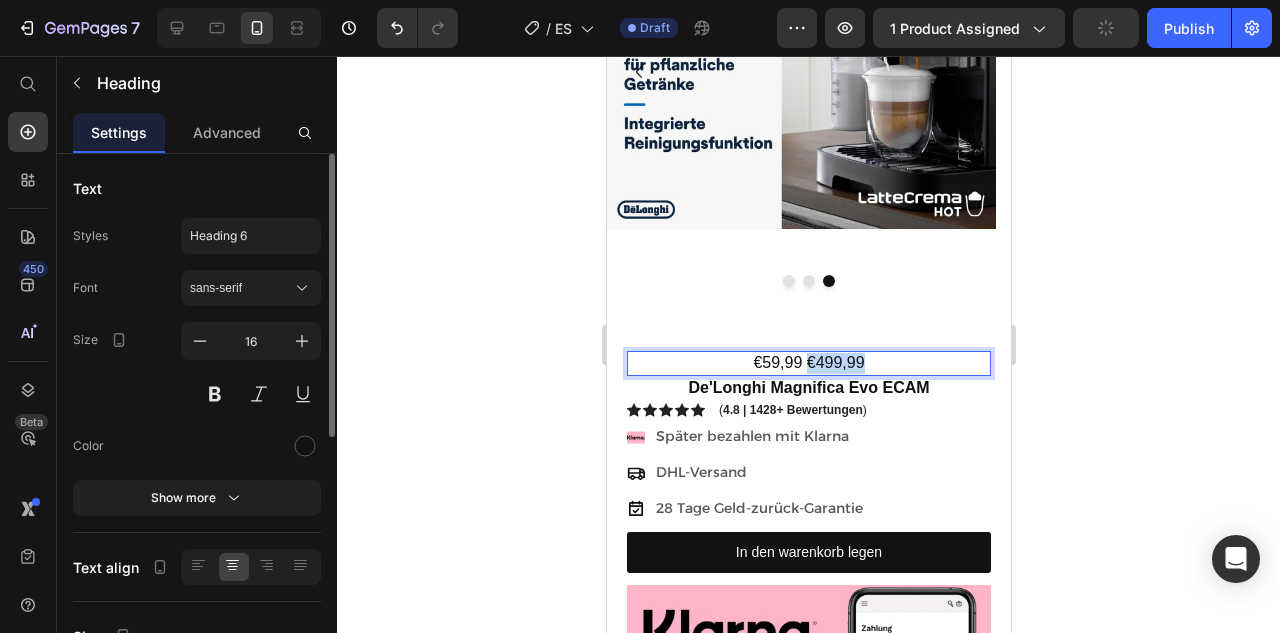 drag, startPoint x: 858, startPoint y: 365, endPoint x: 797, endPoint y: 364, distance: 61.008198 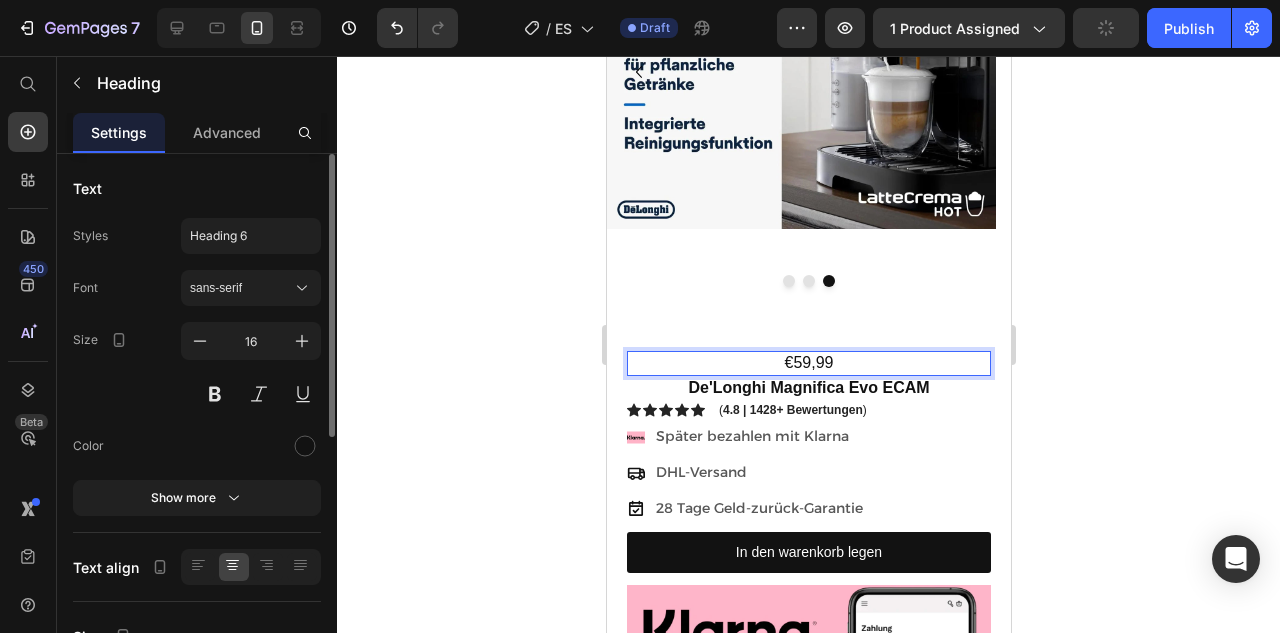 drag, startPoint x: 828, startPoint y: 360, endPoint x: 757, endPoint y: 357, distance: 71.063354 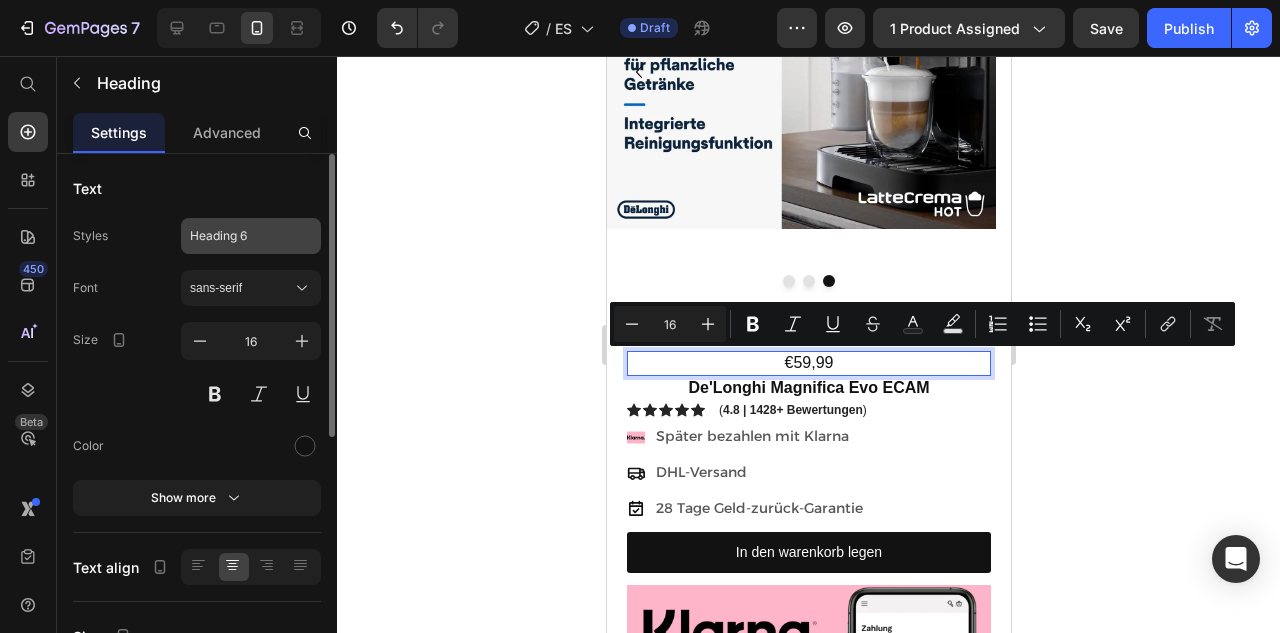 click on "Heading 6" at bounding box center [251, 236] 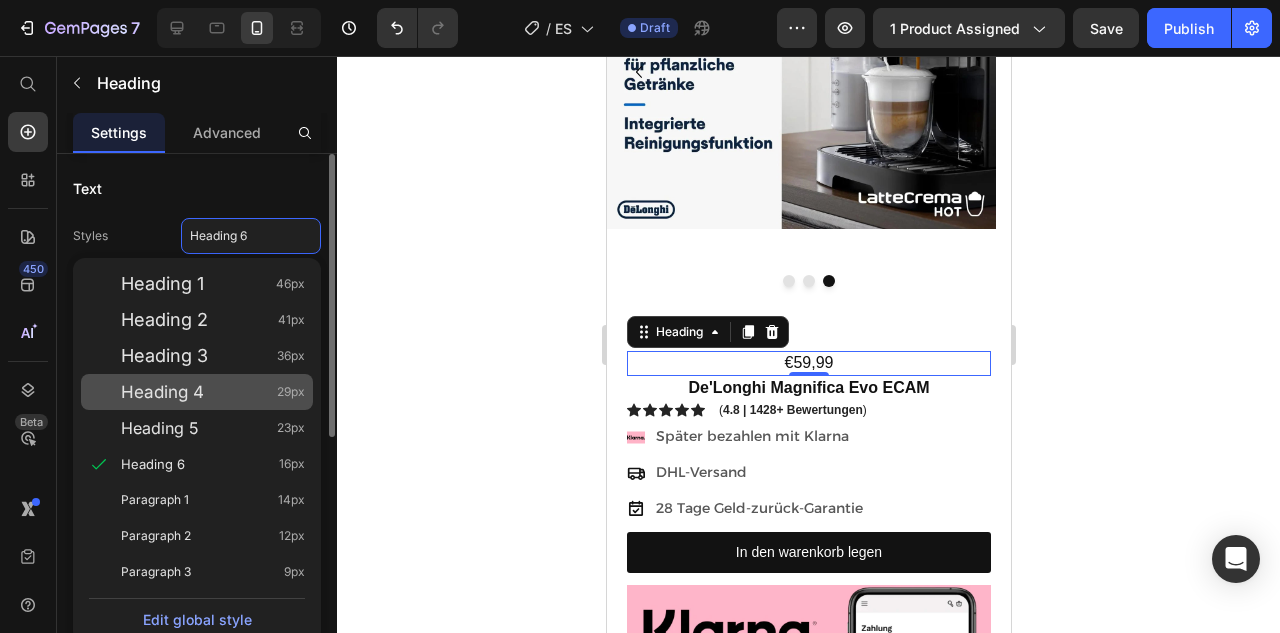 click on "Heading 4" at bounding box center (162, 392) 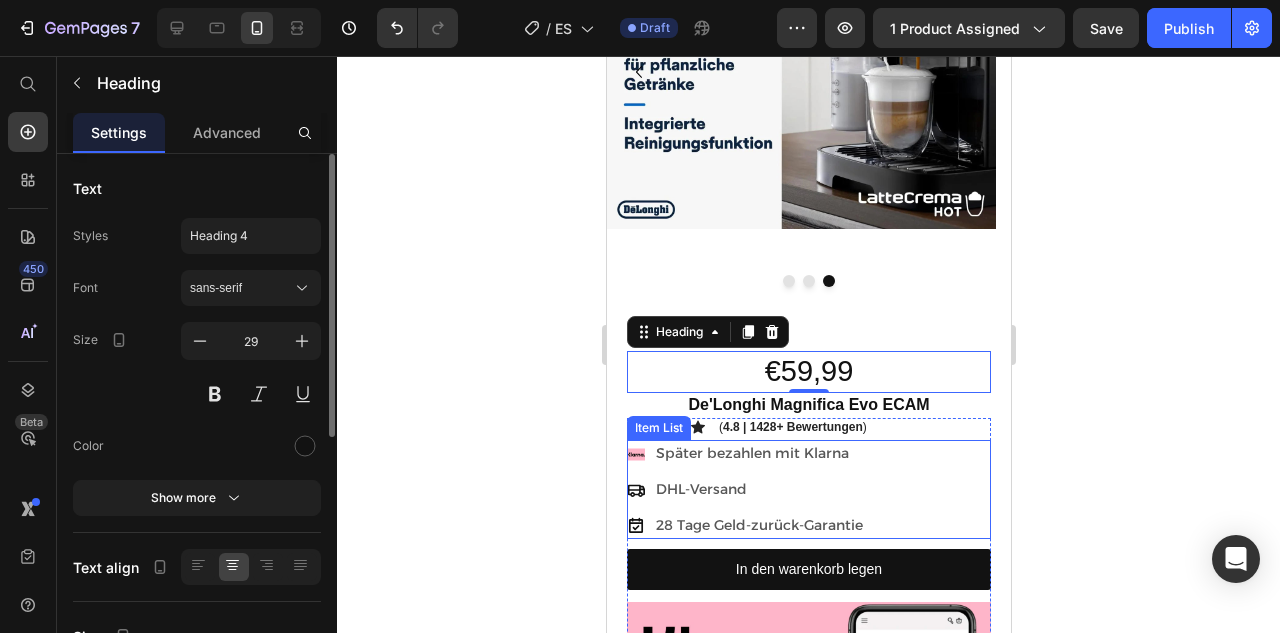 click on "Später bezahlen mit Klarna
DHL-Versand
28 Tage Geld-zurück-Garantie" at bounding box center (808, 489) 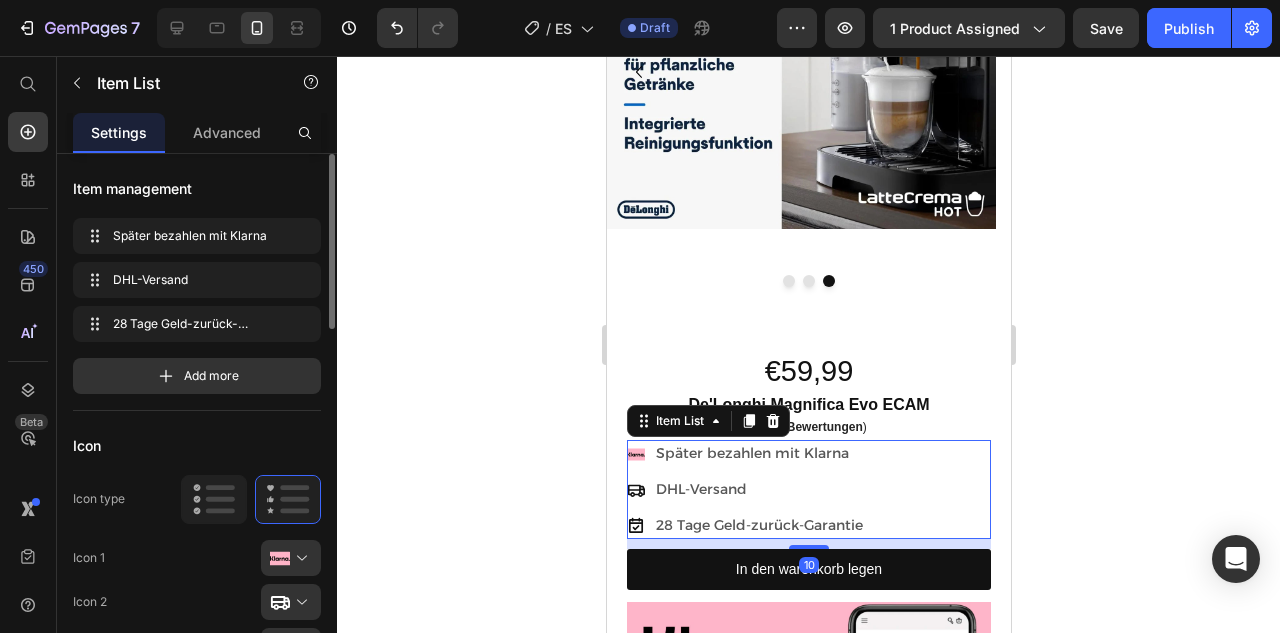 click 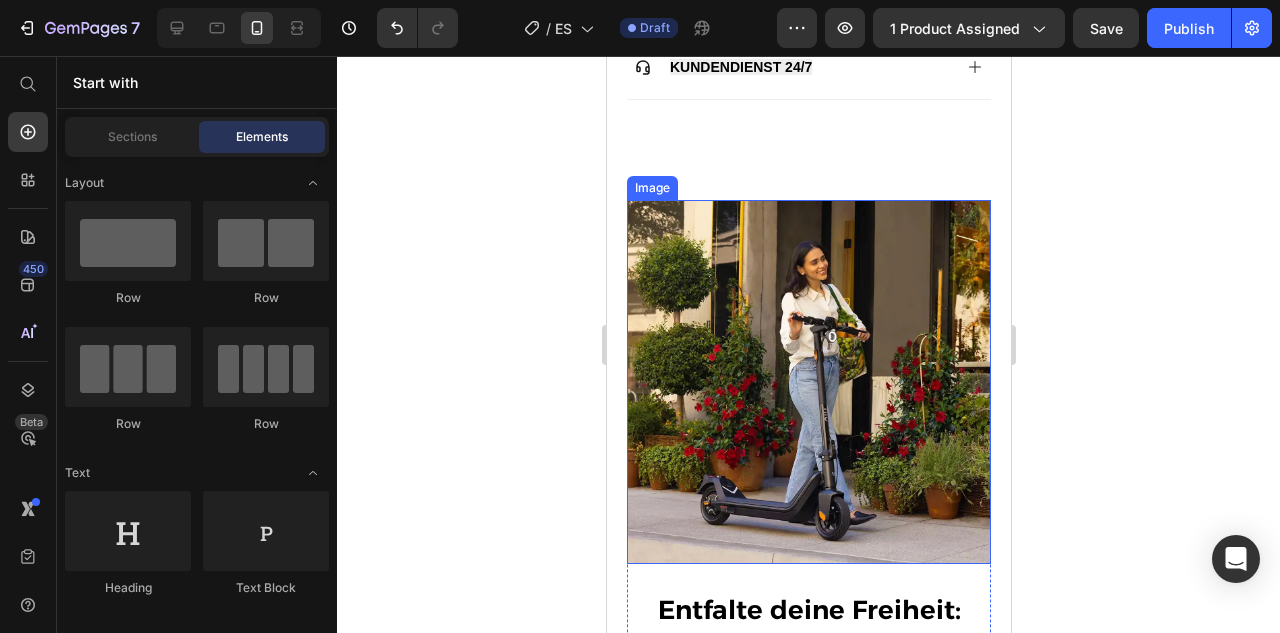 scroll, scrollTop: 1375, scrollLeft: 0, axis: vertical 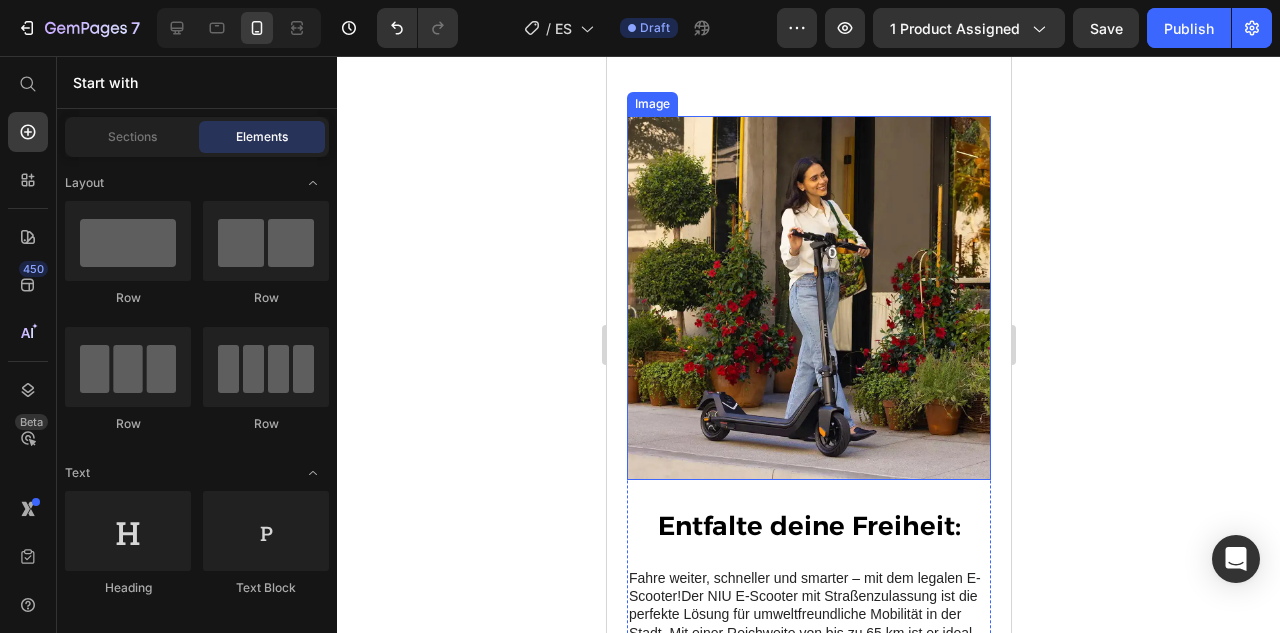 click at bounding box center (808, 298) 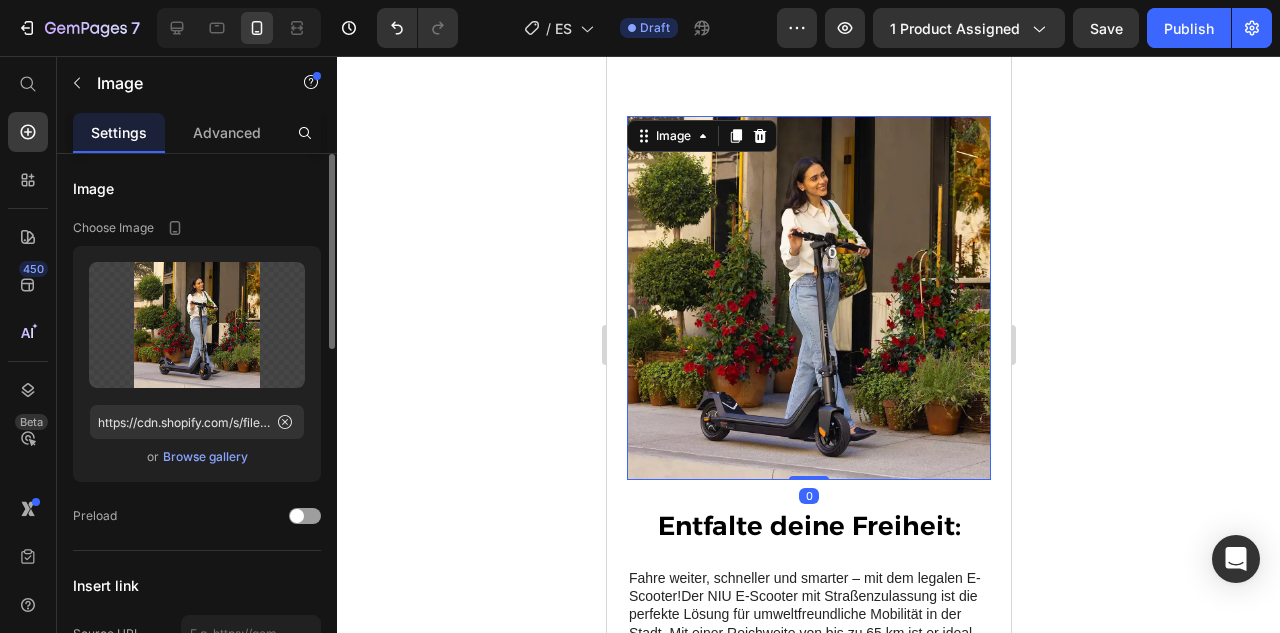 click on "Browse gallery" at bounding box center [205, 457] 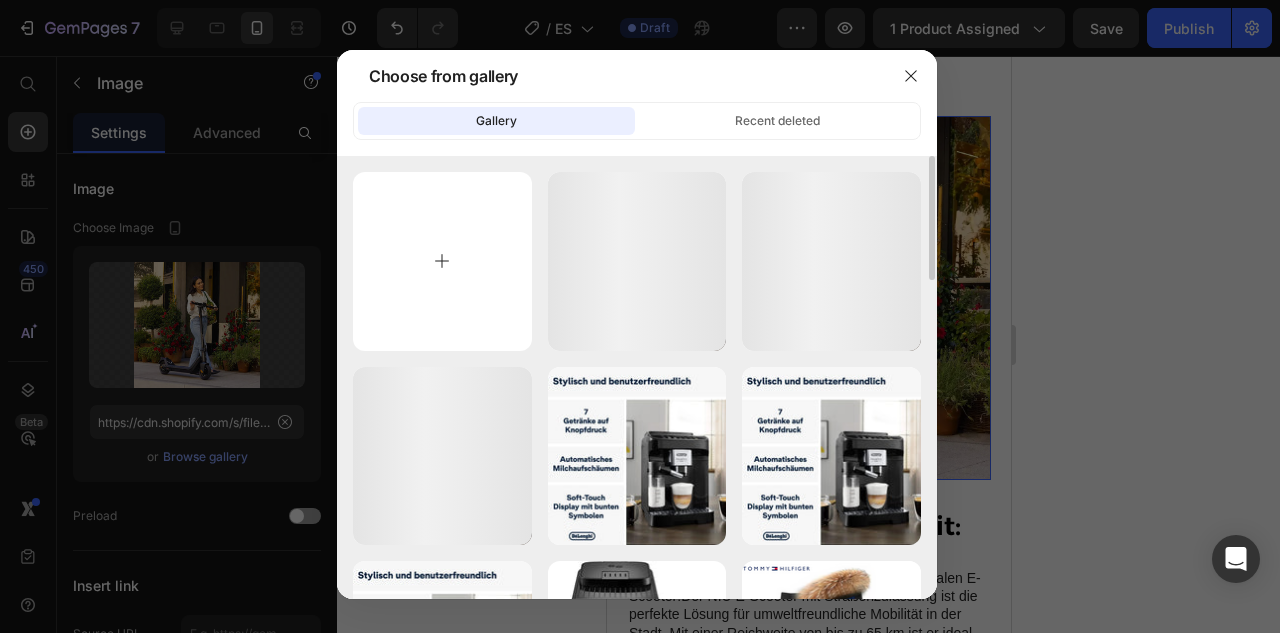 click at bounding box center (442, 261) 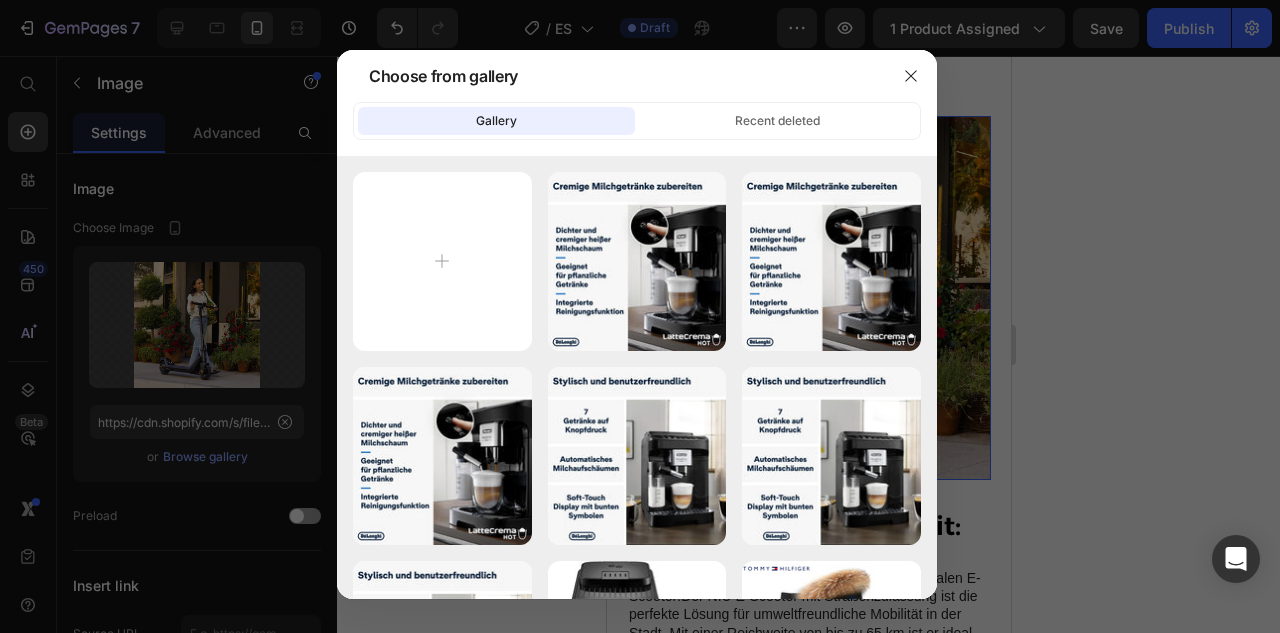 type on "C:\fakepath\gempages_573277714325177094-22f81b11-a5f5-4a96-80c9-4e3540c117c6.webp" 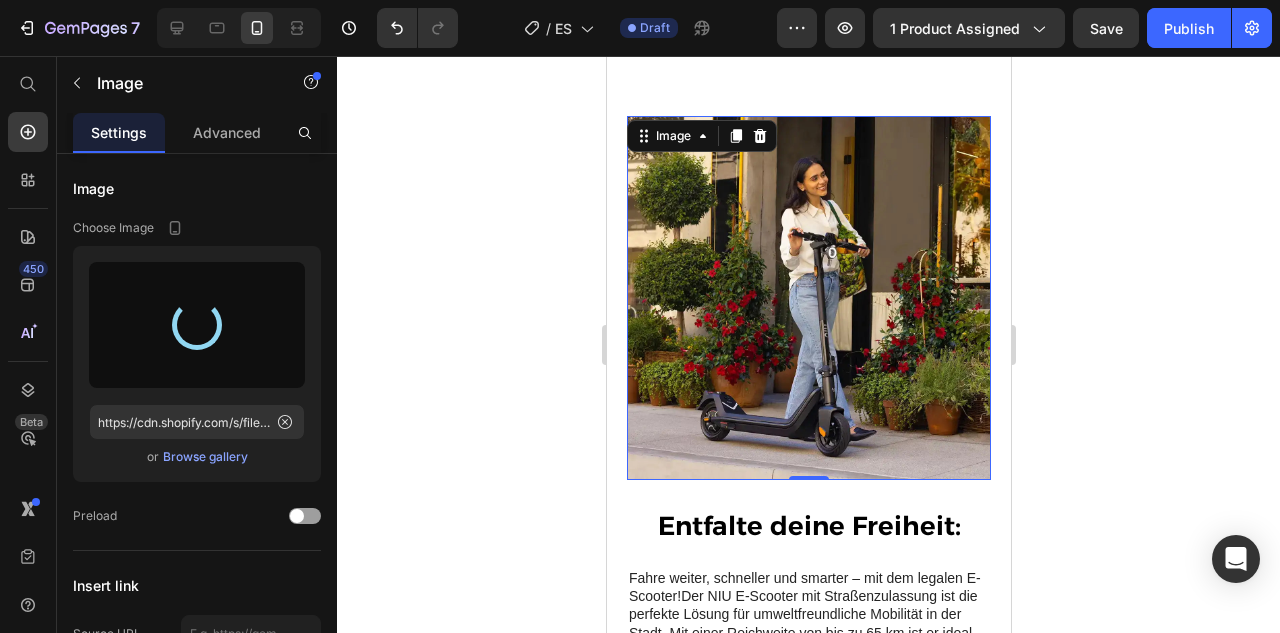 type on "https://cdn.shopify.com/s/files/1/0944/9770/2213/files/gempages_574942610834064228-f34ef956-f20c-4b61-9e67-f5417557ef71.webp" 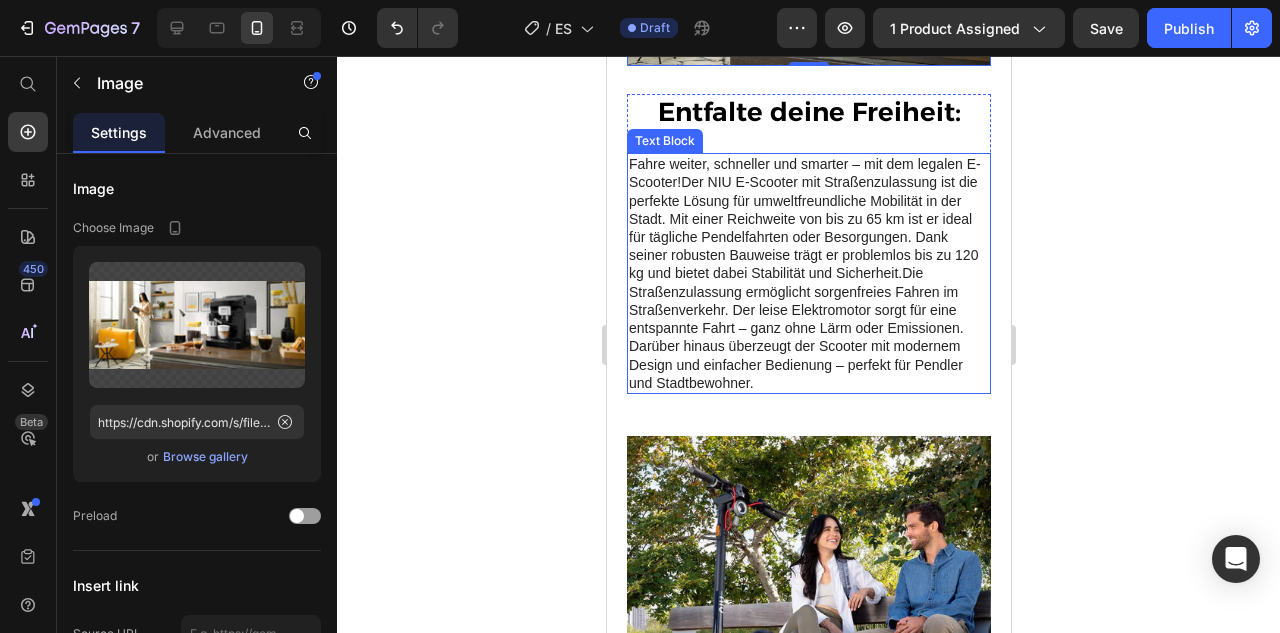 scroll, scrollTop: 1583, scrollLeft: 0, axis: vertical 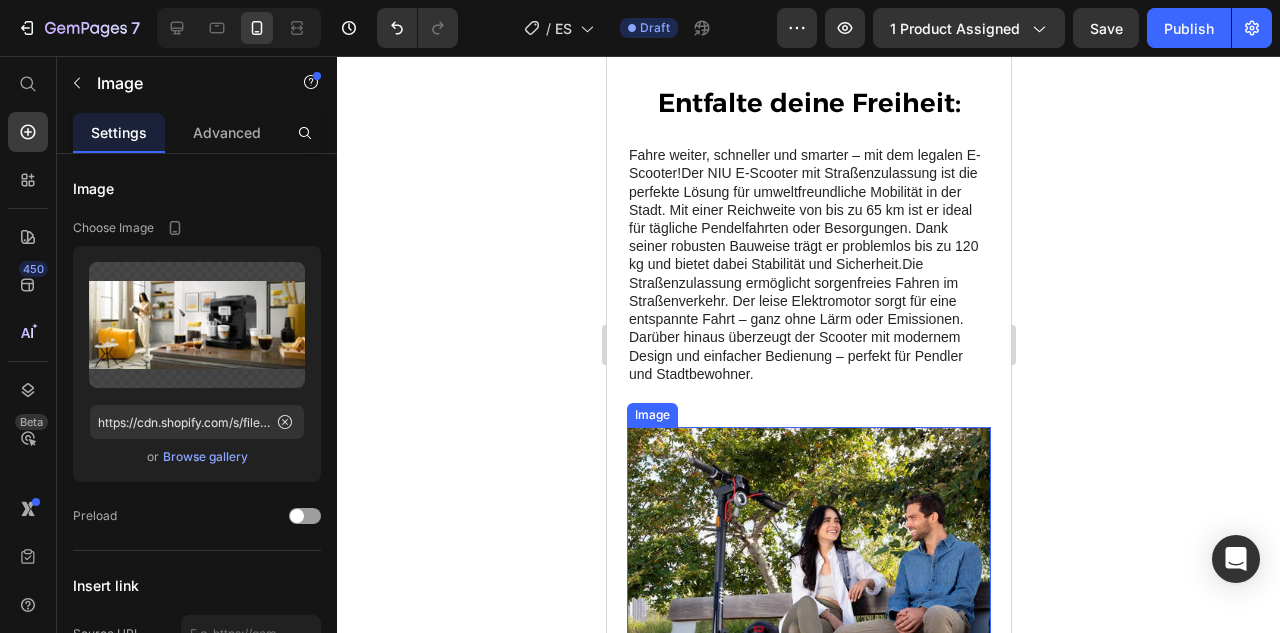 click at bounding box center (808, 609) 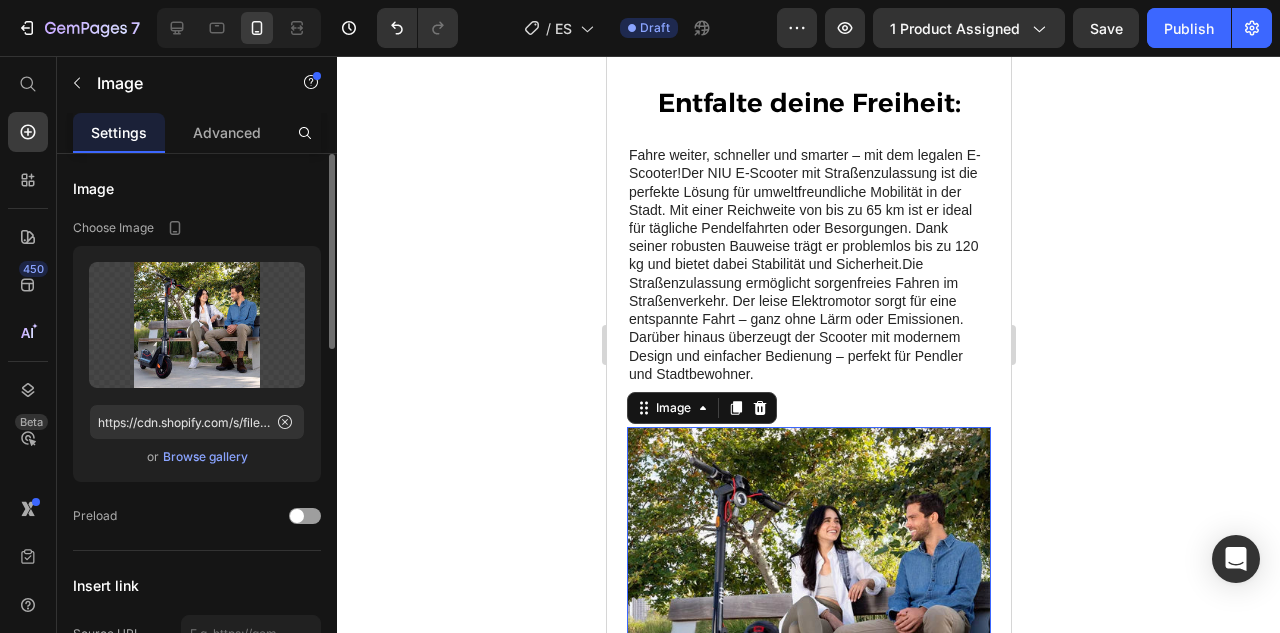 click on "Browse gallery" at bounding box center [205, 457] 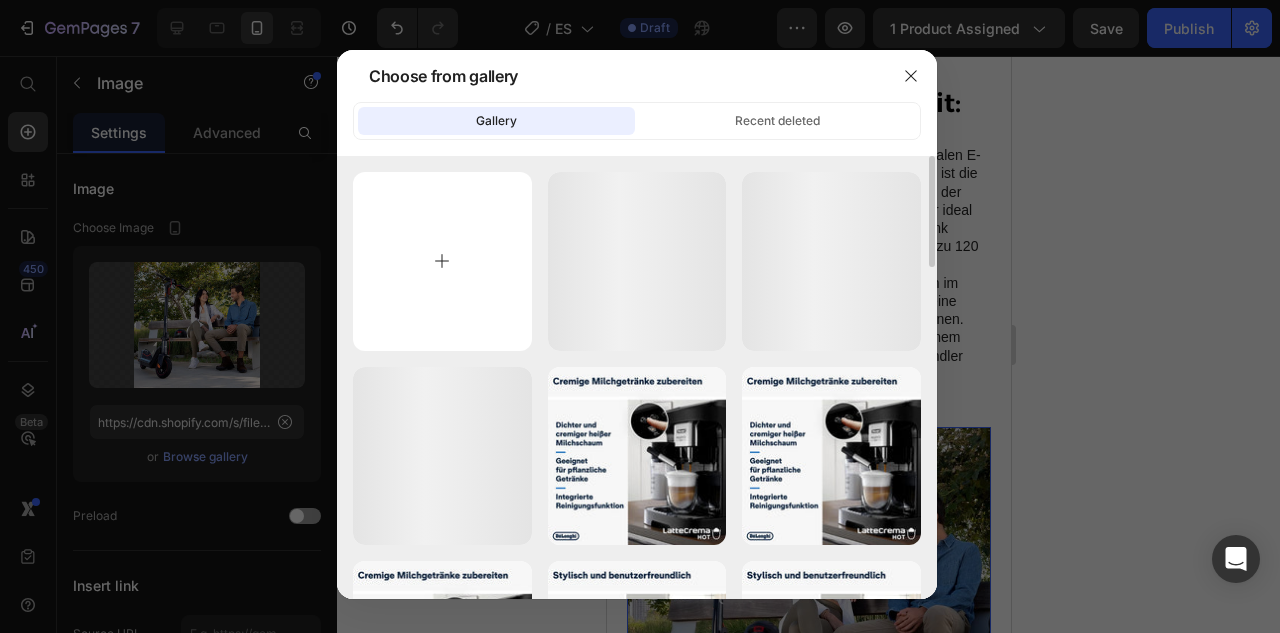 click at bounding box center [442, 261] 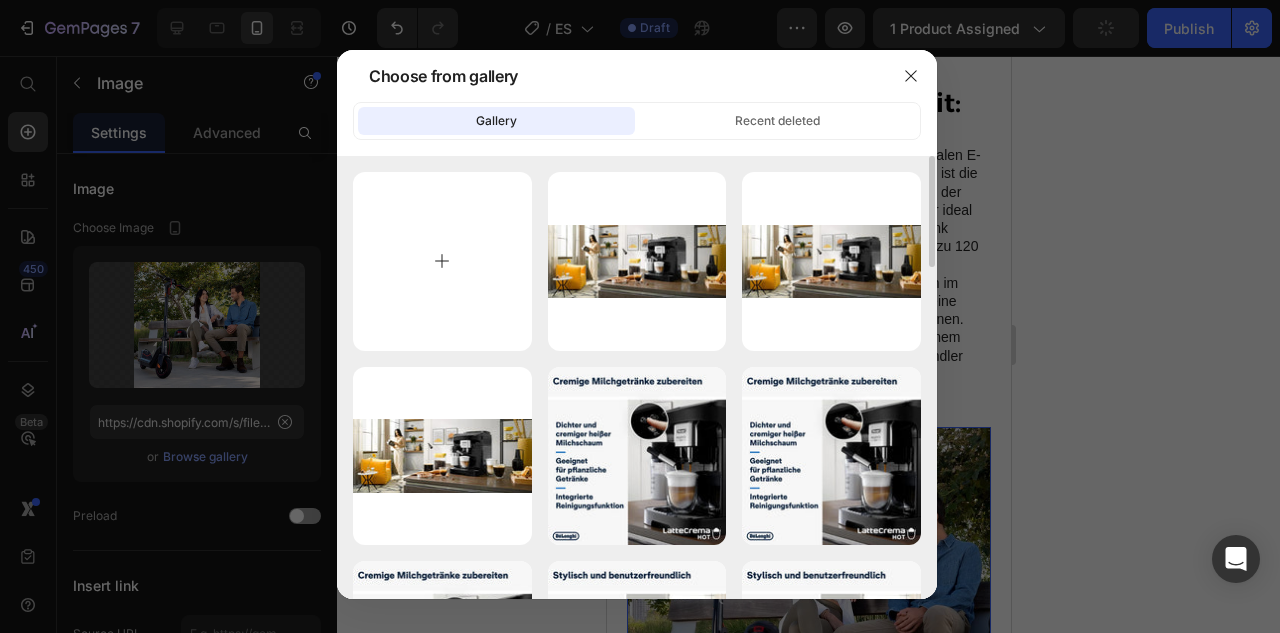 type on "C:\fakepath\gempages_573277714325177094-2019d2ed-3004-4323-9274-3ebb90feb1ad.webp" 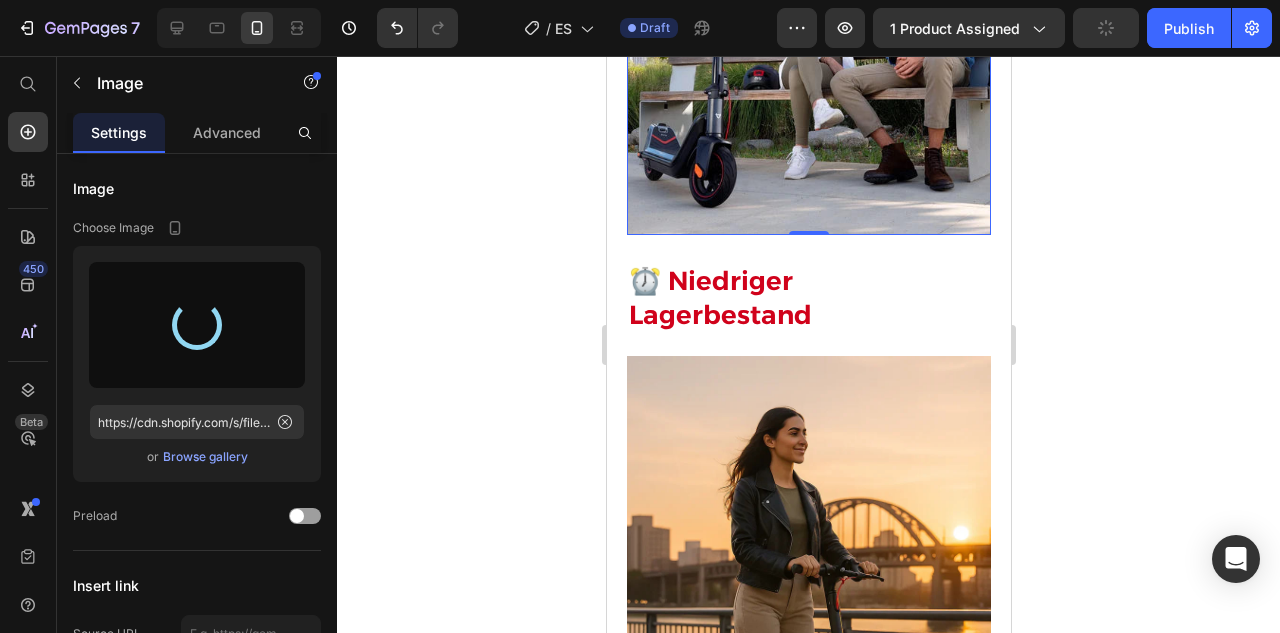 scroll, scrollTop: 2168, scrollLeft: 0, axis: vertical 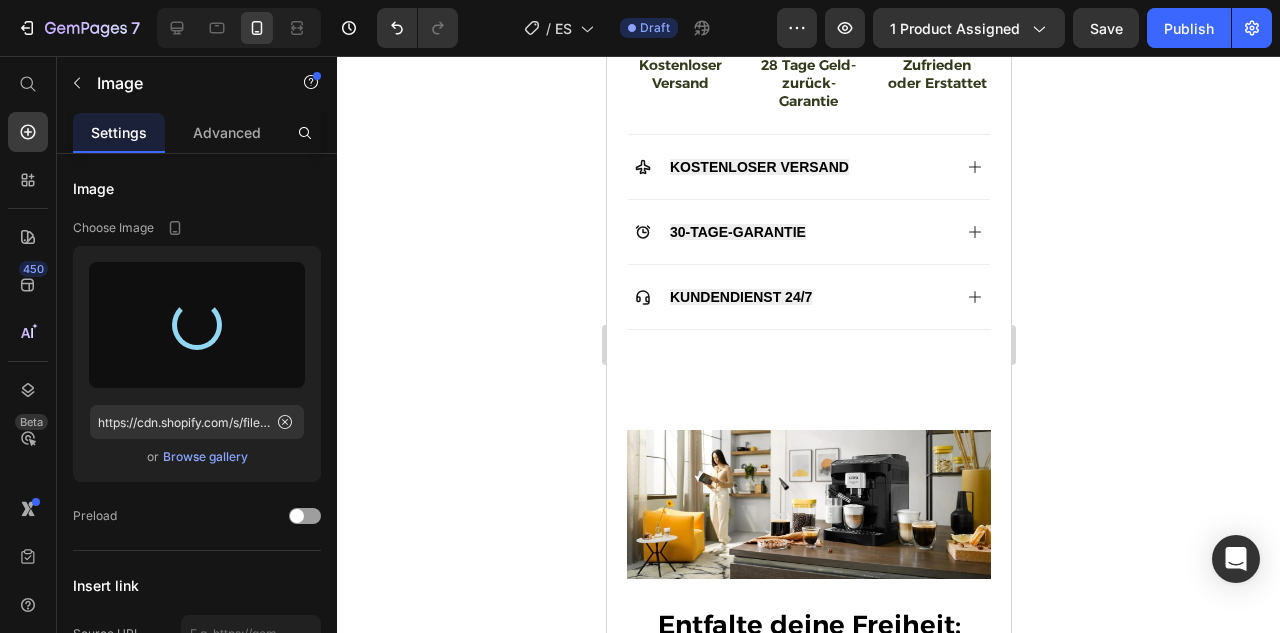 type on "https://cdn.shopify.com/s/files/1/0944/9770/2213/files/gempages_574942610834064228-8314e6dd-a21d-4966-a5f4-565854d766d4.webp" 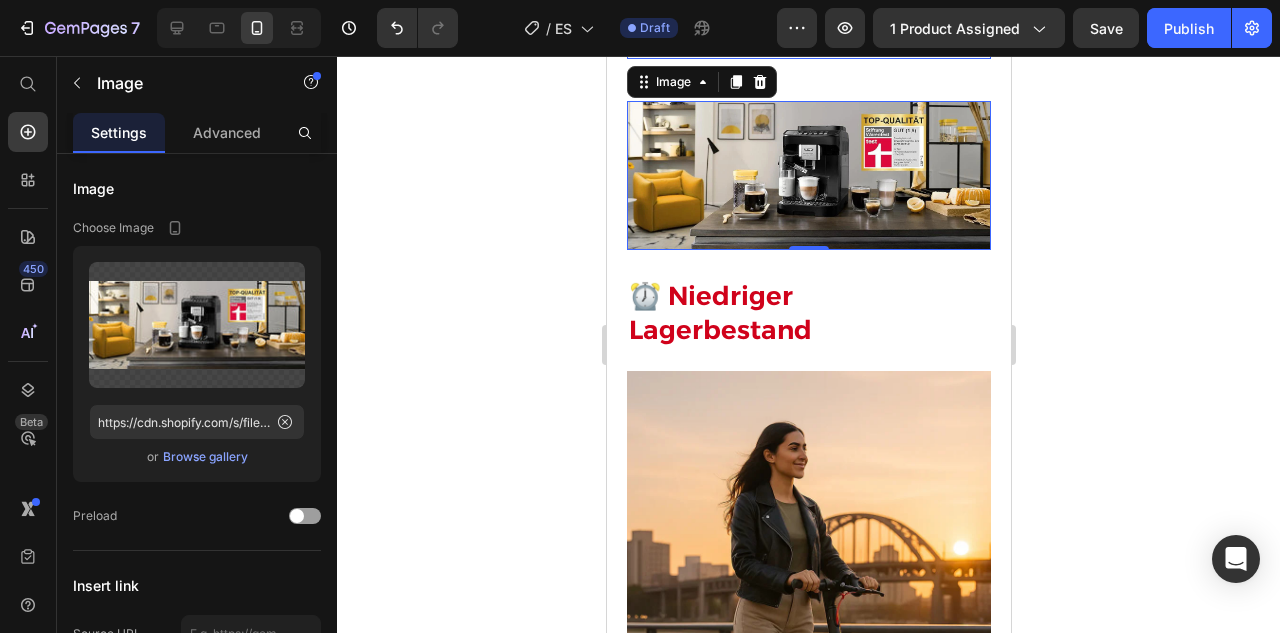 scroll, scrollTop: 1536, scrollLeft: 0, axis: vertical 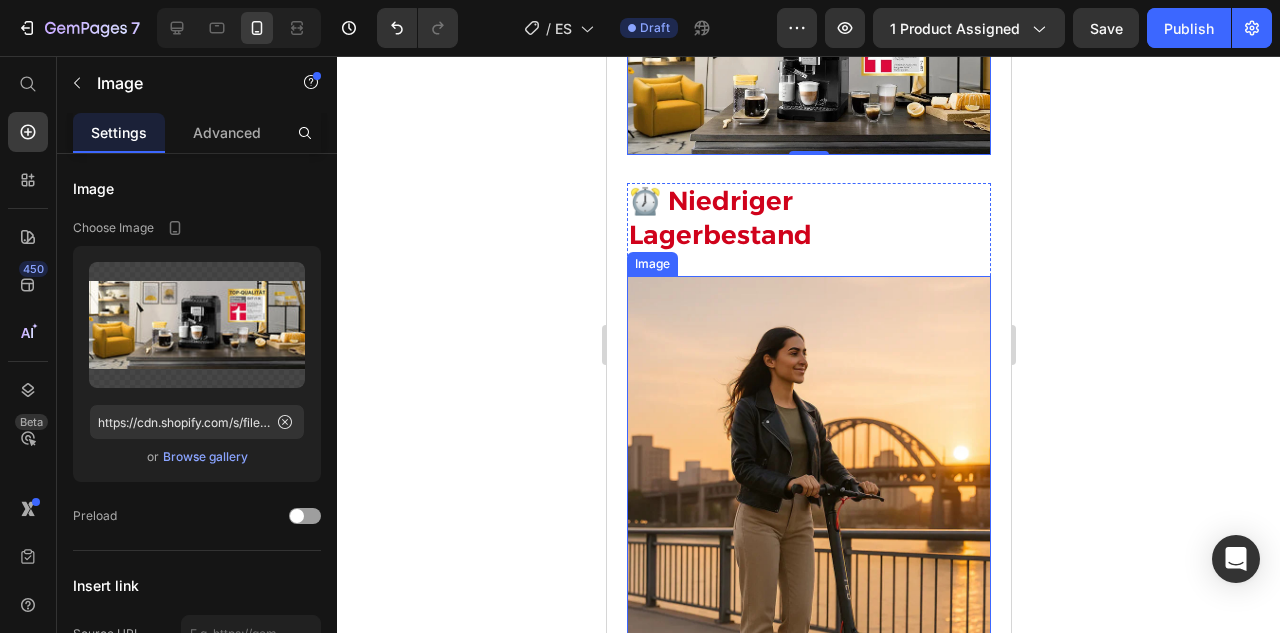click at bounding box center [808, 549] 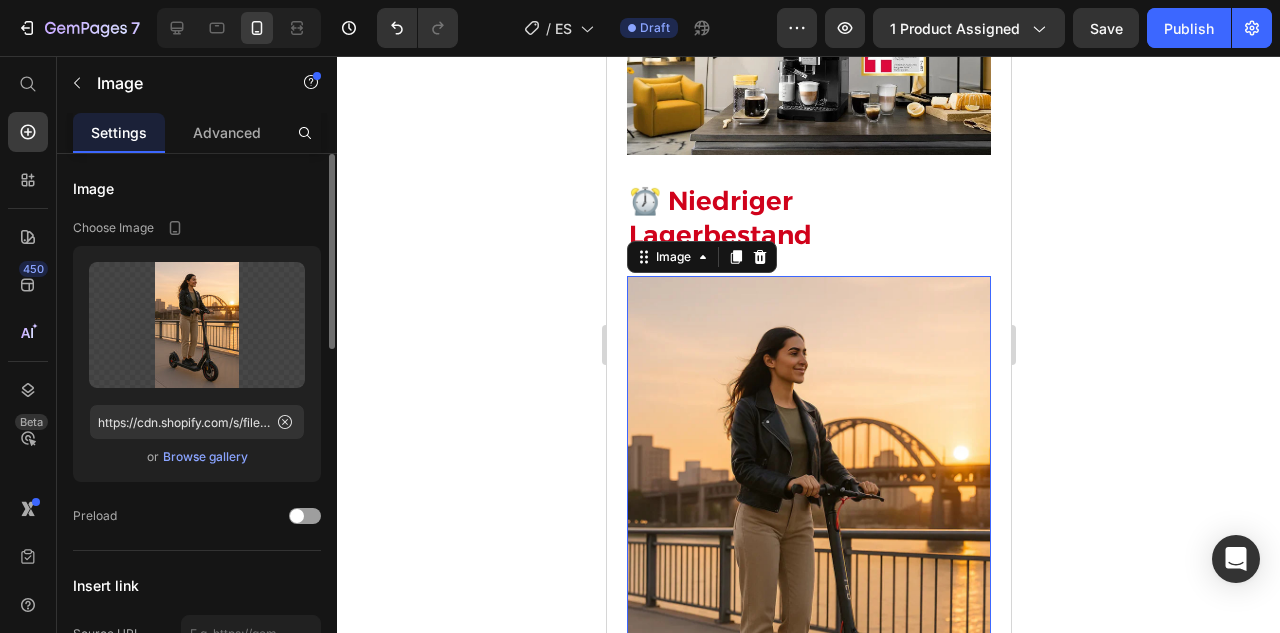 click on "Browse gallery" at bounding box center (205, 457) 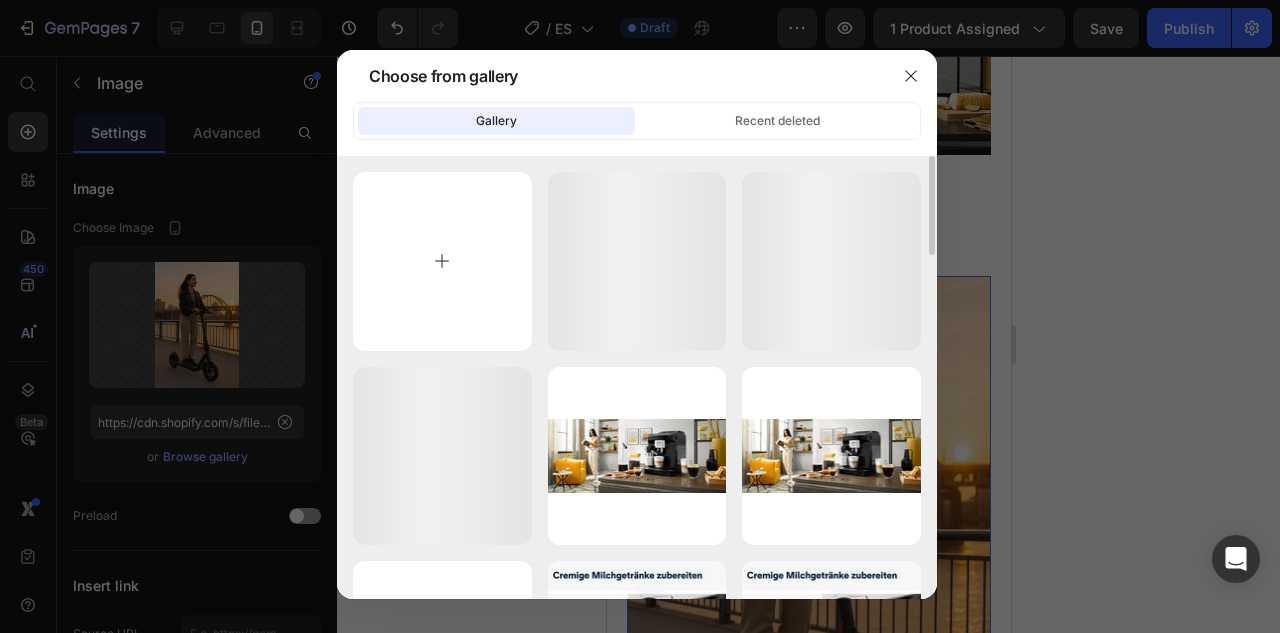click at bounding box center (442, 261) 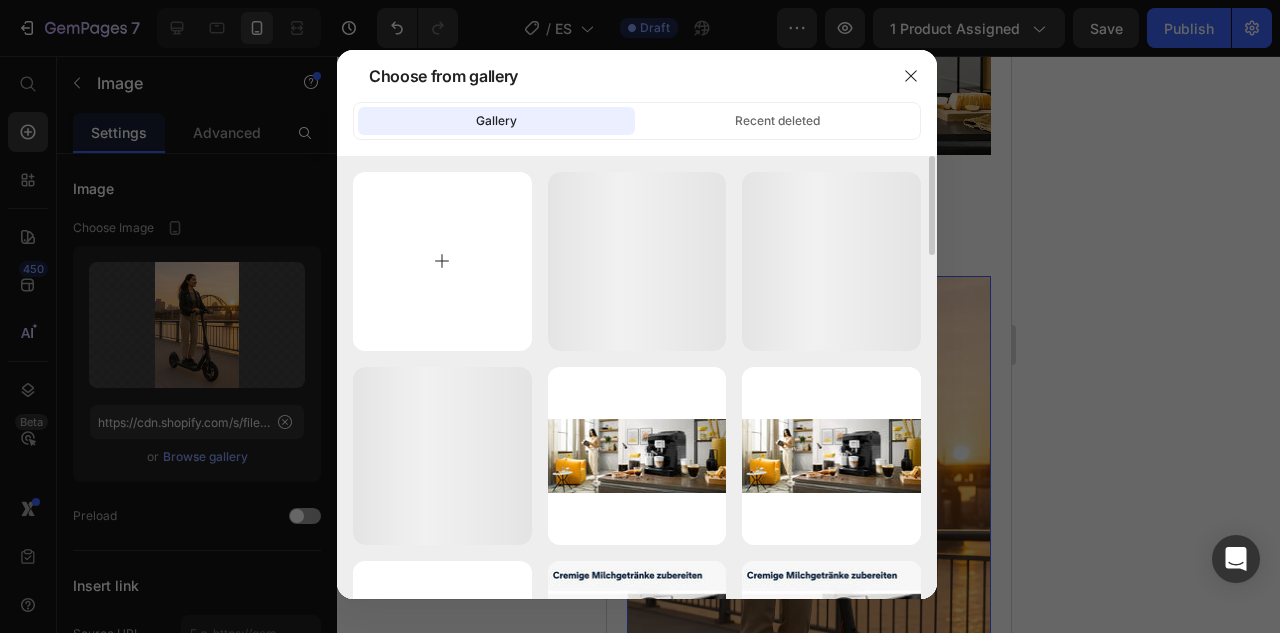 type on "C:\fakepath\gempages_573277714325177094-2e6a76a1-d456-4574-a2d6-0c6872181dff.webp" 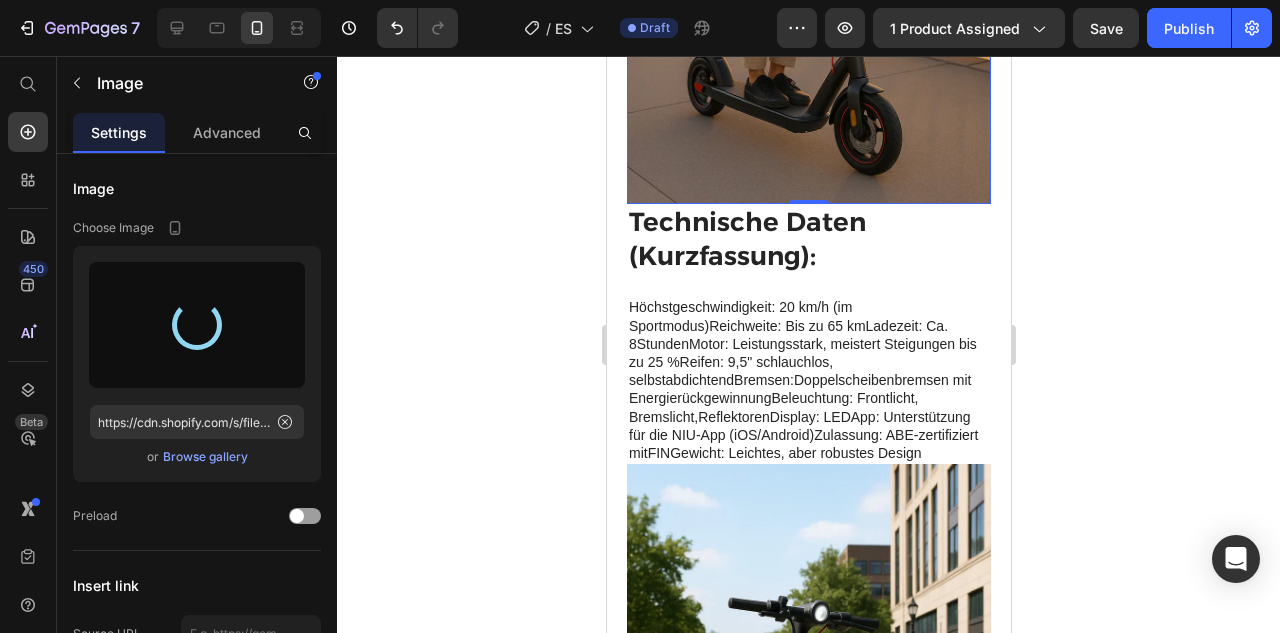 type on "https://cdn.shopify.com/s/files/1/0944/9770/2213/files/gempages_574942610834064228-d753dcea-319f-4f08-9a9f-bd5492aa2190.webp" 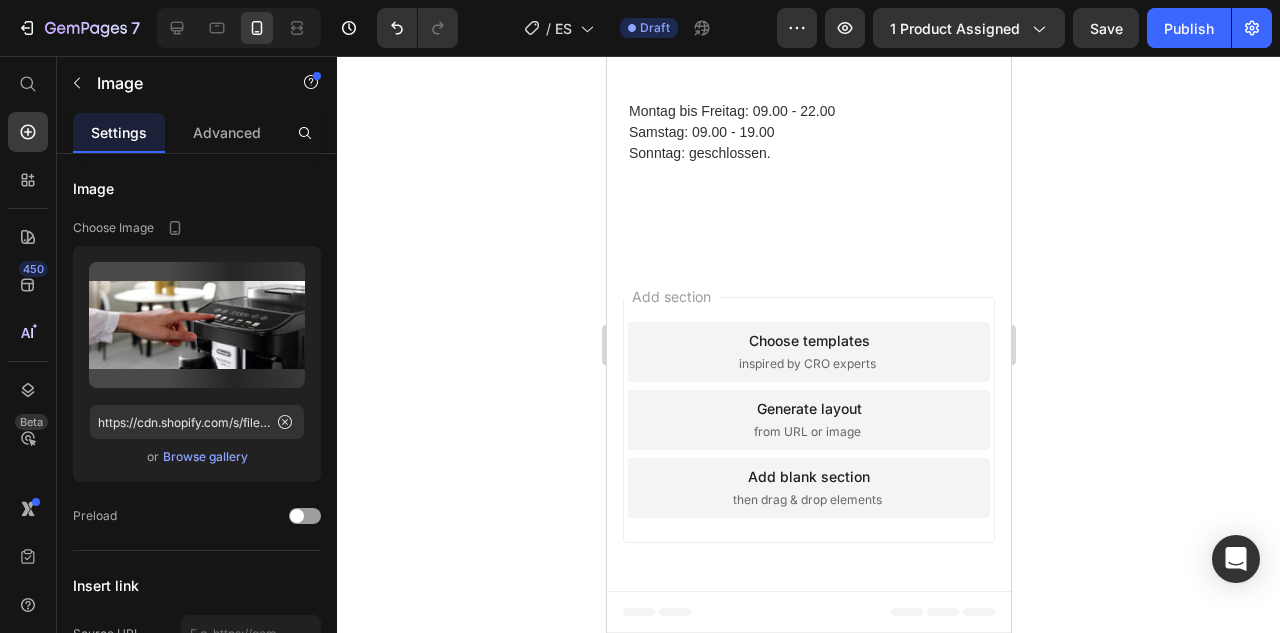 scroll, scrollTop: 4541, scrollLeft: 0, axis: vertical 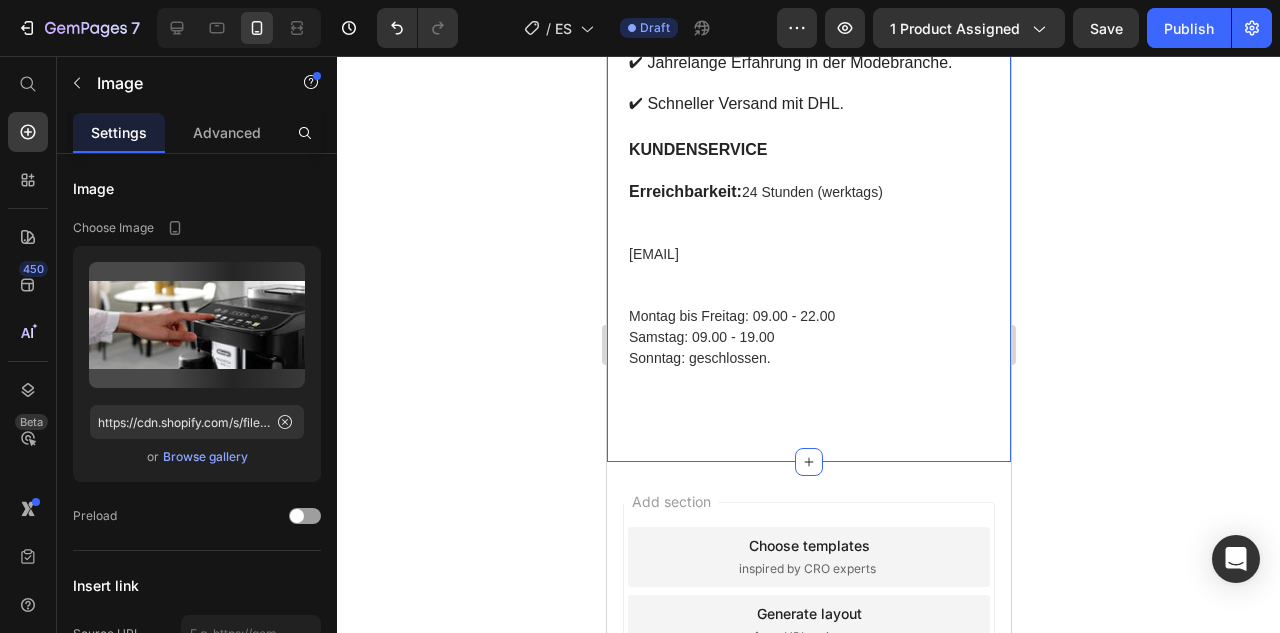 click on "Entfalte deine Freiheit: Heading Fahre weiter, schneller und smarter – mit dem legalen E-Scooter!Der NIU E-Scooter mit Straßenzulassung ist die perfekte Lösung für umweltfreundliche Mobilität in der Stadt. Mit einer Reichweite von bis zu 65 km ist er ideal für tägliche Pendelfahrten oder Besorgungen. Dank seiner robusten Bauweise trägt er problemlos bis zu 120 kg und bietet dabei Stabilität und Sicherheit.Die Straßenzulassung ermöglicht sorgenfreies Fahren im Straßenverkehr. Der leise Elektromotor sorgt für eine entspannte Fahrt – ganz ohne Lärm oder Emissionen. Darüber hinaus überzeugt der Scooter mit modernem Design und einfacher Bedienung – perfekt für Pendler und Stadtbewohner. Text Block Row Image Row ⏰ Niedriger Lagerbestand   Heading Image   0 Row Image Row Technische Daten (Kurzfassung): Heading Text Block Image Das Sagen Unsere Kunden Über  NIU E-Scooter Heading Image Image 30 Tage Geld-zurück-Garantie   Heading Heading Wir wollen, dass Sie zufrieden sind! Heading Heading" at bounding box center (808, -1343) 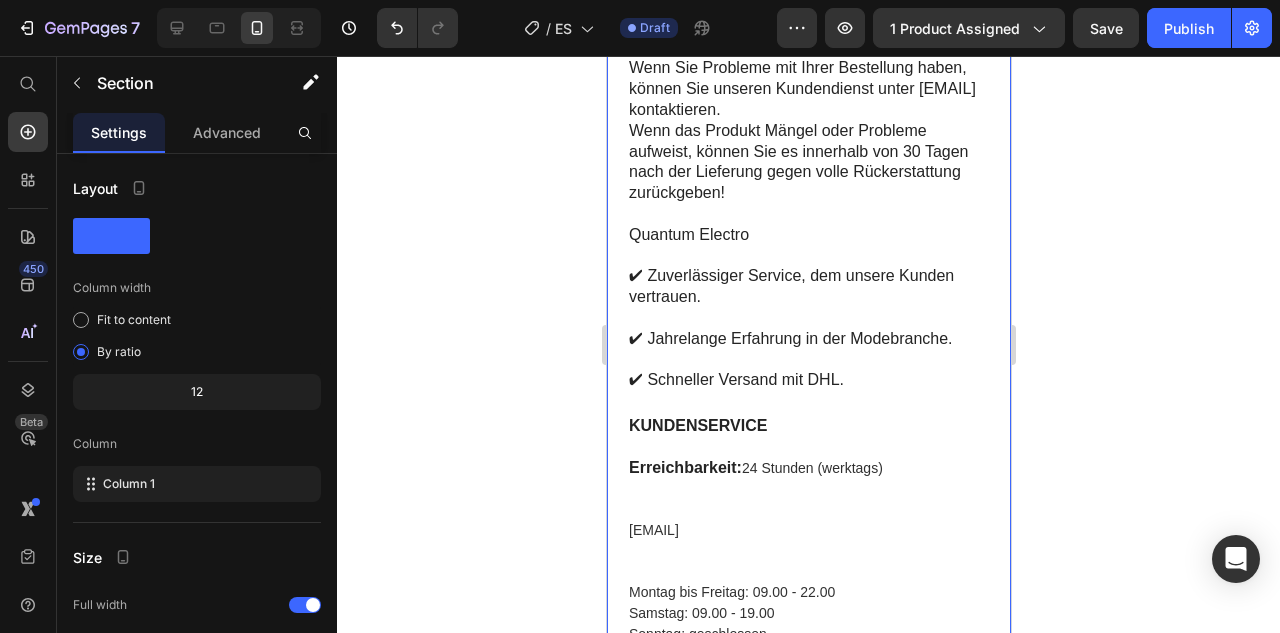 scroll, scrollTop: 4141, scrollLeft: 0, axis: vertical 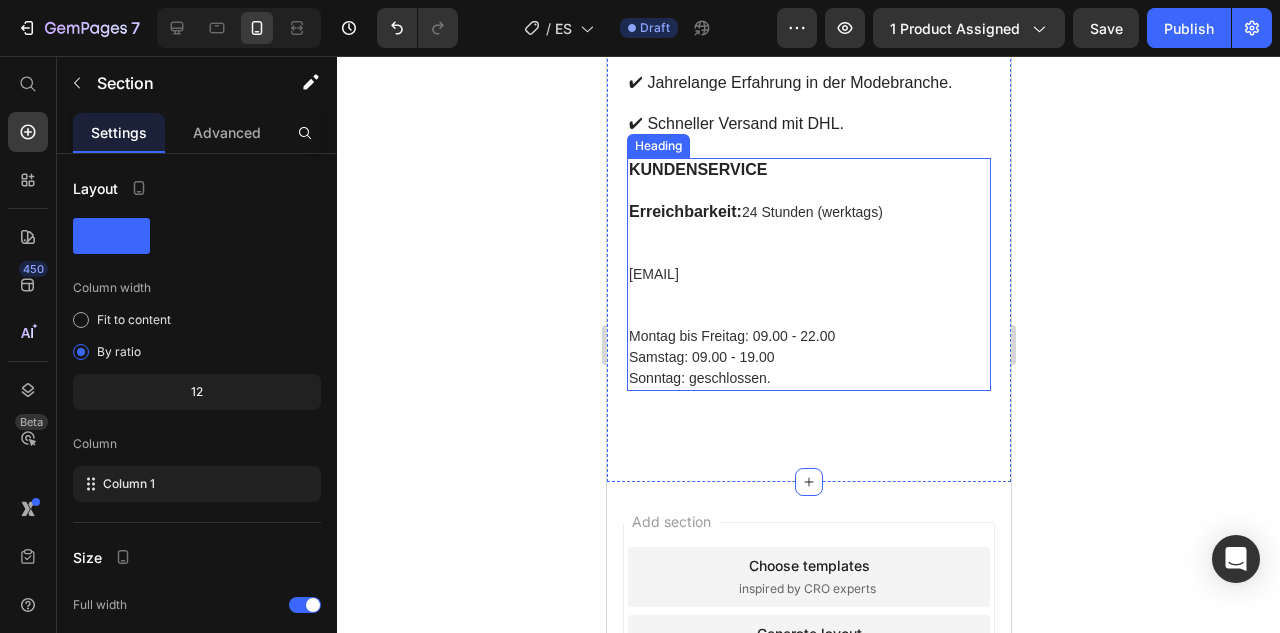 click on "KUNDENSERVICE Erreichbarkeit:  24 Stunden (werktags) info@quantumelectro.com Montag bis Freitag: 09.00 - 22.00 Samstag: 09.00 - 19.00 Sonntag: geschlossen." at bounding box center [808, 274] 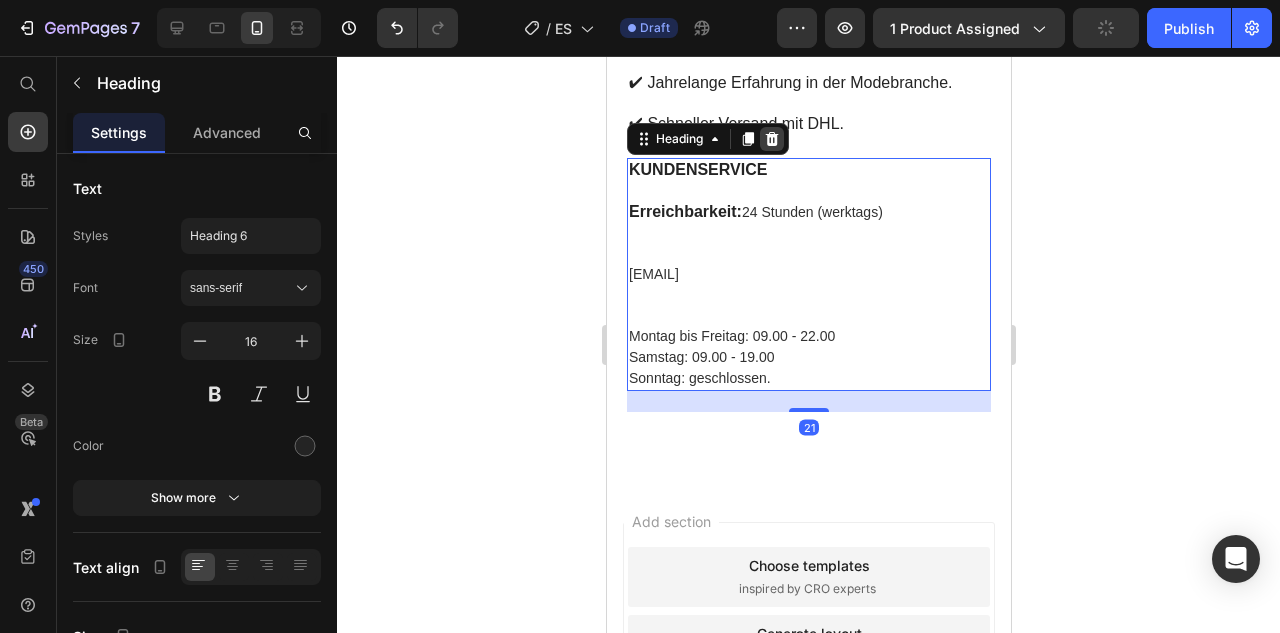 click 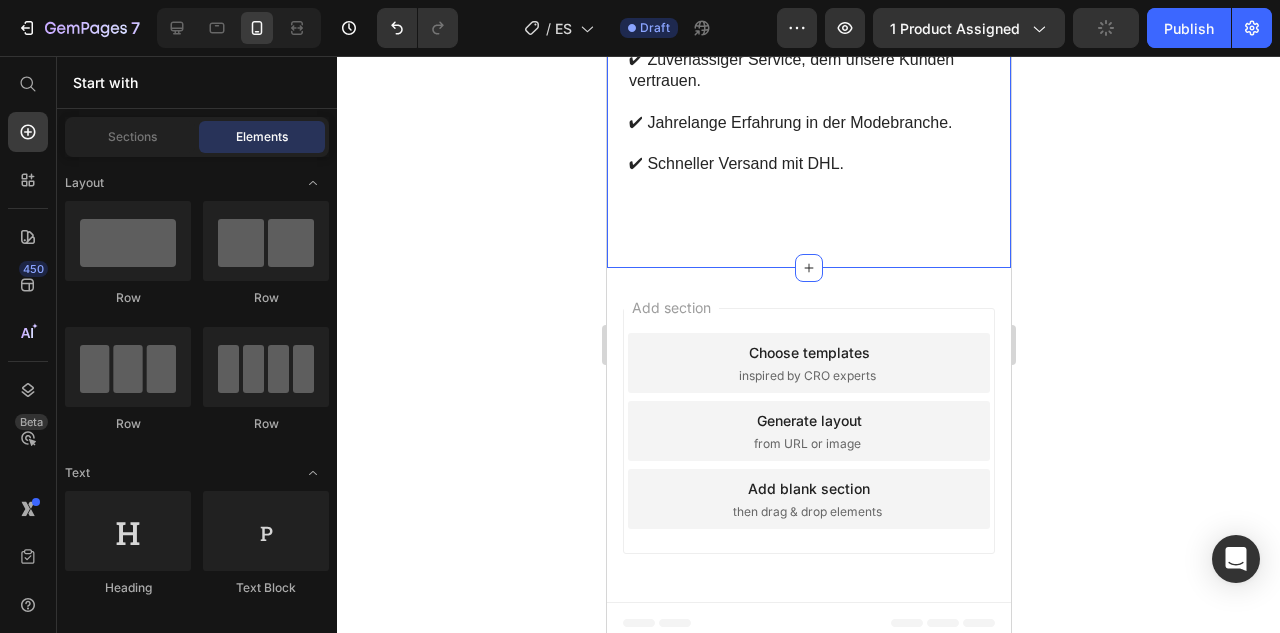 scroll, scrollTop: 3776, scrollLeft: 0, axis: vertical 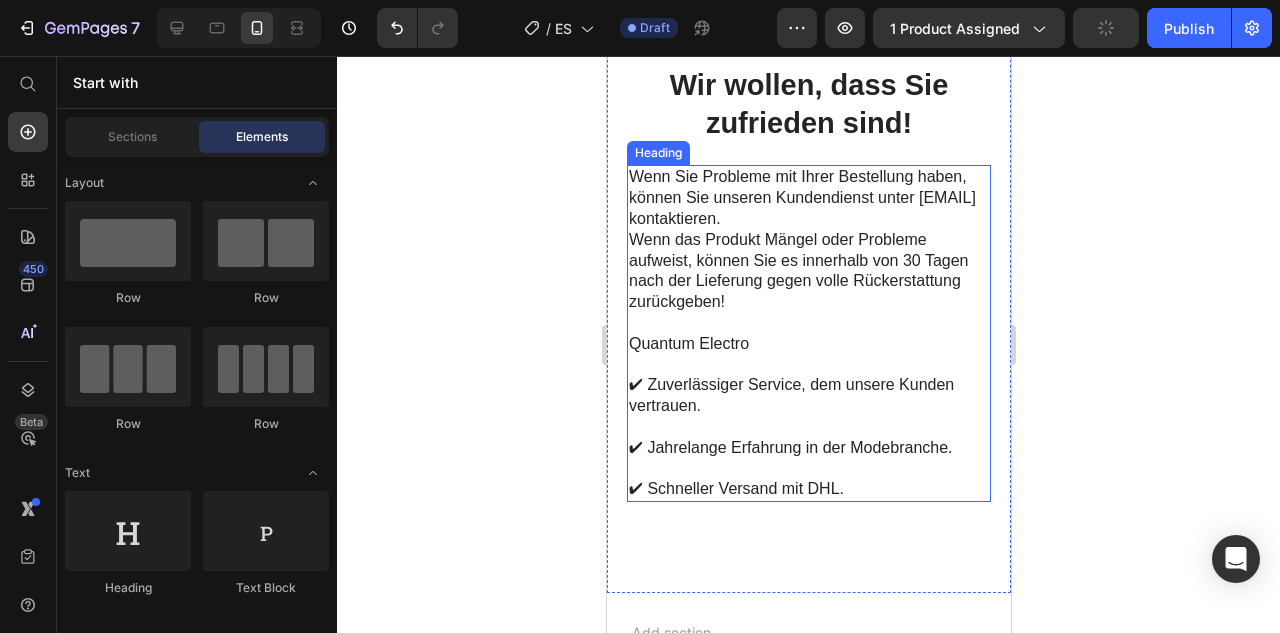 click on "Wenn Sie Probleme mit Ihrer Bestellung haben, können Sie unseren Kundendienst unter info@quantumelectro.com kontaktieren. Wenn das Produkt Mängel oder Probleme aufweist, können Sie es innerhalb von 30 Tagen nach der Lieferung gegen volle Rückerstattung zurückgeben! Quantum Electro  ✔ Zuverlässiger Service, dem unsere Kunden vertrauen. ✔ Jahrelange Erfahrung in der Modebranche. ✔ Schneller Versand mit DHL." at bounding box center [808, 333] 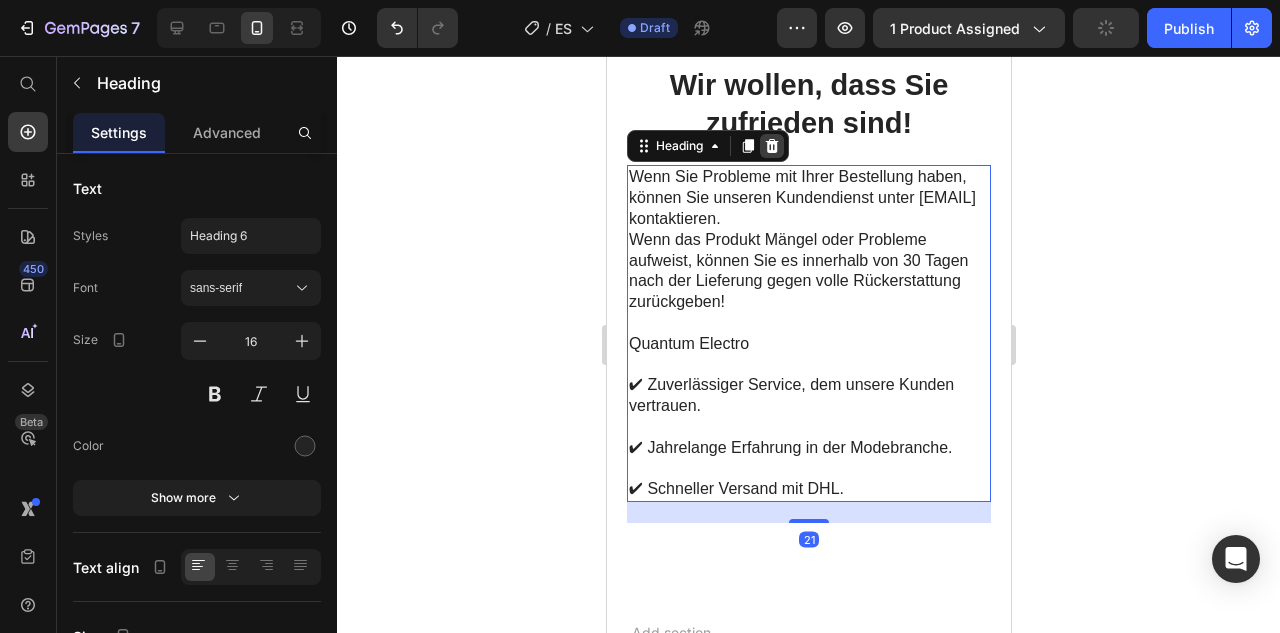 click 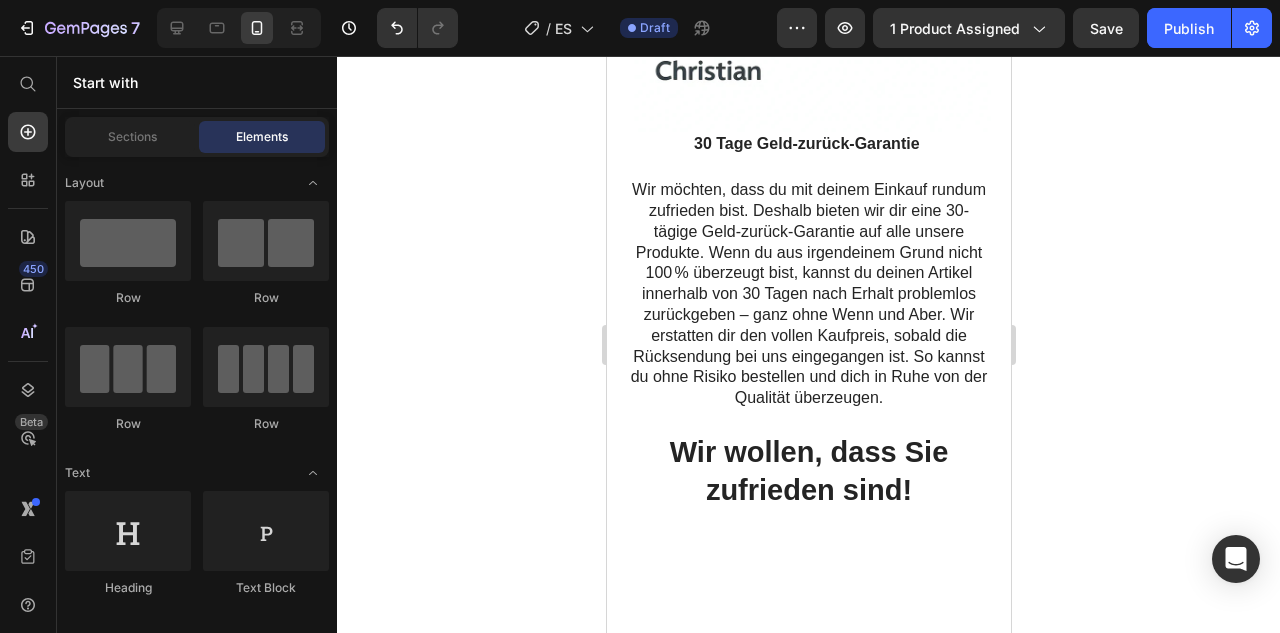 scroll, scrollTop: 3379, scrollLeft: 0, axis: vertical 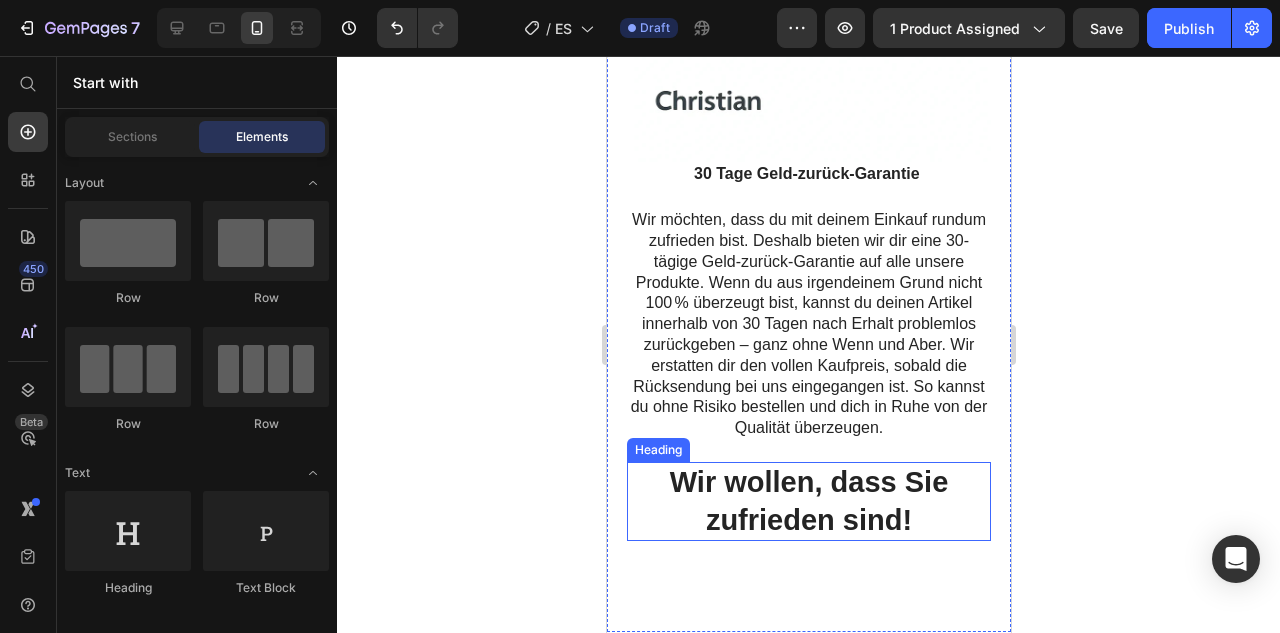 click on "Wir wollen, dass Sie zufrieden sind!" at bounding box center (808, 501) 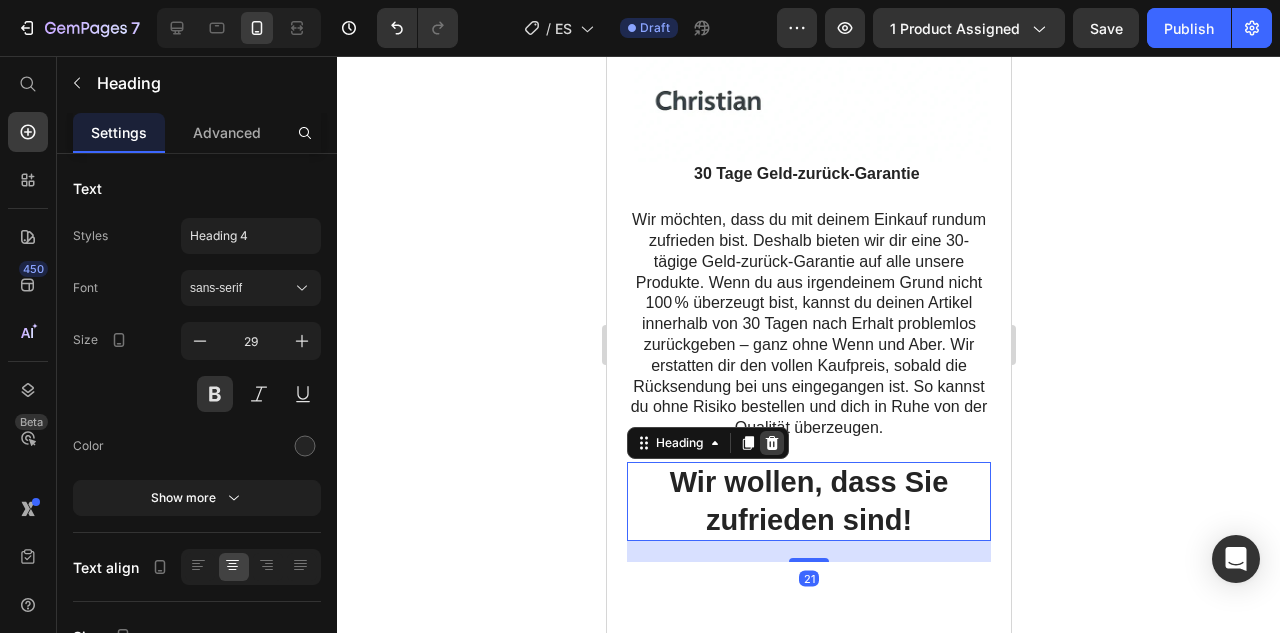 click 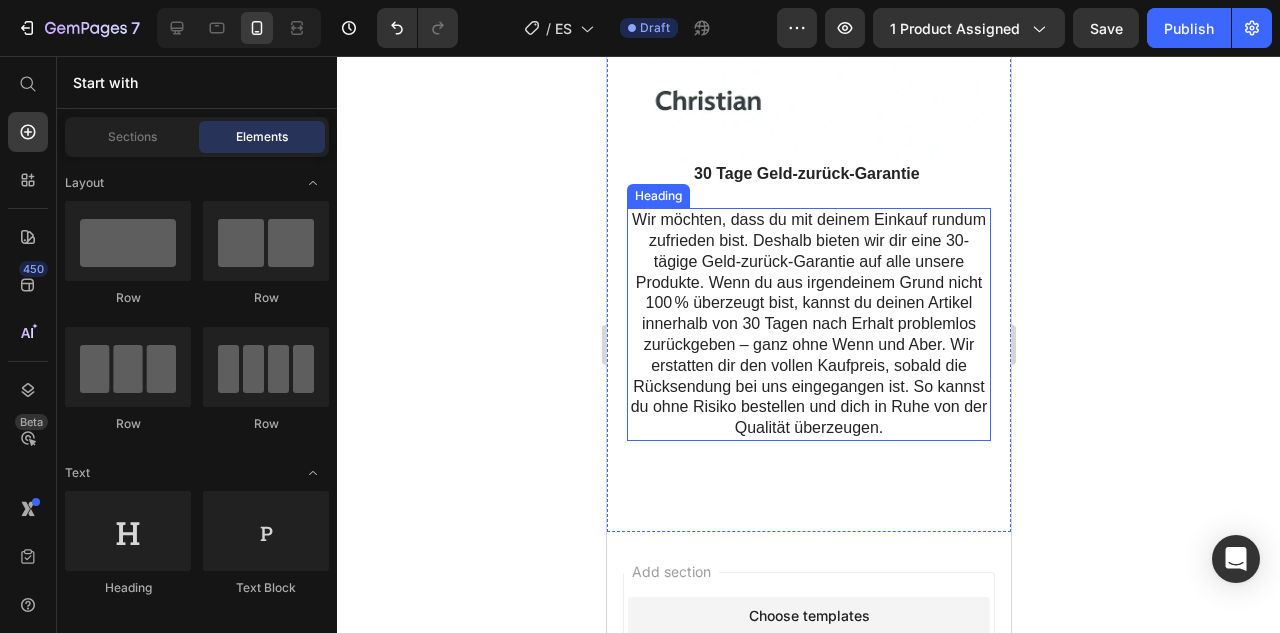 click on "Wir möchten, dass du mit deinem Einkauf rundum zufrieden bist. Deshalb bieten wir dir eine 30-tägige Geld-zurück-Garantie auf alle unsere Produkte. Wenn du aus irgendeinem Grund nicht 100 % überzeugt bist, kannst du deinen Artikel innerhalb von 30 Tagen nach Erhalt problemlos zurückgeben – ganz ohne Wenn und Aber. Wir erstatten dir den vollen Kaufpreis, sobald die Rücksendung bei uns eingegangen ist. So kannst du ohne Risiko bestellen und dich in Ruhe von der Qualität überzeugen." at bounding box center [808, 324] 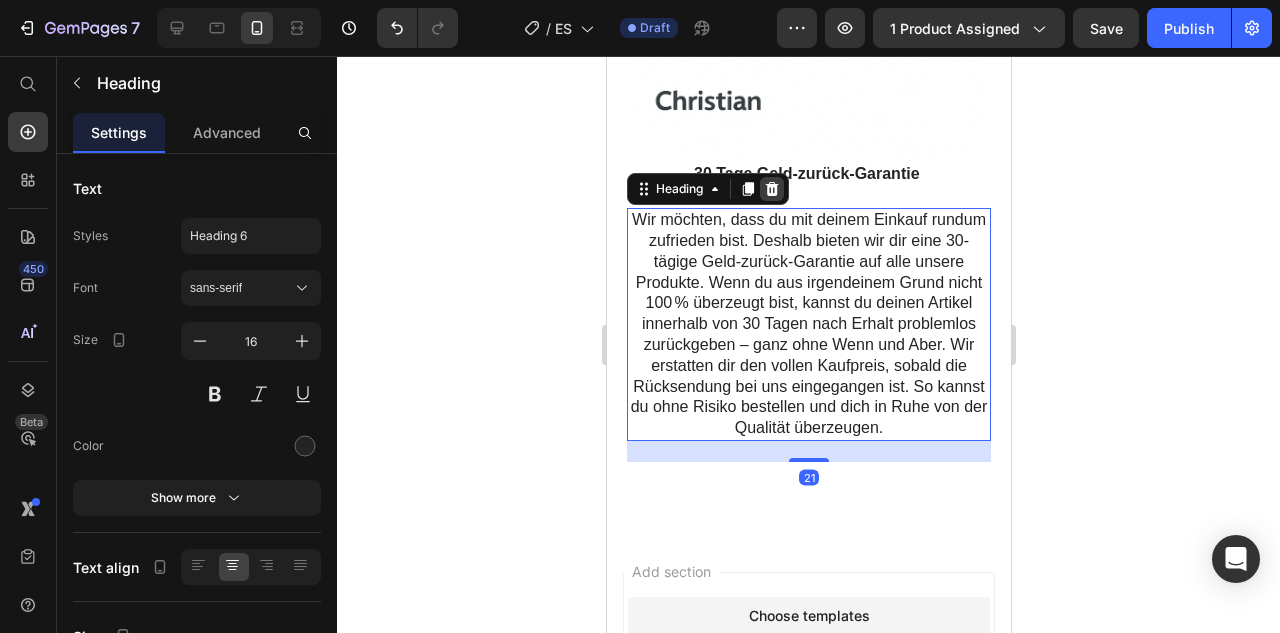 click 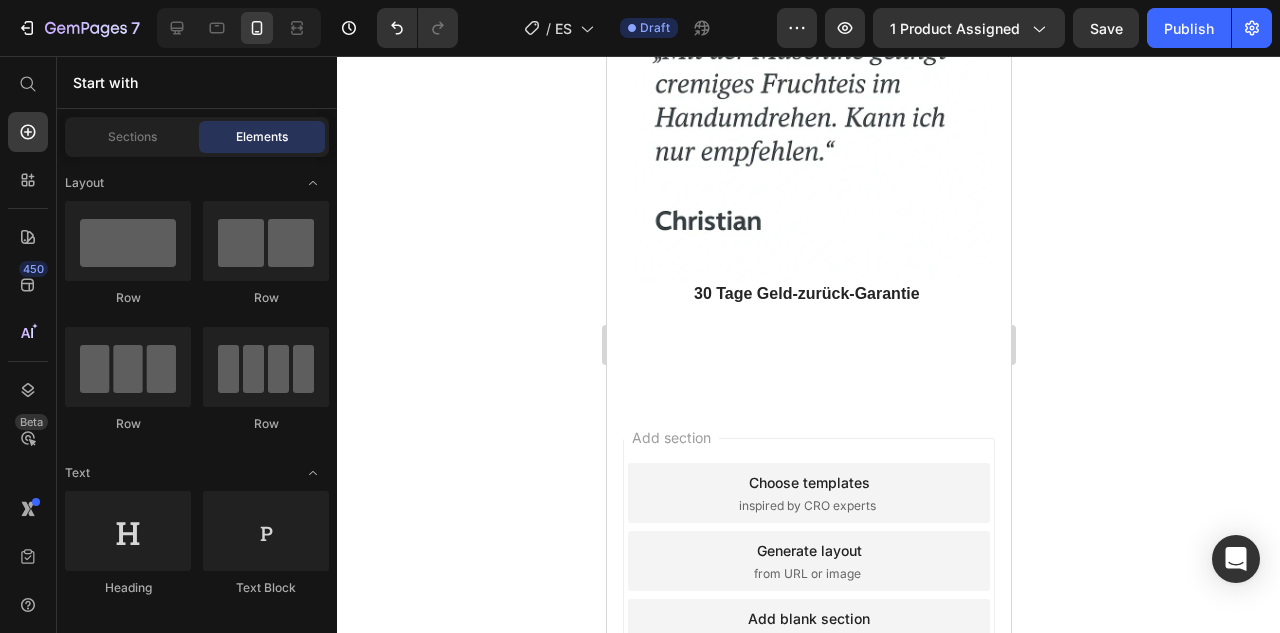 scroll, scrollTop: 3211, scrollLeft: 0, axis: vertical 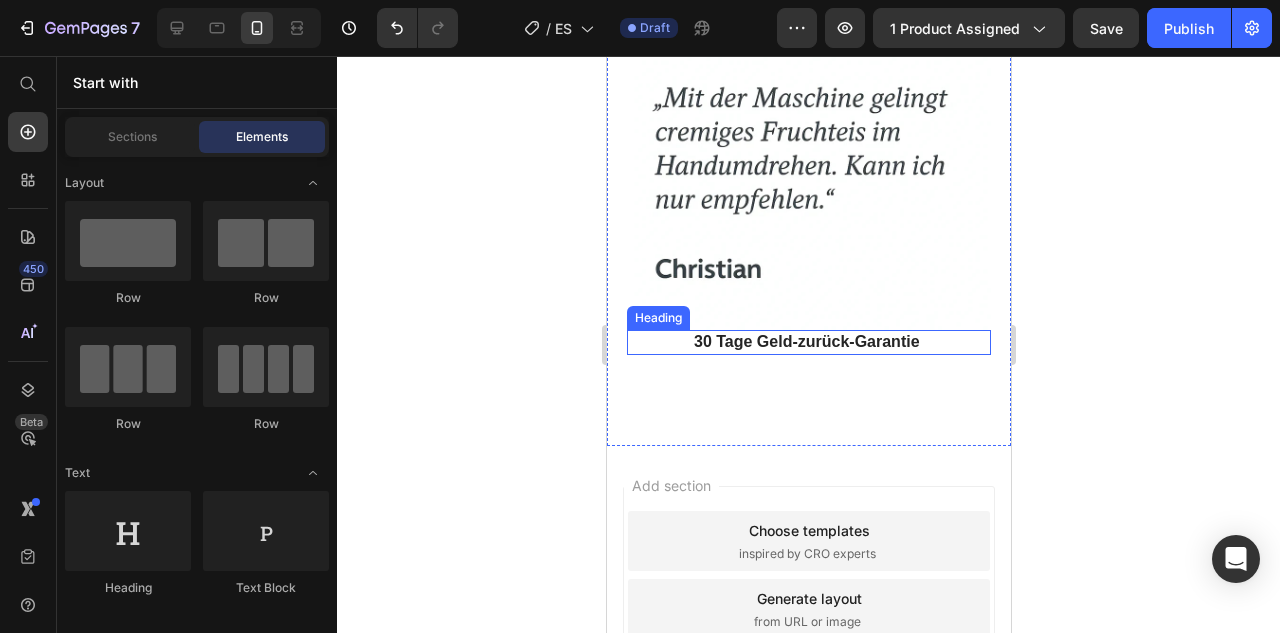 click on "30 Tage Geld-zurück-Garantie" at bounding box center (806, 341) 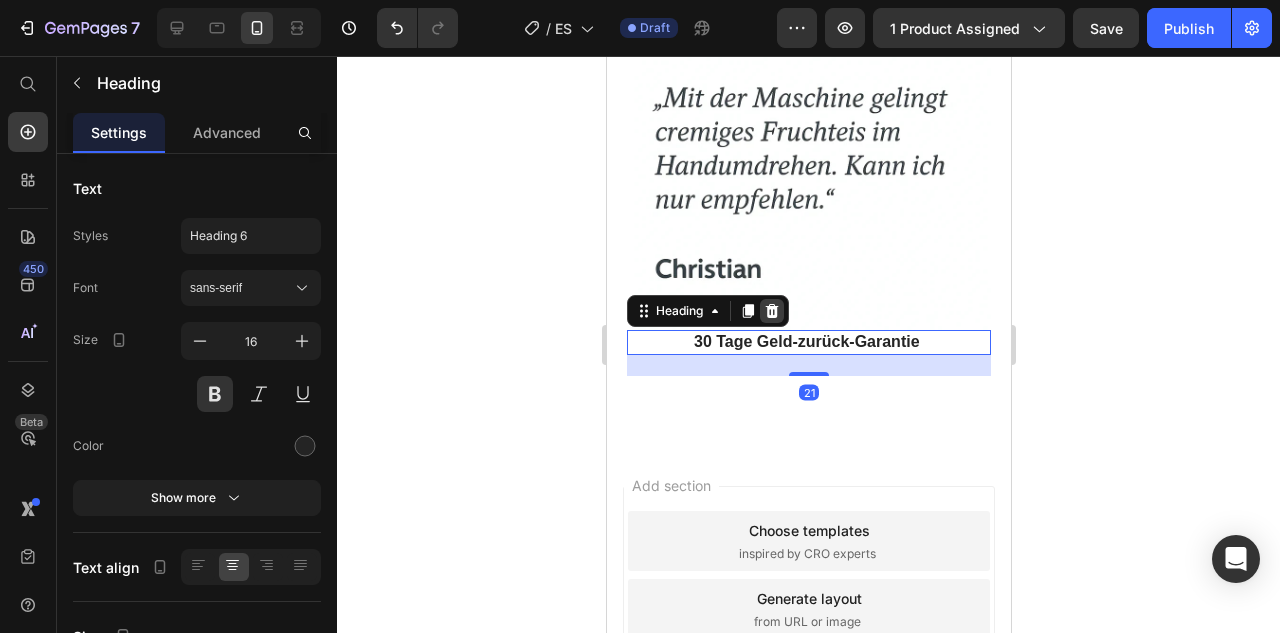 click 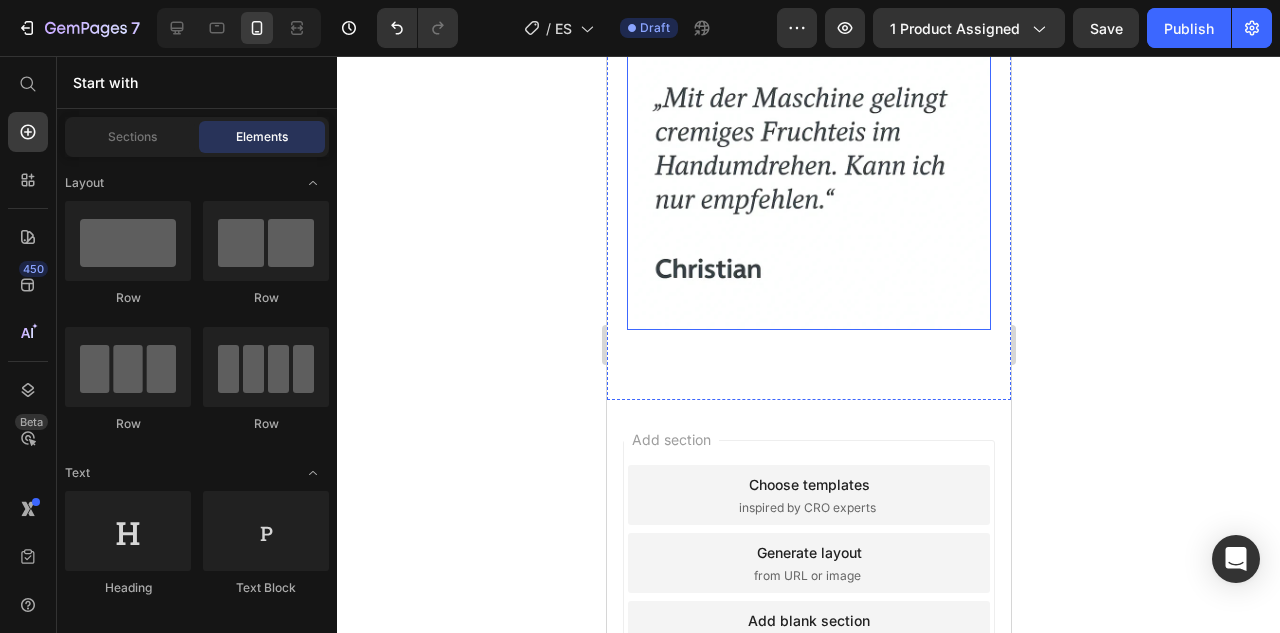 click at bounding box center (808, 148) 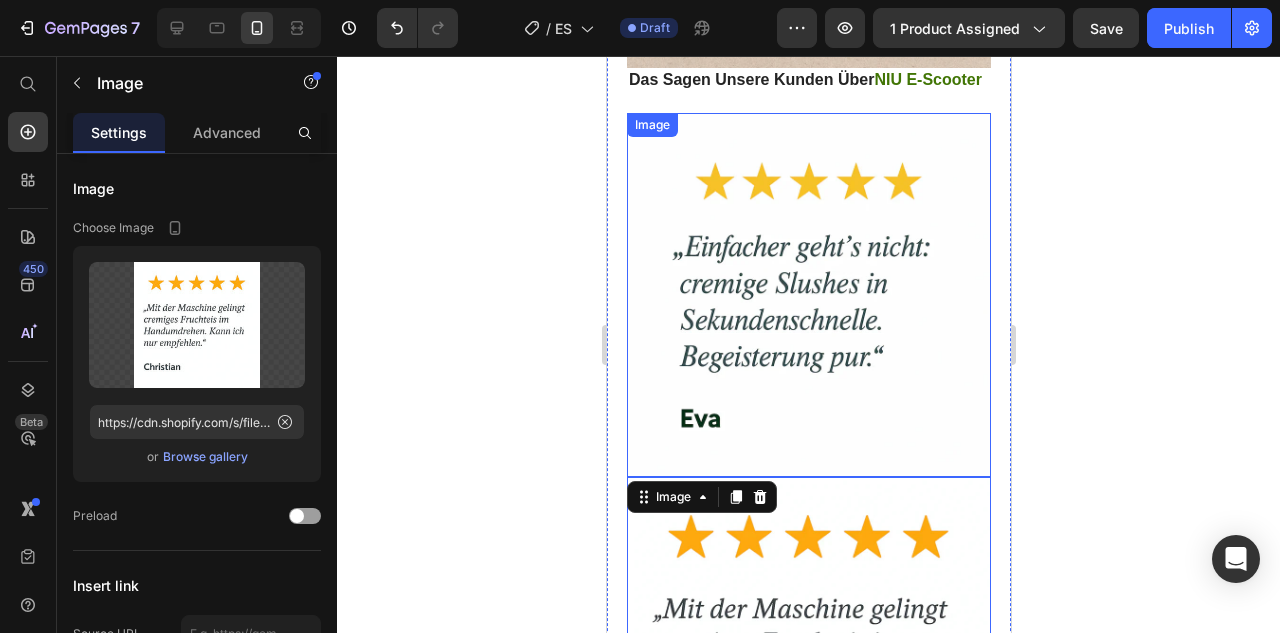 scroll, scrollTop: 2712, scrollLeft: 0, axis: vertical 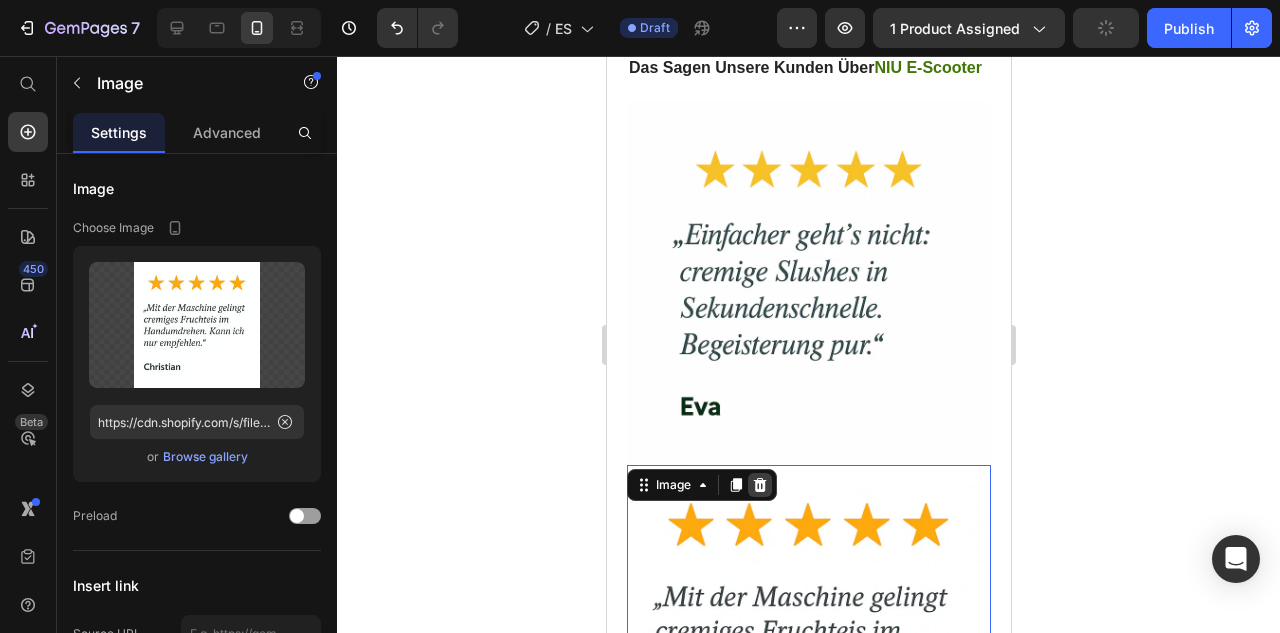 click 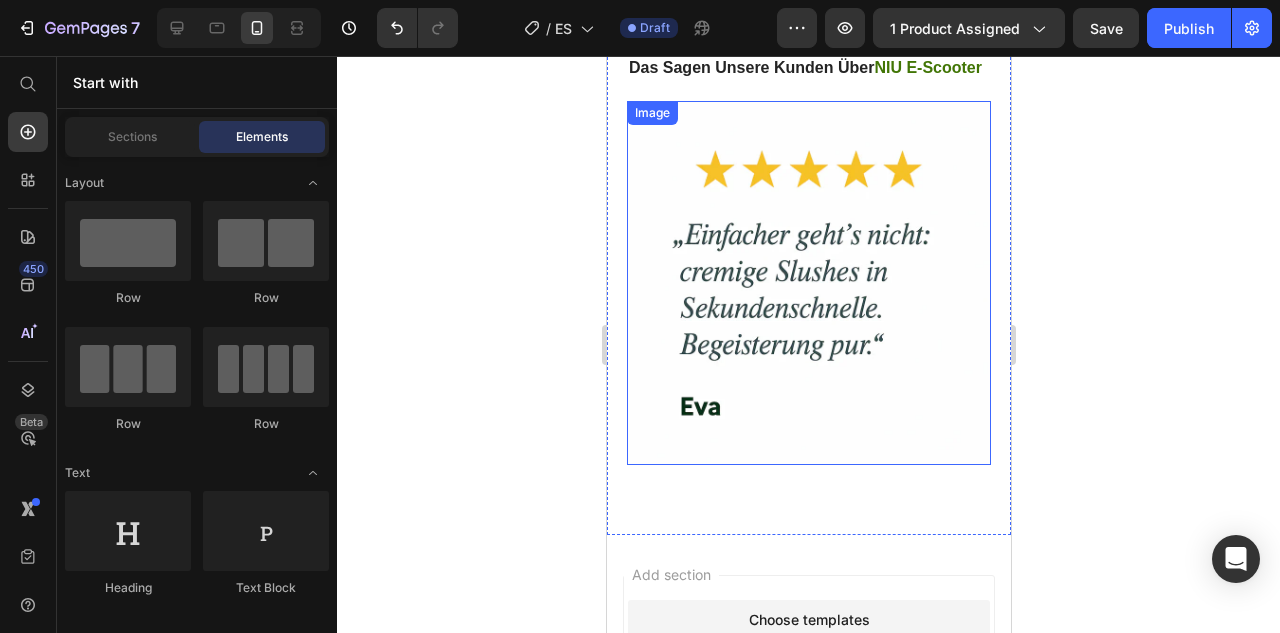 click at bounding box center (808, 283) 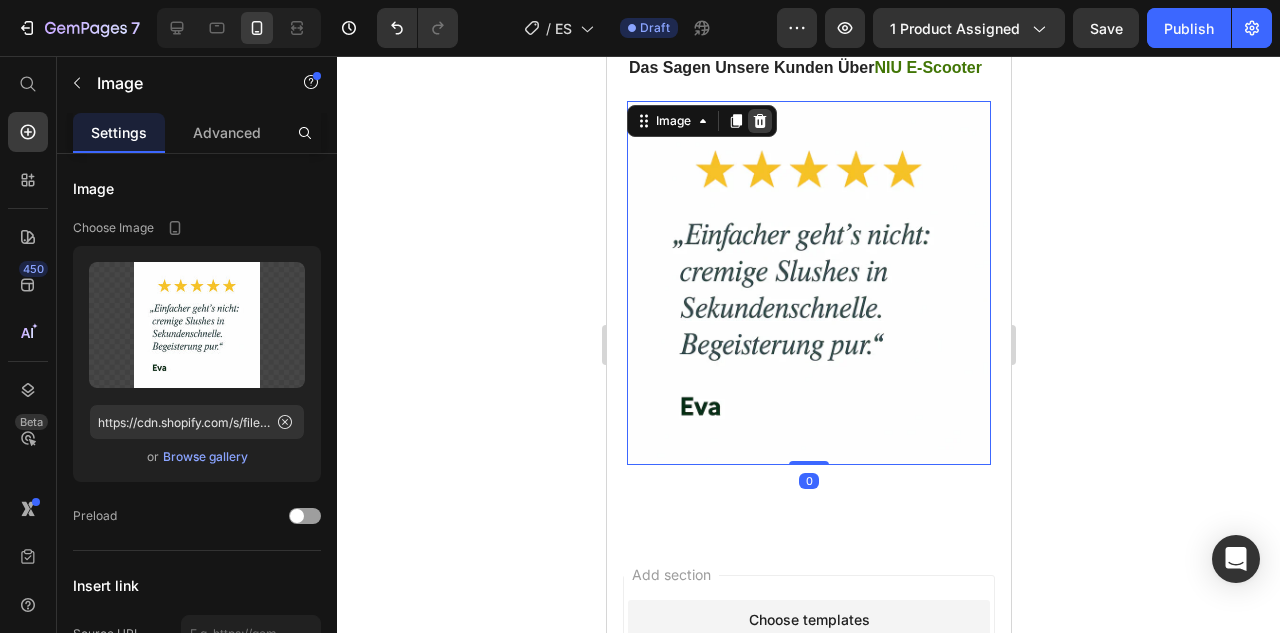 click 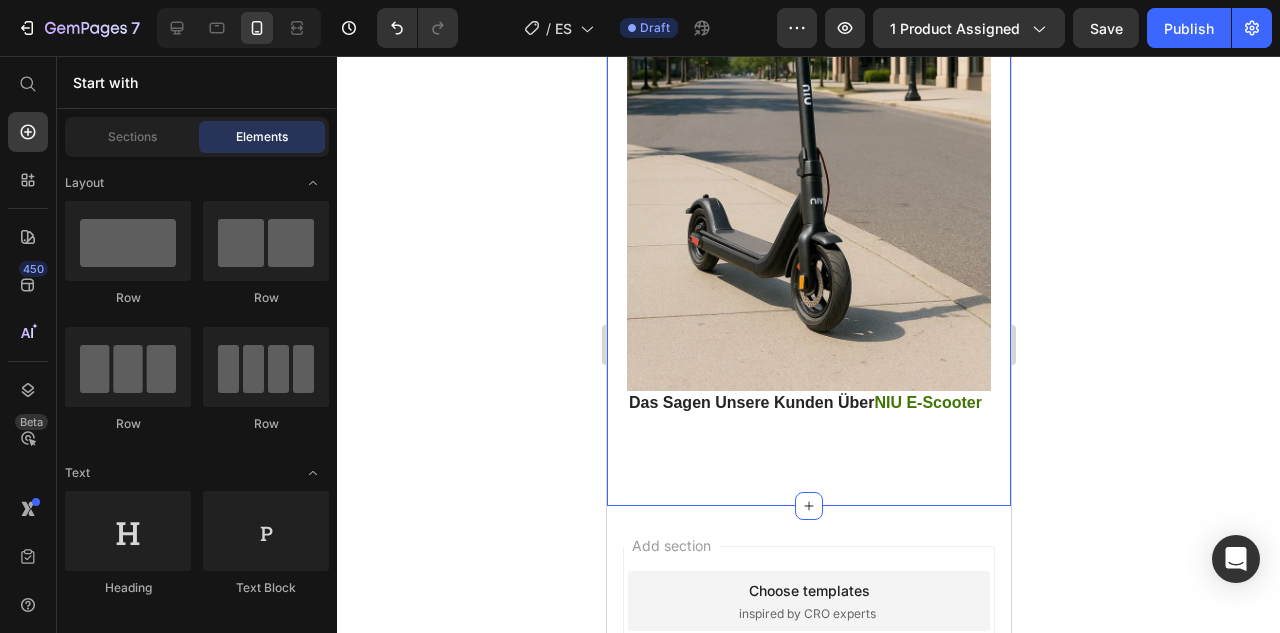scroll, scrollTop: 2373, scrollLeft: 0, axis: vertical 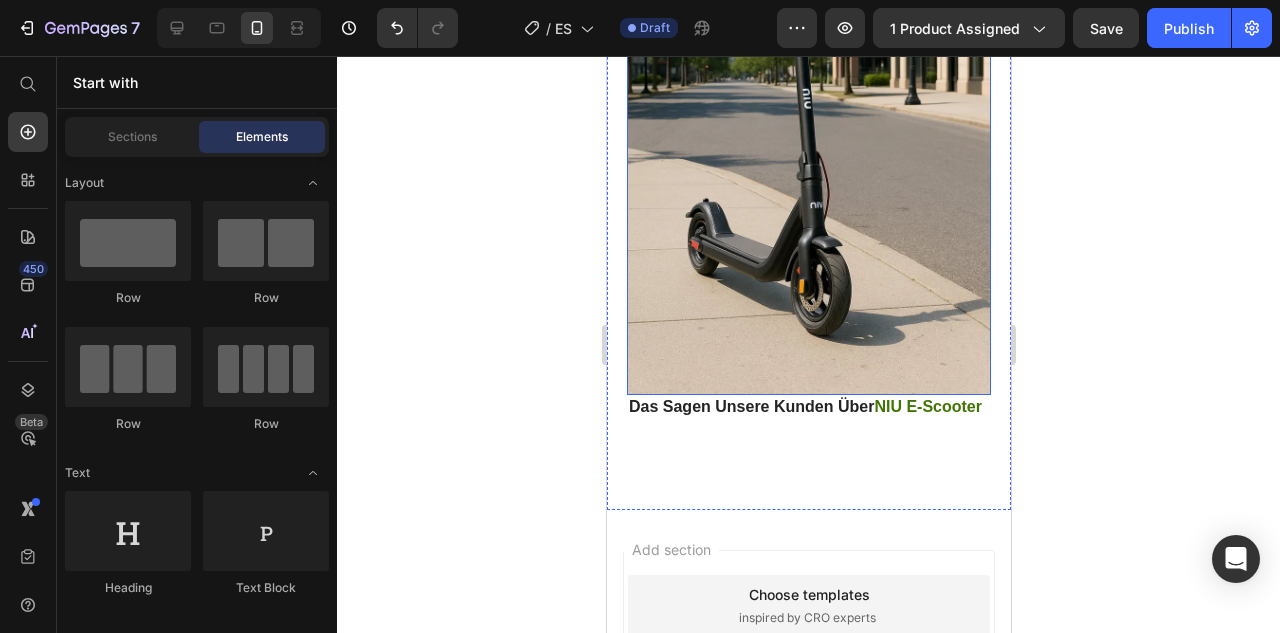 click at bounding box center (808, 122) 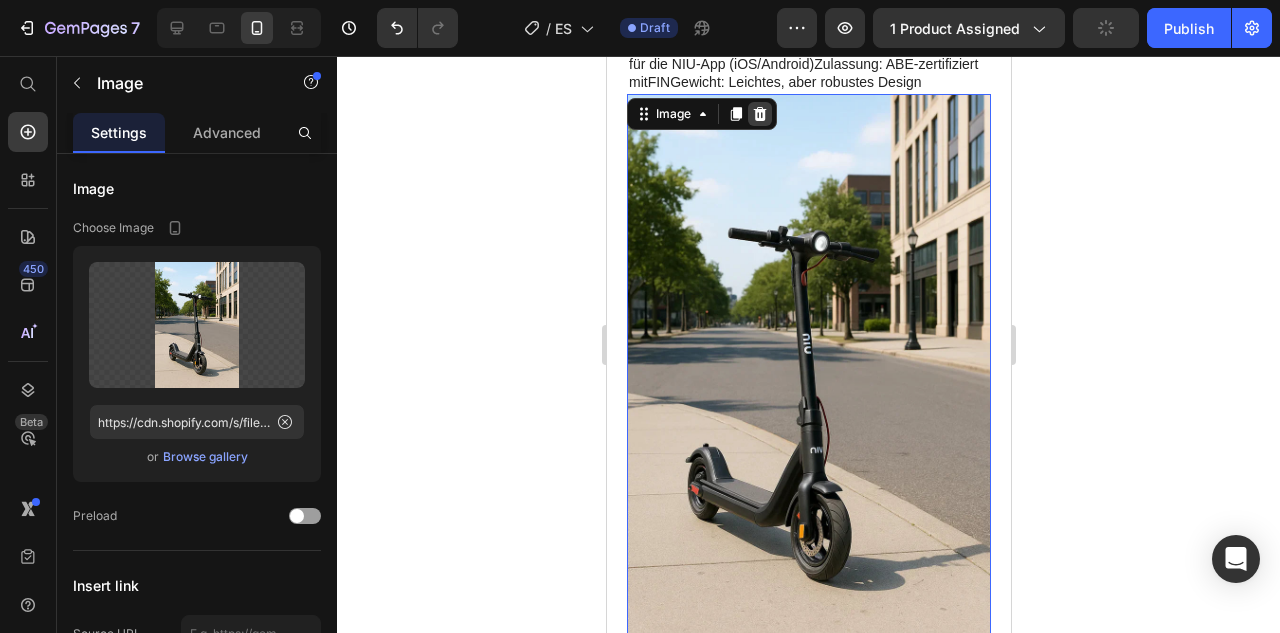 click 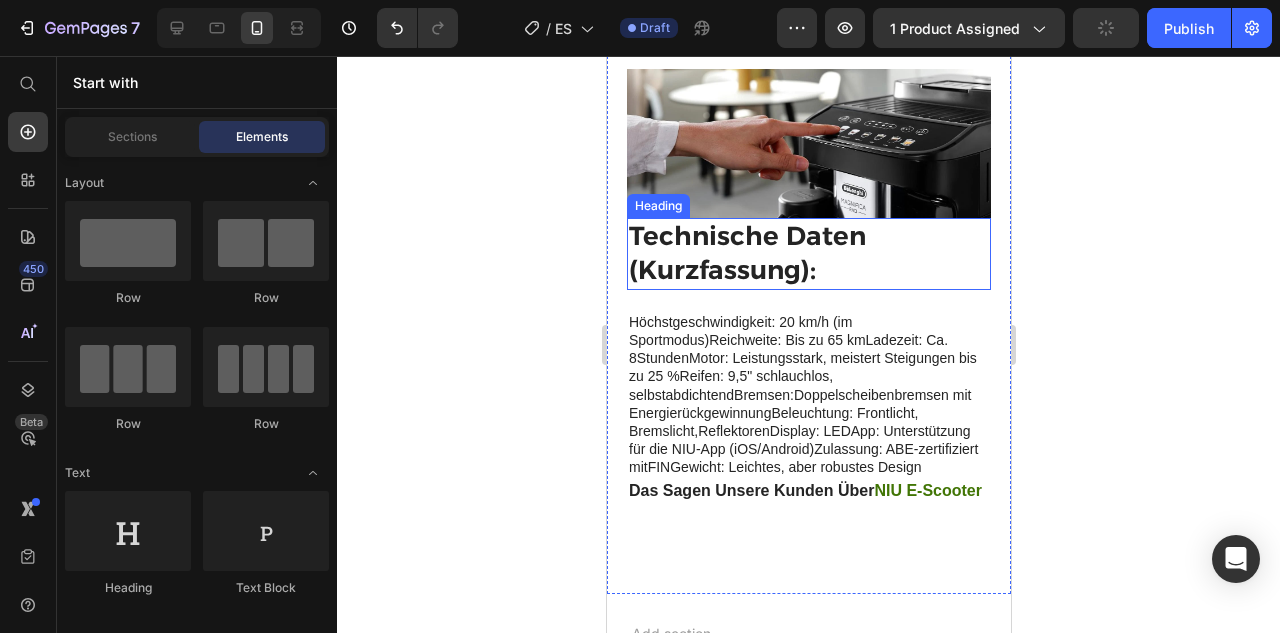 scroll, scrollTop: 1746, scrollLeft: 0, axis: vertical 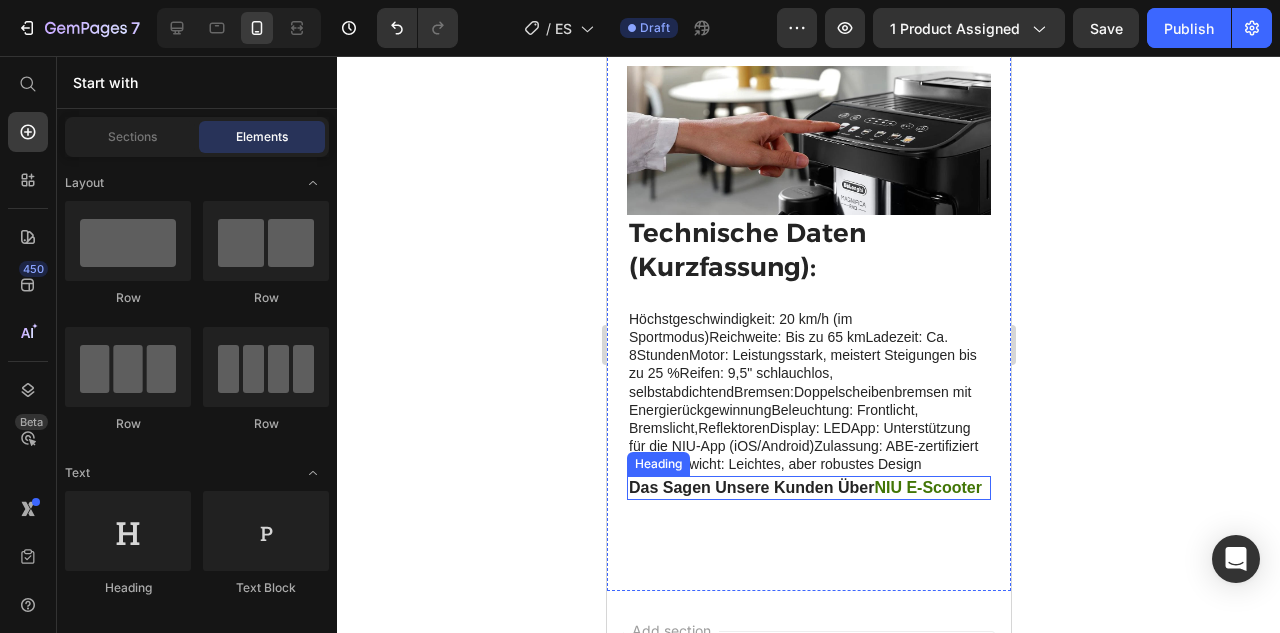 click on "Das Sagen Unsere Kunden Über" at bounding box center (750, 487) 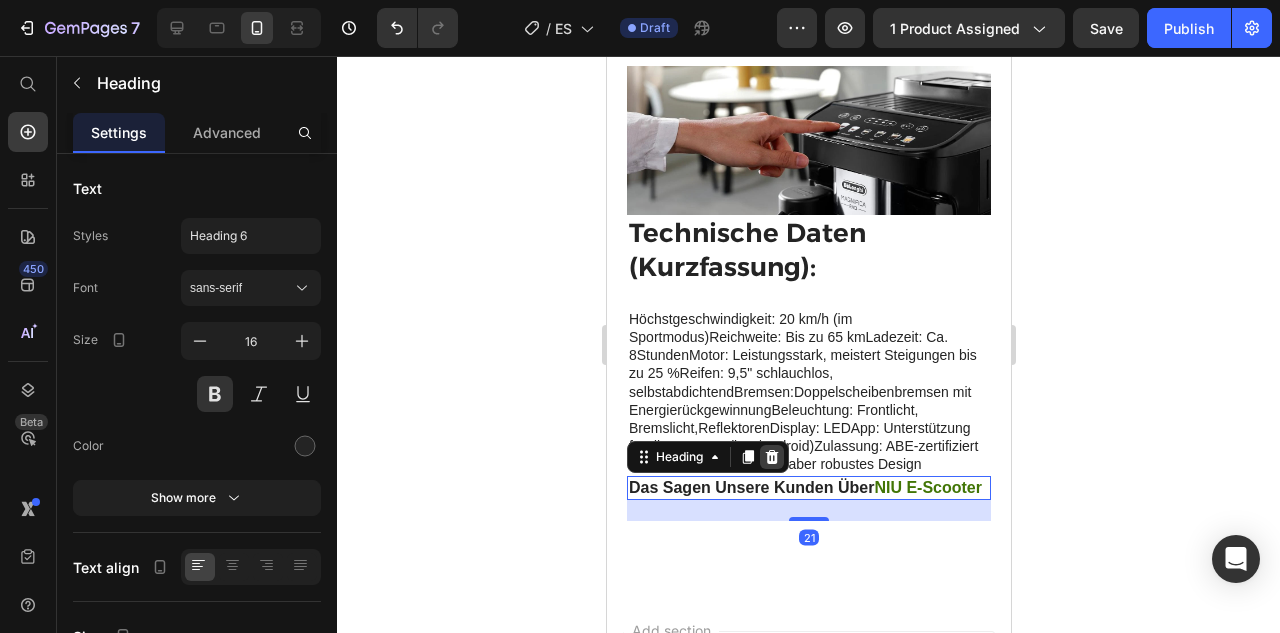 click 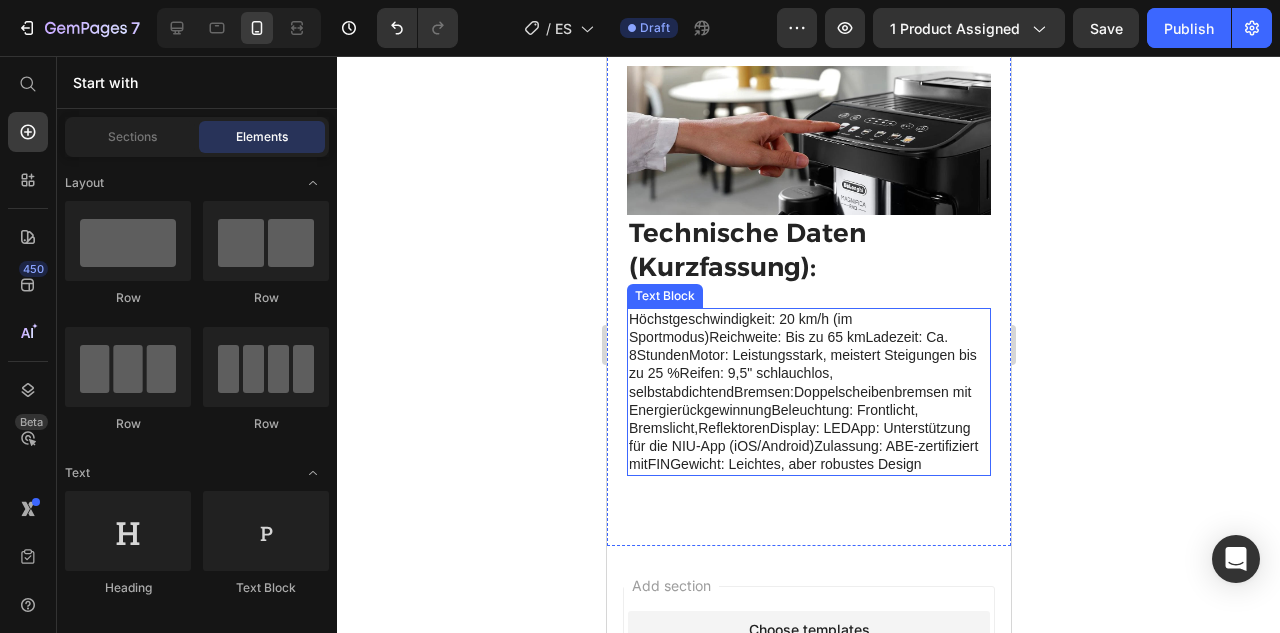 click on "Höchstgeschwindigkeit: 20 km/h (im Sportmodus)Reichweite: Bis zu 65 kmLadezeit: Ca. 8StundenMotor: Leistungsstark, meistert Steigungen bis zu 25 %Reifen: 9,5" schlauchlos, selbstabdichtendBremsen:Doppelscheibenbremsen mit EnergierückgewinnungBeleuchtung: Frontlicht, Bremslicht,ReflektorenDisplay: LEDApp: Unterstützung für die NIU-App (iOS/Android)Zulassung: ABE-zertifiziert mitFINGewicht: Leichtes, aber robustes Design" at bounding box center [802, 392] 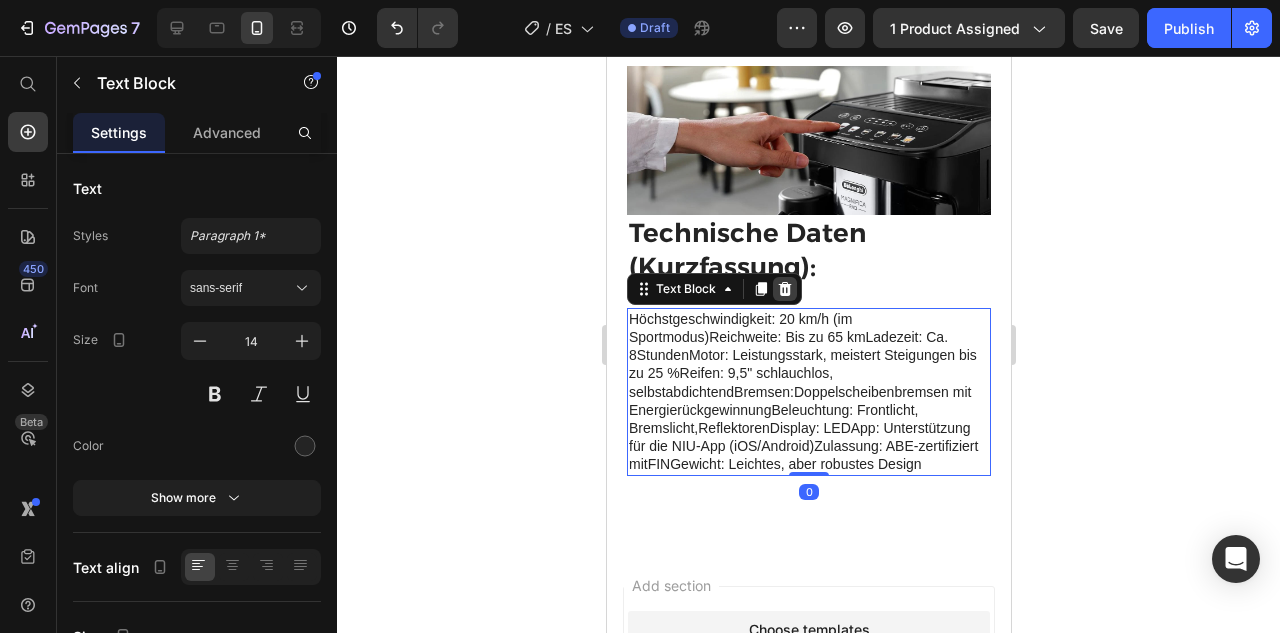 click 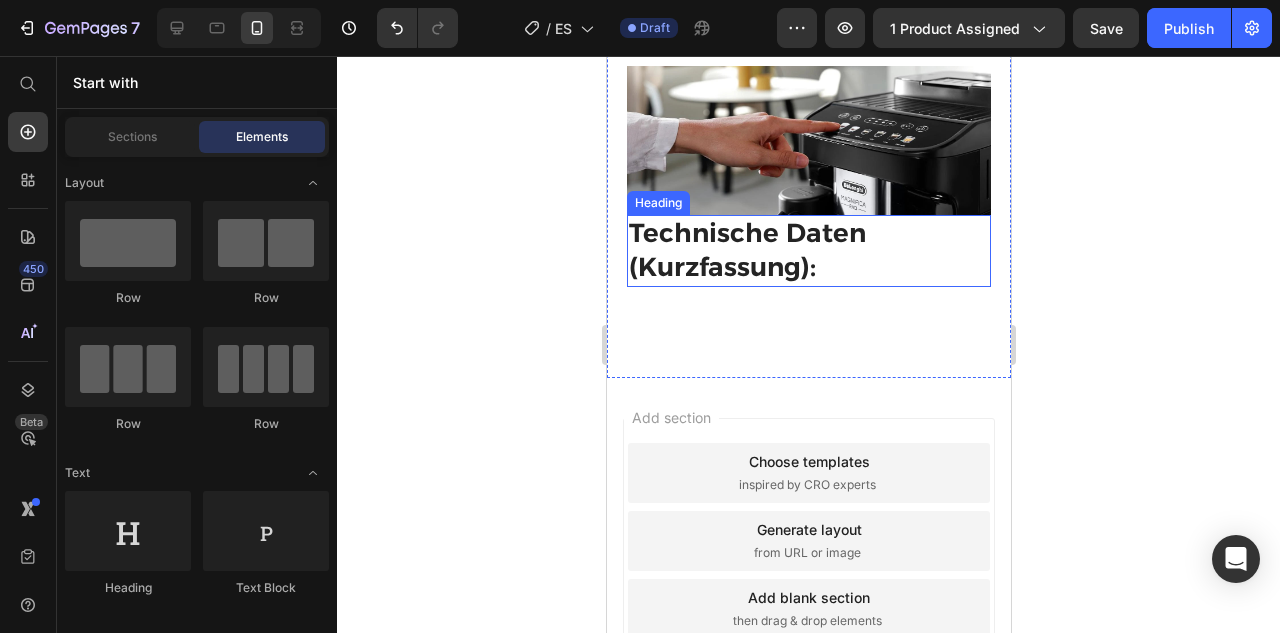 click on "Technische Daten (Kurzfassung):" at bounding box center [746, 250] 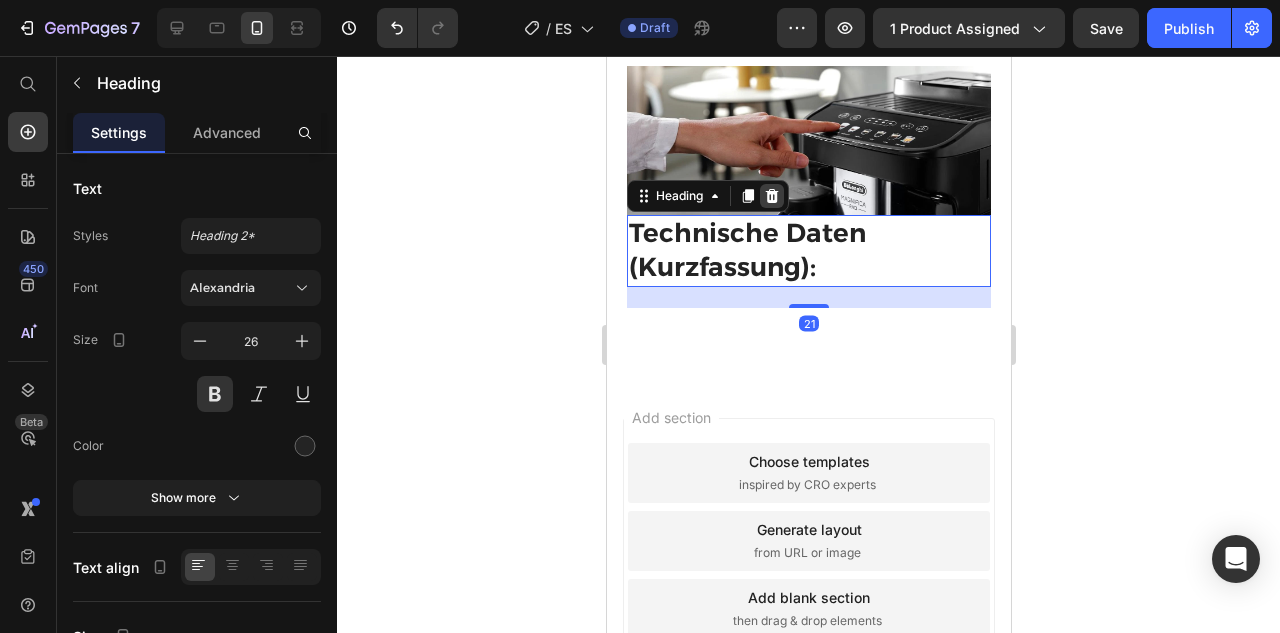 click 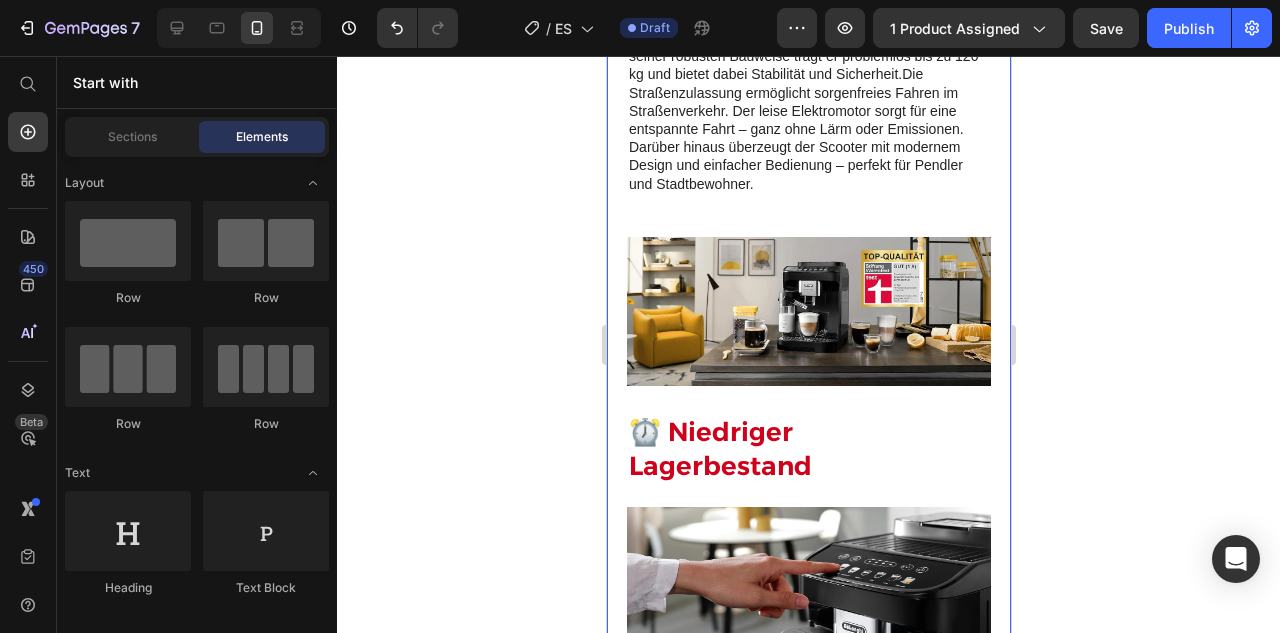 scroll, scrollTop: 1351, scrollLeft: 0, axis: vertical 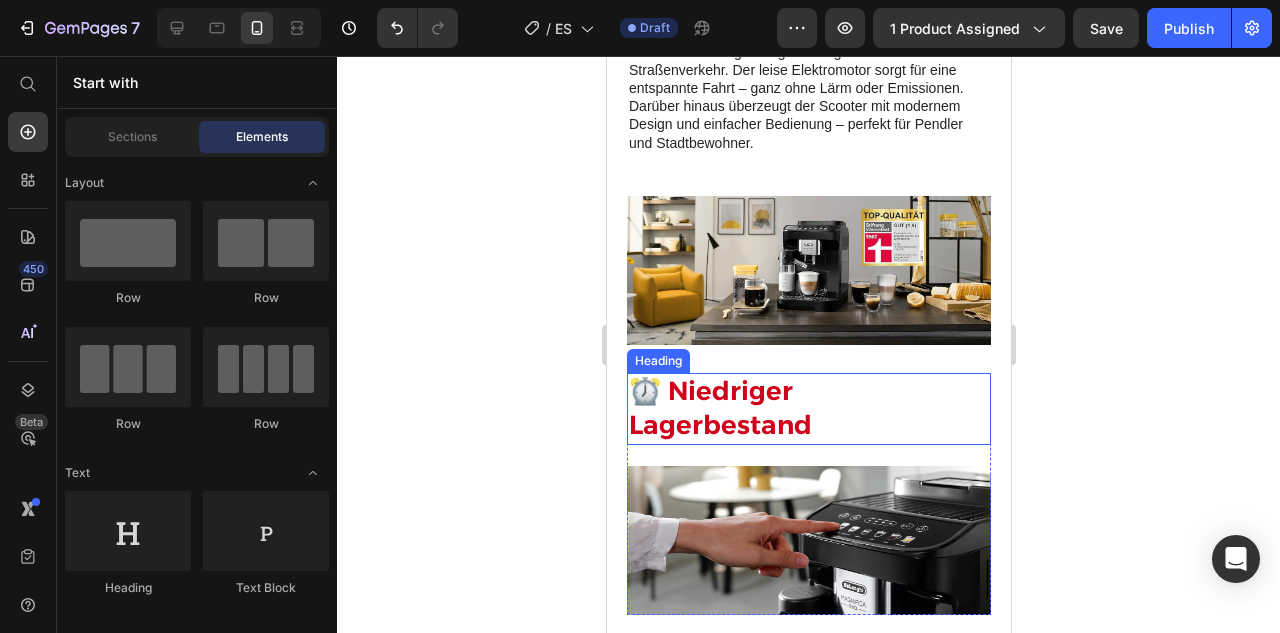 click on "⏰ Niedriger Lagerbestand" at bounding box center [808, 409] 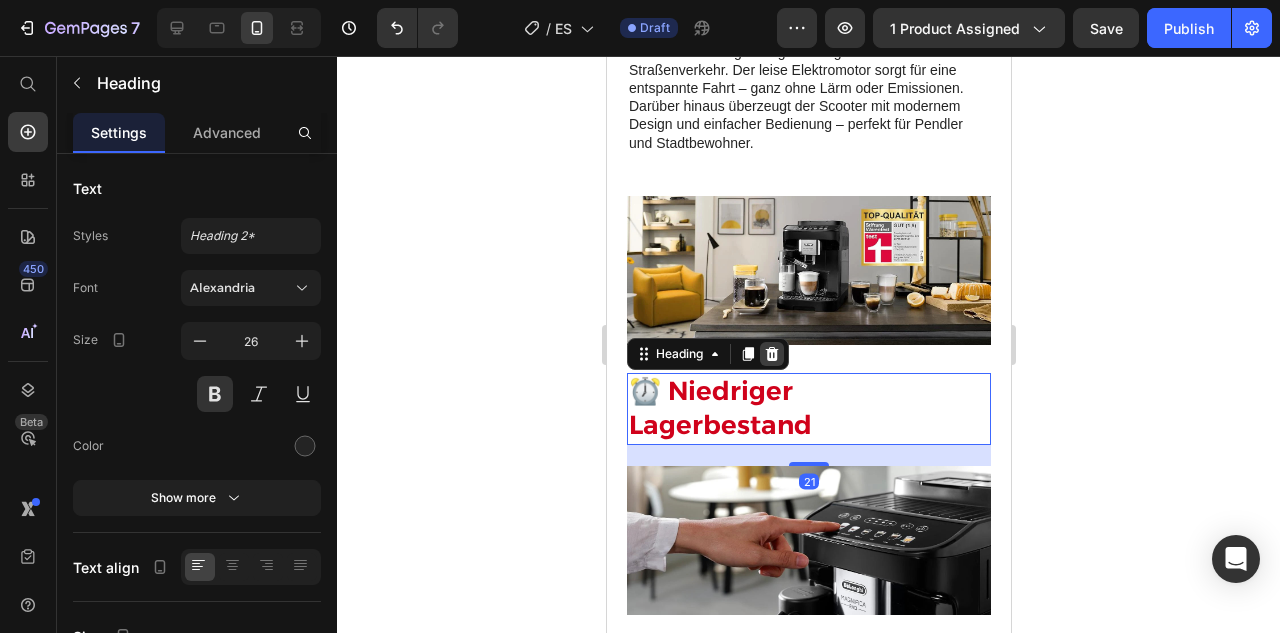 click 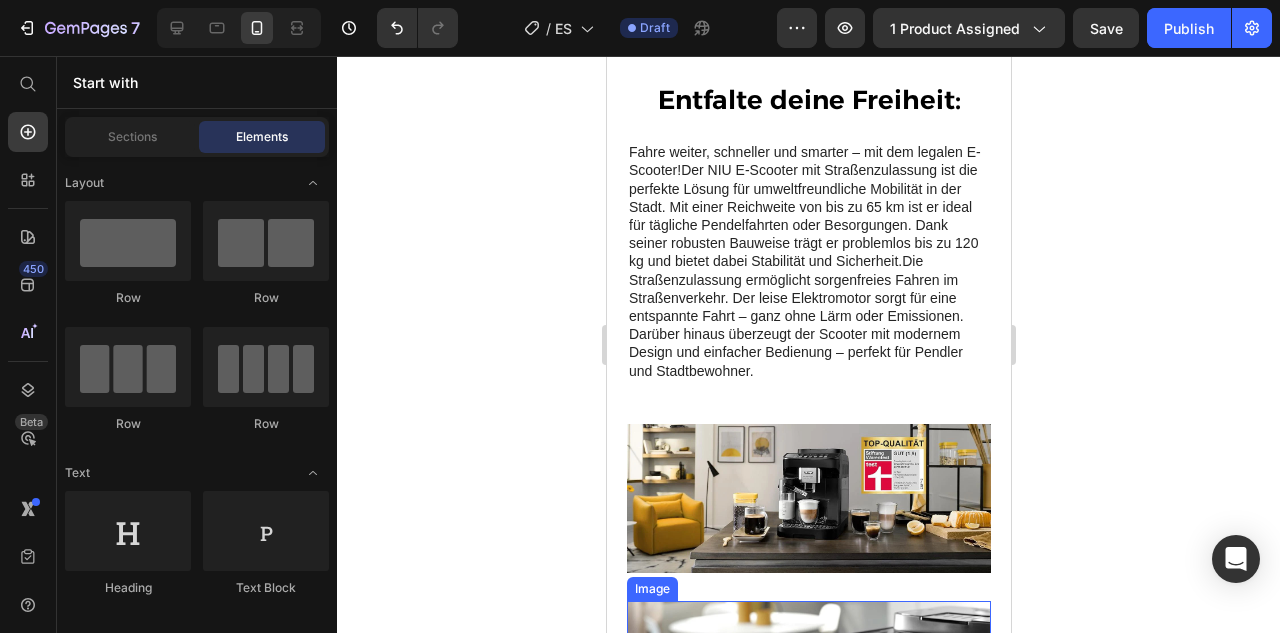 scroll, scrollTop: 1002, scrollLeft: 0, axis: vertical 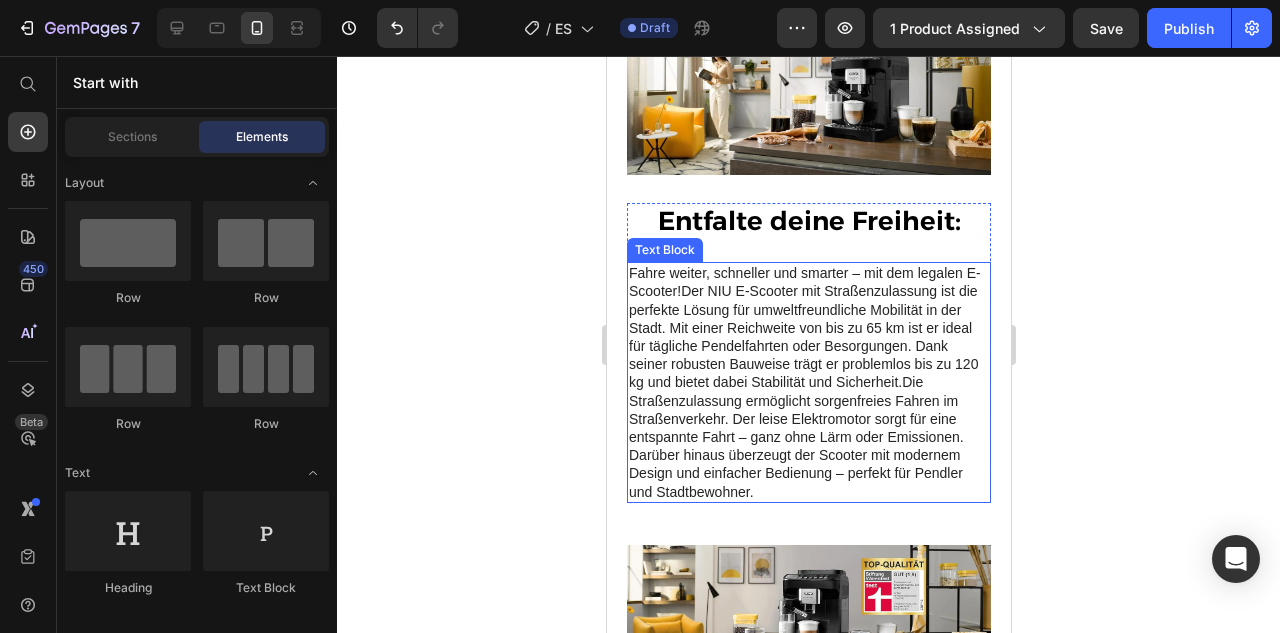 click on "Fahre weiter, schneller und smarter – mit dem legalen E-Scooter!Der NIU E-Scooter mit Straßenzulassung ist die perfekte Lösung für umweltfreundliche Mobilität in der Stadt. Mit einer Reichweite von bis zu 65 km ist er ideal für tägliche Pendelfahrten oder Besorgungen. Dank seiner robusten Bauweise trägt er problemlos bis zu 120 kg und bietet dabei Stabilität und Sicherheit.Die Straßenzulassung ermöglicht sorgenfreies Fahren im Straßenverkehr. Der leise Elektromotor sorgt für eine entspannte Fahrt – ganz ohne Lärm oder Emissionen. Darüber hinaus überzeugt der Scooter mit modernem Design und einfacher Bedienung – perfekt für Pendler und Stadtbewohner." at bounding box center [804, 382] 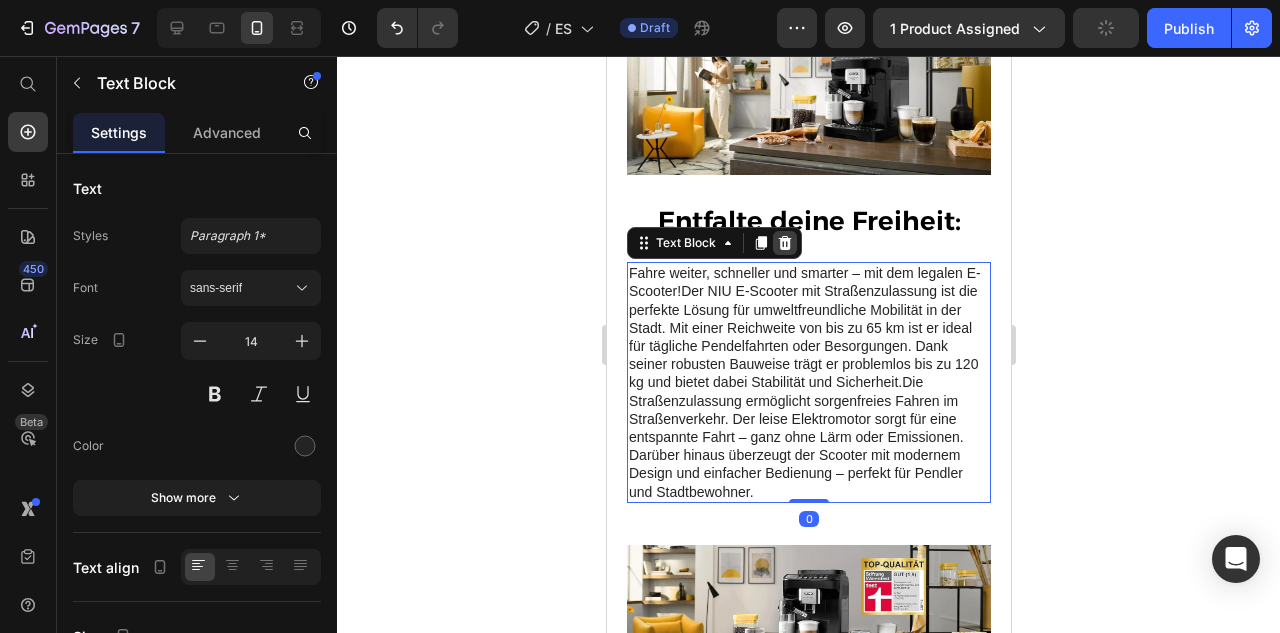 click at bounding box center (784, 243) 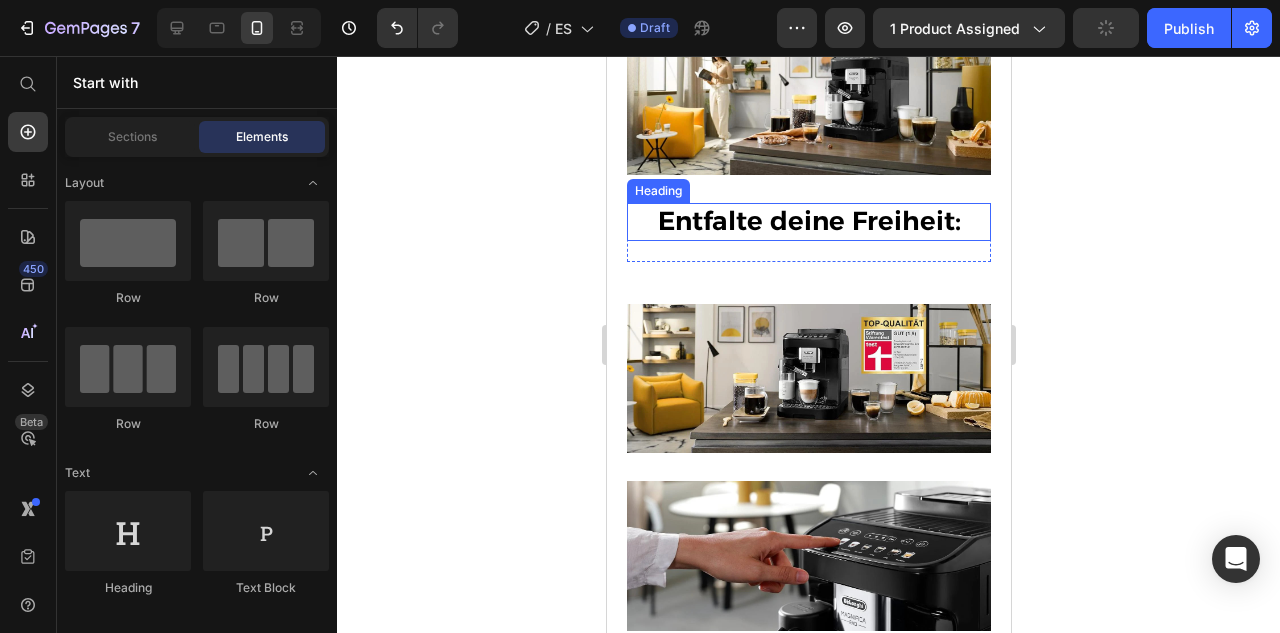 click on "Entfalte deine Freiheit:" at bounding box center [808, 221] 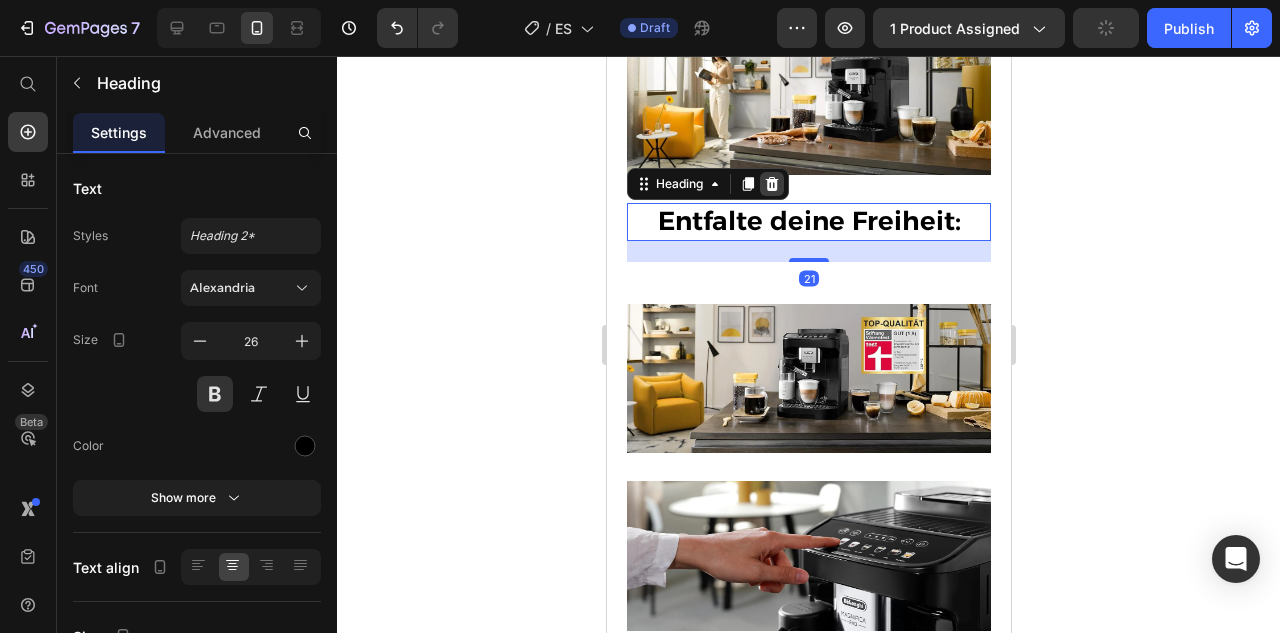 click 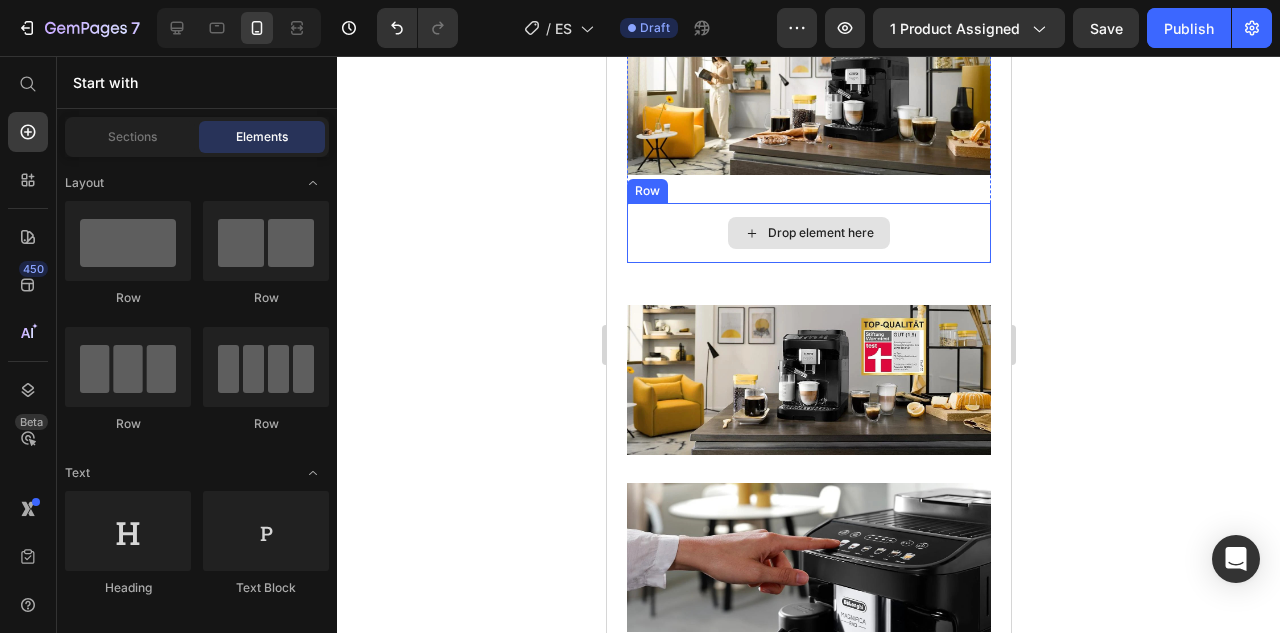 click on "Drop element here" at bounding box center (808, 233) 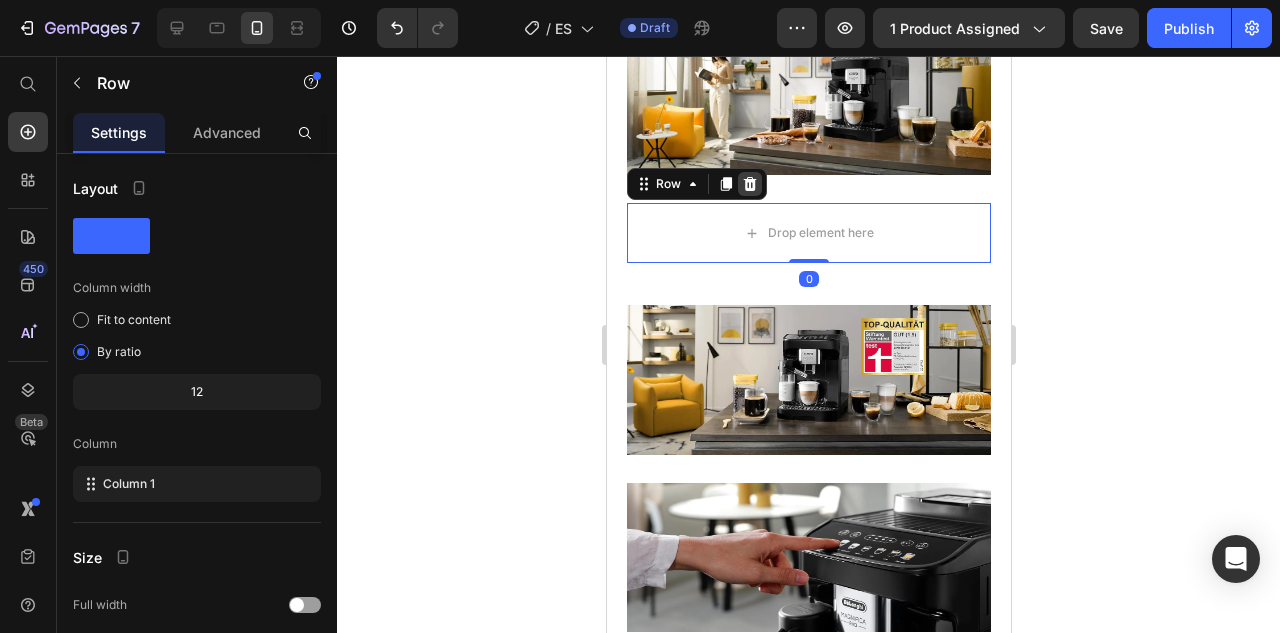 click 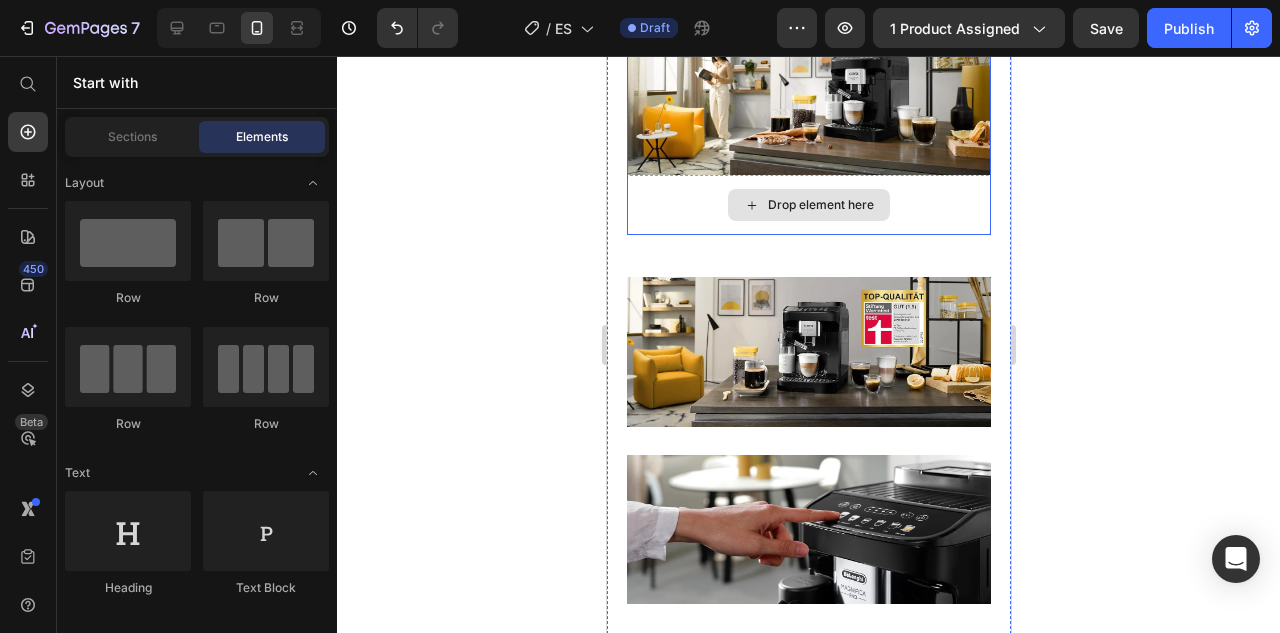 click on "Drop element here" at bounding box center (808, 205) 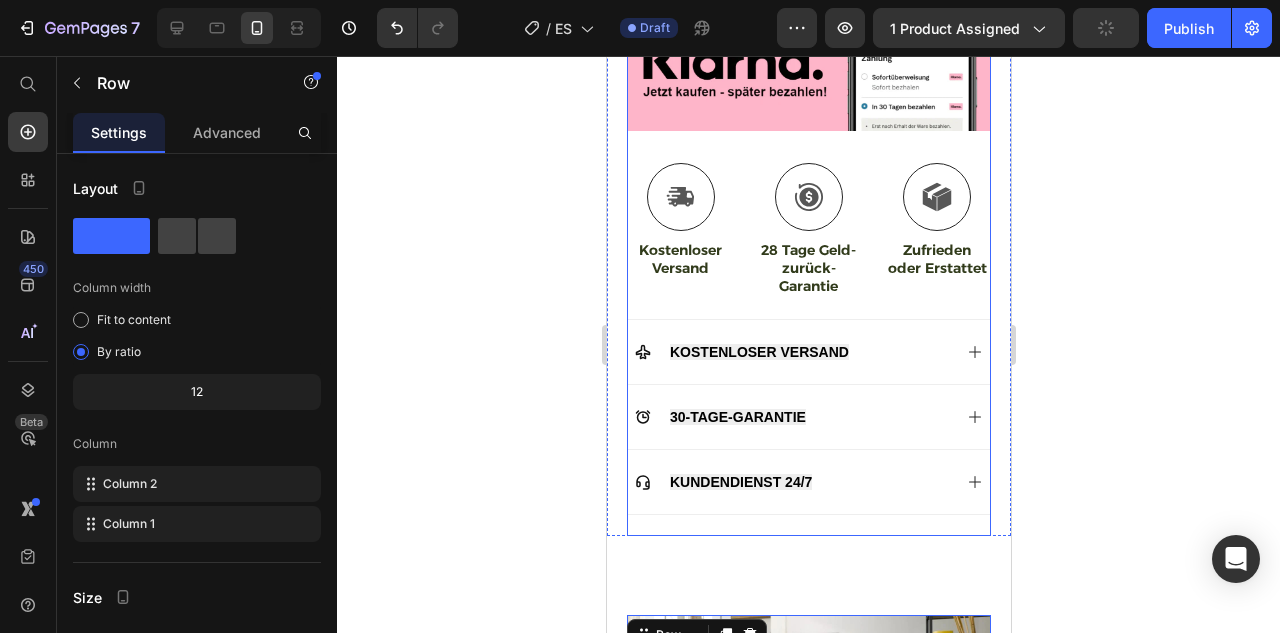 scroll, scrollTop: 895, scrollLeft: 0, axis: vertical 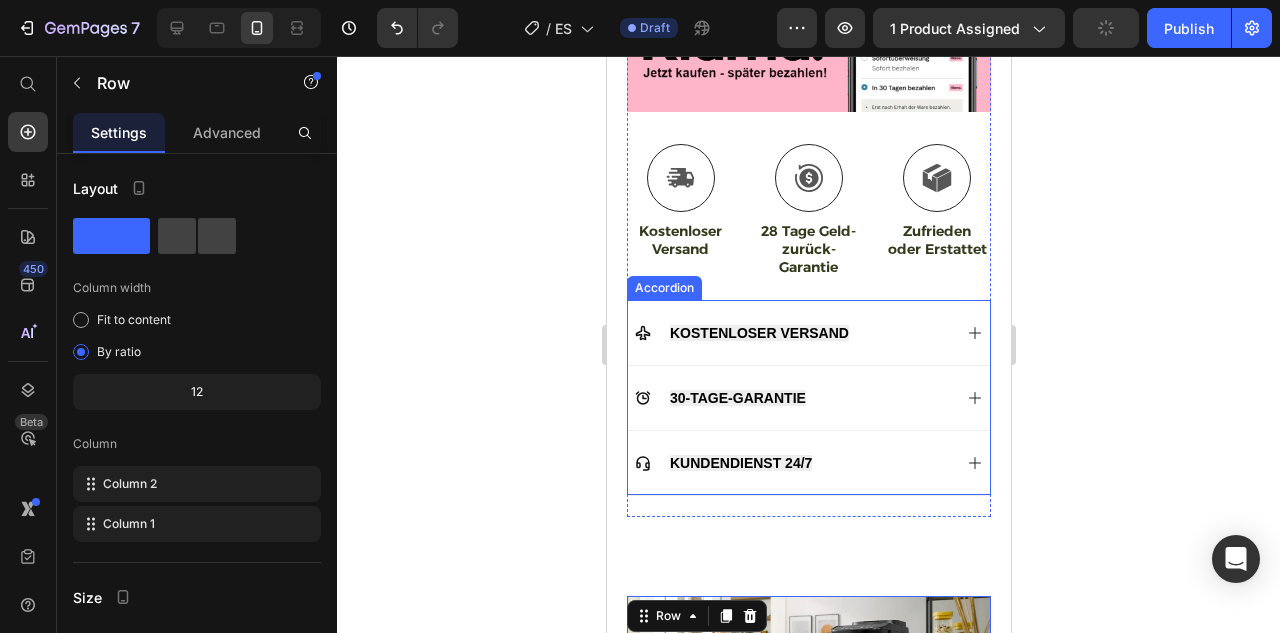 click on "30-TAGE-GARANTIE" at bounding box center [792, 398] 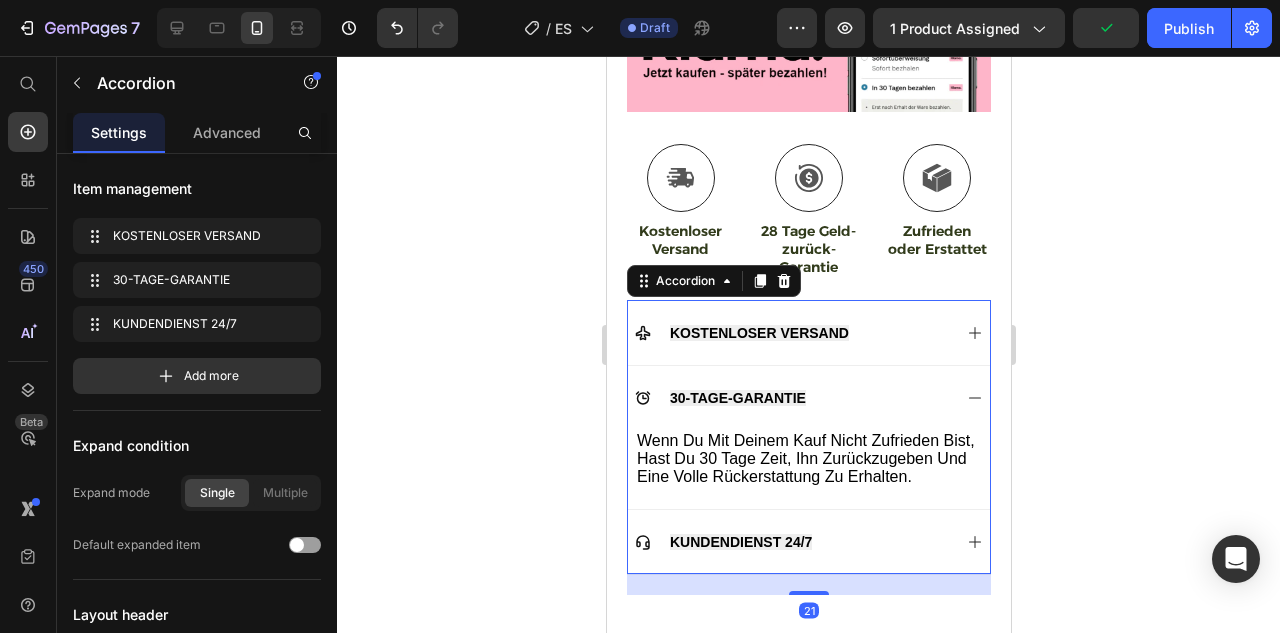 click on "30-TAGE-GARANTIE" at bounding box center [792, 398] 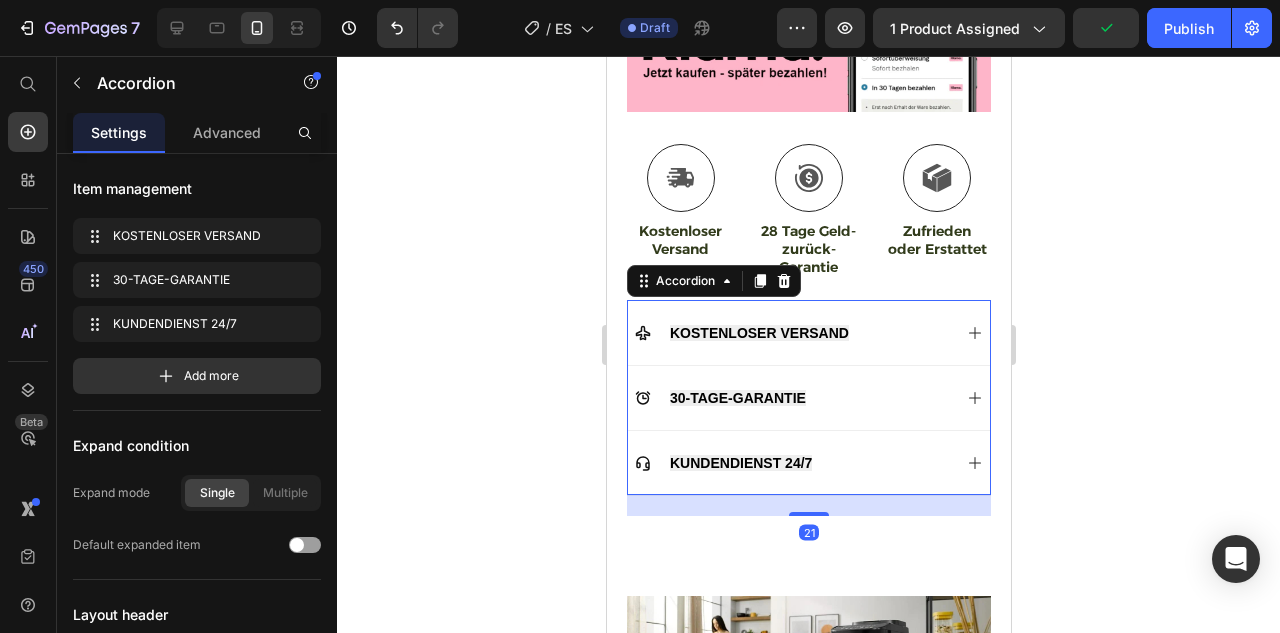 click on "KOSTENLOSER VERSAND" at bounding box center (792, 333) 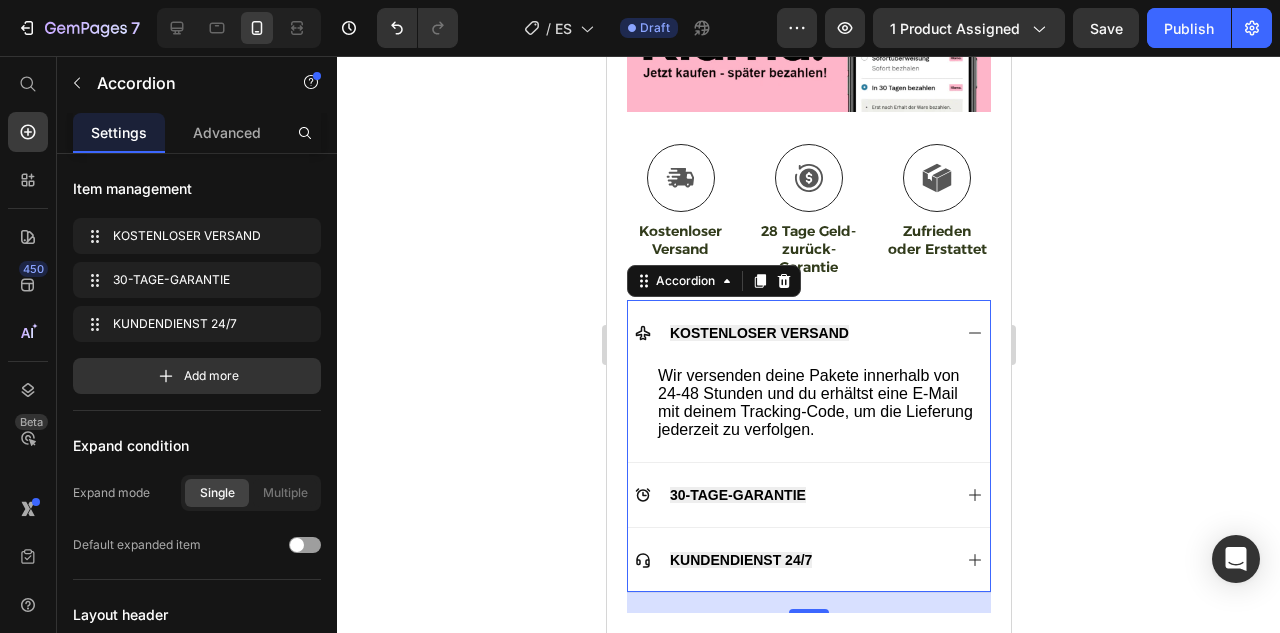 click on "KOSTENLOSER VERSAND" at bounding box center (792, 333) 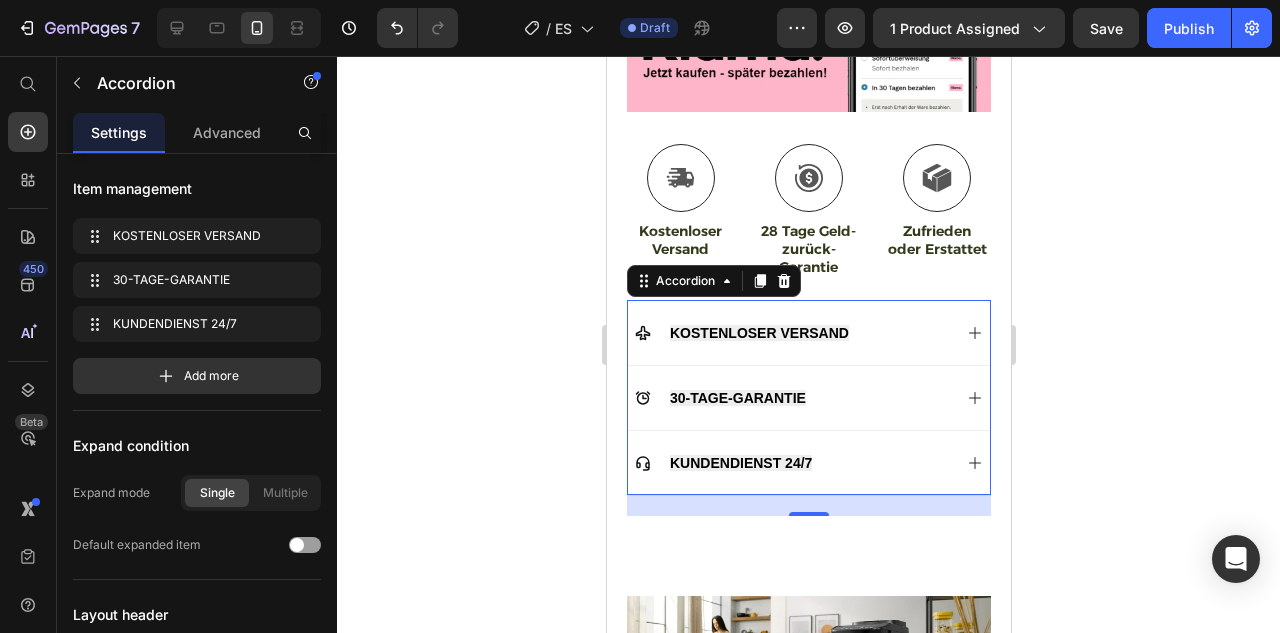 click on "KUNDENDIENST 24/7" at bounding box center (792, 463) 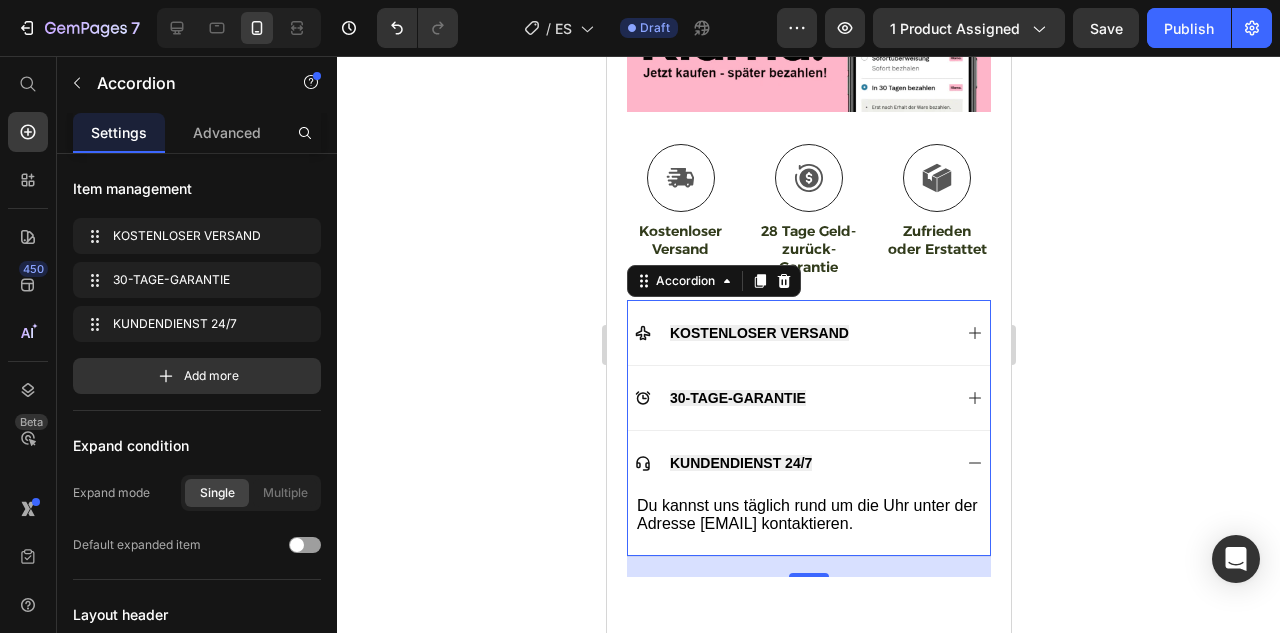 click on "KUNDENDIENST 24/7" at bounding box center [792, 463] 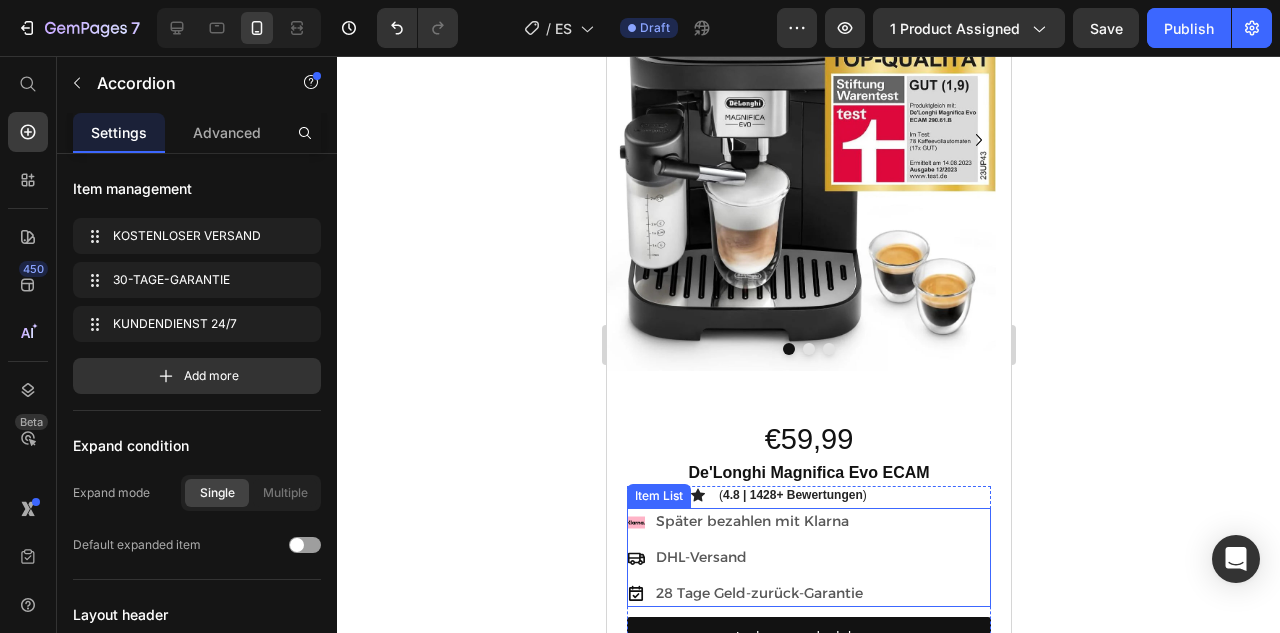 scroll, scrollTop: 0, scrollLeft: 0, axis: both 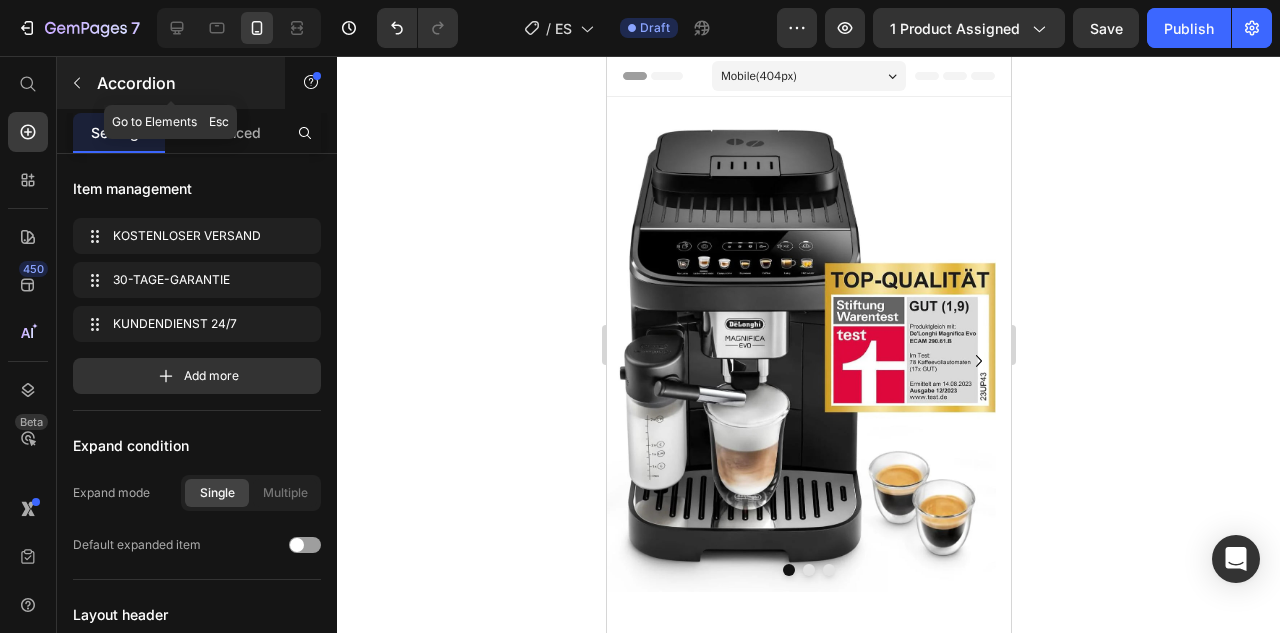 click 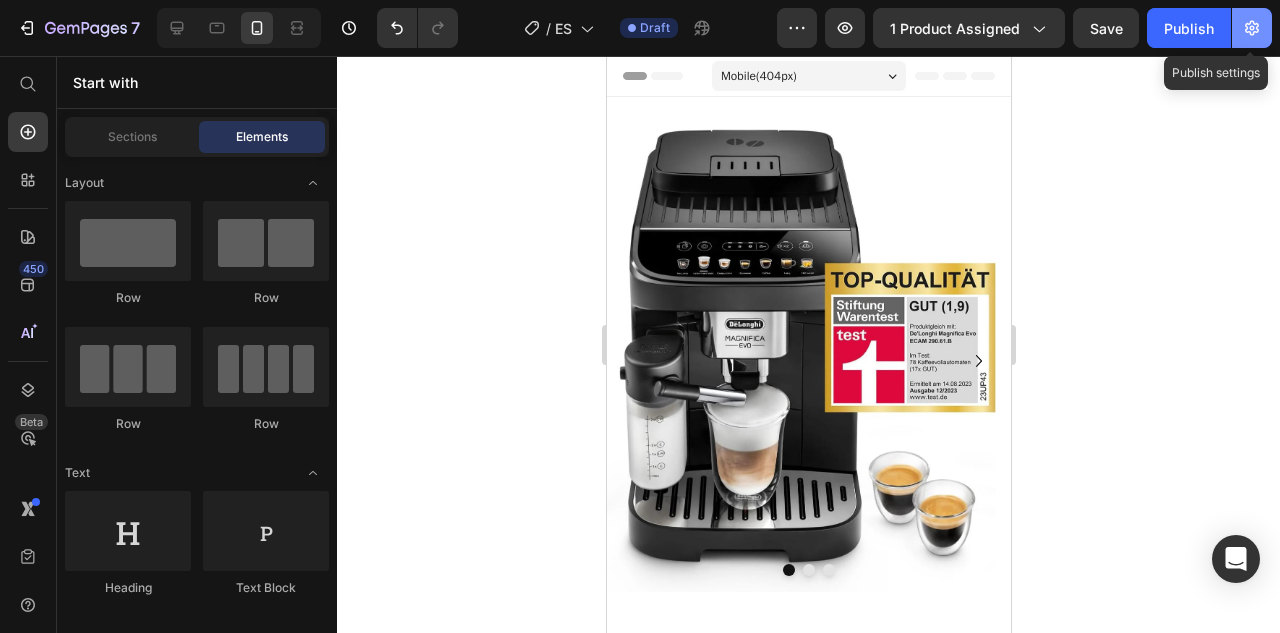 click 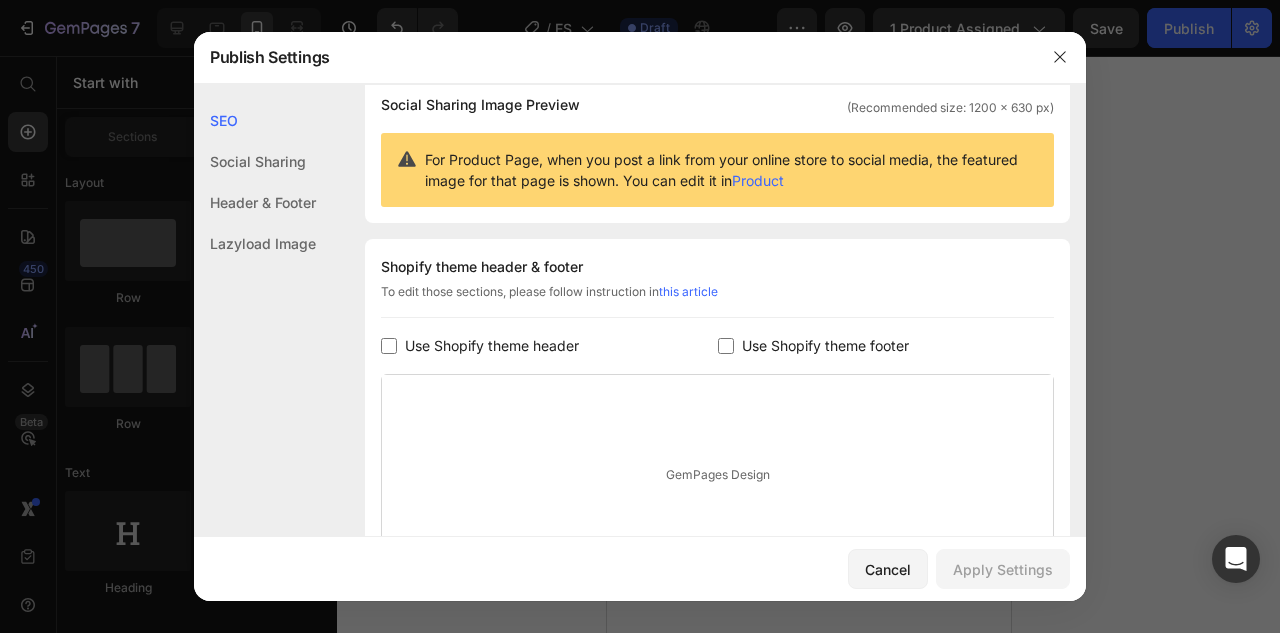 scroll, scrollTop: 0, scrollLeft: 0, axis: both 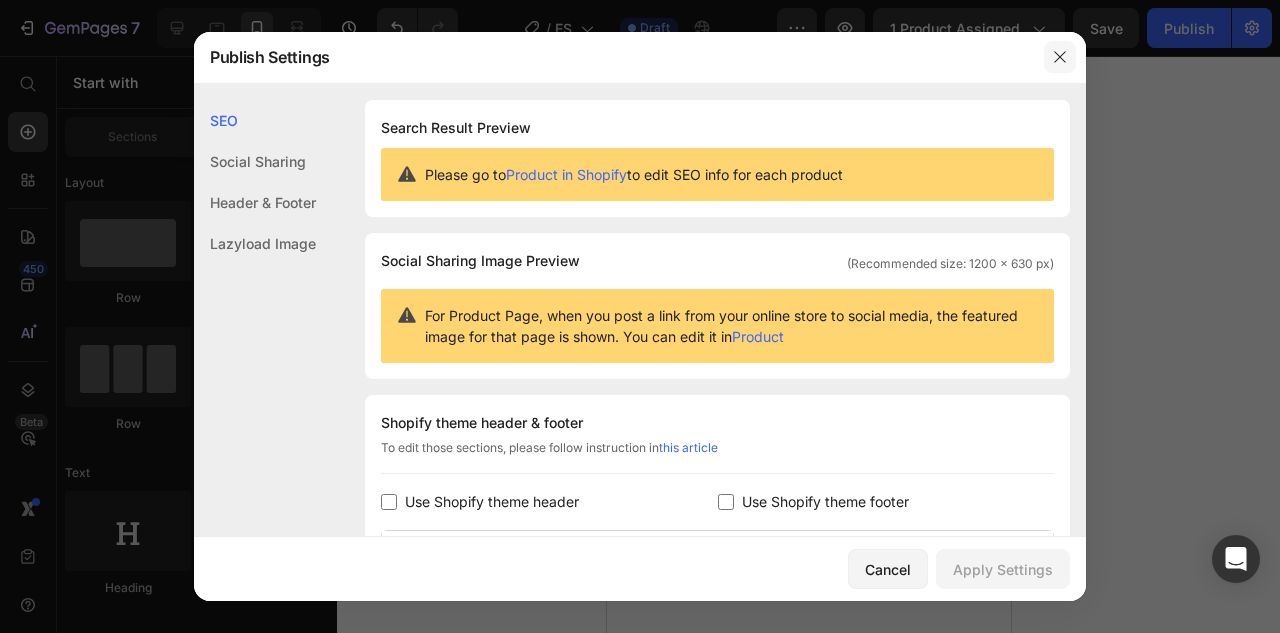 click 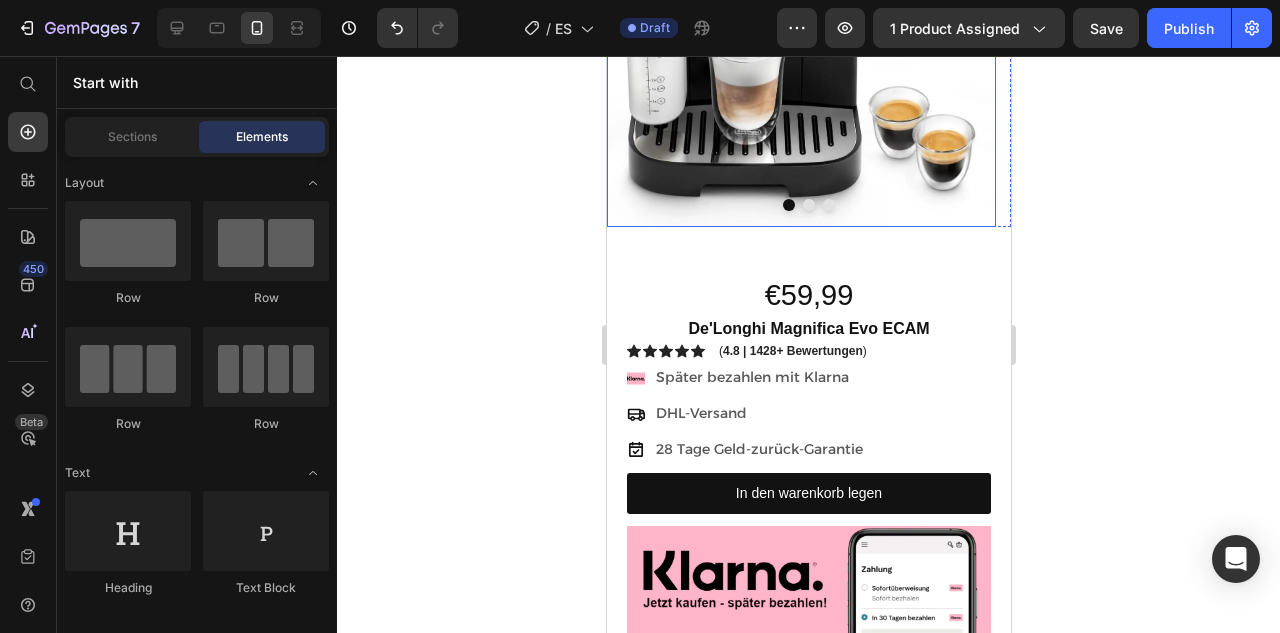 scroll, scrollTop: 400, scrollLeft: 0, axis: vertical 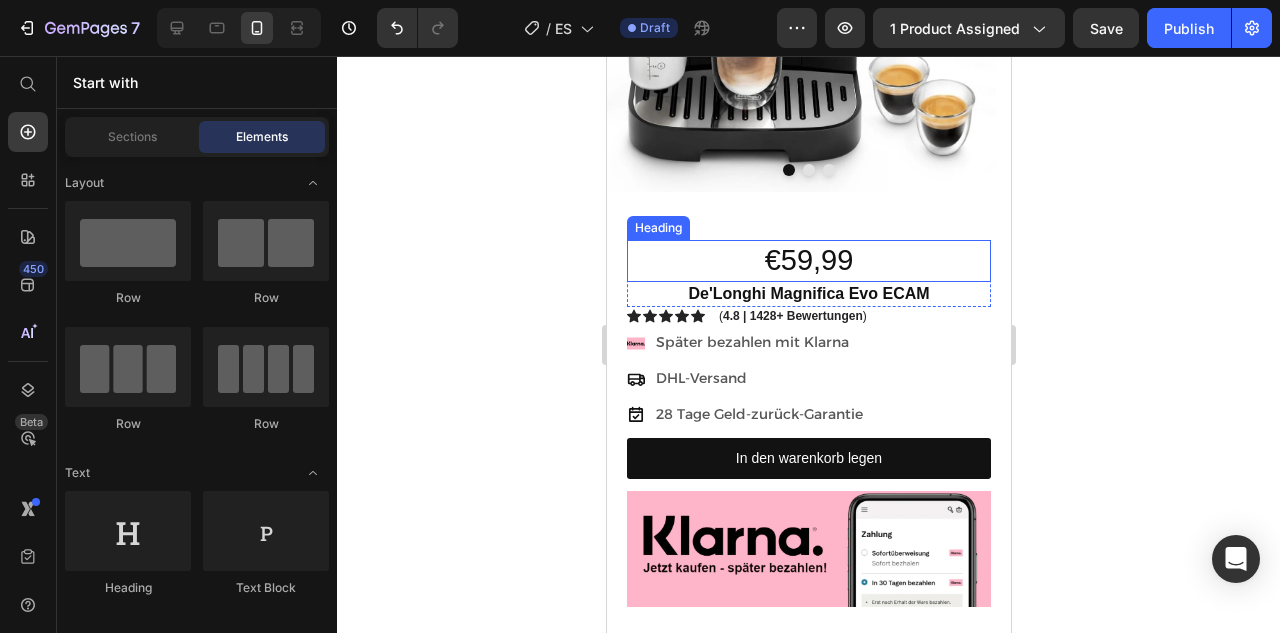 click on "€59,99" at bounding box center [808, 261] 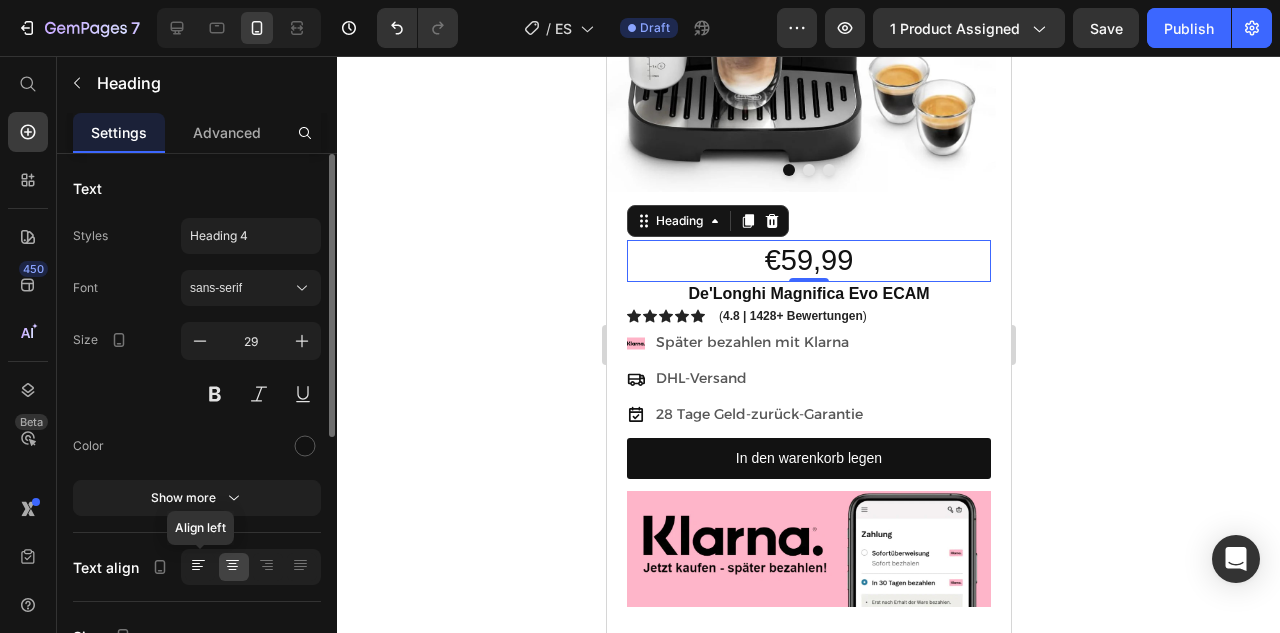 click 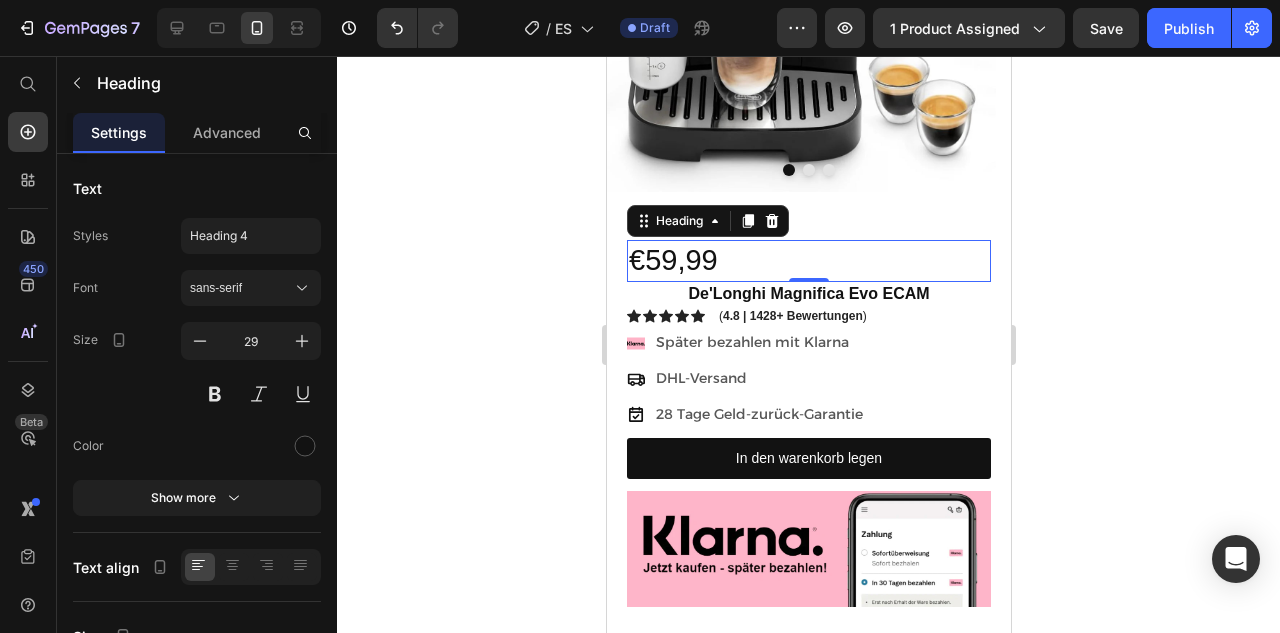 click 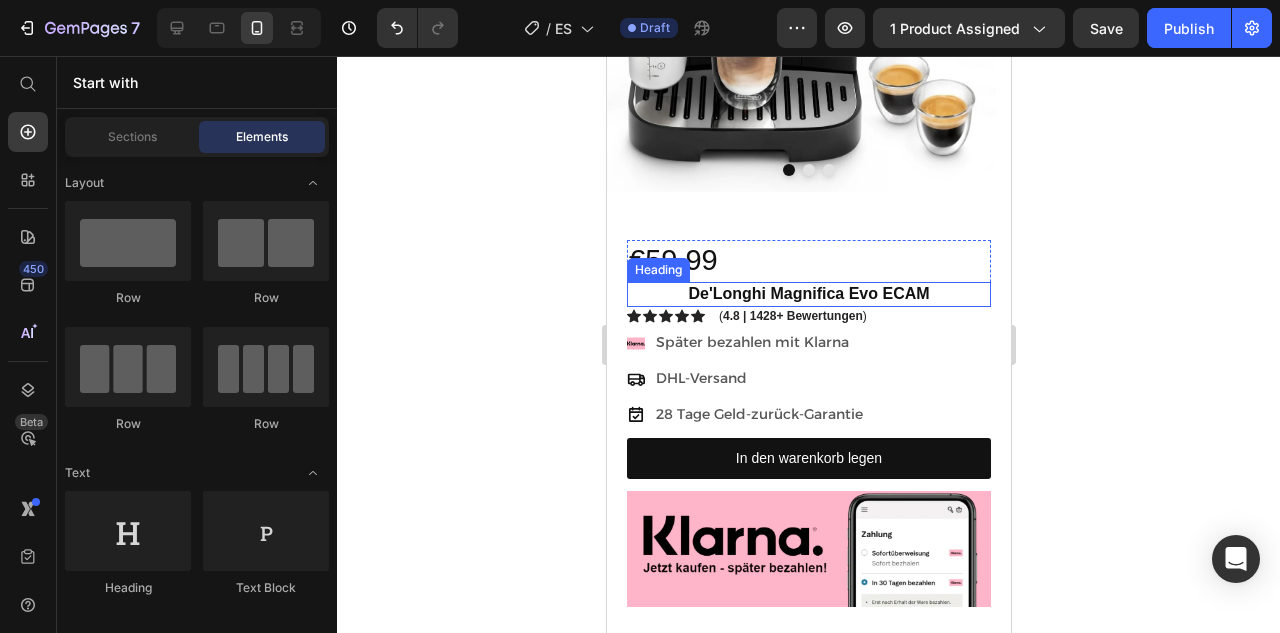 click on "De'Longhi Magnifica Evo ECAM" at bounding box center [807, 293] 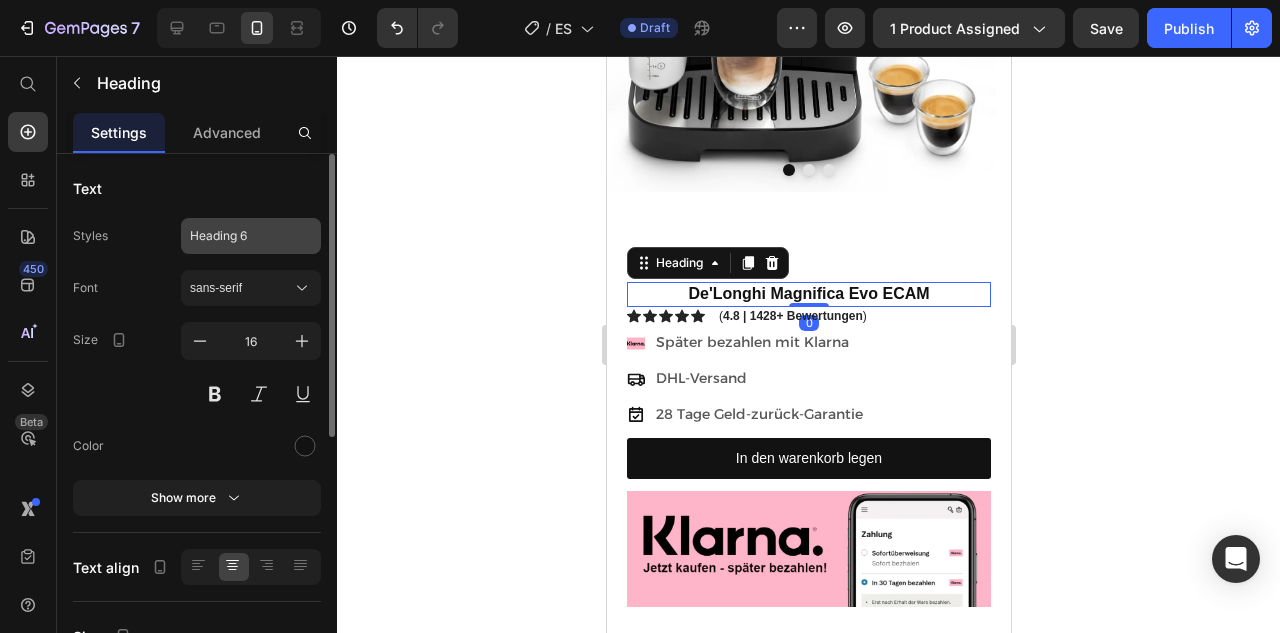 click on "Heading 6" at bounding box center [239, 236] 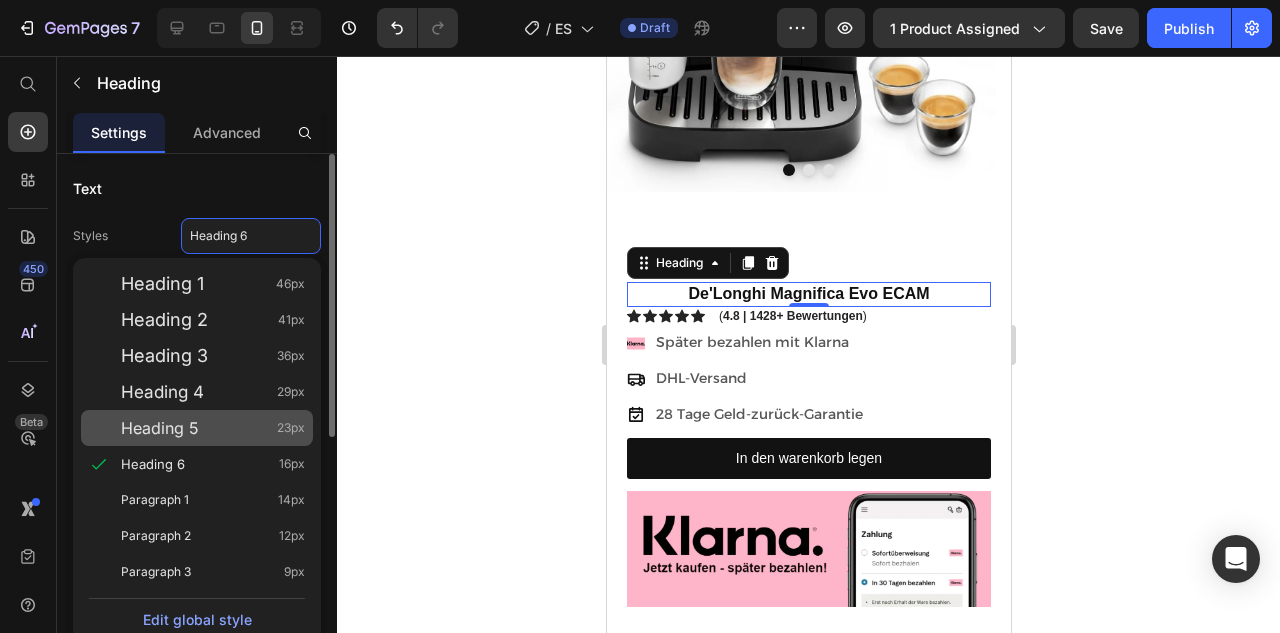 click on "Heading 5 23px" at bounding box center (213, 428) 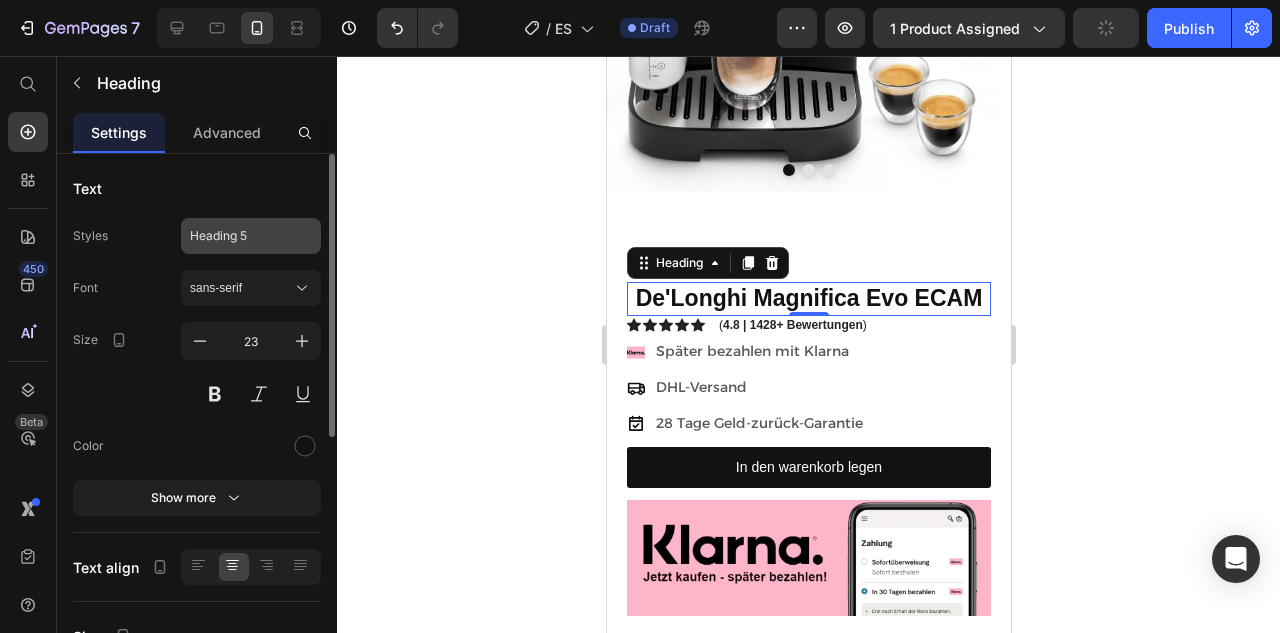 click on "Heading 5" at bounding box center [239, 236] 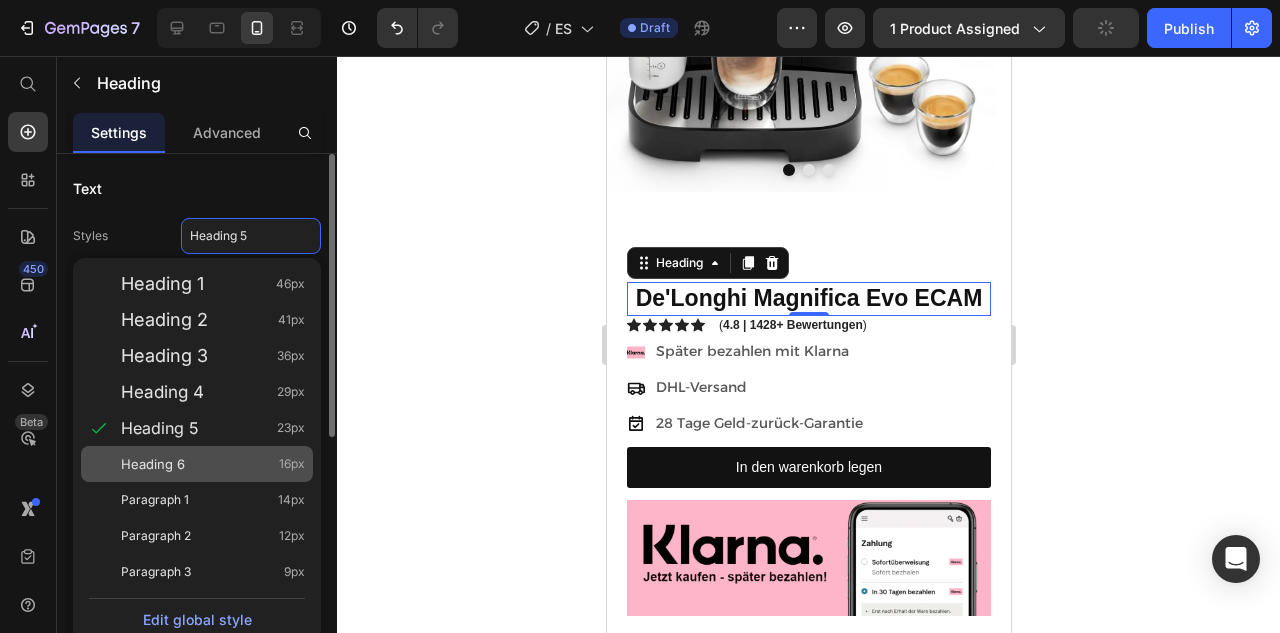 click on "Heading 6 16px" at bounding box center (213, 464) 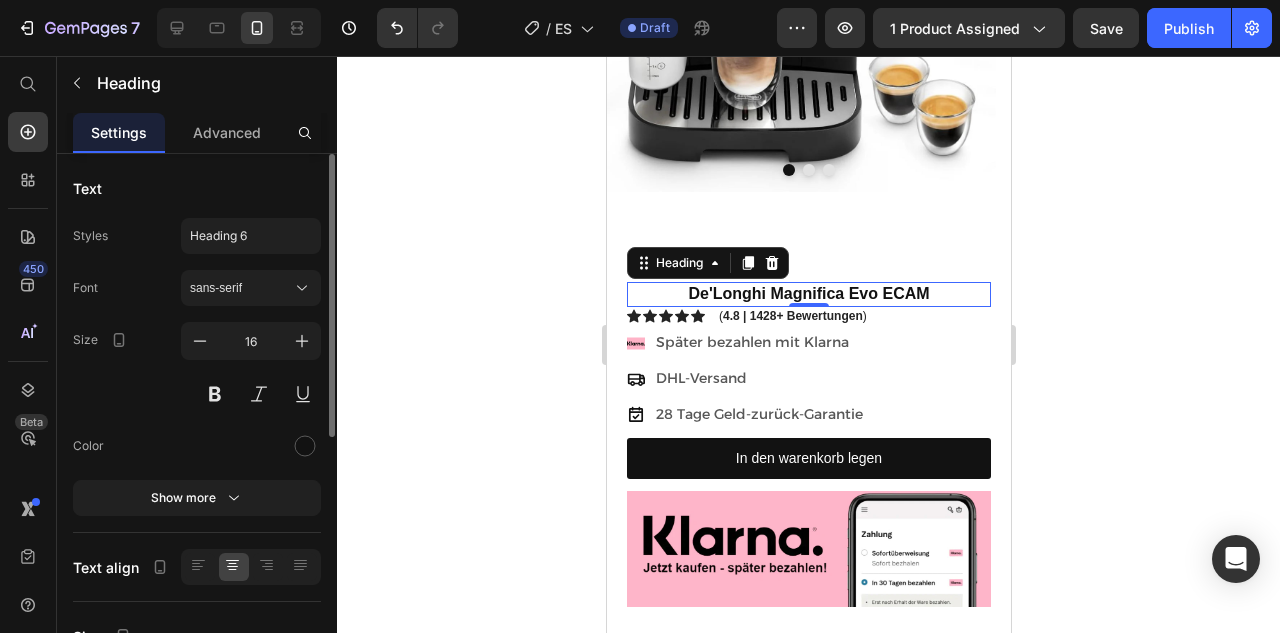 click 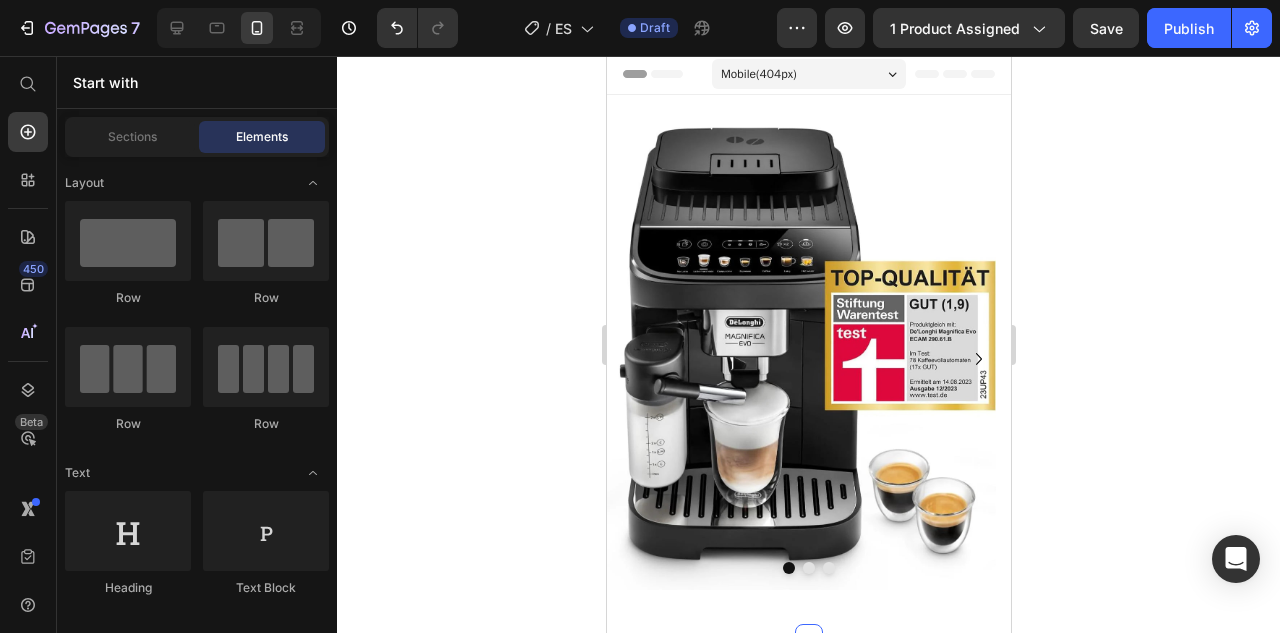scroll, scrollTop: 0, scrollLeft: 0, axis: both 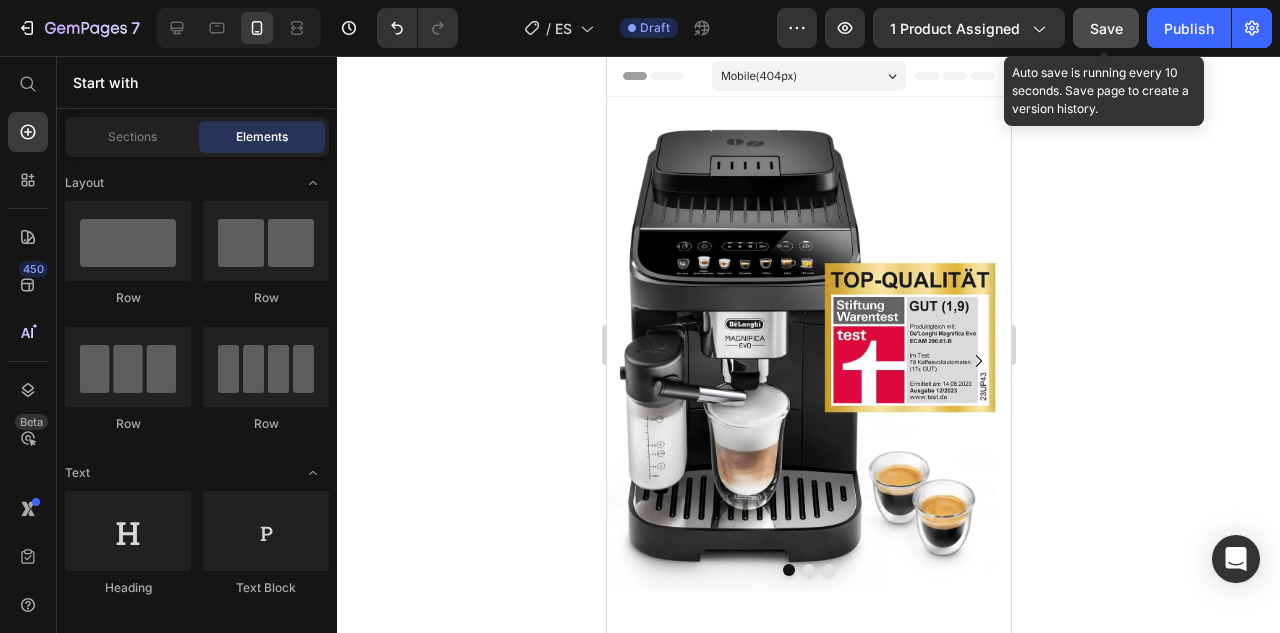 click on "Save" at bounding box center [1106, 28] 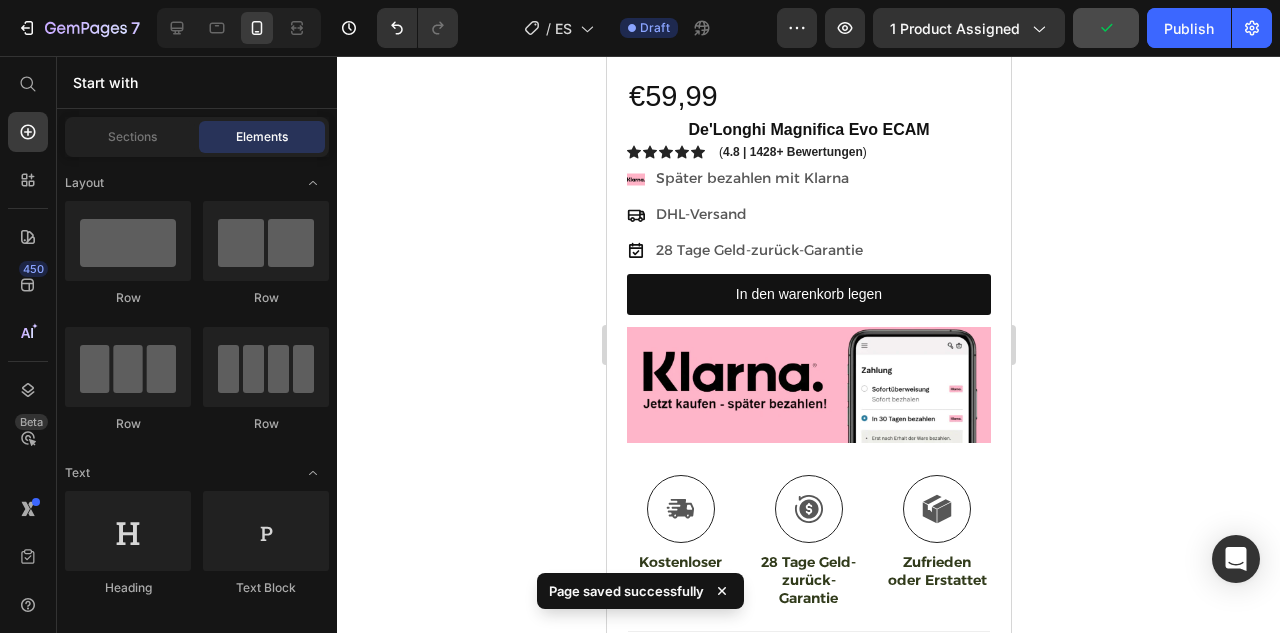 scroll, scrollTop: 567, scrollLeft: 0, axis: vertical 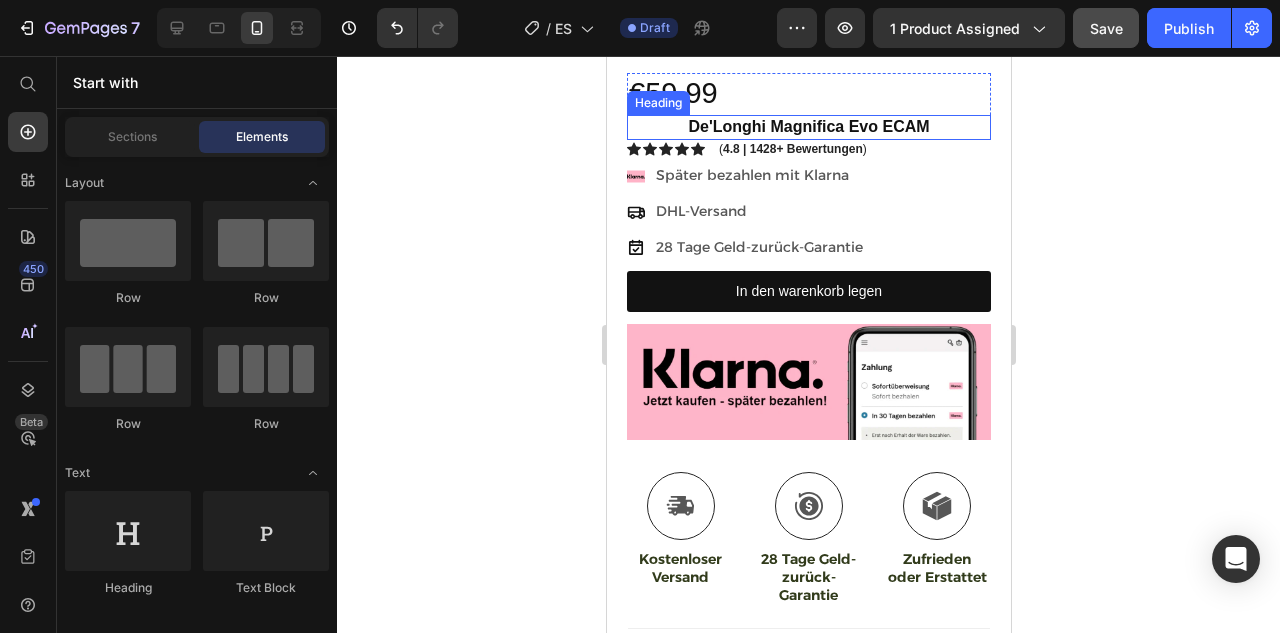 click on "De'Longhi Magnifica Evo ECAM" at bounding box center [807, 126] 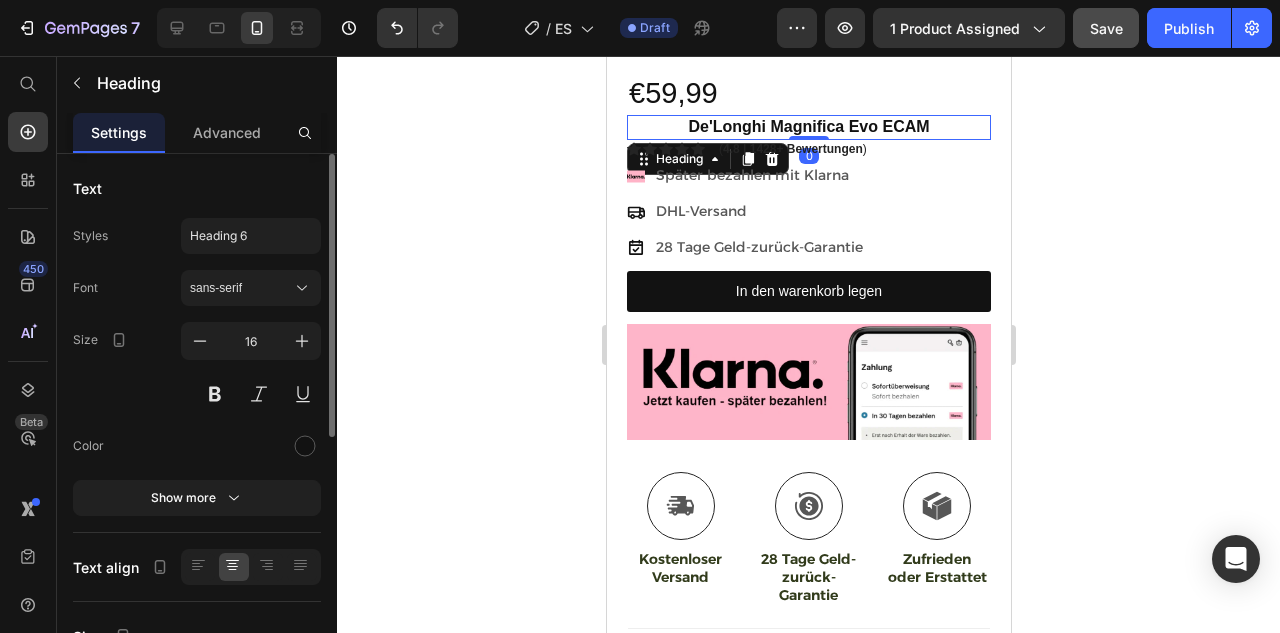 click on "De'Longhi Magnifica Evo ECAM" at bounding box center (807, 126) 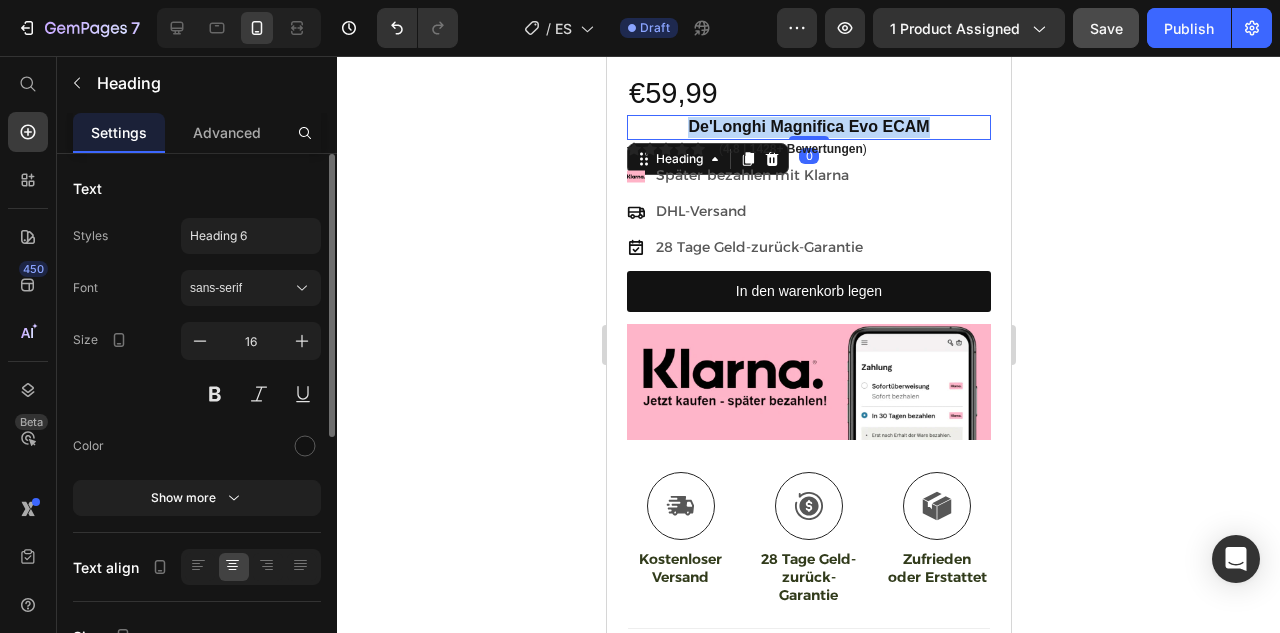 click on "De'Longhi Magnifica Evo ECAM" at bounding box center (807, 126) 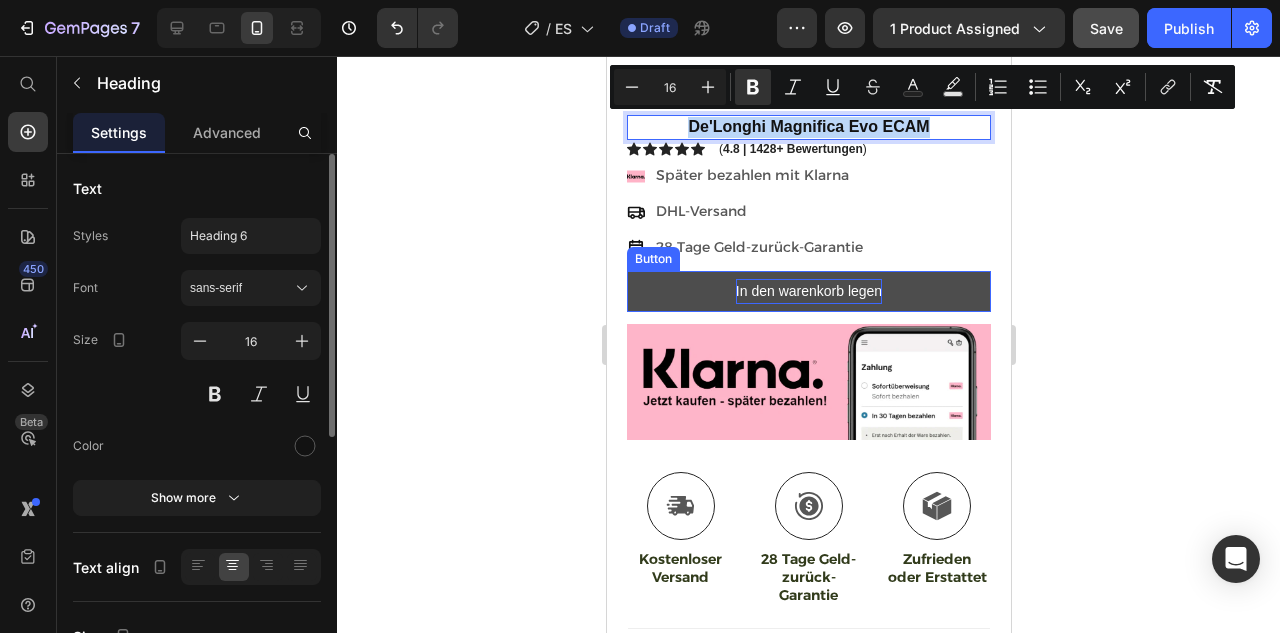 click on "In den warenkorb legen" at bounding box center (808, 291) 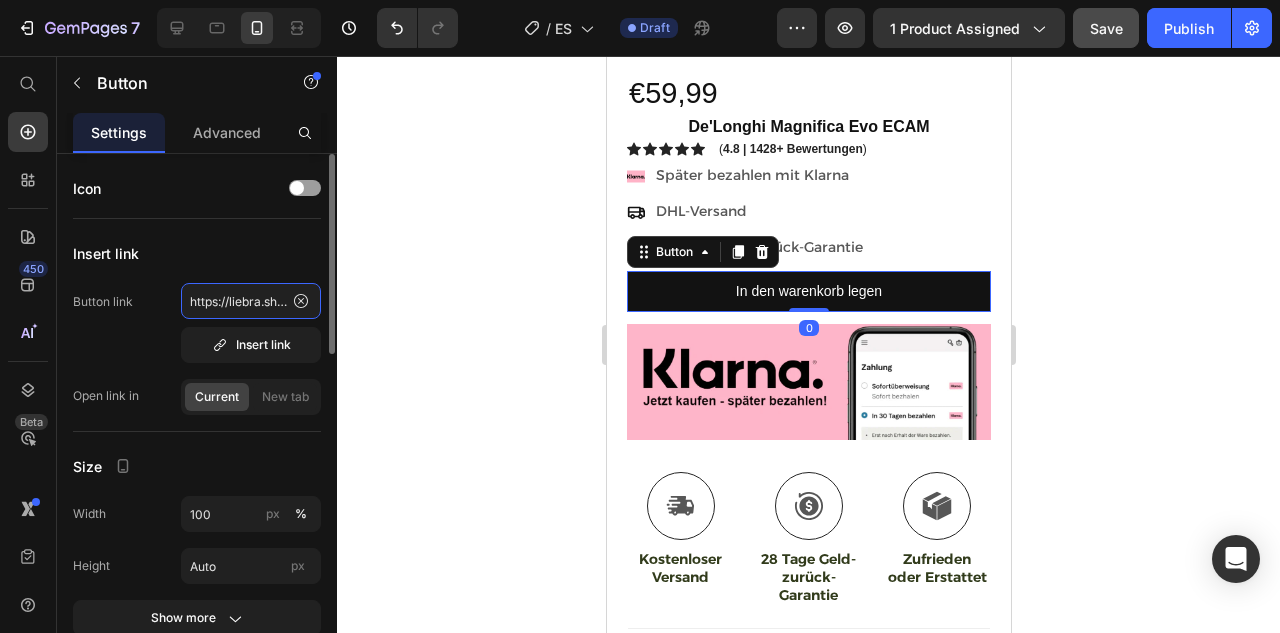 click on "https://liebra.shop/cart/55123208307013:1" 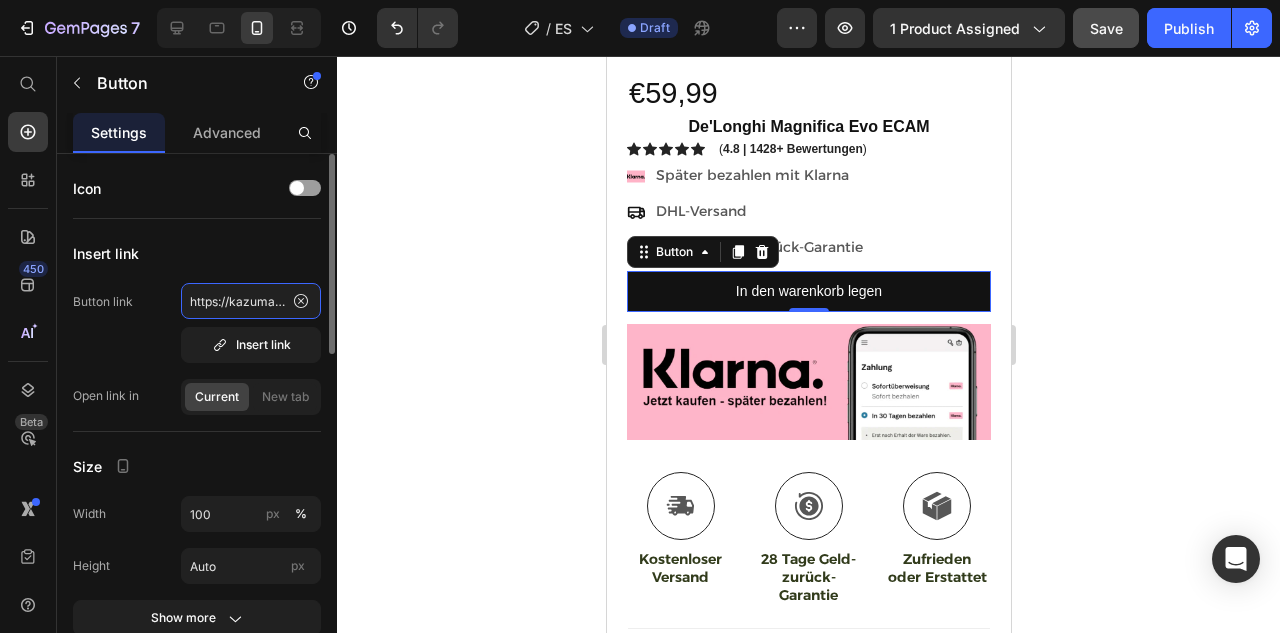 scroll, scrollTop: 0, scrollLeft: 230, axis: horizontal 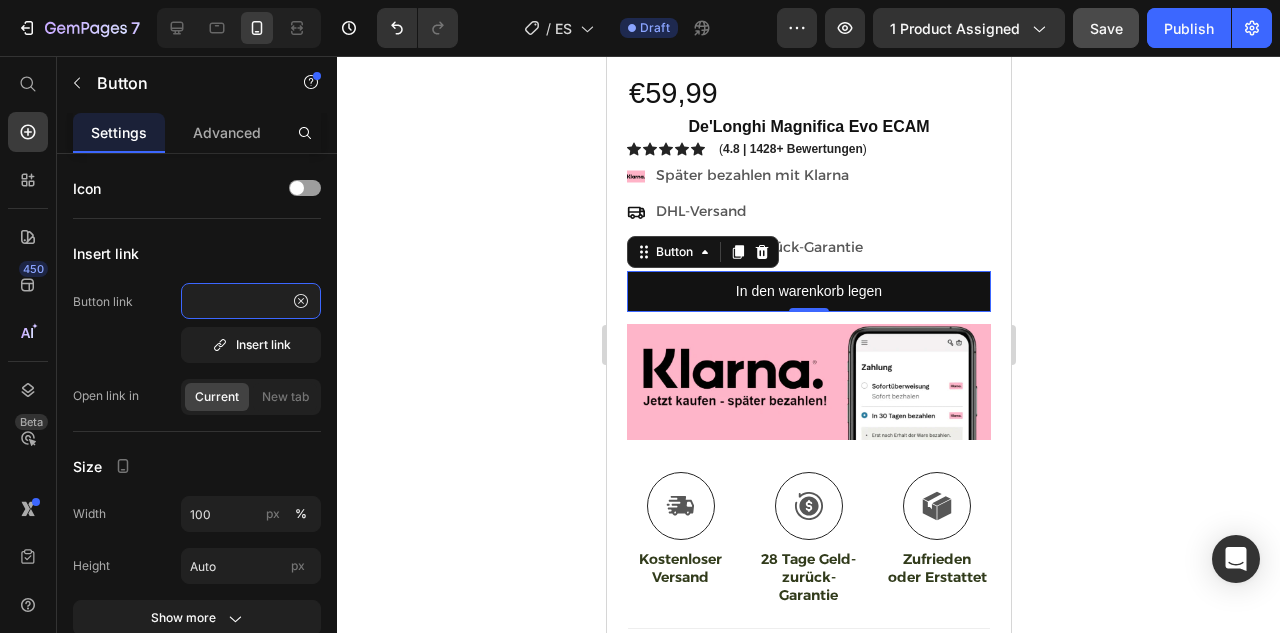 type on "https://kazuma-uk.myshopify.com/cart/51852178587975:1" 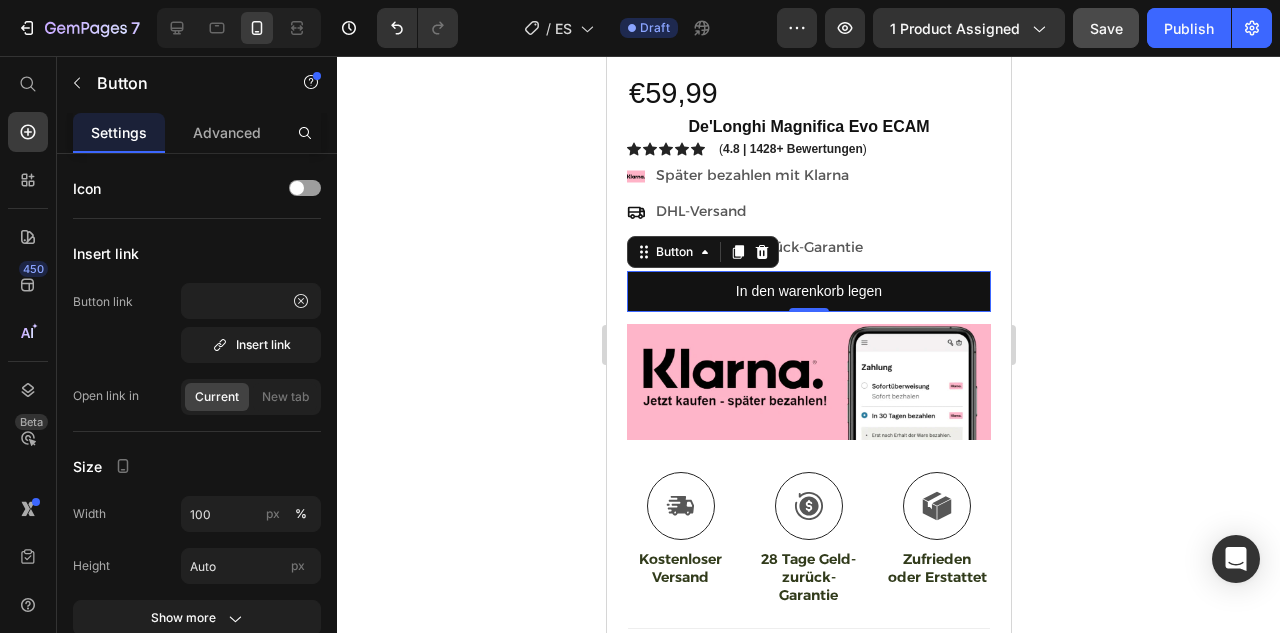 click 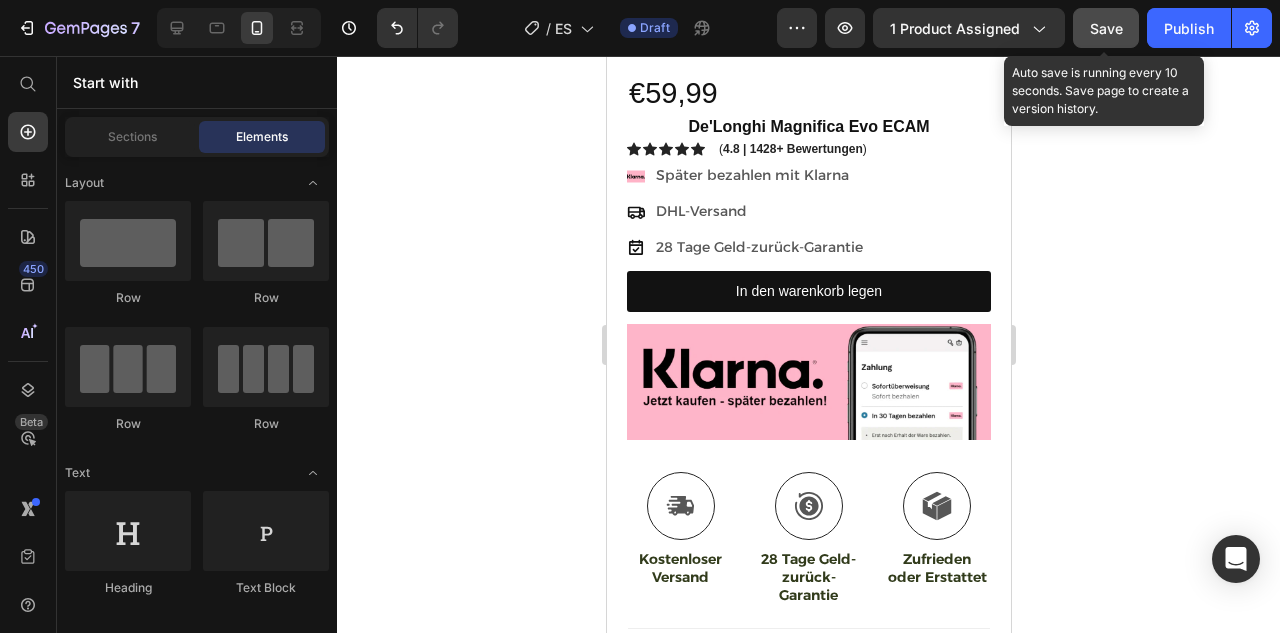 click on "Save" 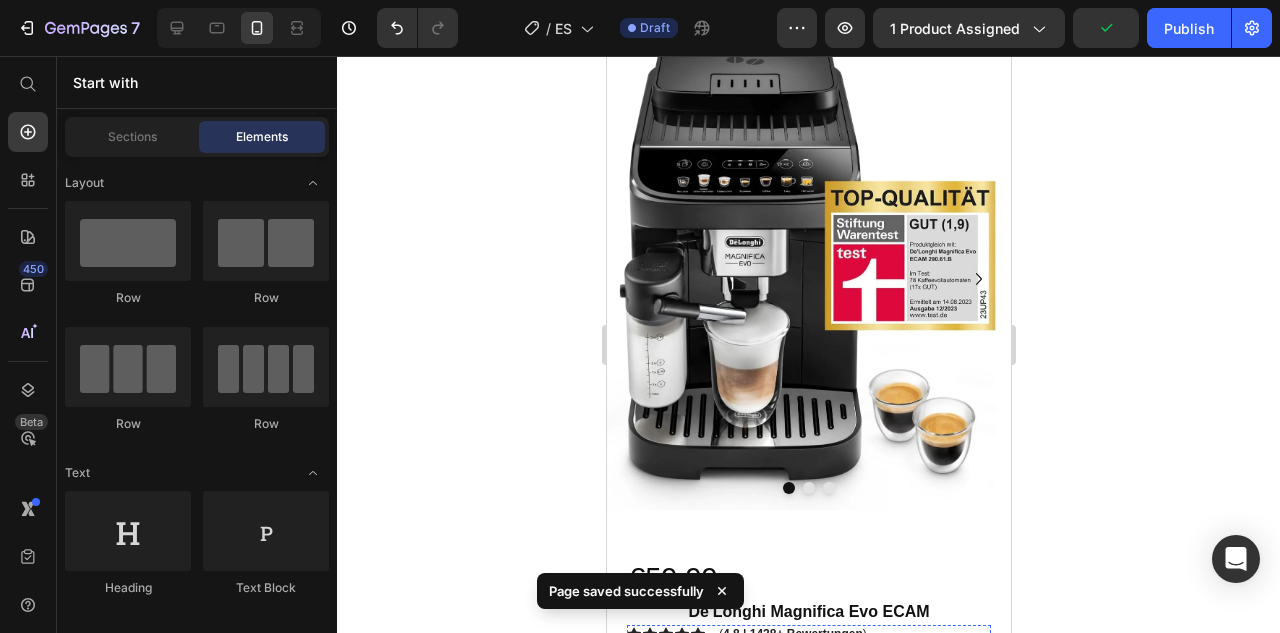 scroll, scrollTop: 0, scrollLeft: 0, axis: both 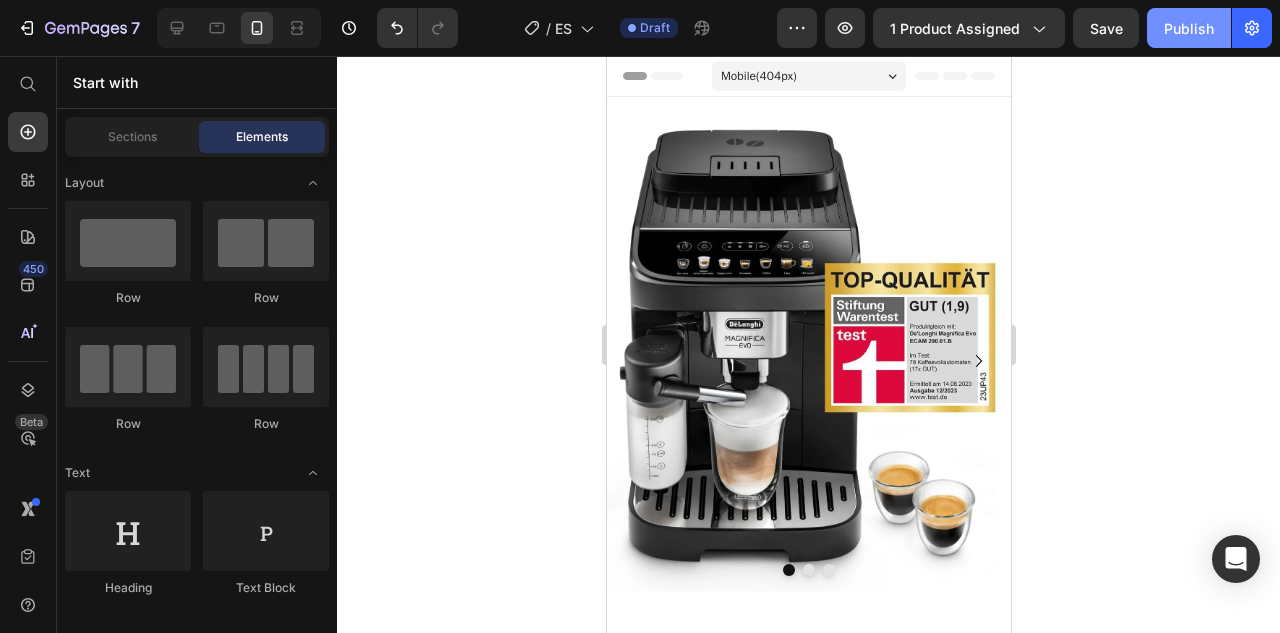 click on "Publish" 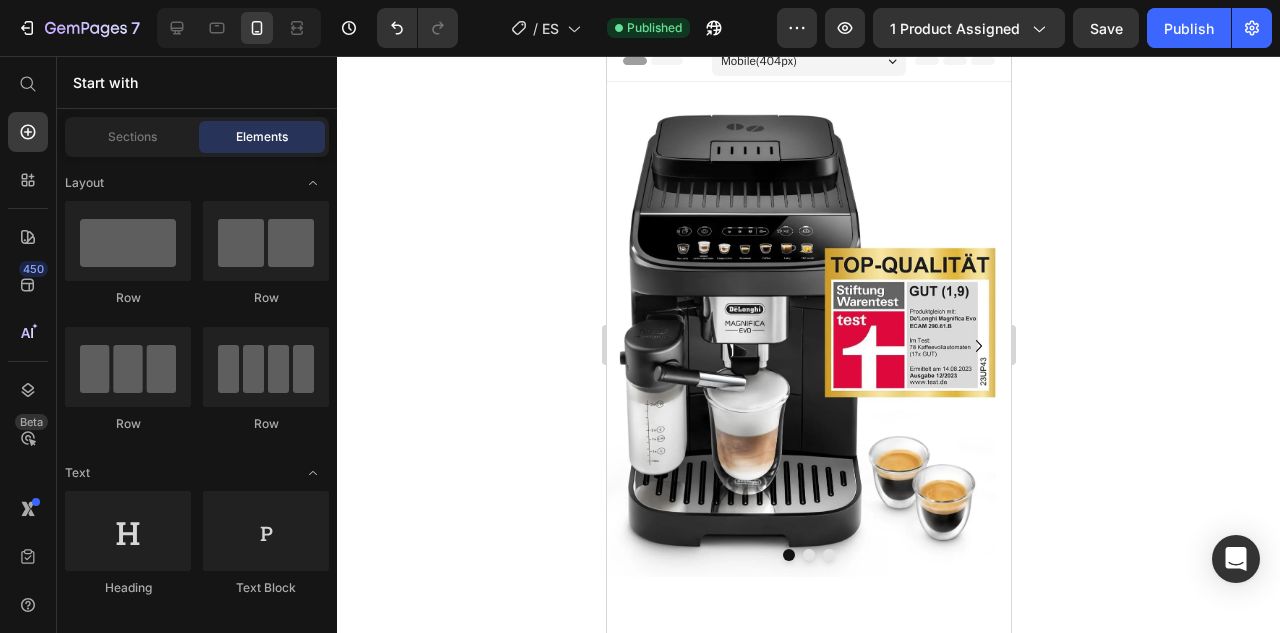 scroll, scrollTop: 0, scrollLeft: 0, axis: both 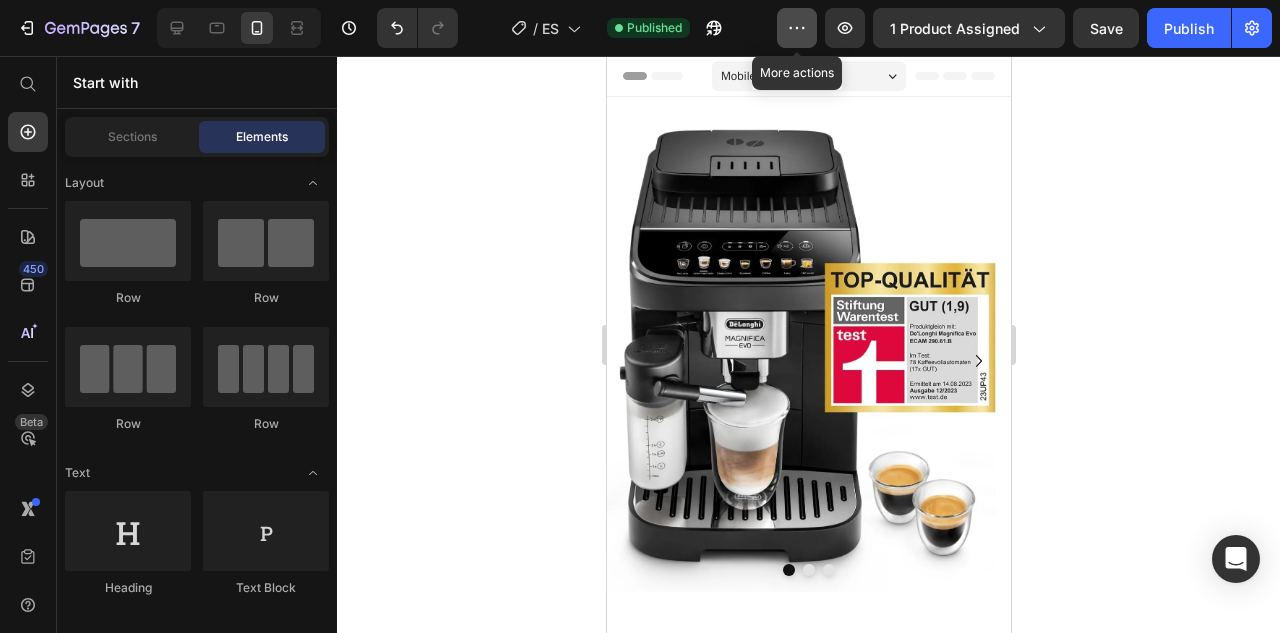 click 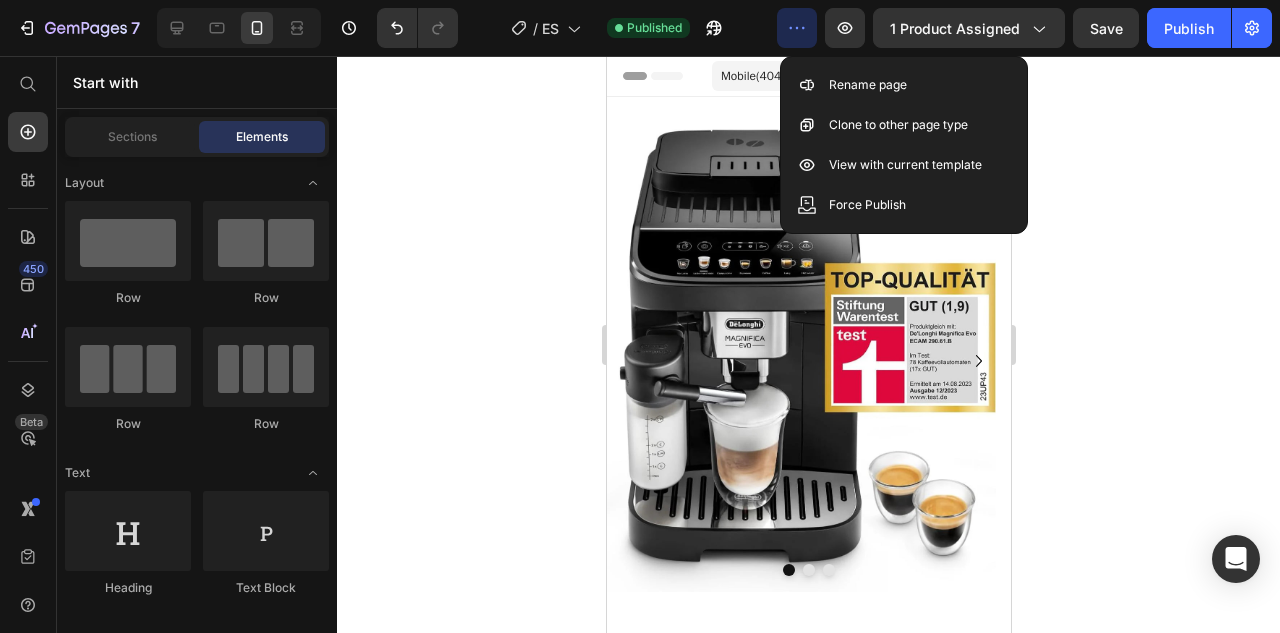 click 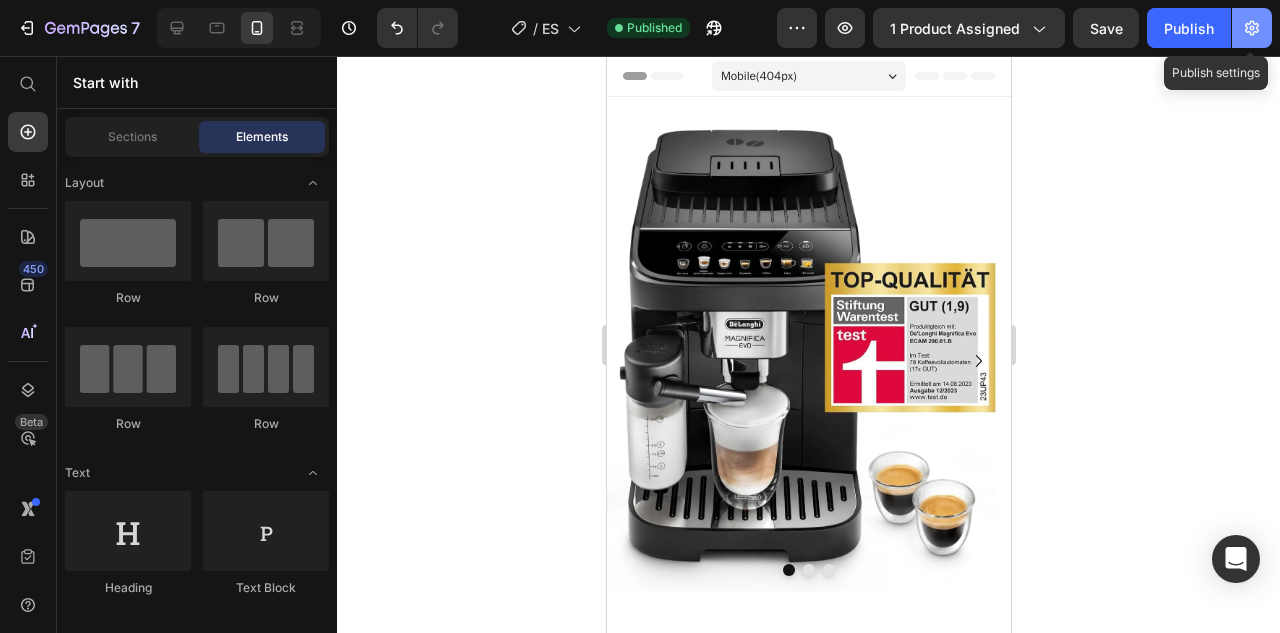 click 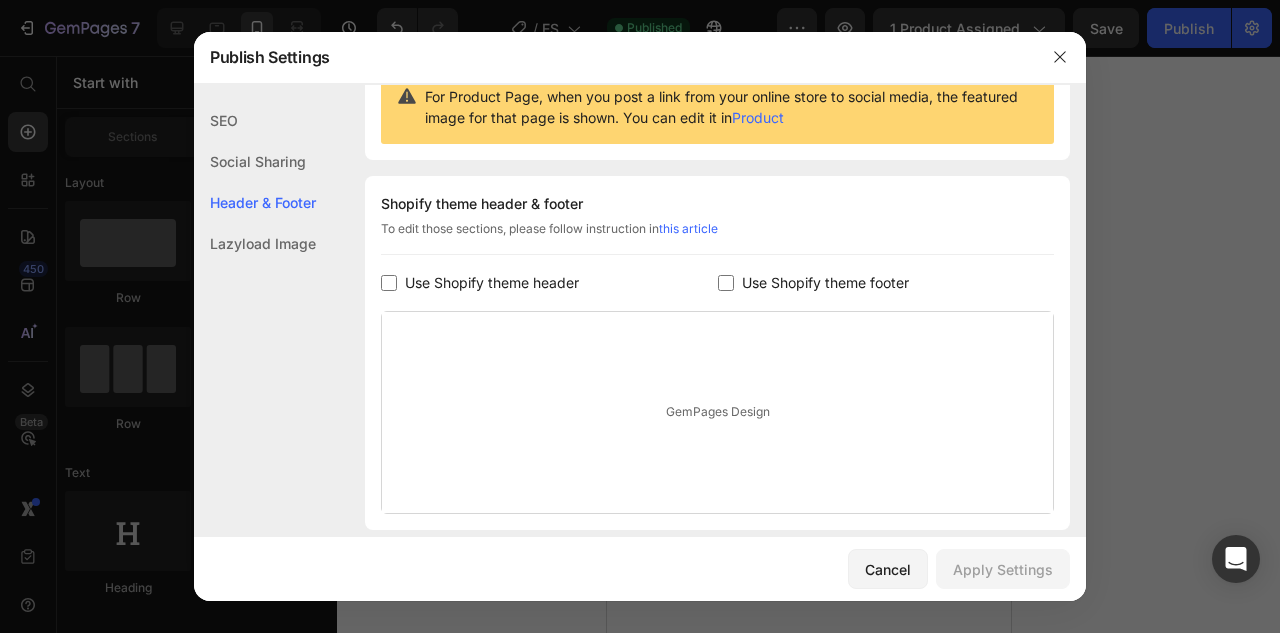 scroll, scrollTop: 234, scrollLeft: 0, axis: vertical 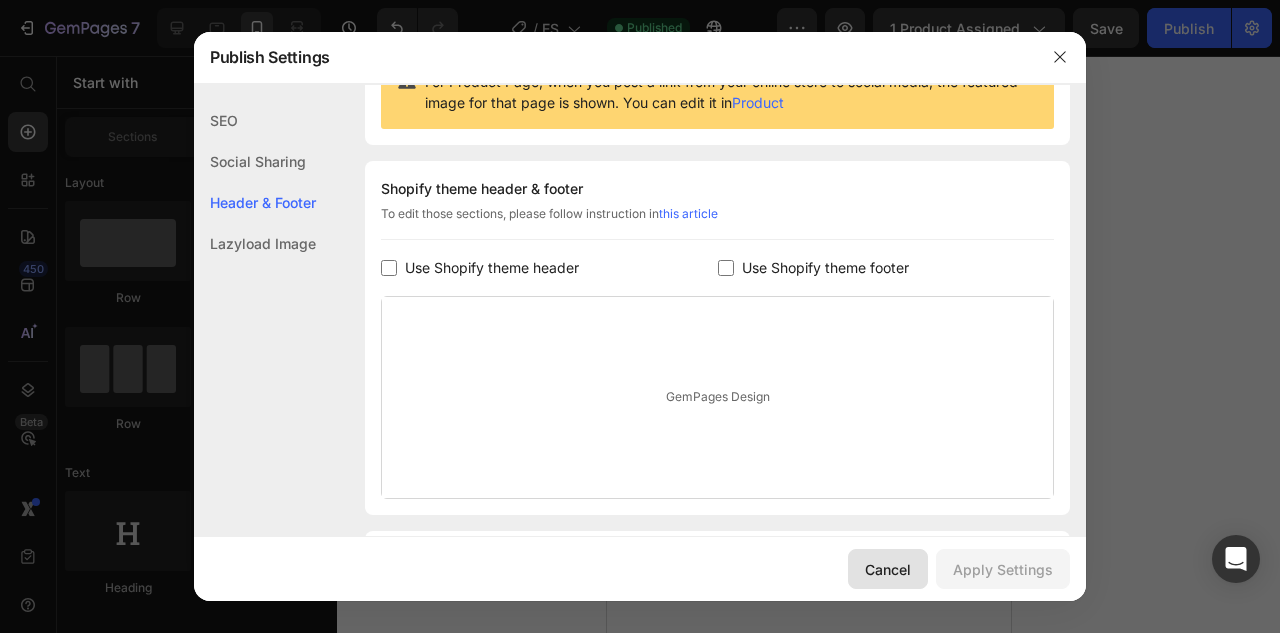 click on "Cancel" at bounding box center (888, 569) 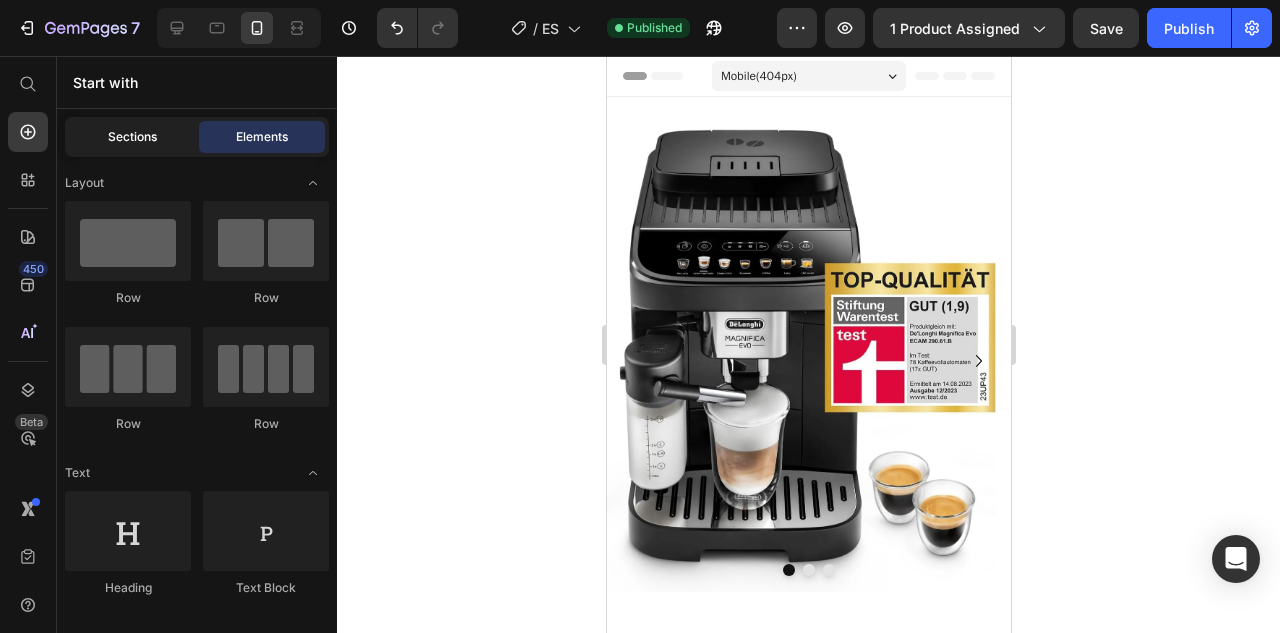 click on "Sections" 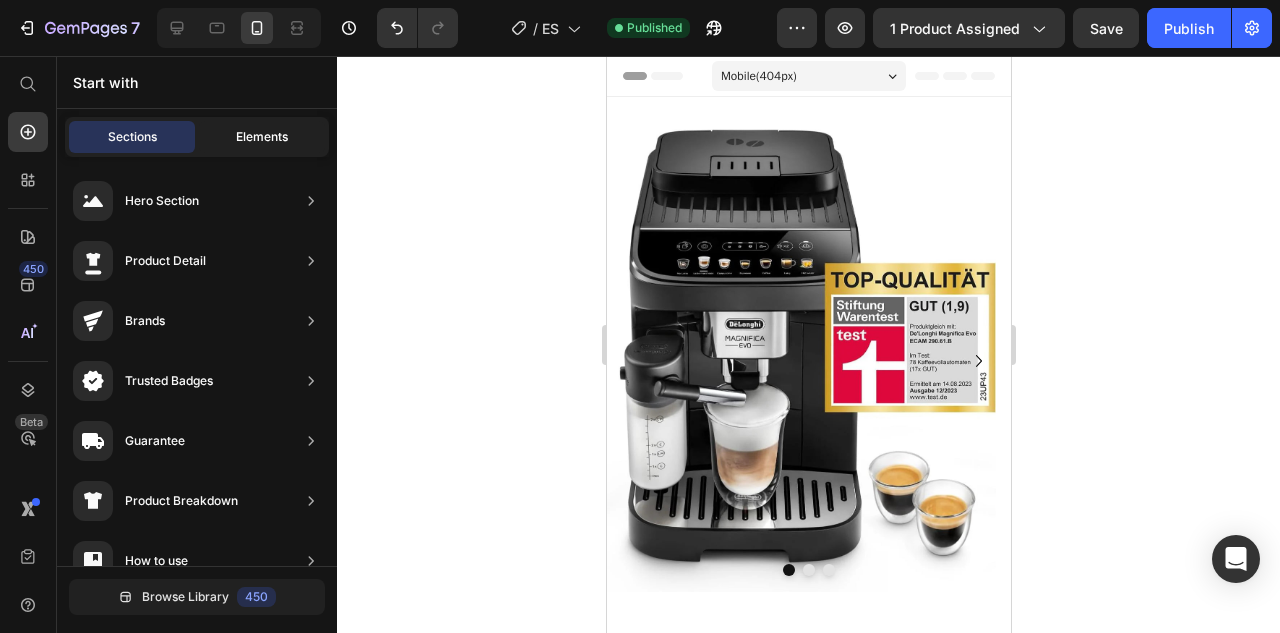 click on "Elements" at bounding box center [262, 137] 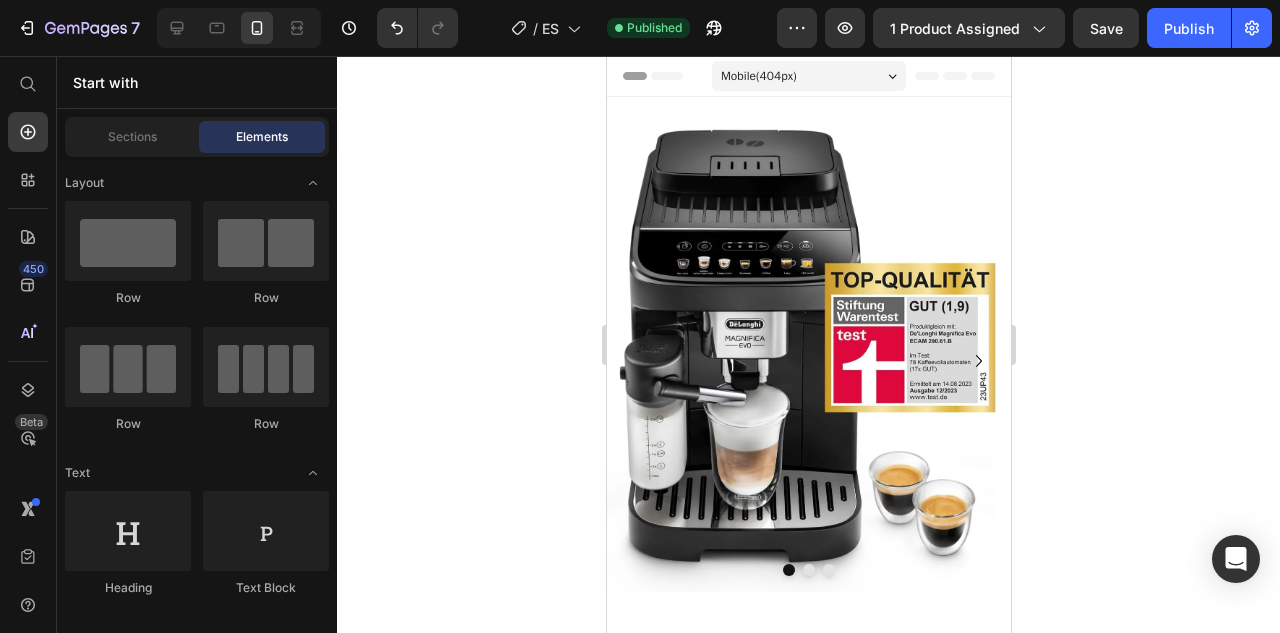click 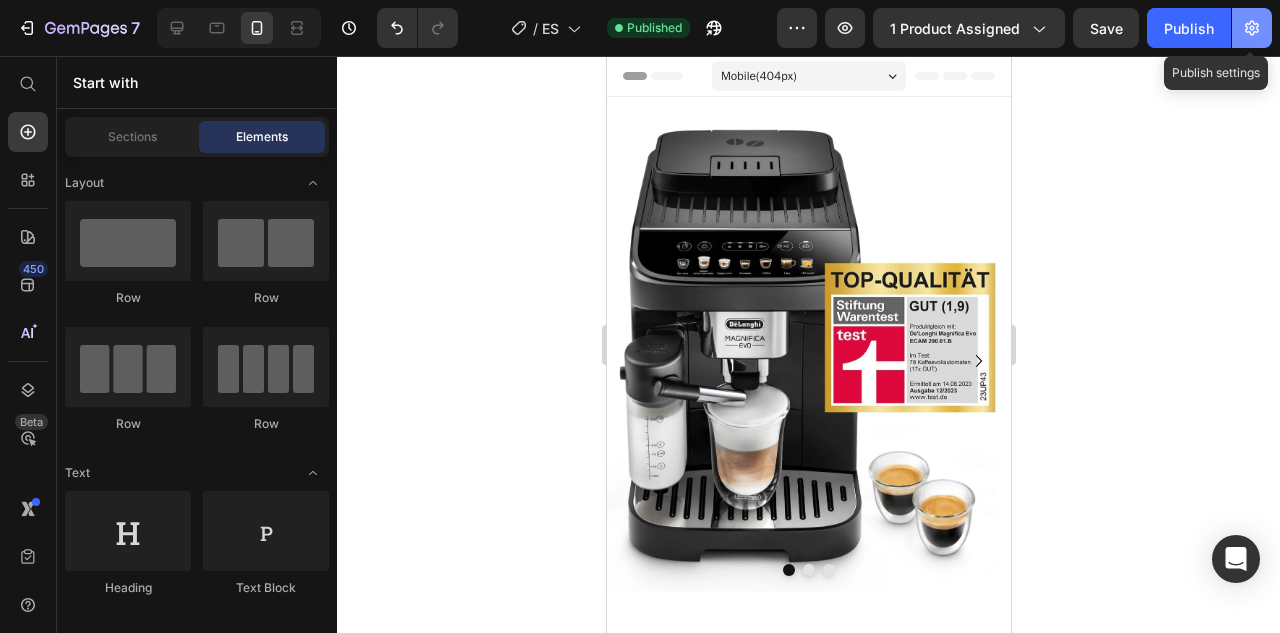 click 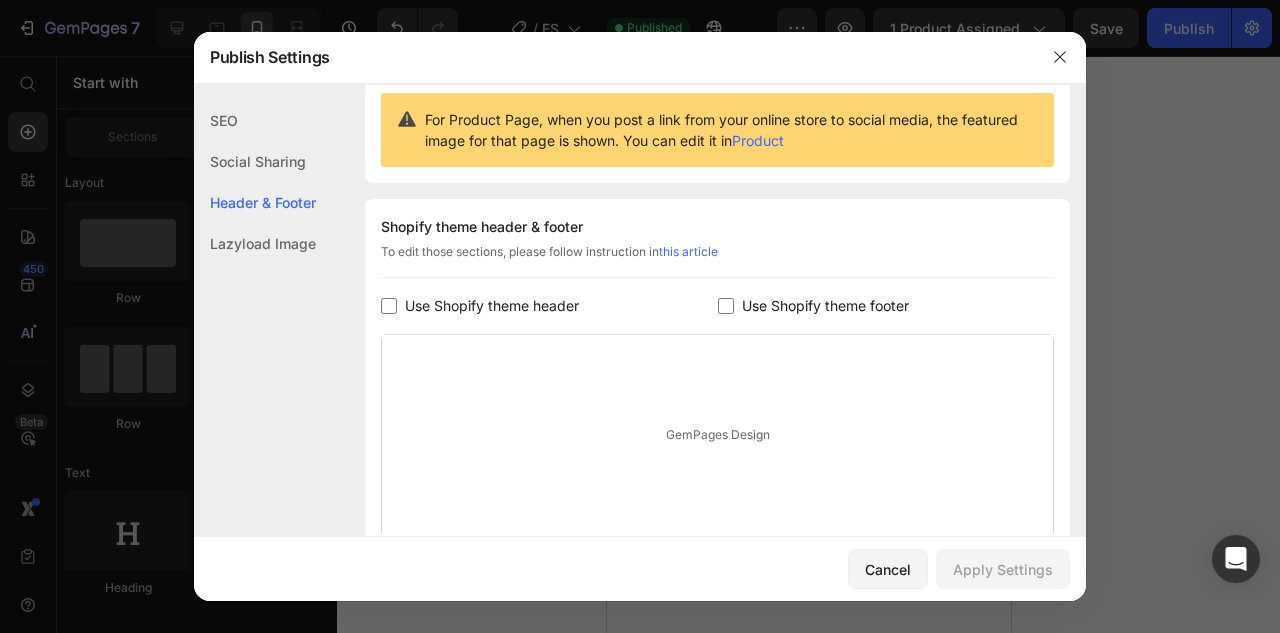 scroll, scrollTop: 219, scrollLeft: 0, axis: vertical 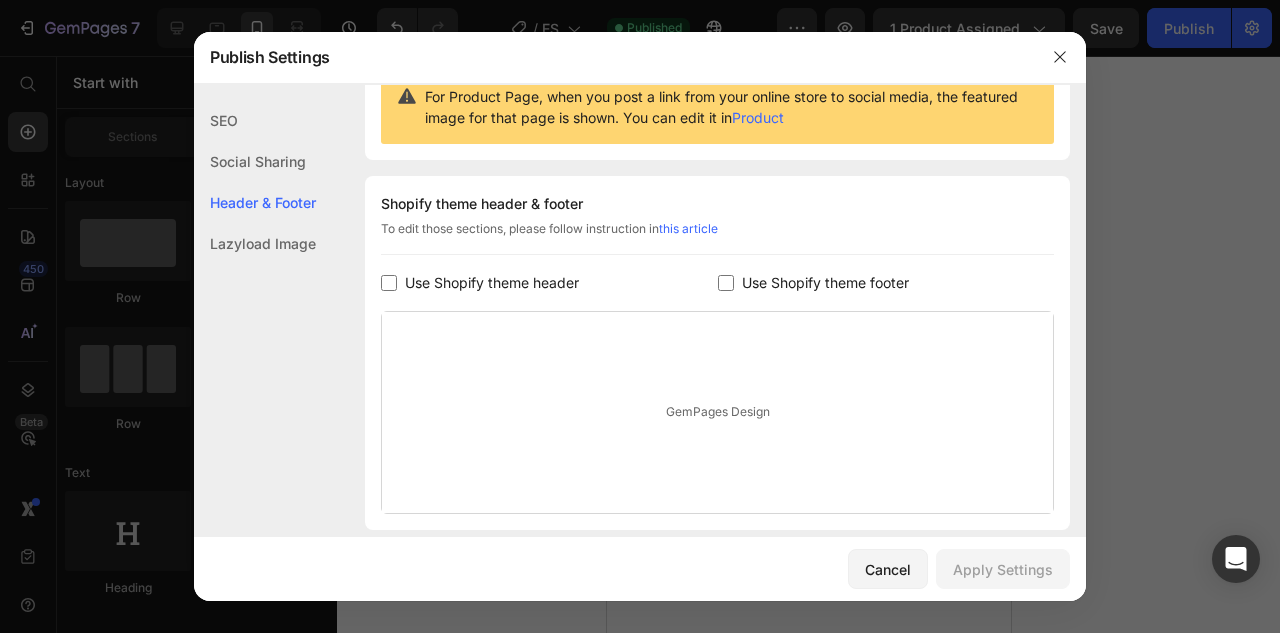 click on "Use Shopify theme header" at bounding box center [492, 283] 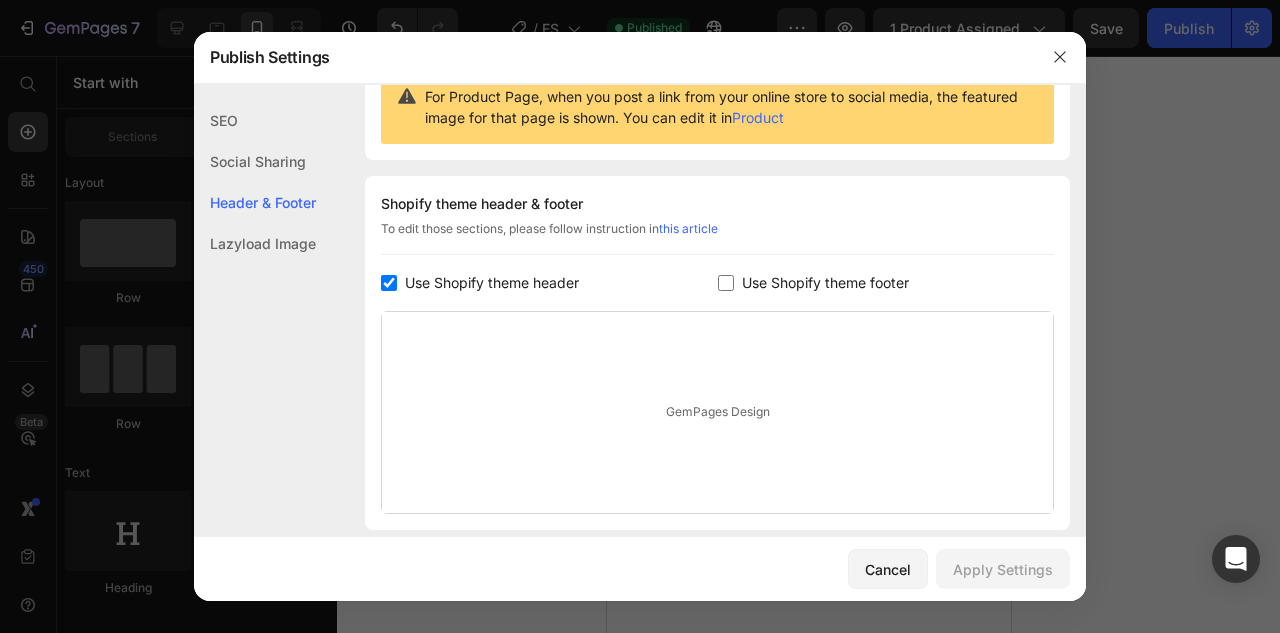 checkbox on "true" 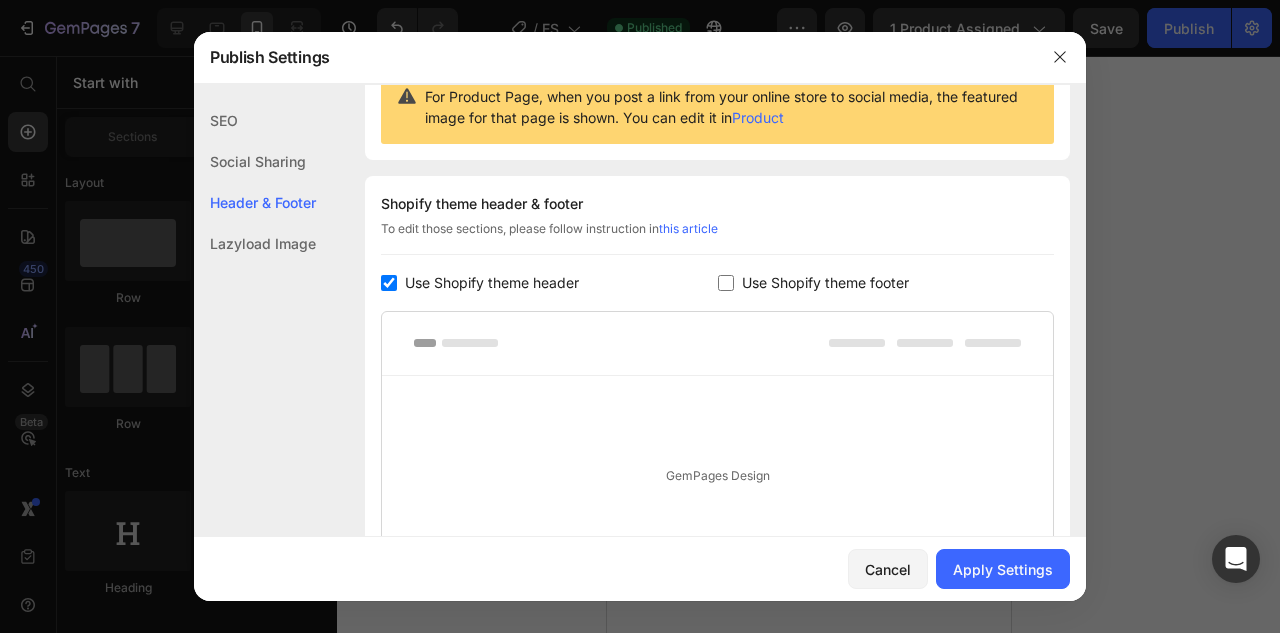click on "Use Shopify theme footer" at bounding box center [825, 283] 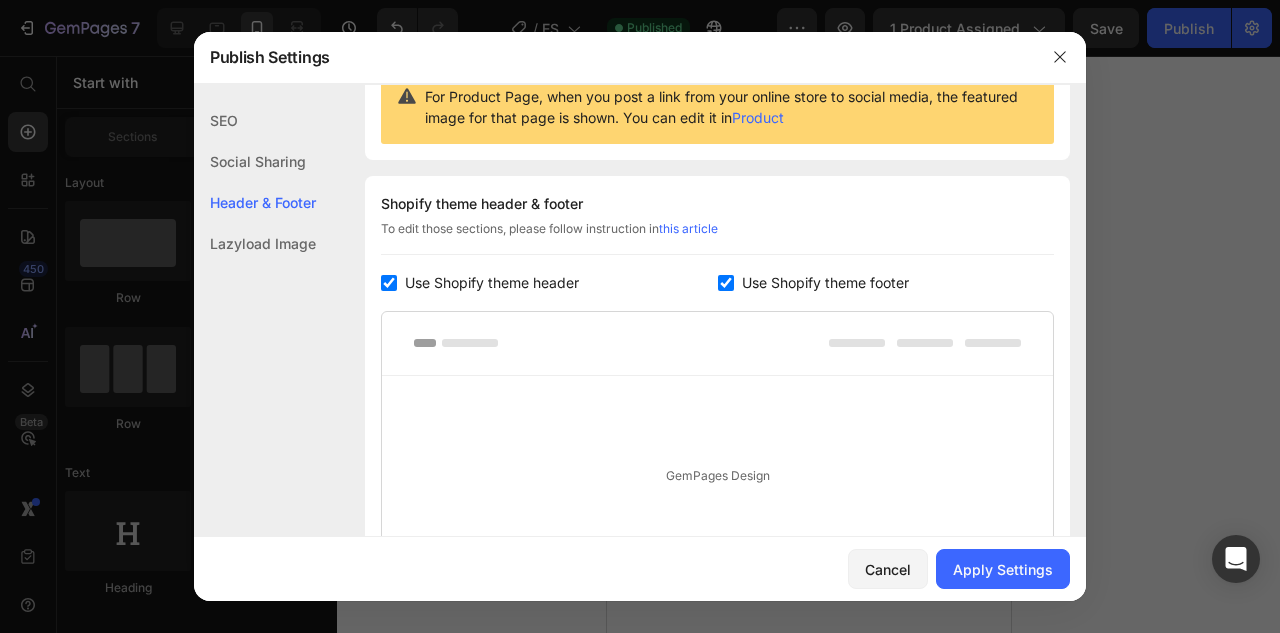 checkbox on "true" 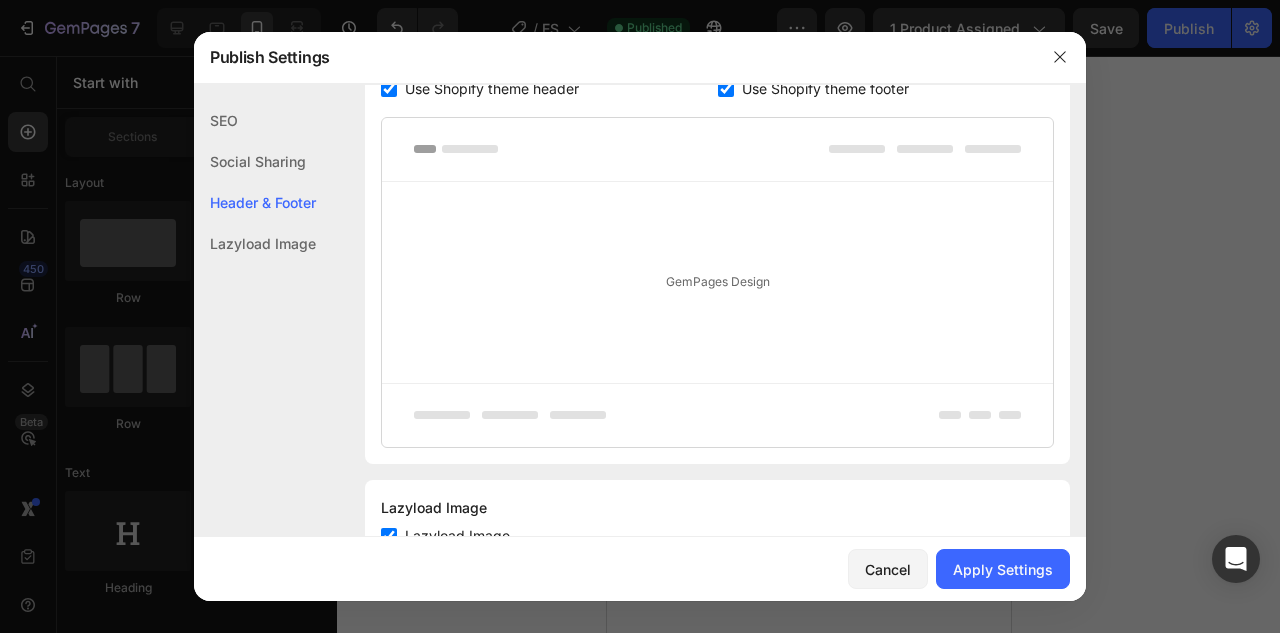 scroll, scrollTop: 487, scrollLeft: 0, axis: vertical 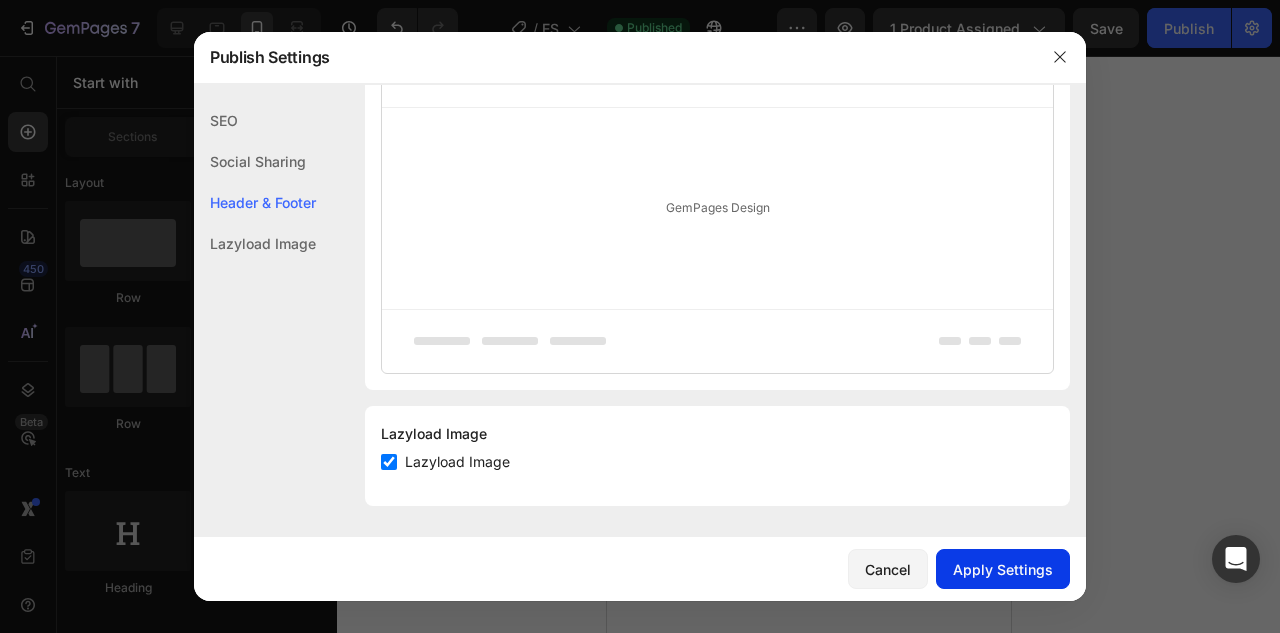 click on "Apply Settings" at bounding box center [1003, 569] 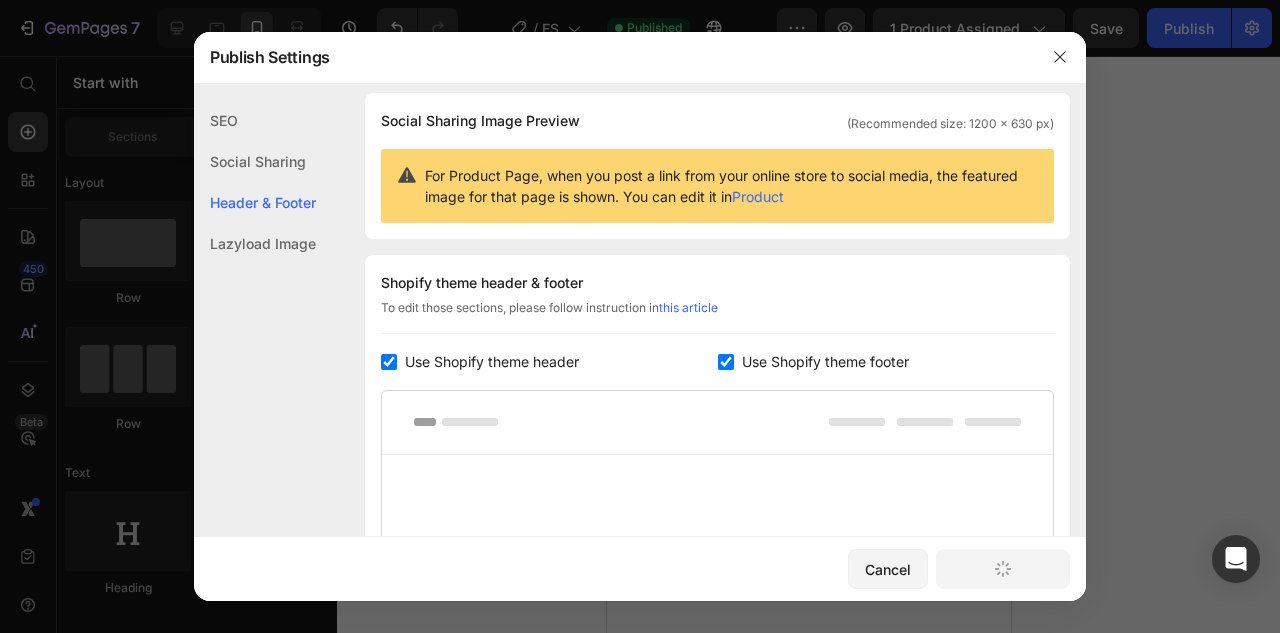 scroll, scrollTop: 141, scrollLeft: 0, axis: vertical 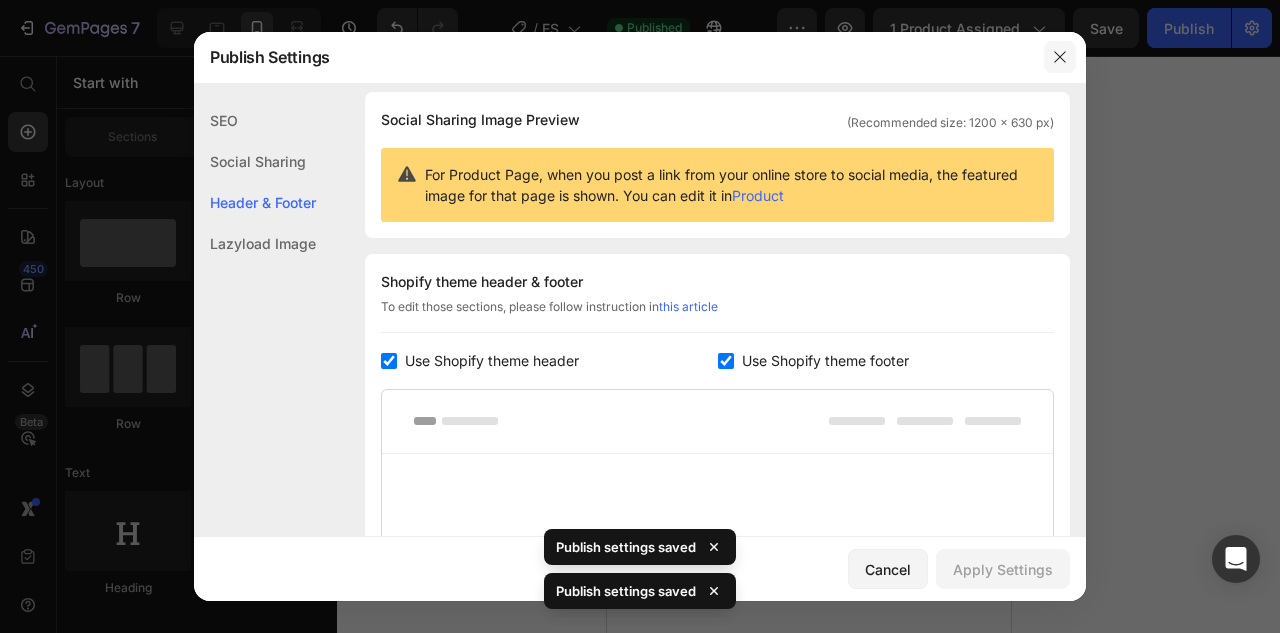 click 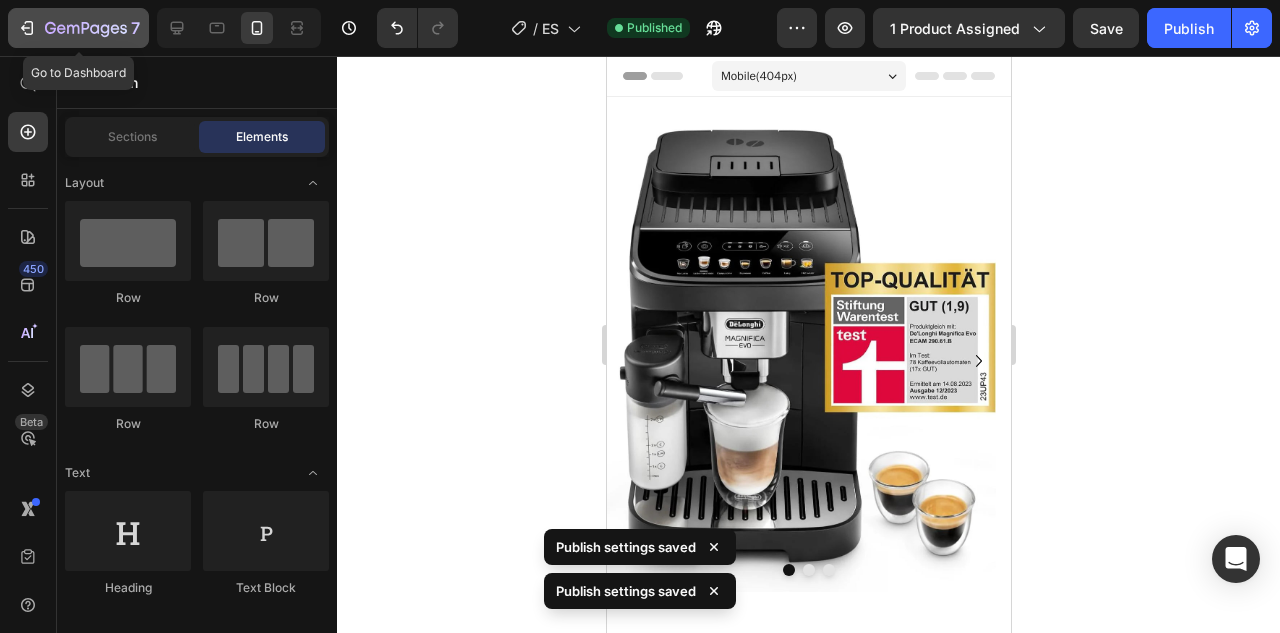 click 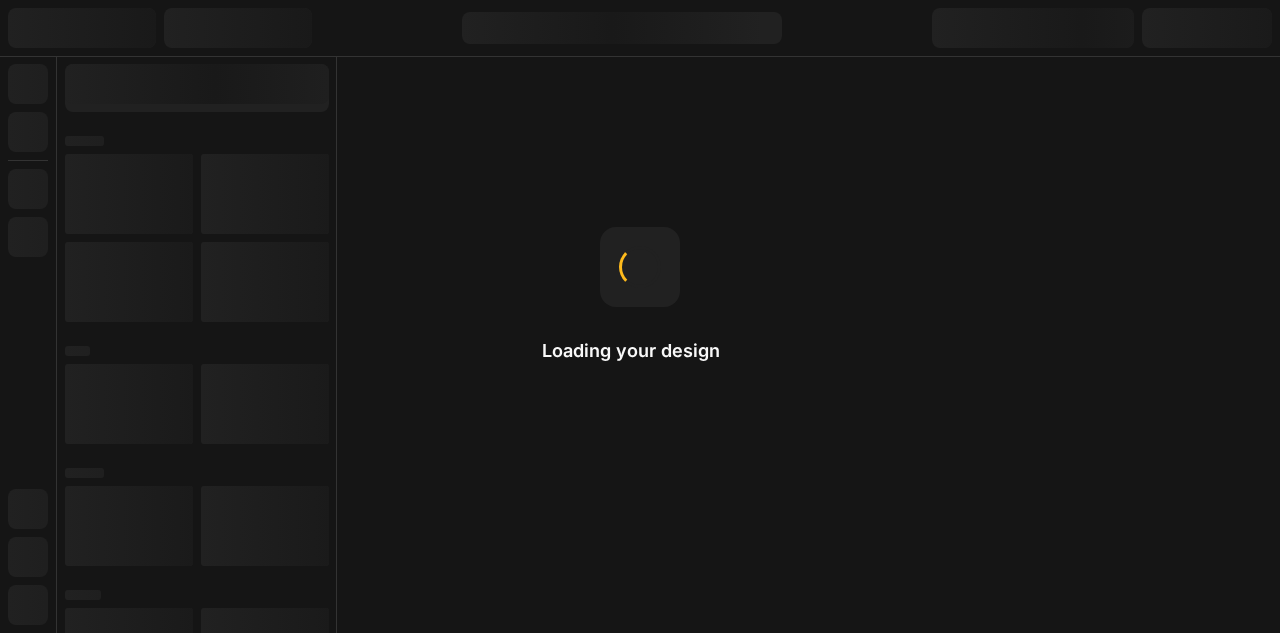 scroll, scrollTop: 0, scrollLeft: 0, axis: both 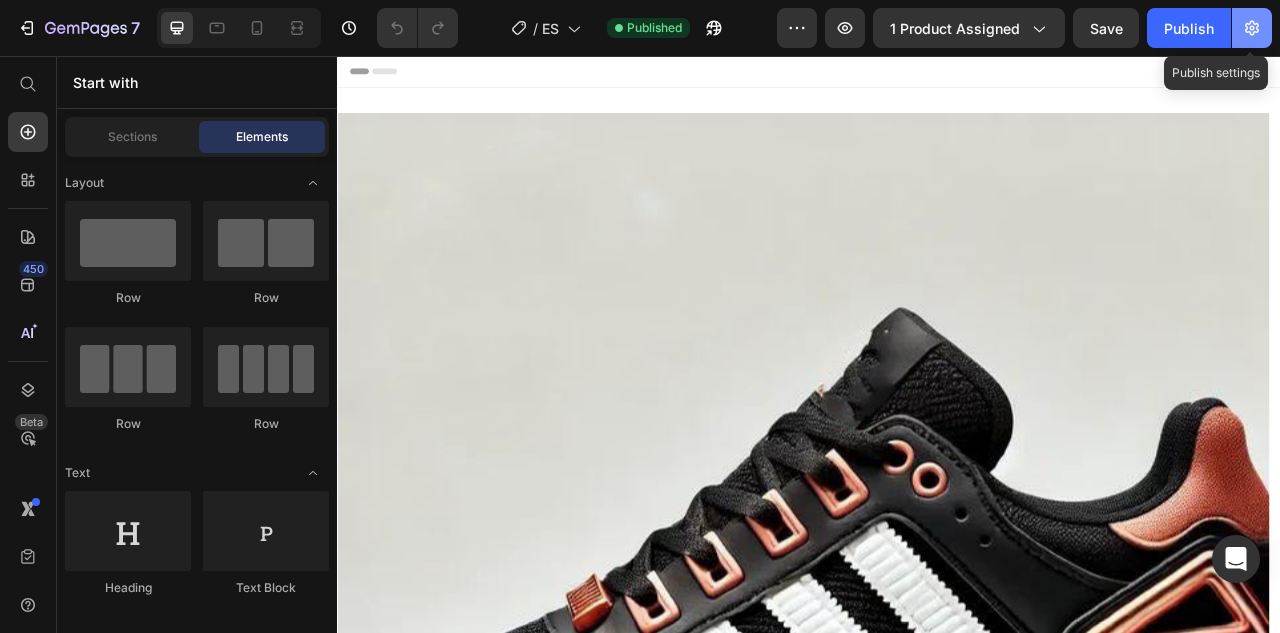 click 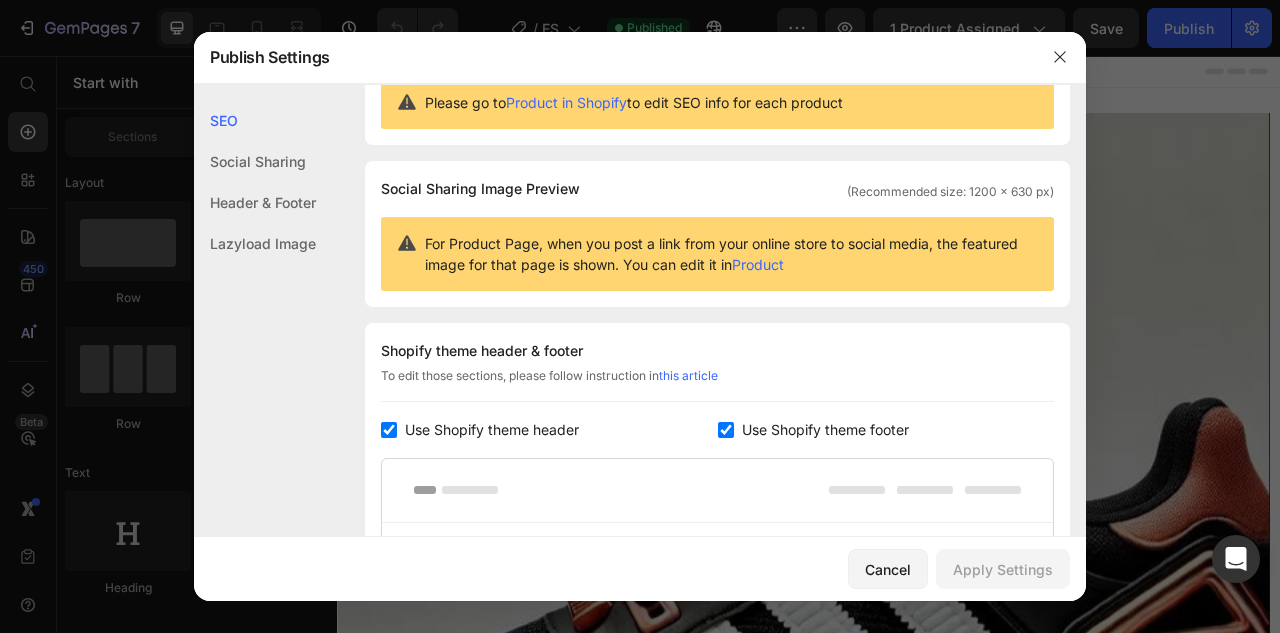 scroll, scrollTop: 84, scrollLeft: 0, axis: vertical 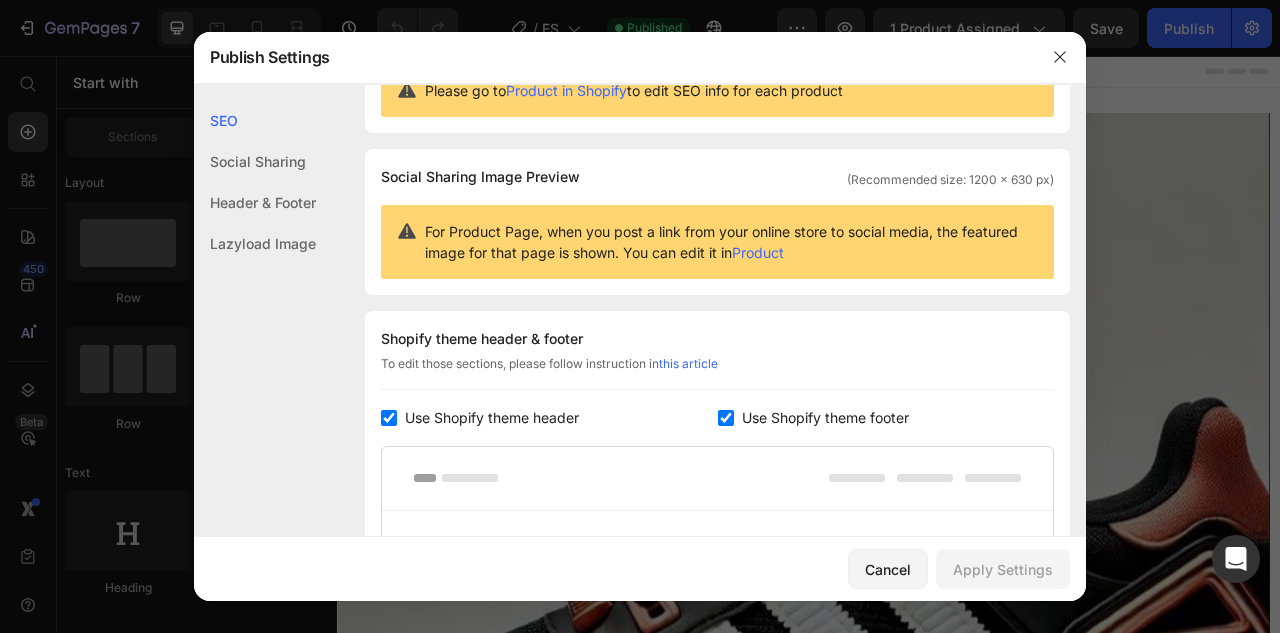 click on "Use Shopify theme header" at bounding box center [492, 418] 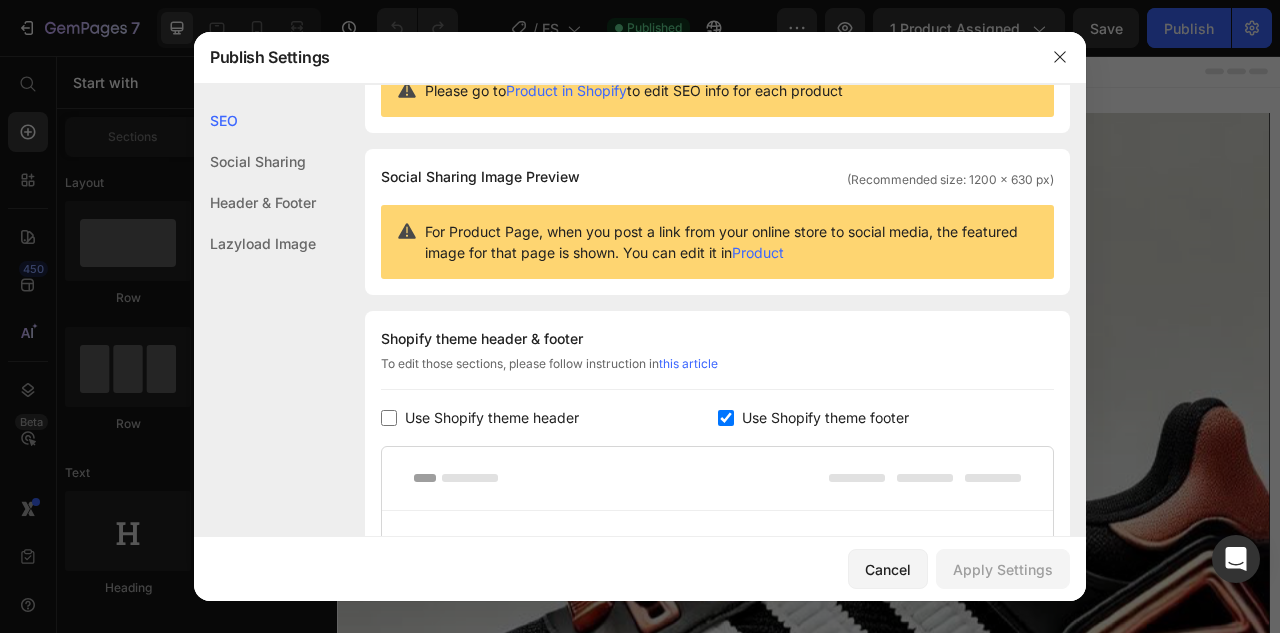 checkbox on "false" 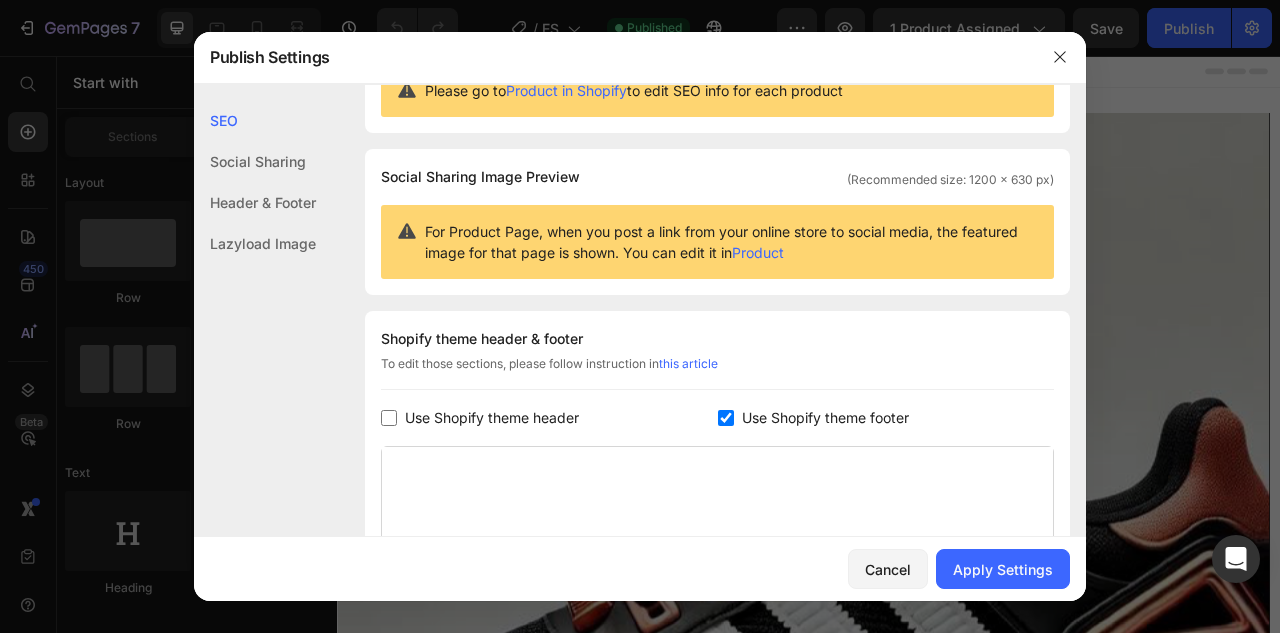 click on "Use Shopify theme footer" at bounding box center (825, 418) 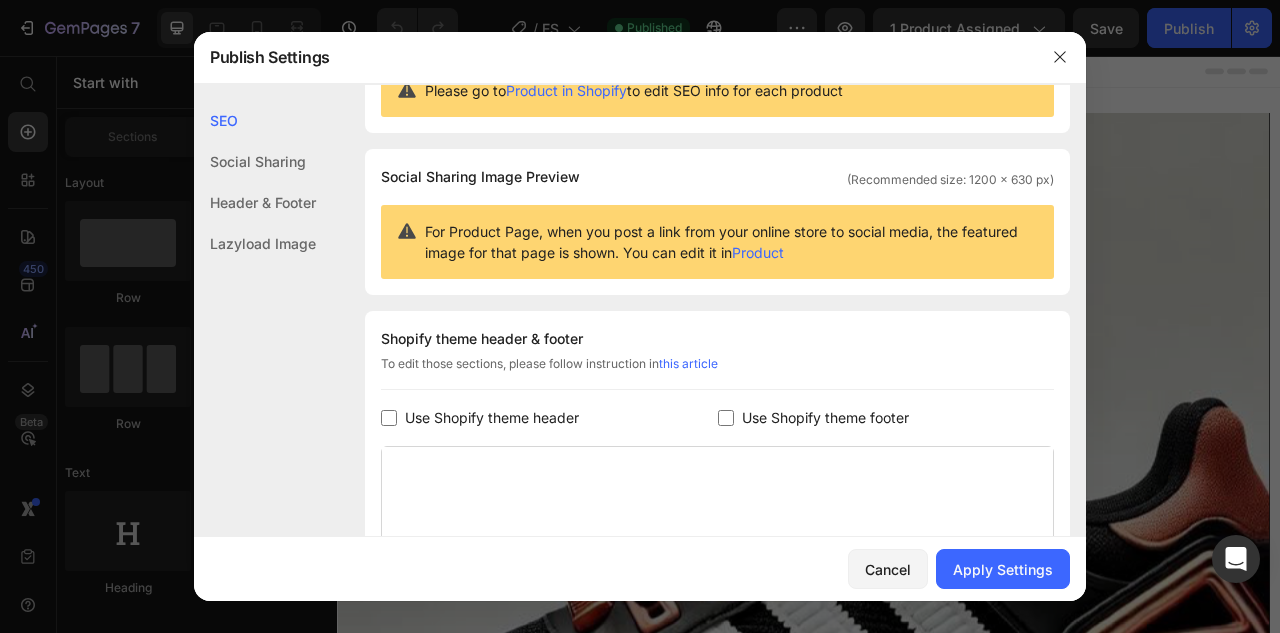 checkbox on "false" 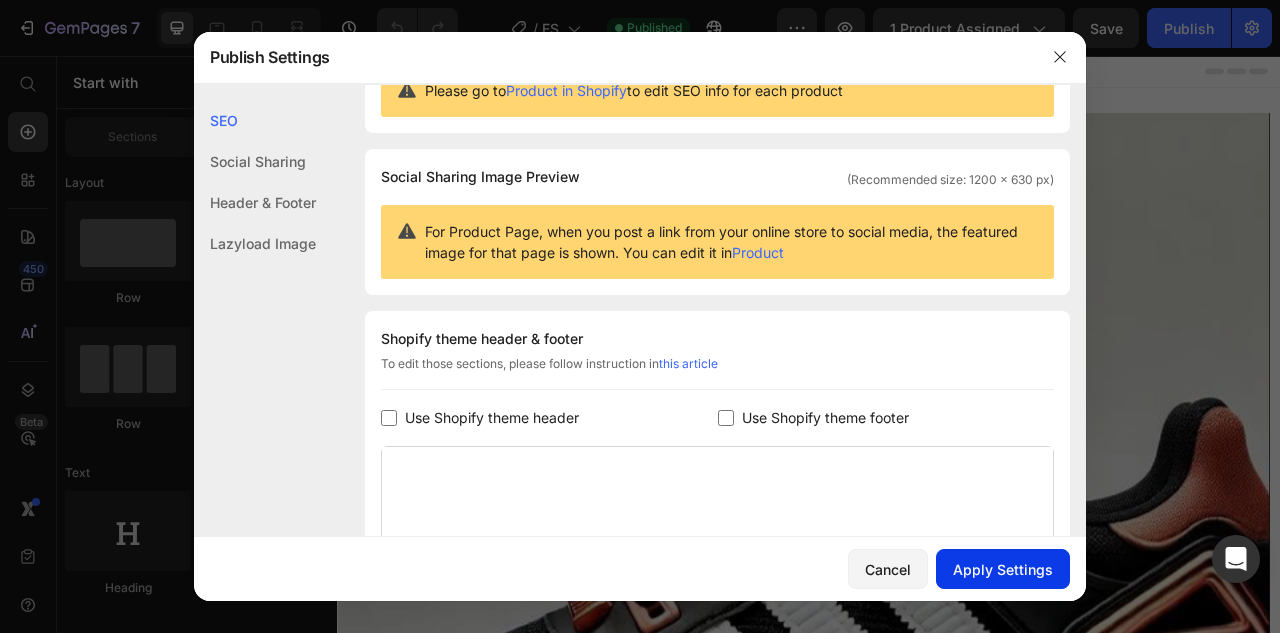 click on "Apply Settings" 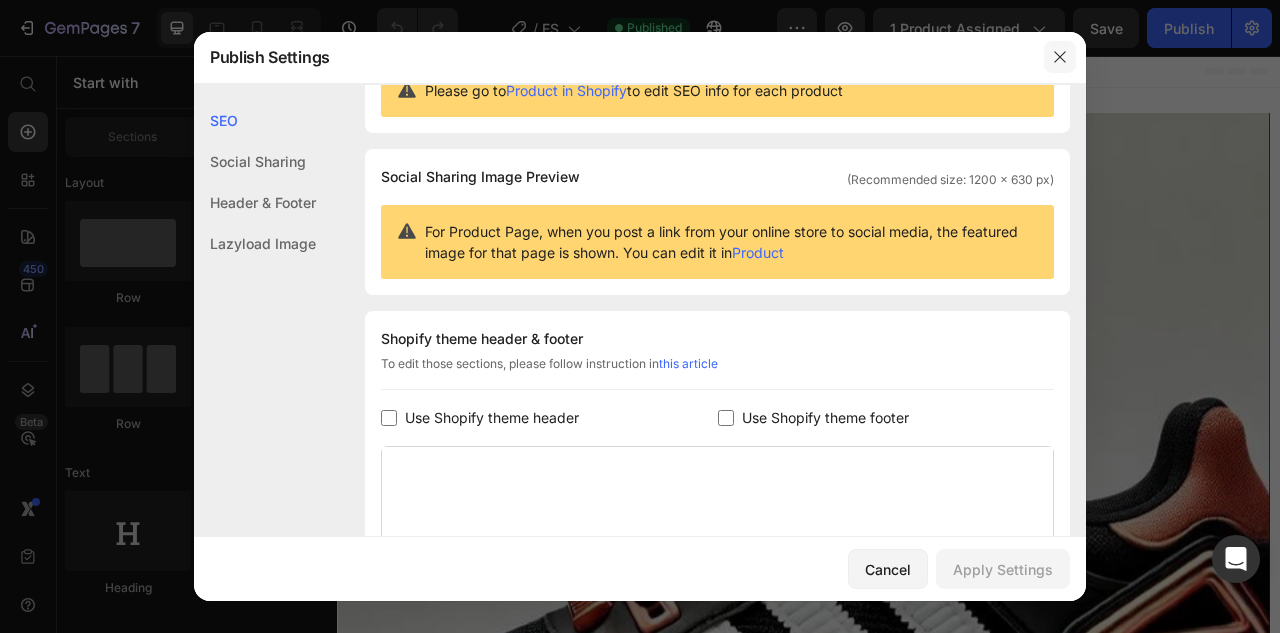 click at bounding box center [1060, 57] 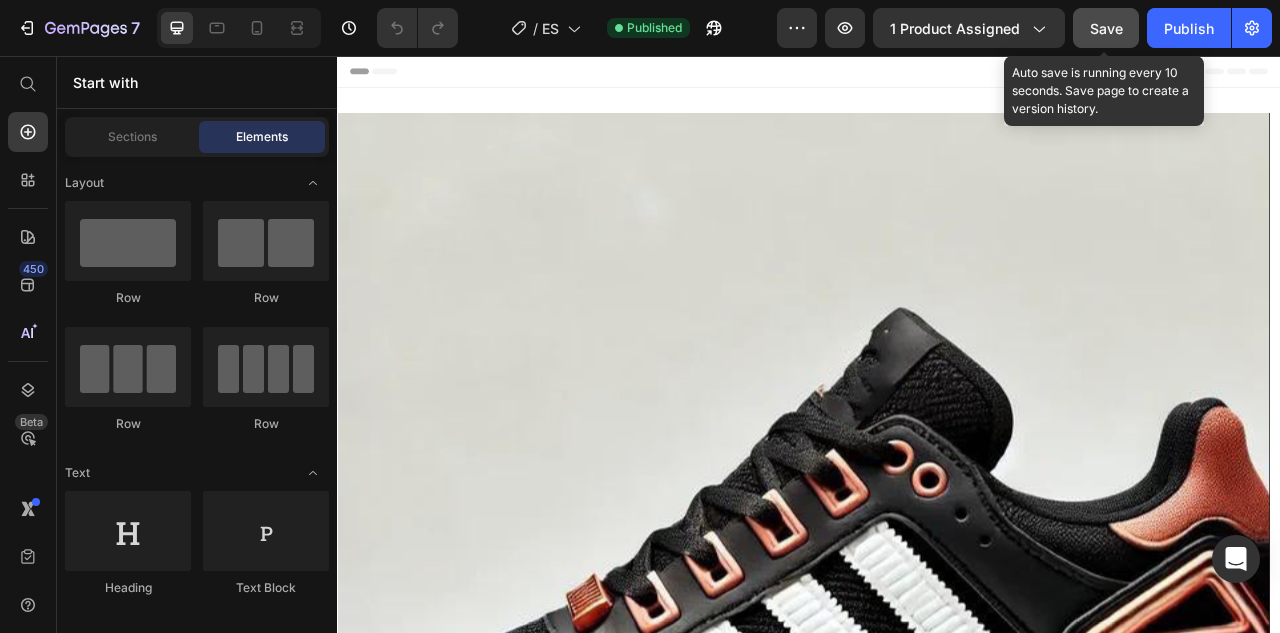 click on "Save" 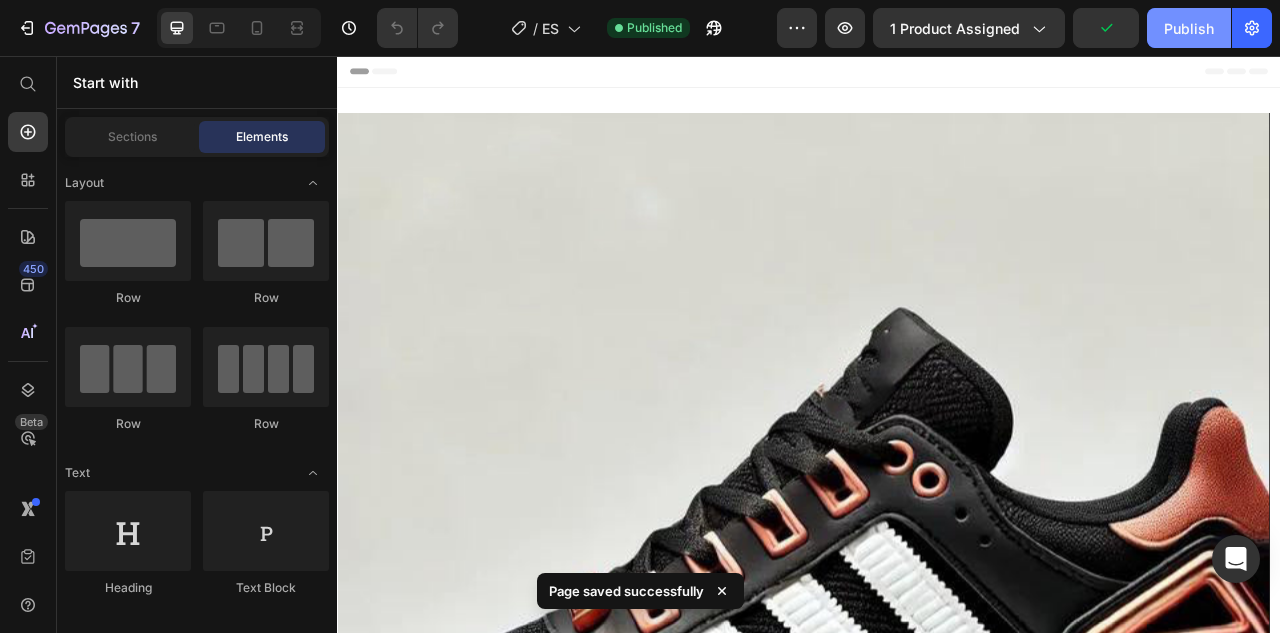 click on "Publish" at bounding box center (1189, 28) 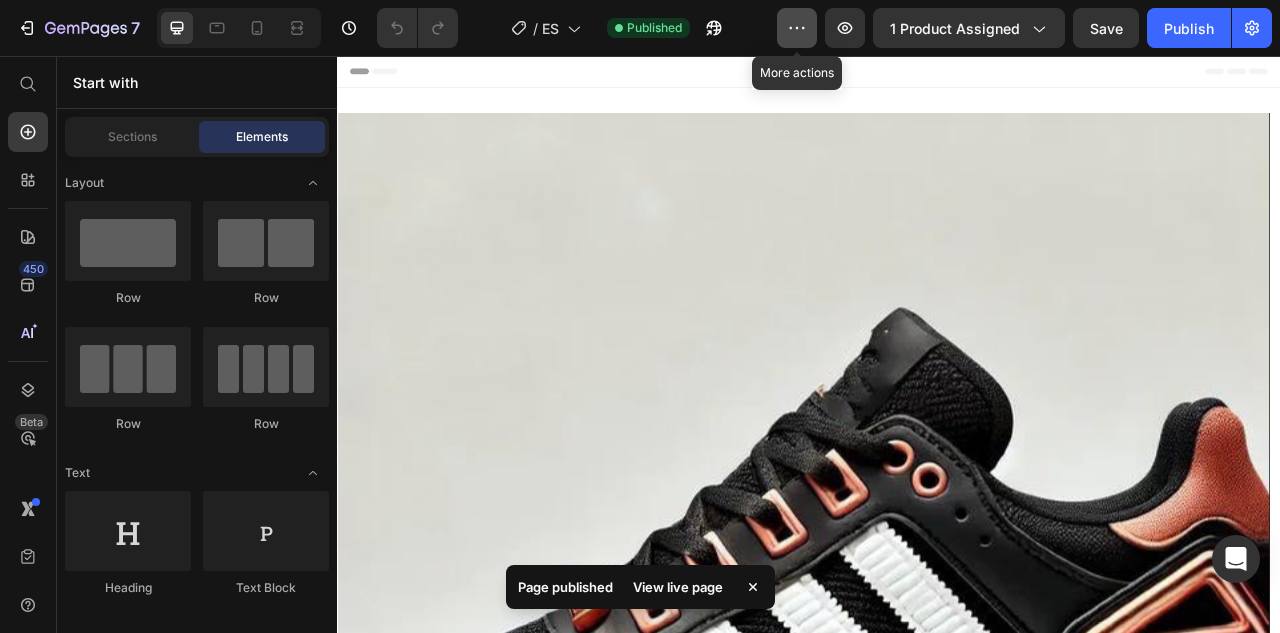 click 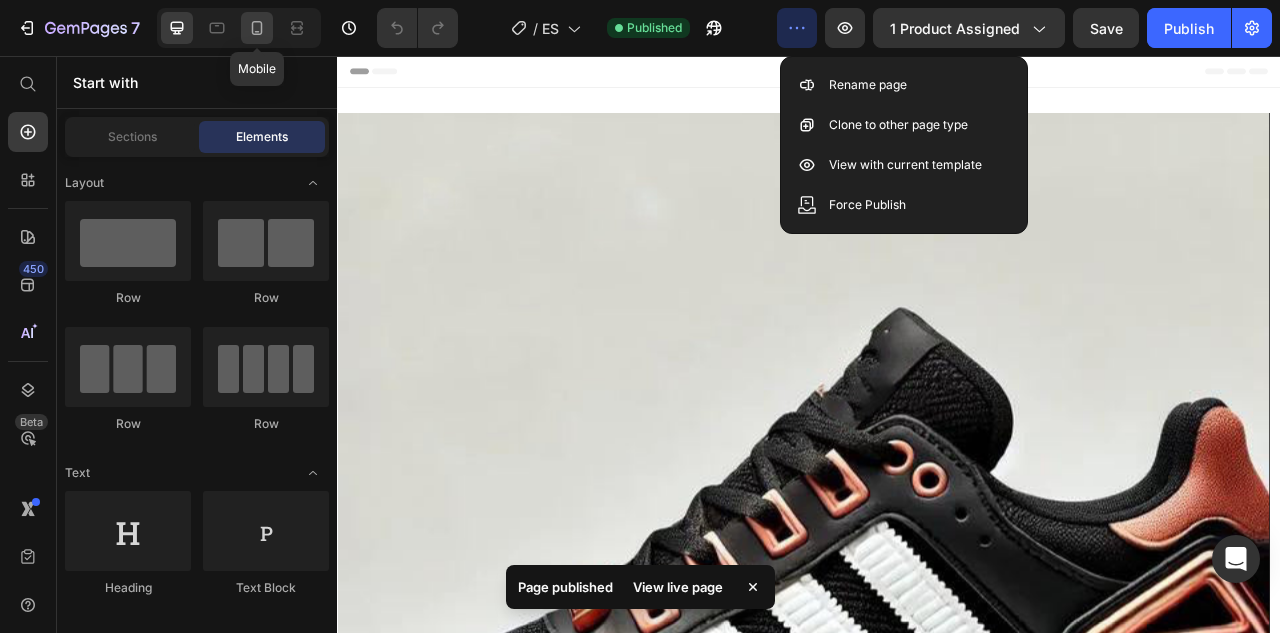 click 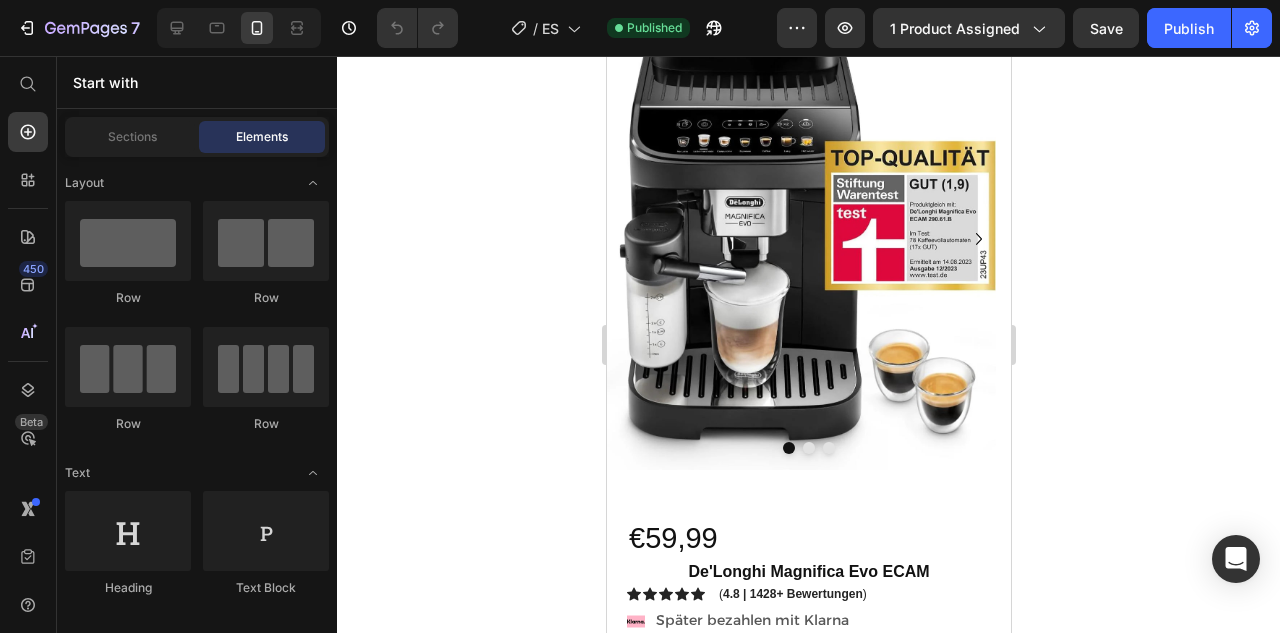 scroll, scrollTop: 0, scrollLeft: 0, axis: both 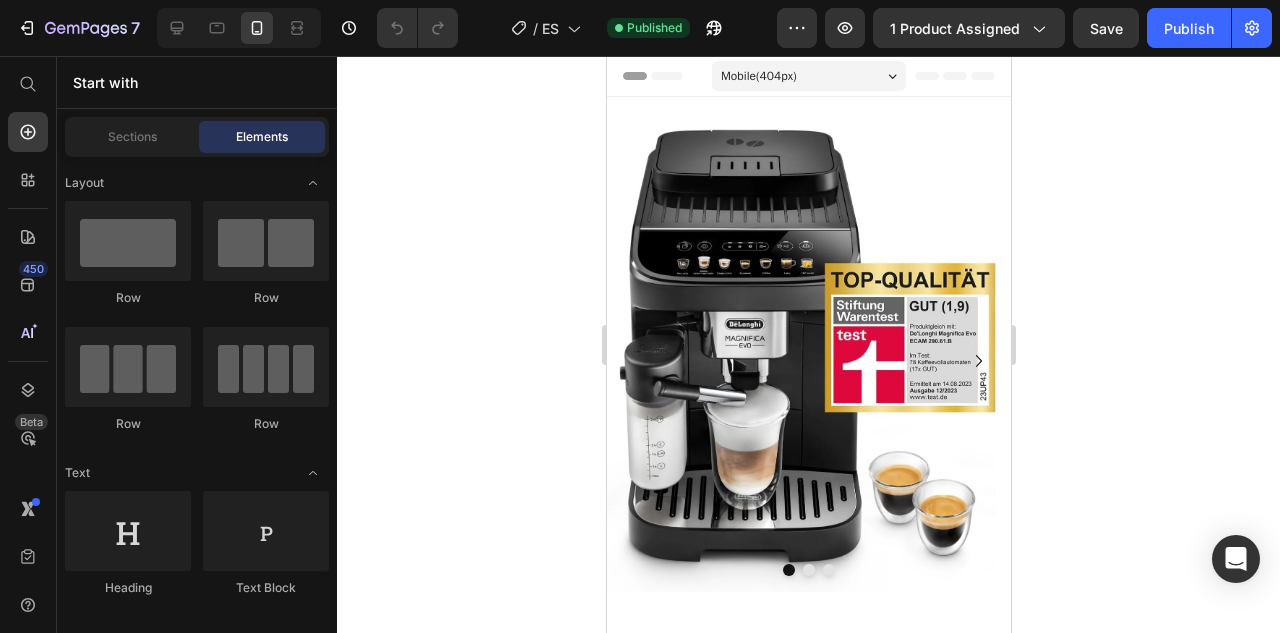 click 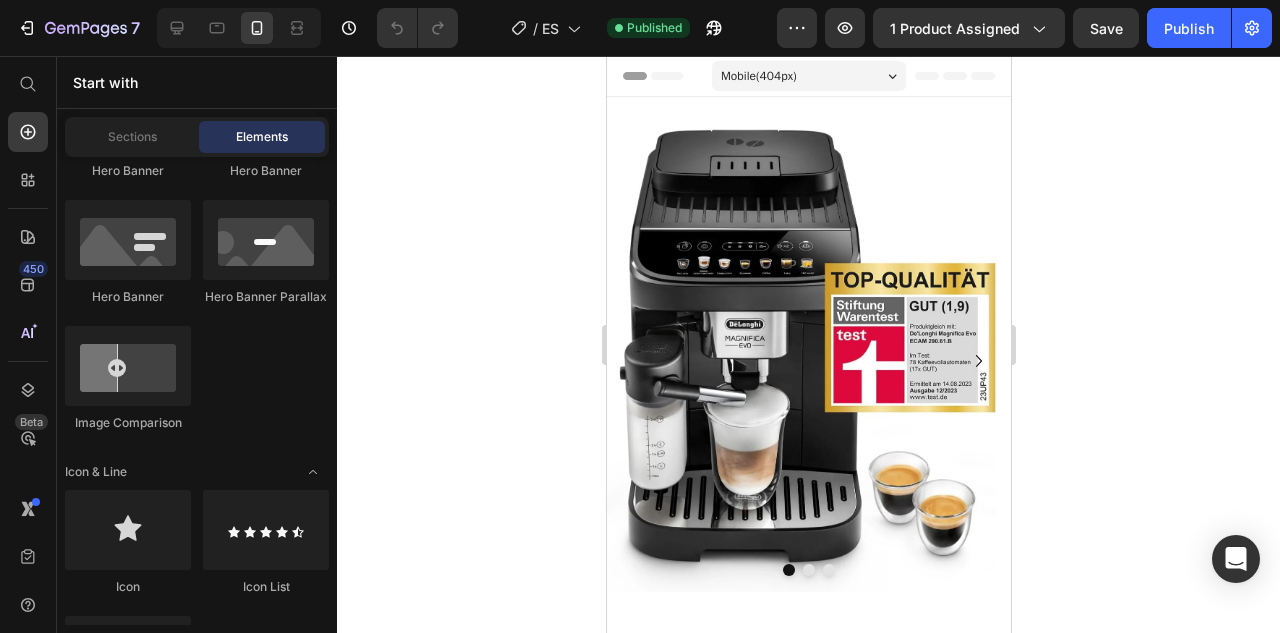 scroll, scrollTop: 682, scrollLeft: 0, axis: vertical 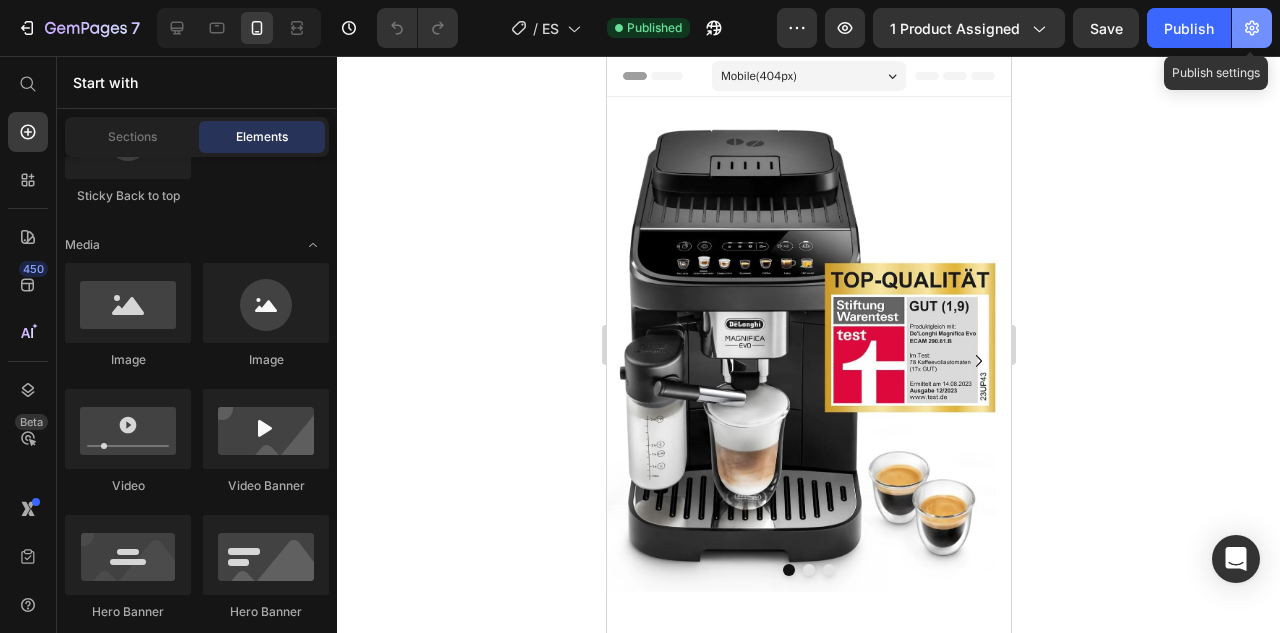 click 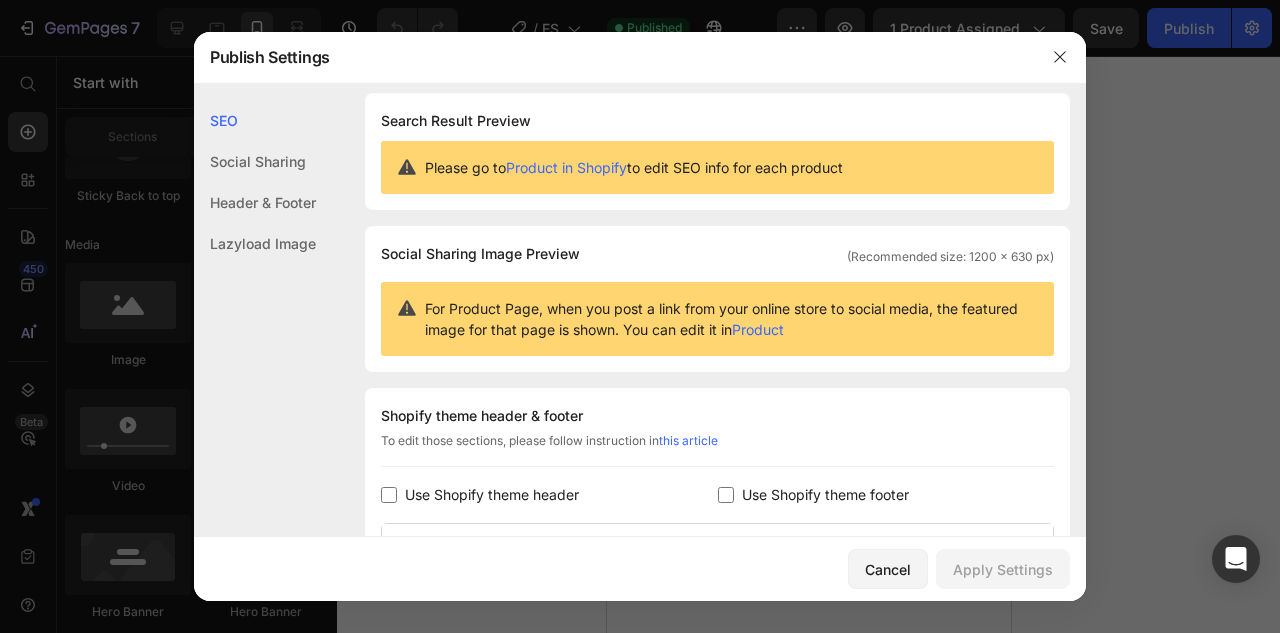 scroll, scrollTop: 0, scrollLeft: 0, axis: both 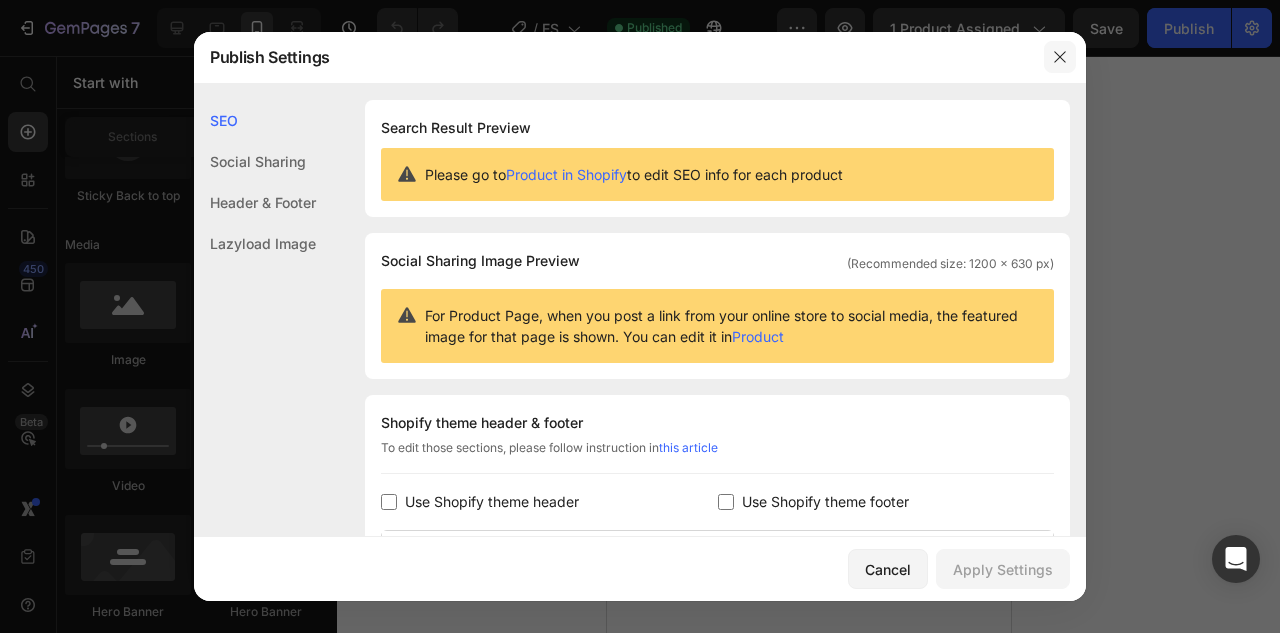click 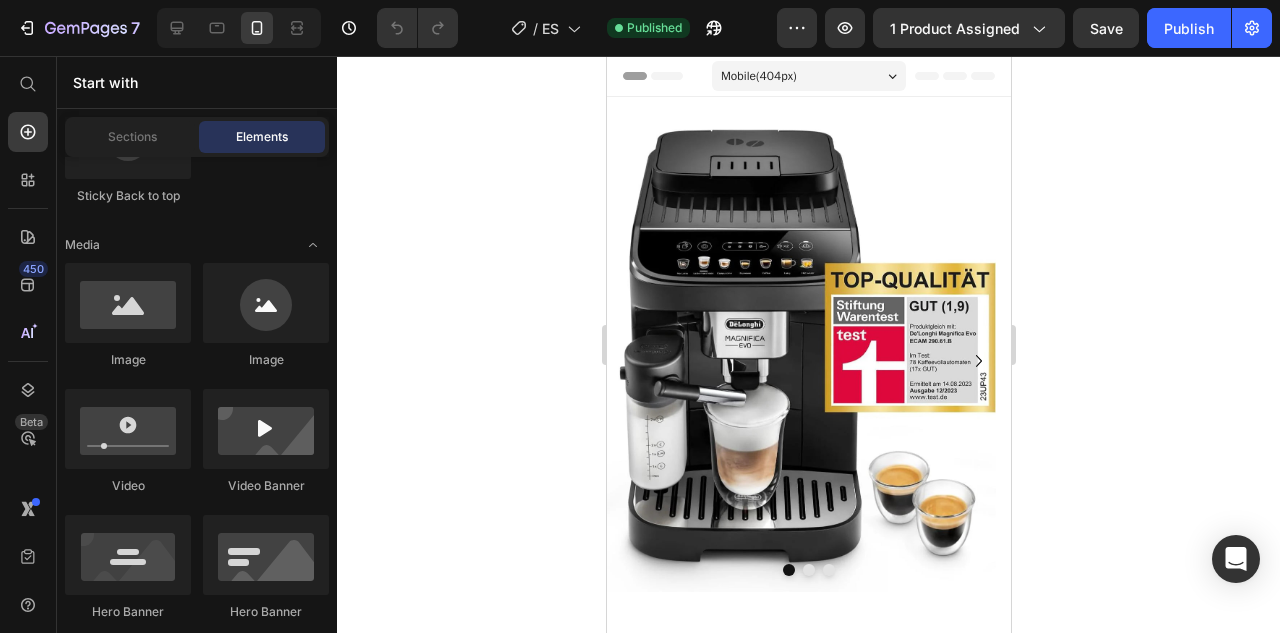 click 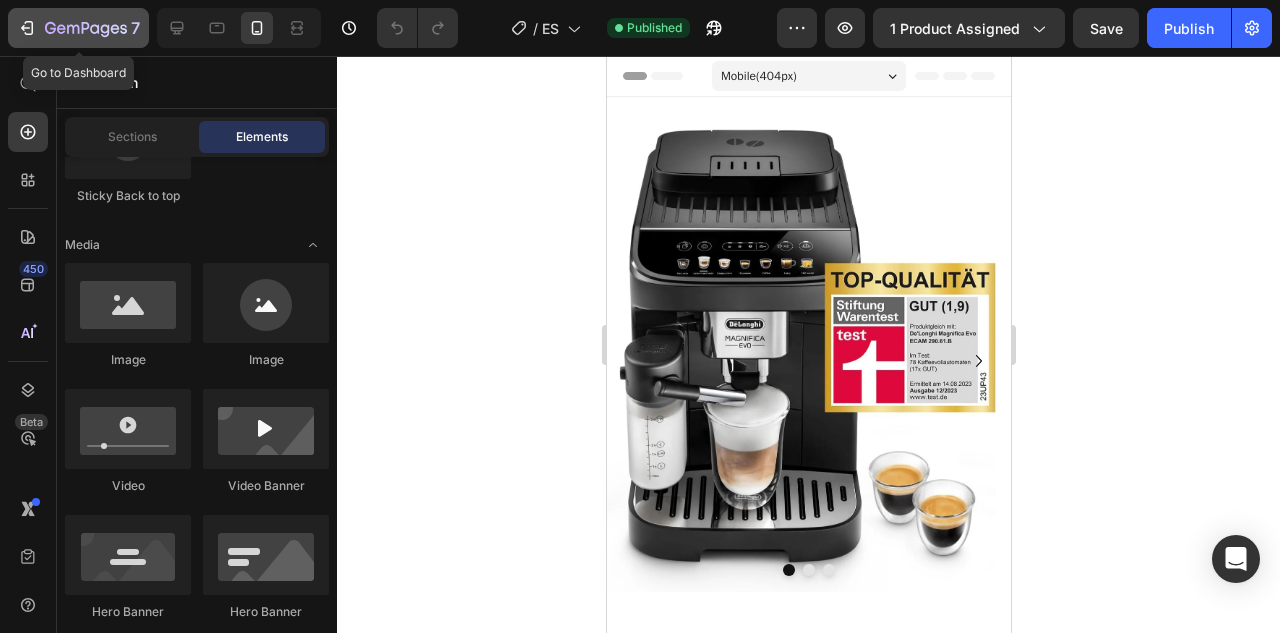 click 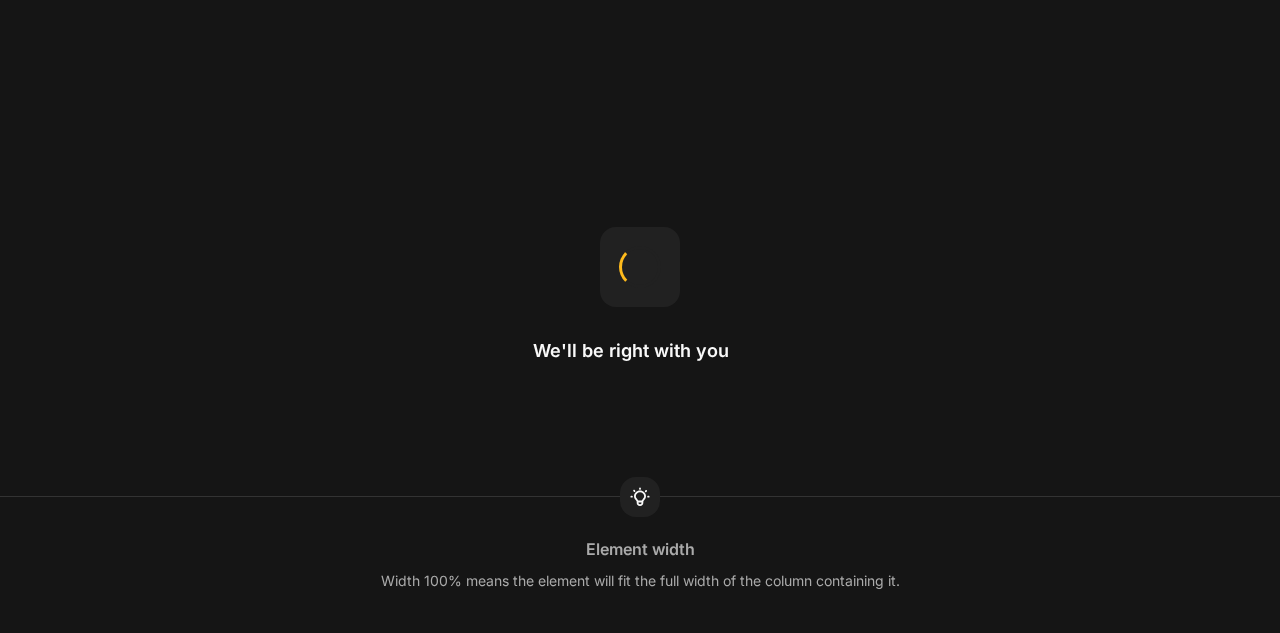 scroll, scrollTop: 0, scrollLeft: 0, axis: both 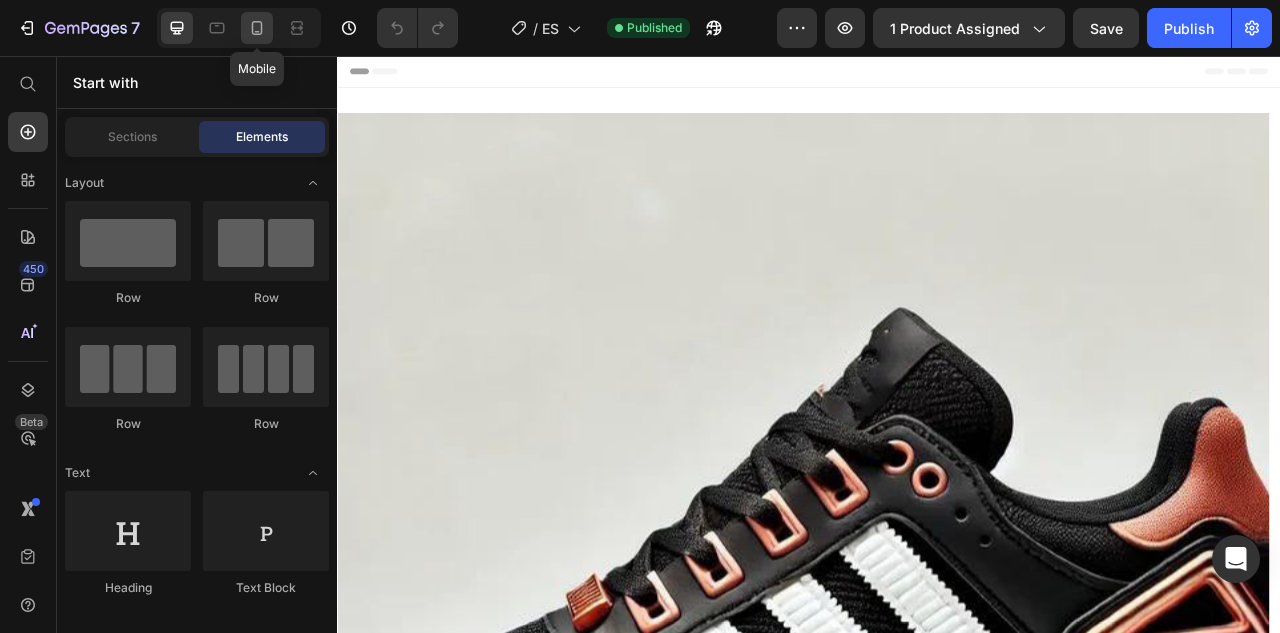 click 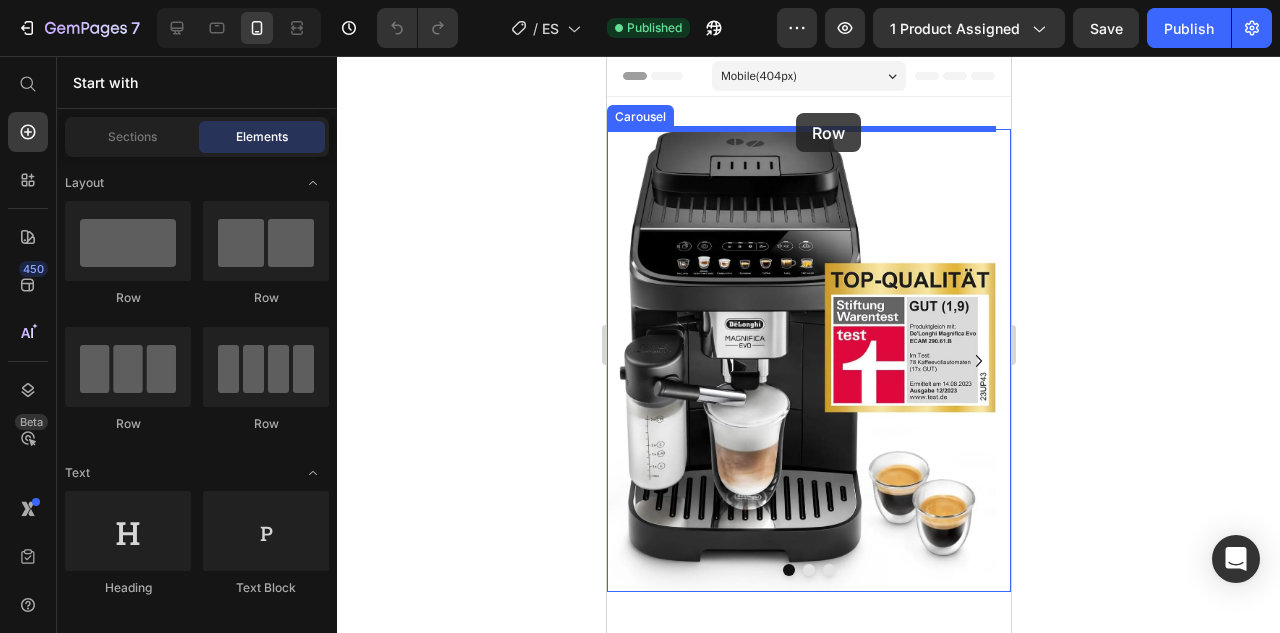 drag, startPoint x: 744, startPoint y: 306, endPoint x: 795, endPoint y: 113, distance: 199.62465 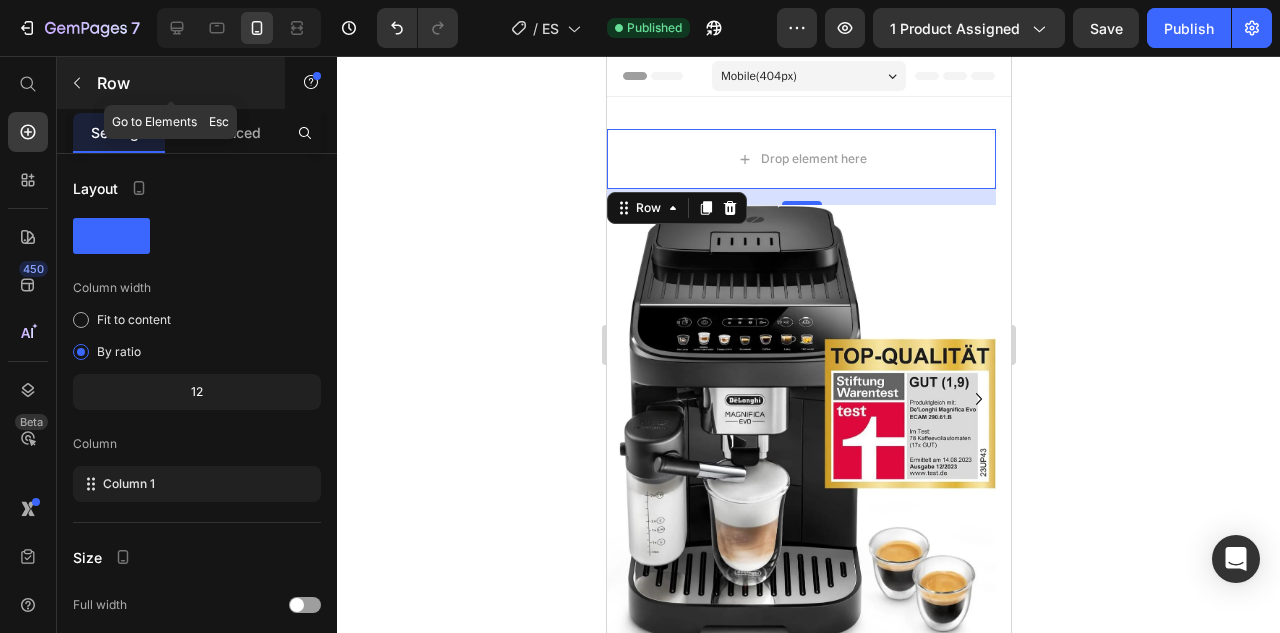 click 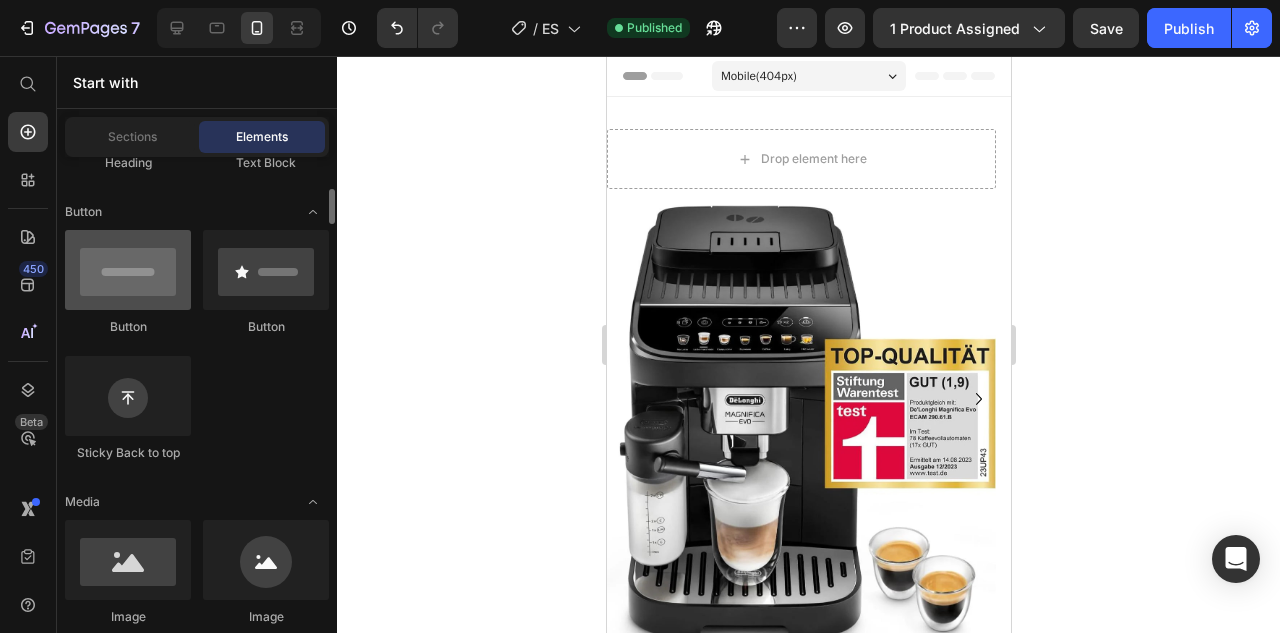 scroll, scrollTop: 509, scrollLeft: 0, axis: vertical 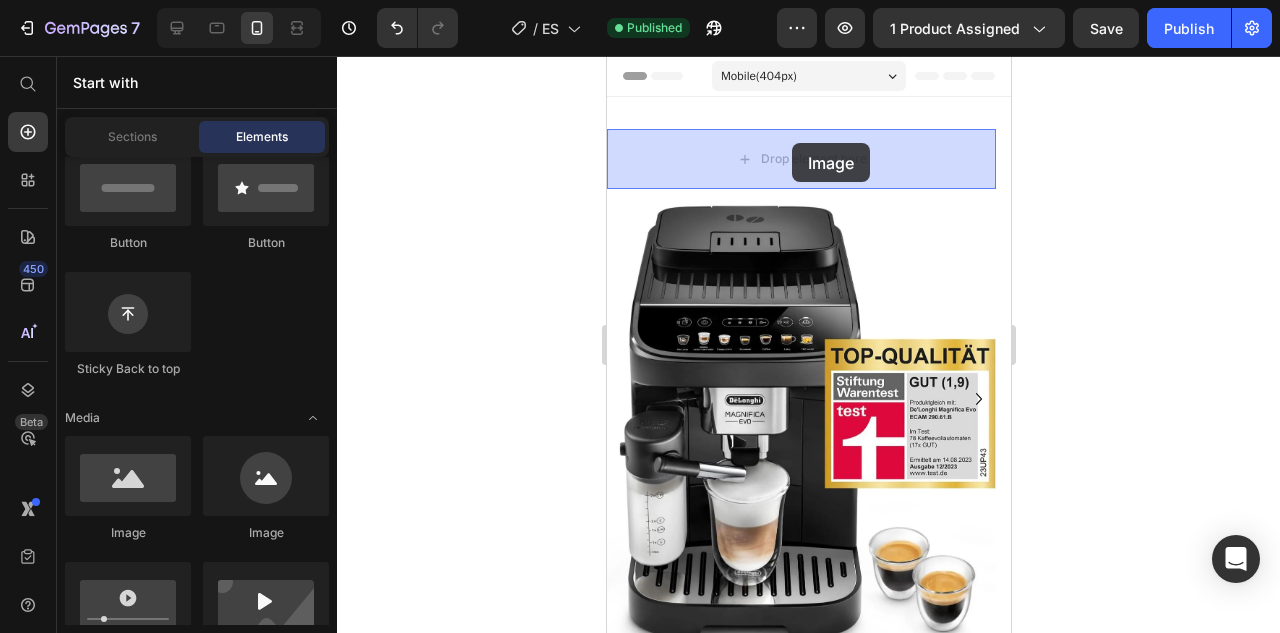 drag, startPoint x: 745, startPoint y: 537, endPoint x: 792, endPoint y: 143, distance: 396.7934 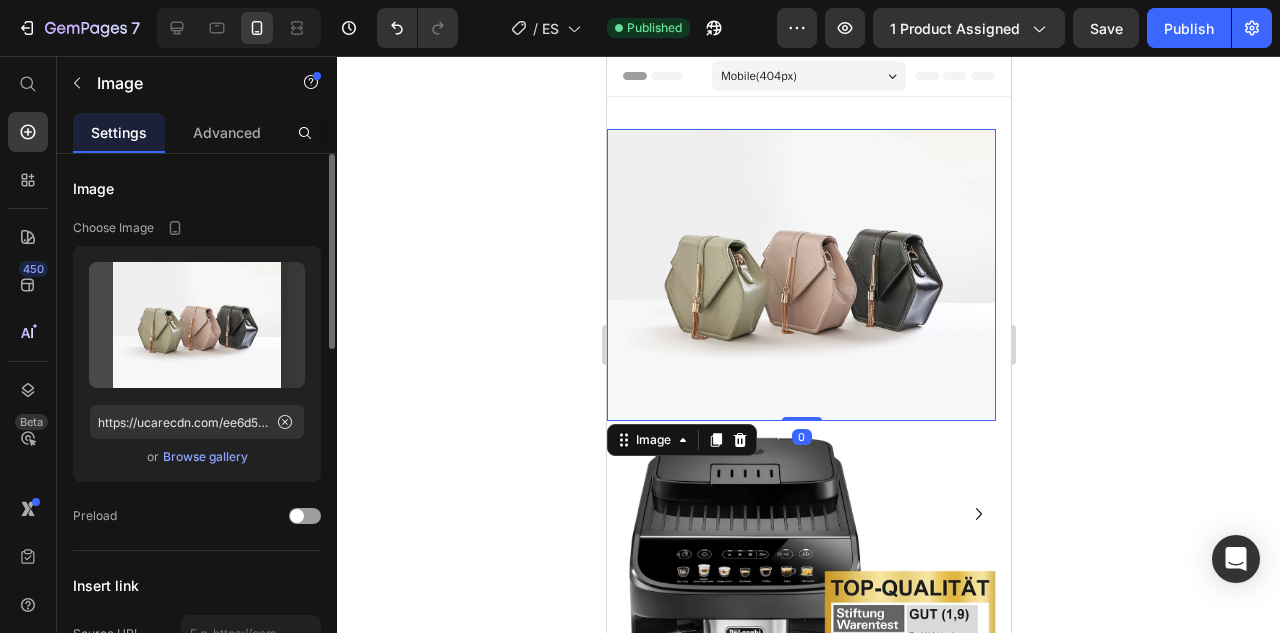 click on "Browse gallery" at bounding box center (205, 457) 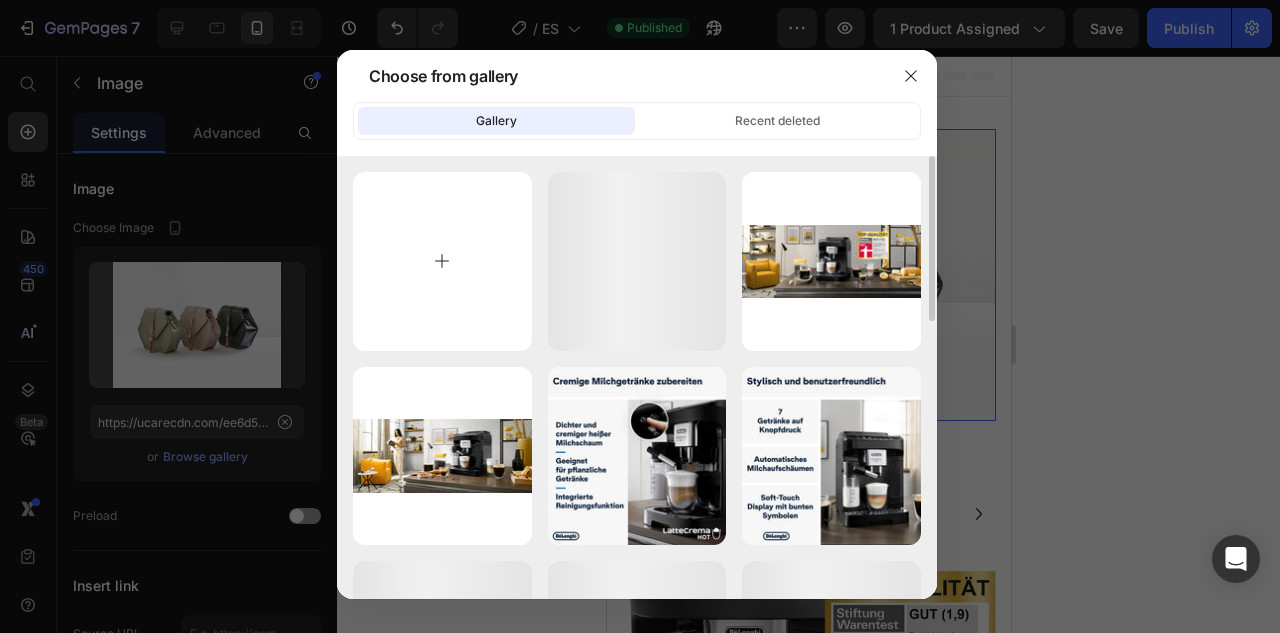 click at bounding box center (442, 261) 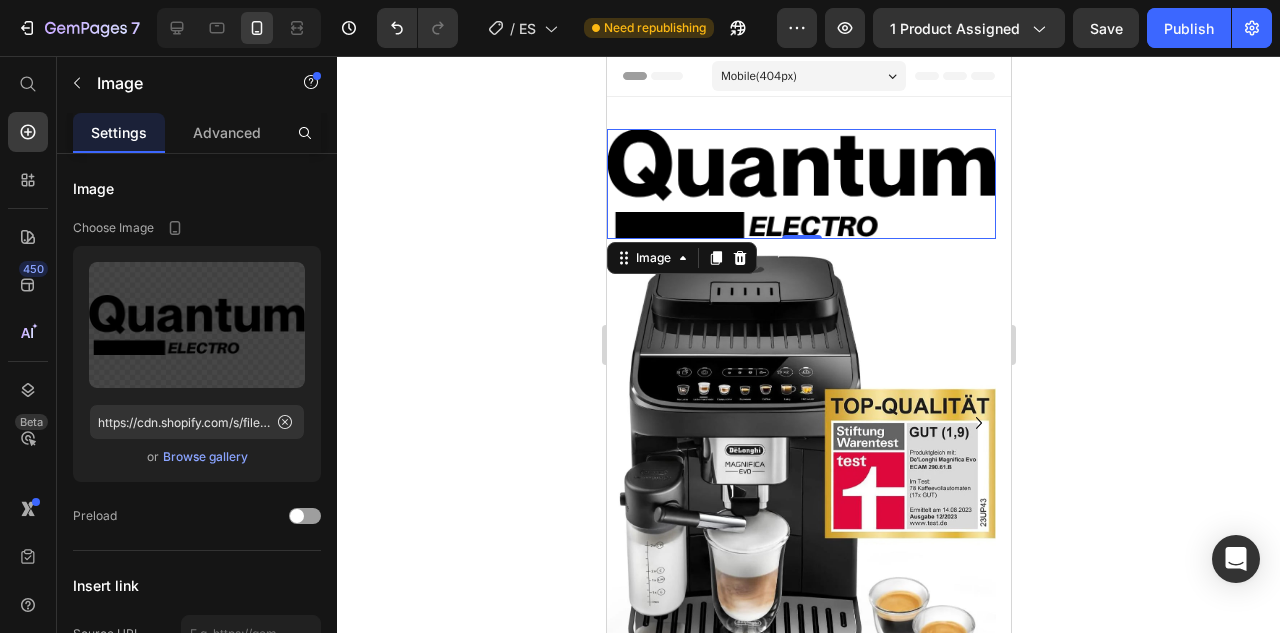 click 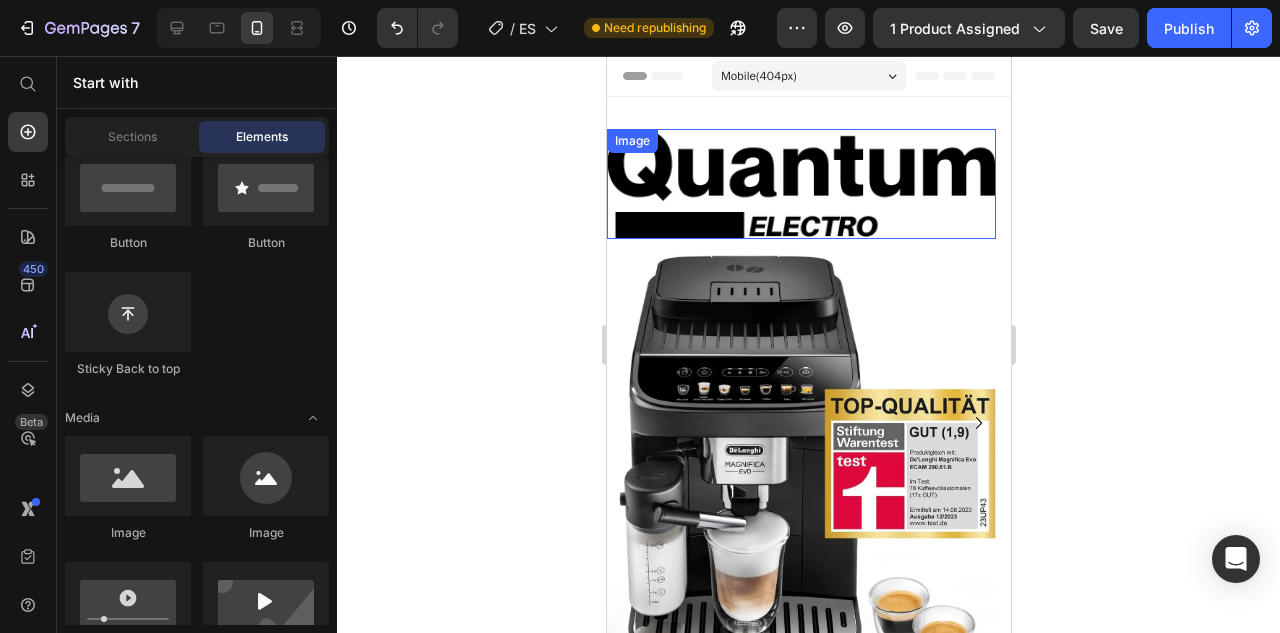 click at bounding box center (800, 184) 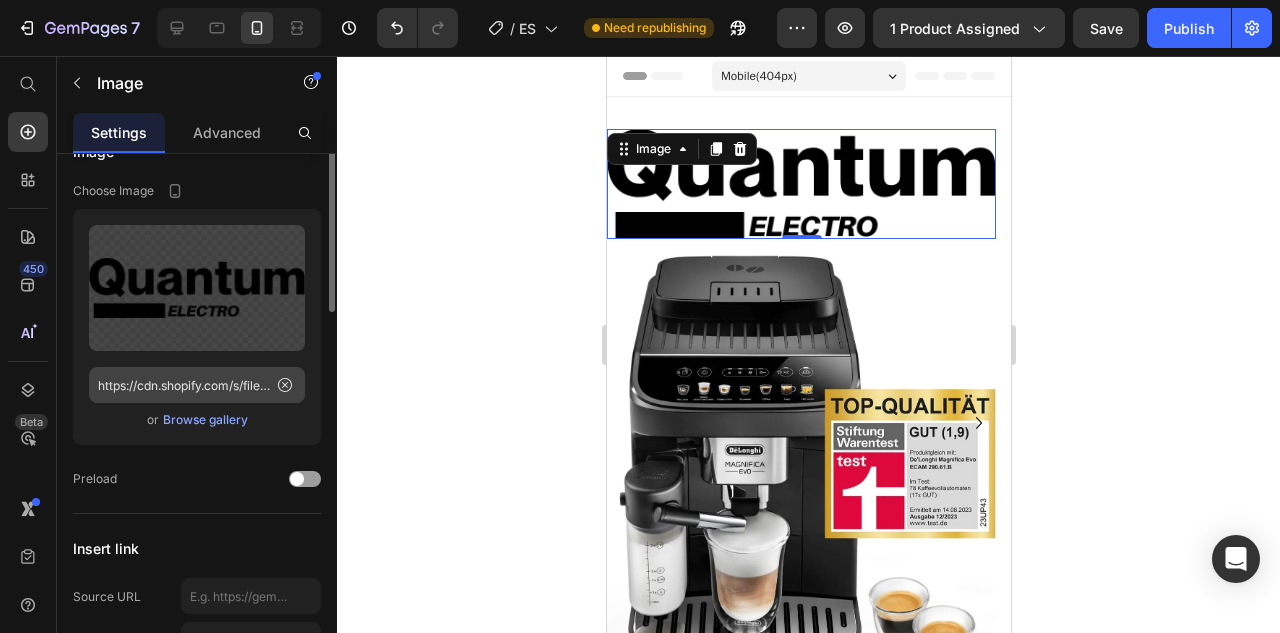 scroll, scrollTop: 0, scrollLeft: 0, axis: both 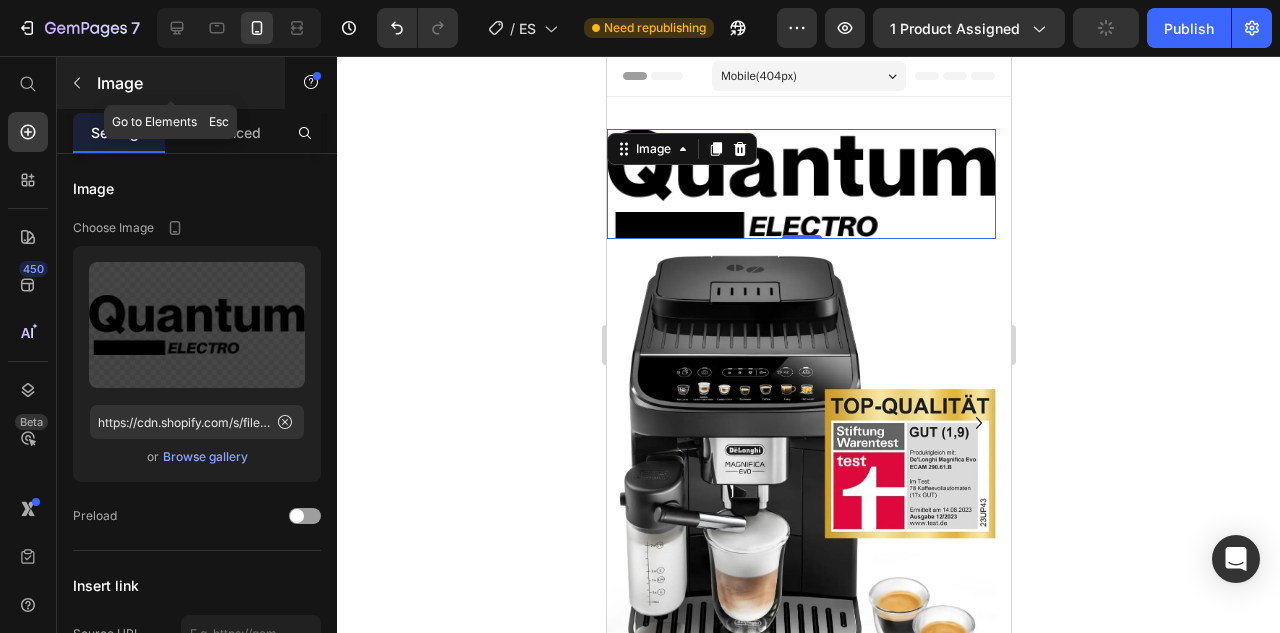 click 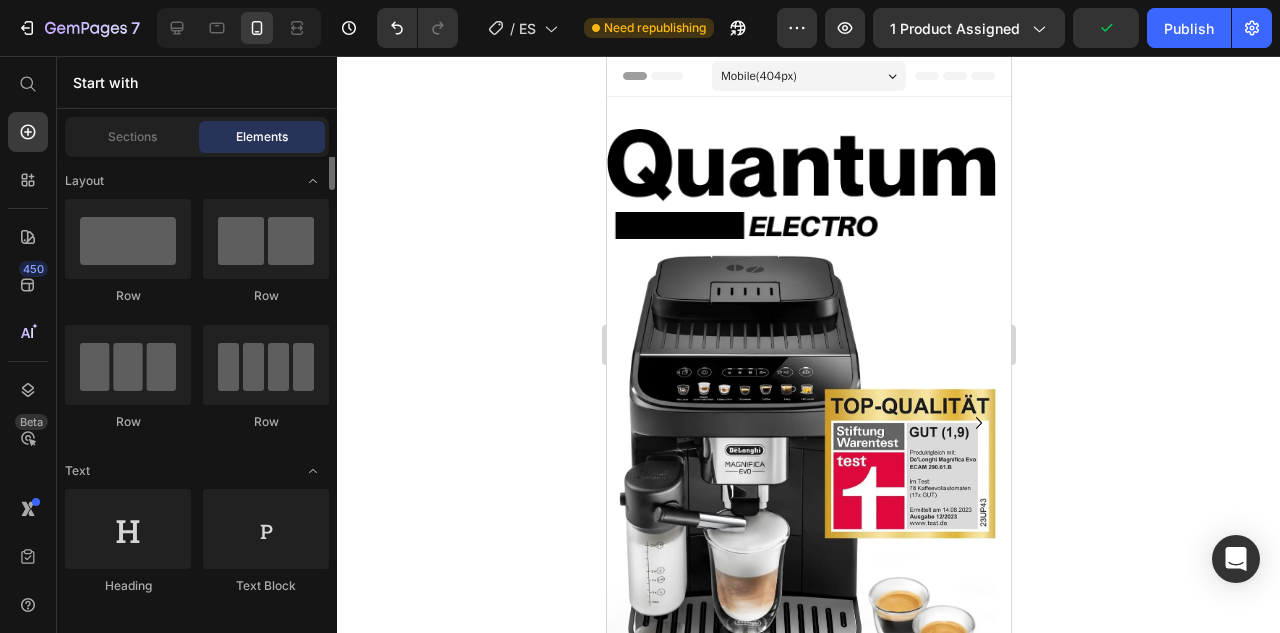 scroll, scrollTop: 0, scrollLeft: 0, axis: both 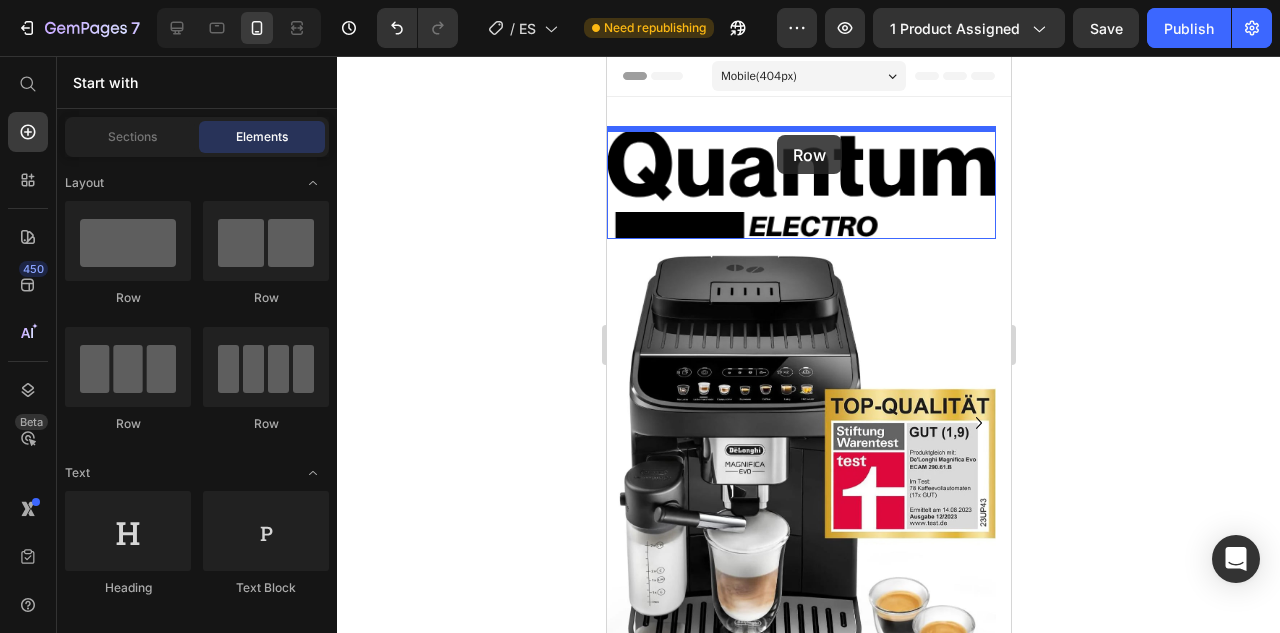drag, startPoint x: 752, startPoint y: 426, endPoint x: 776, endPoint y: 135, distance: 291.988 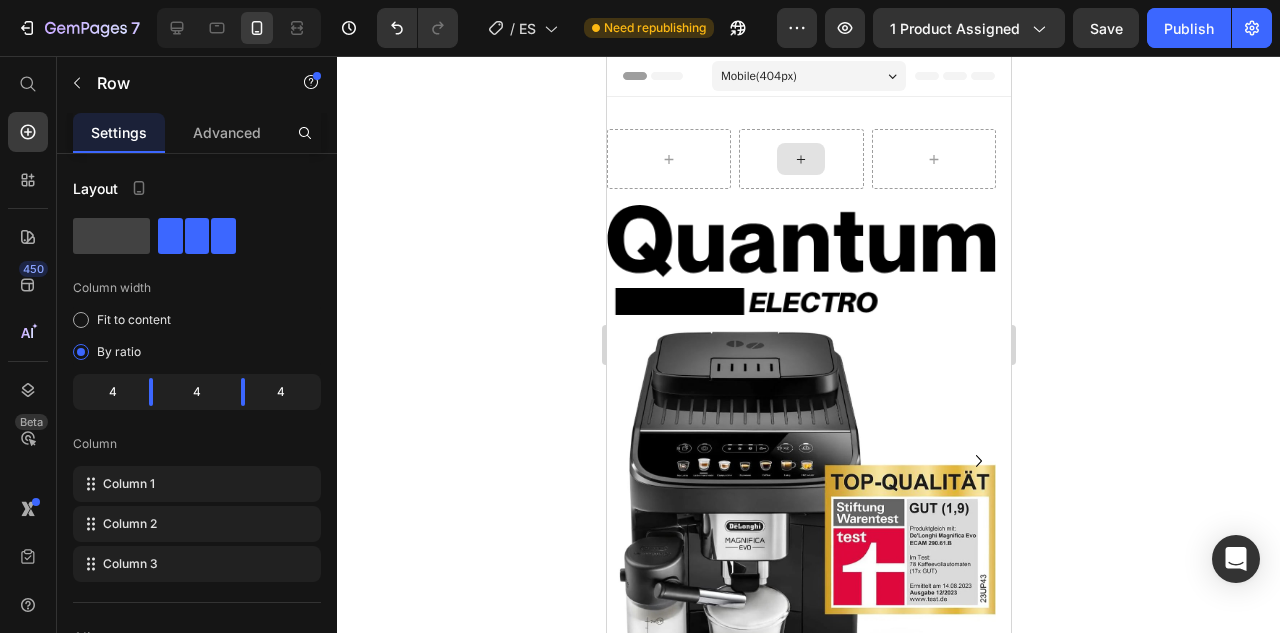 click 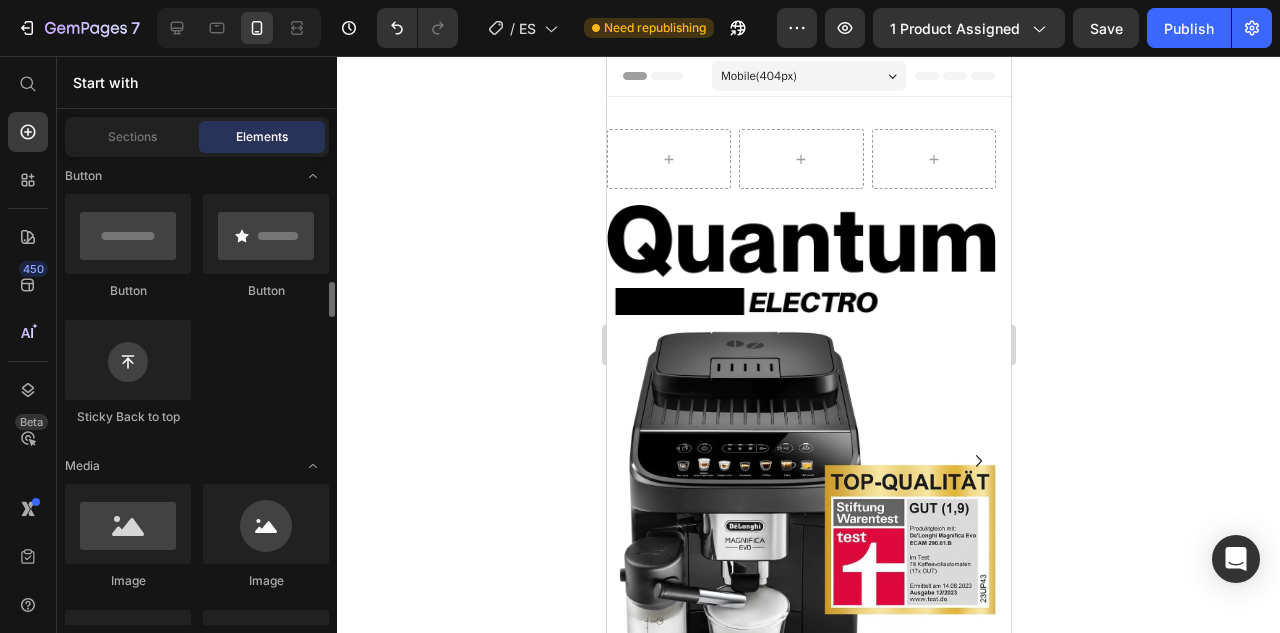 scroll, scrollTop: 545, scrollLeft: 0, axis: vertical 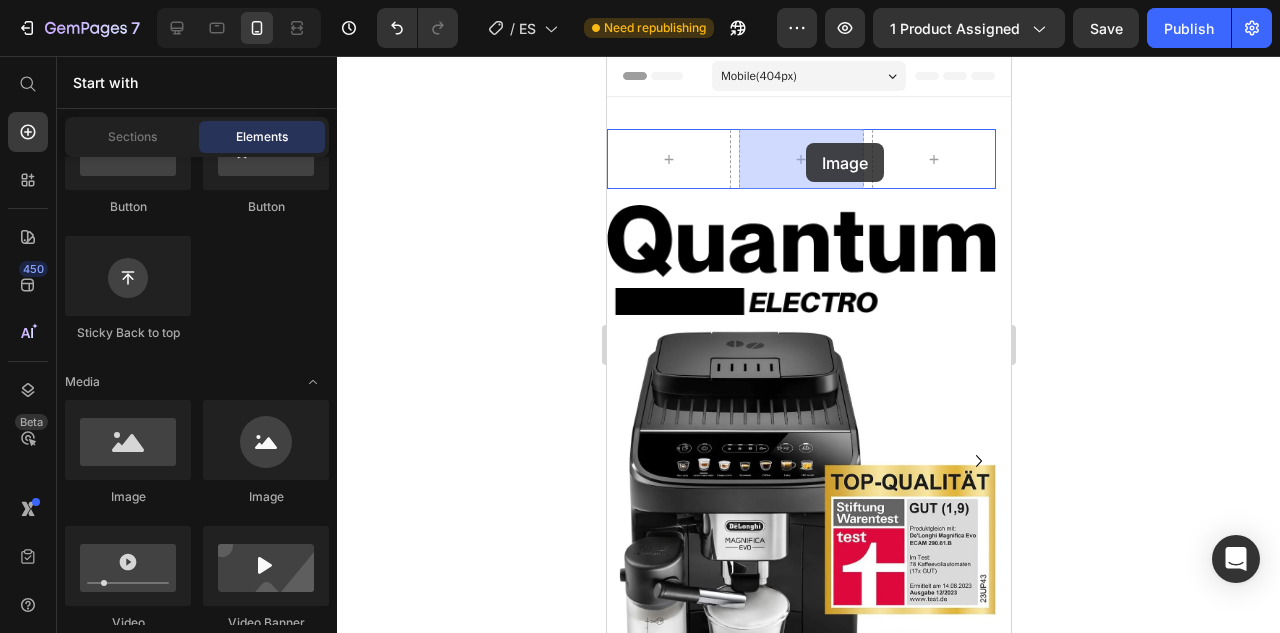 drag, startPoint x: 742, startPoint y: 499, endPoint x: 805, endPoint y: 143, distance: 361.53146 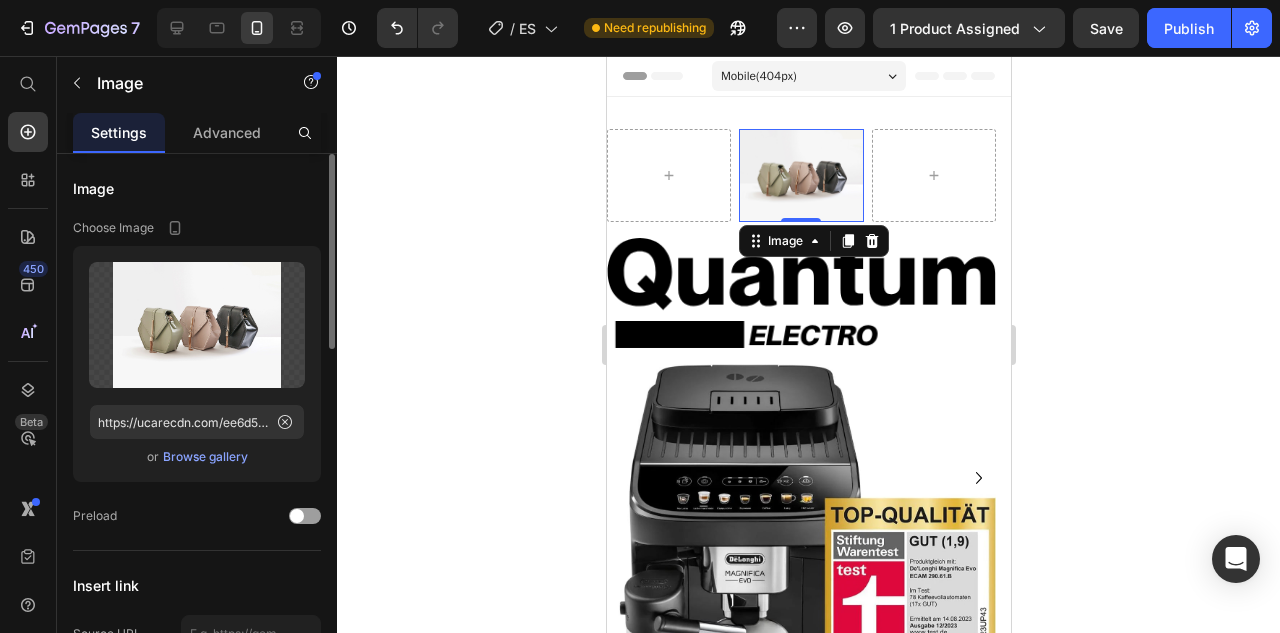 click on "Browse gallery" at bounding box center (205, 457) 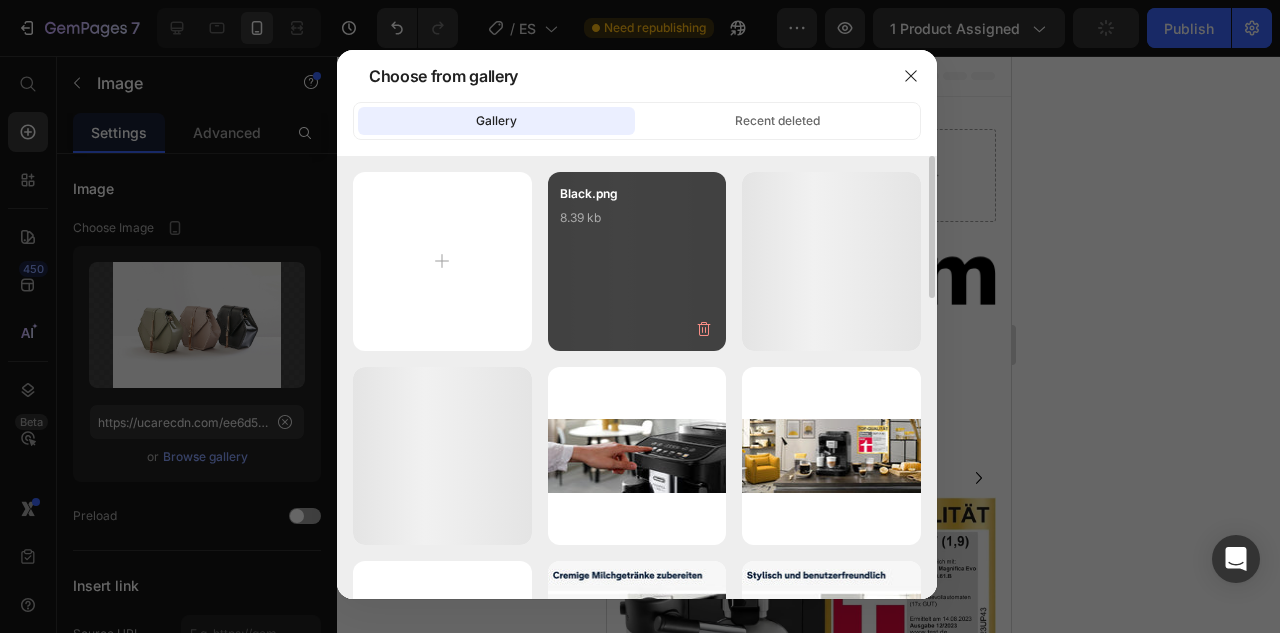 click on "Black.png 8.39 kb" at bounding box center [637, 224] 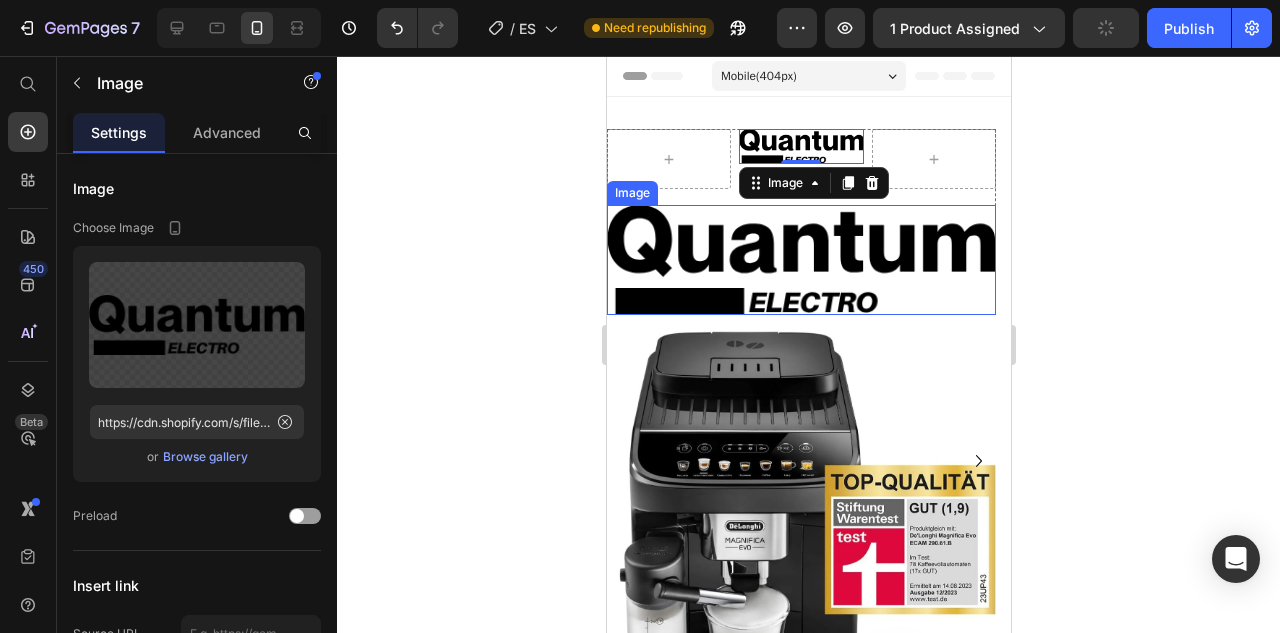 click at bounding box center (800, 260) 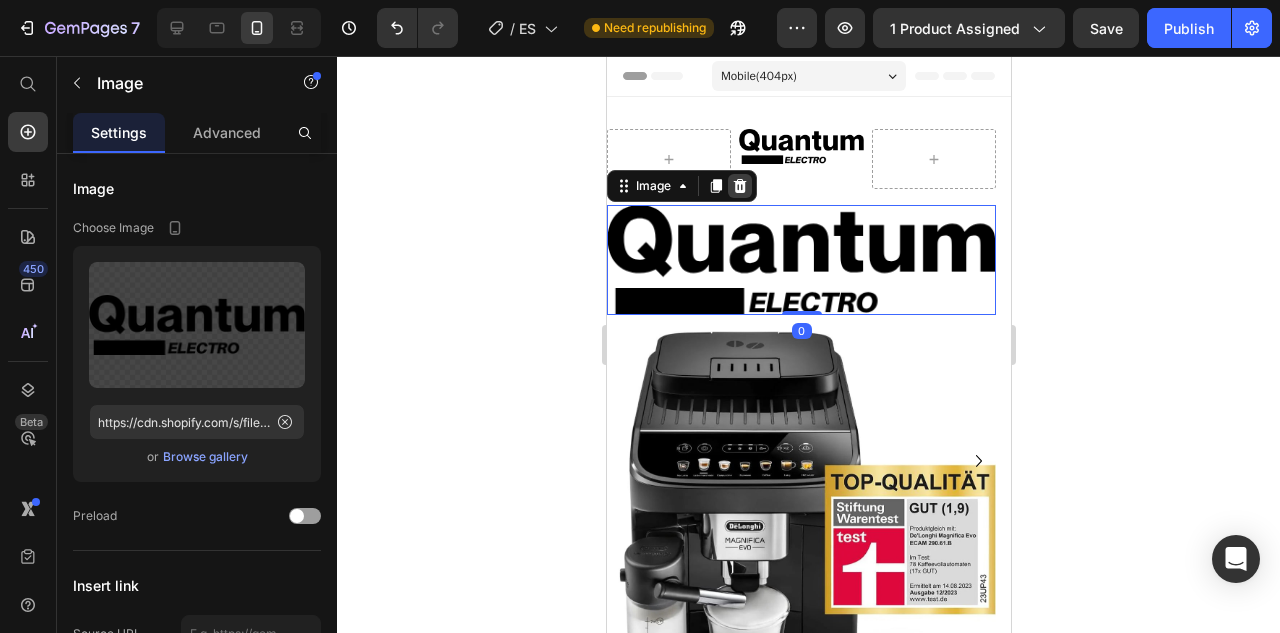 click 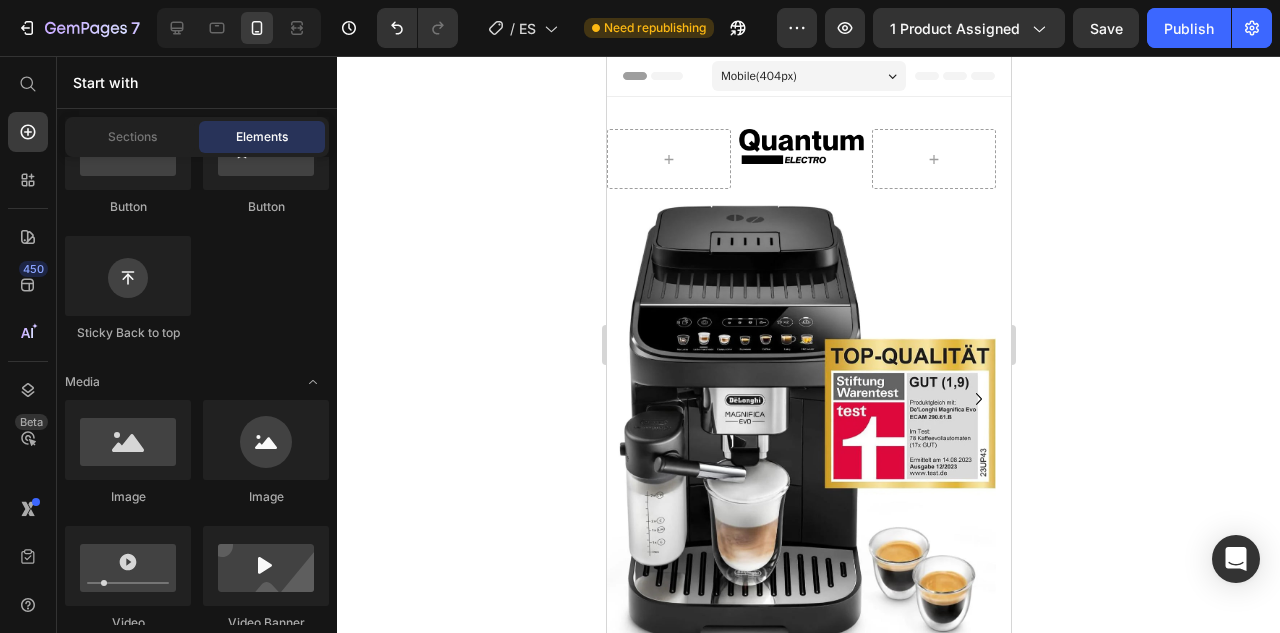 click 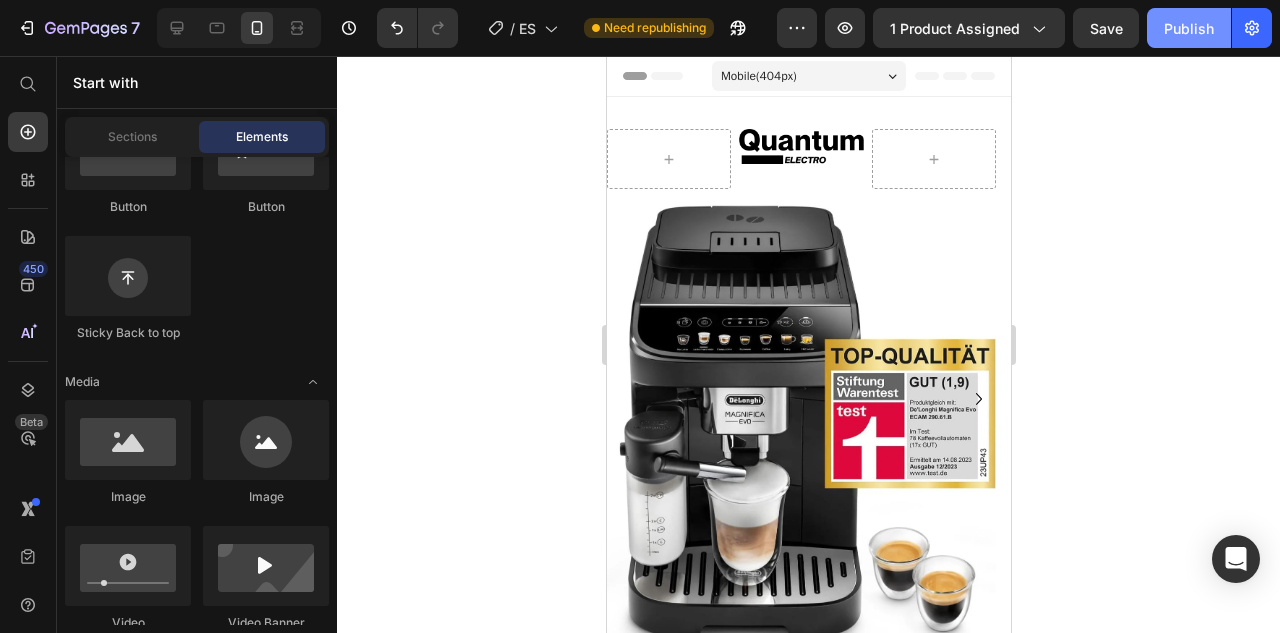 click on "Publish" at bounding box center (1189, 28) 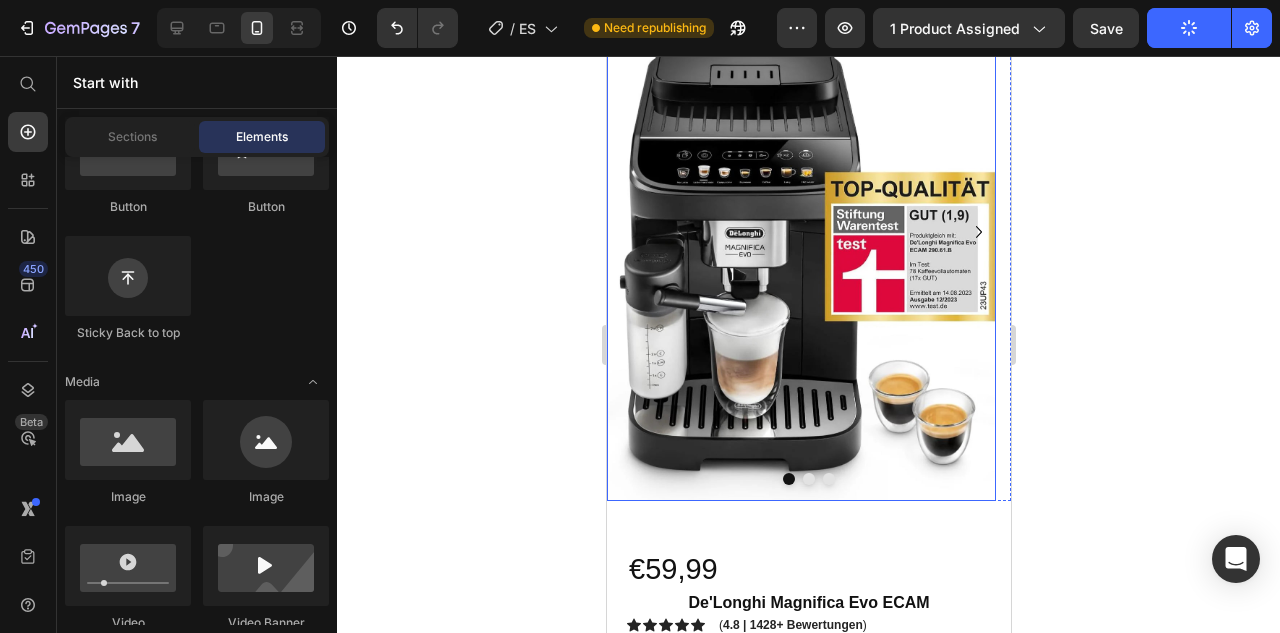 scroll, scrollTop: 544, scrollLeft: 0, axis: vertical 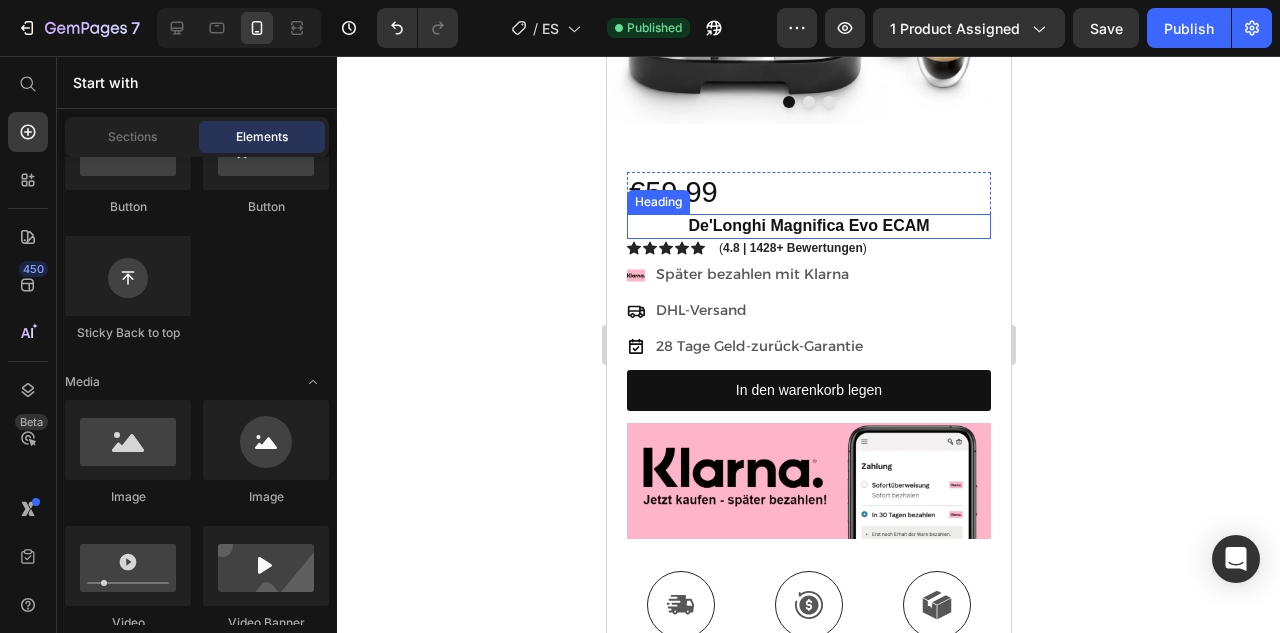 click on "De'Longhi Magnifica Evo ECAM" at bounding box center [807, 225] 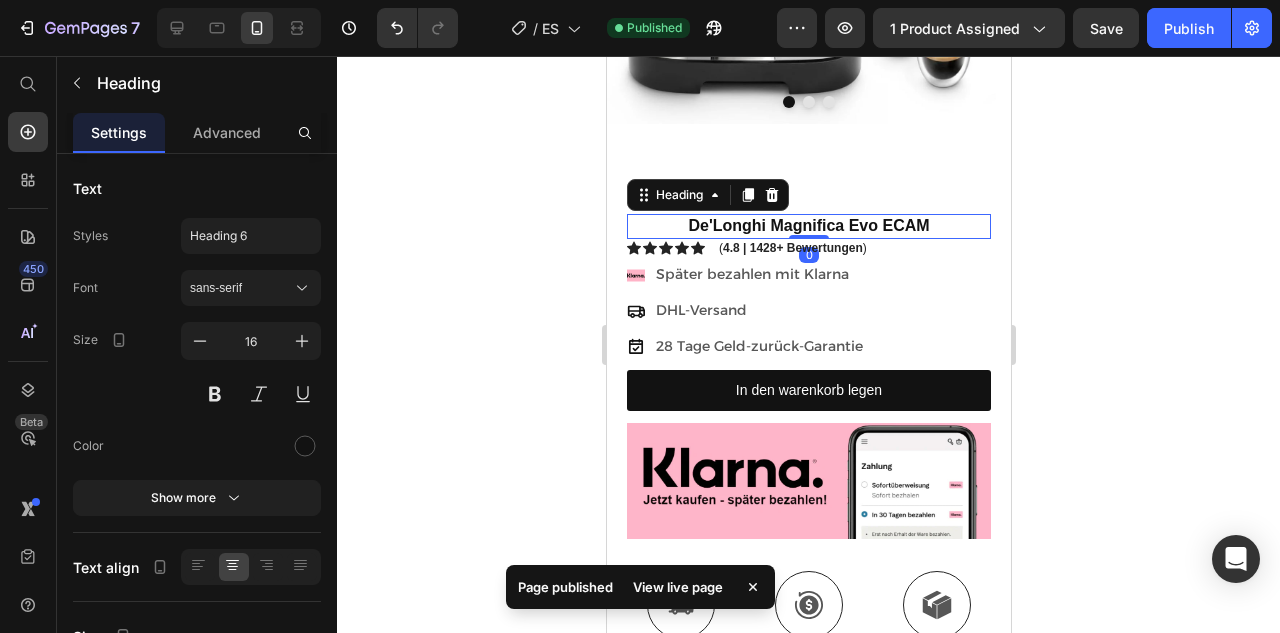 click on "De'Longhi Magnifica Evo ECAM" at bounding box center (808, 226) 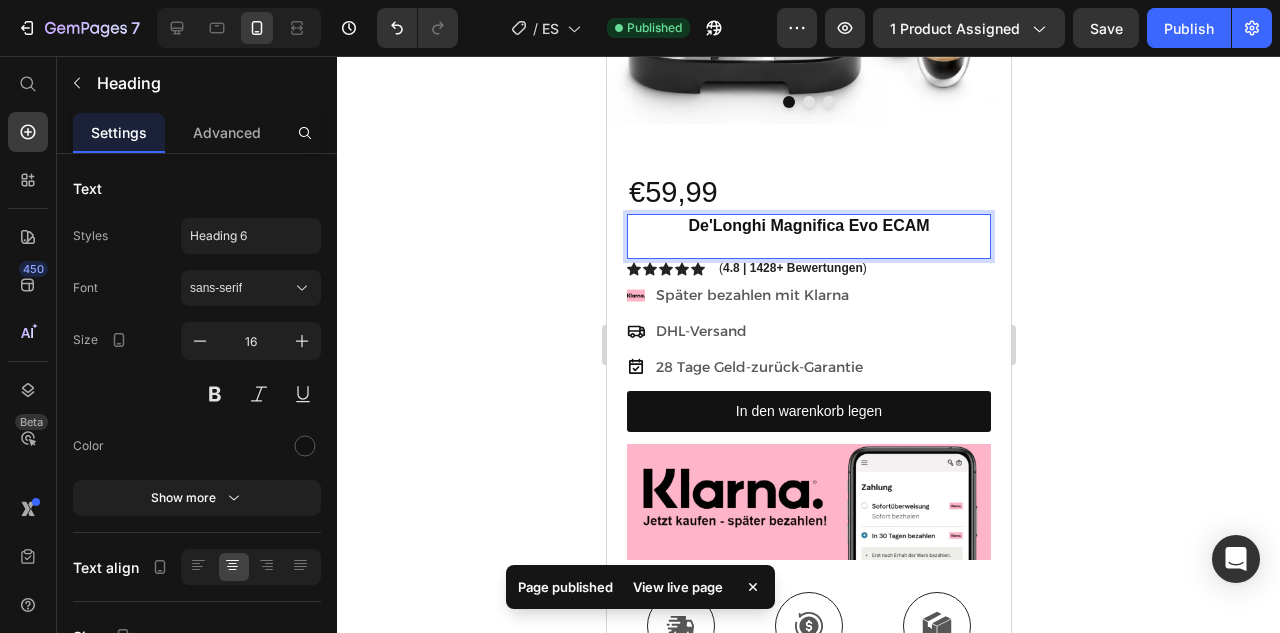 click 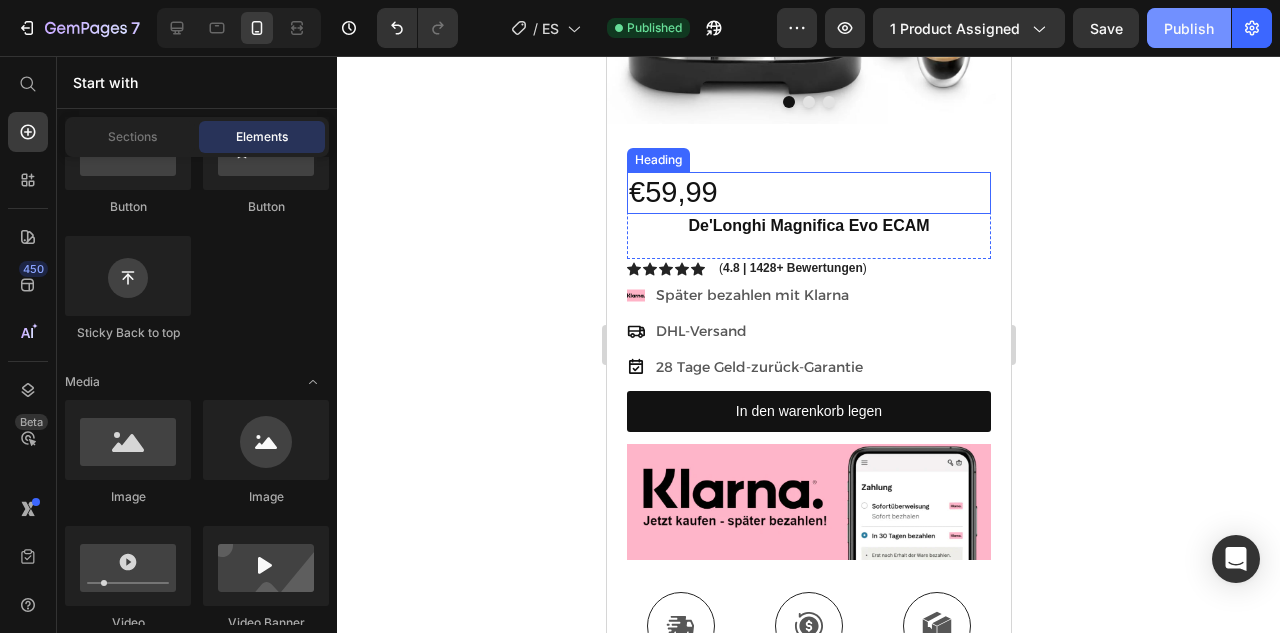 click on "Publish" at bounding box center (1189, 28) 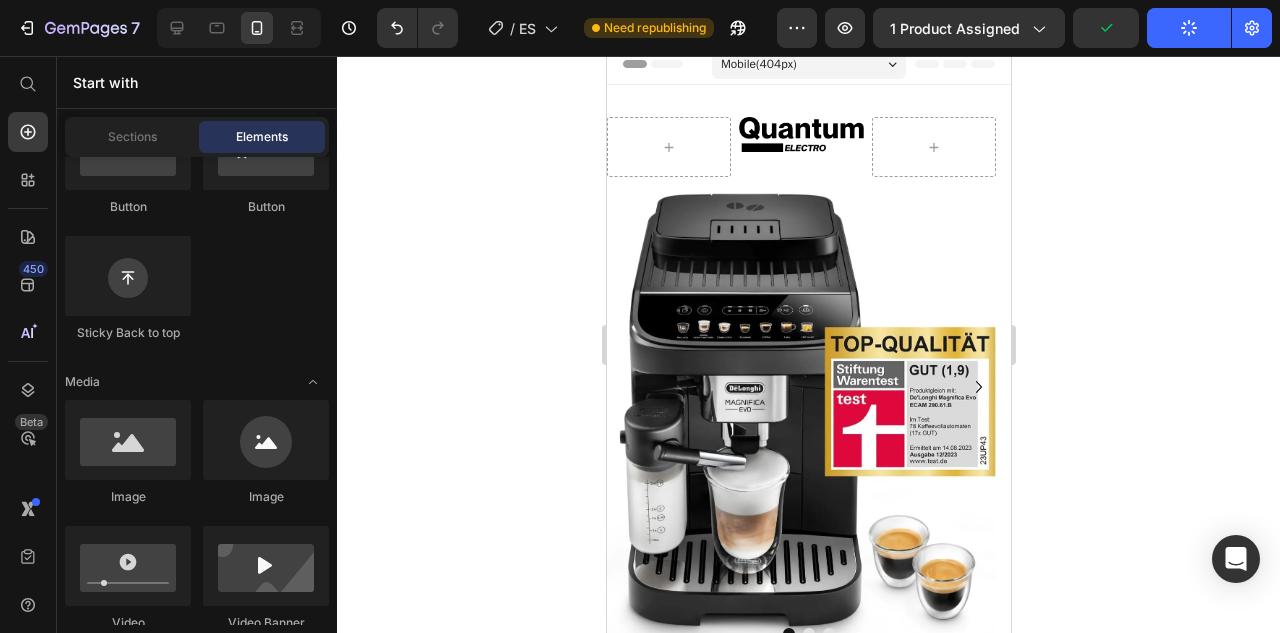 scroll, scrollTop: 0, scrollLeft: 0, axis: both 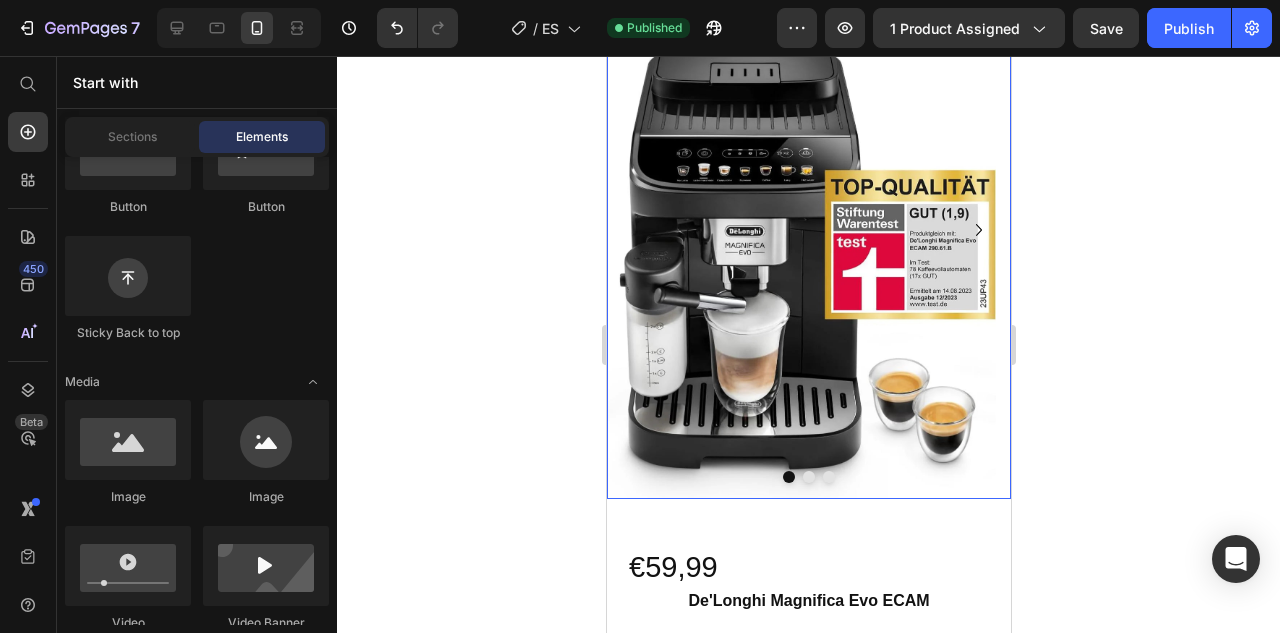 click at bounding box center [808, 477] 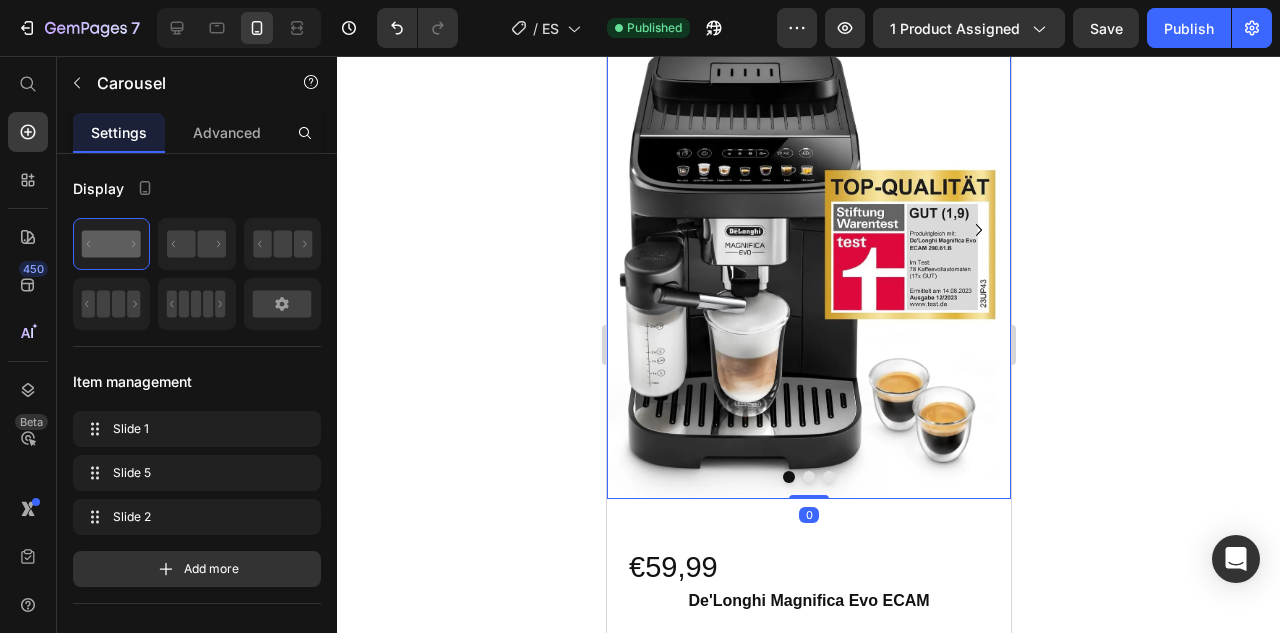 click at bounding box center (808, 477) 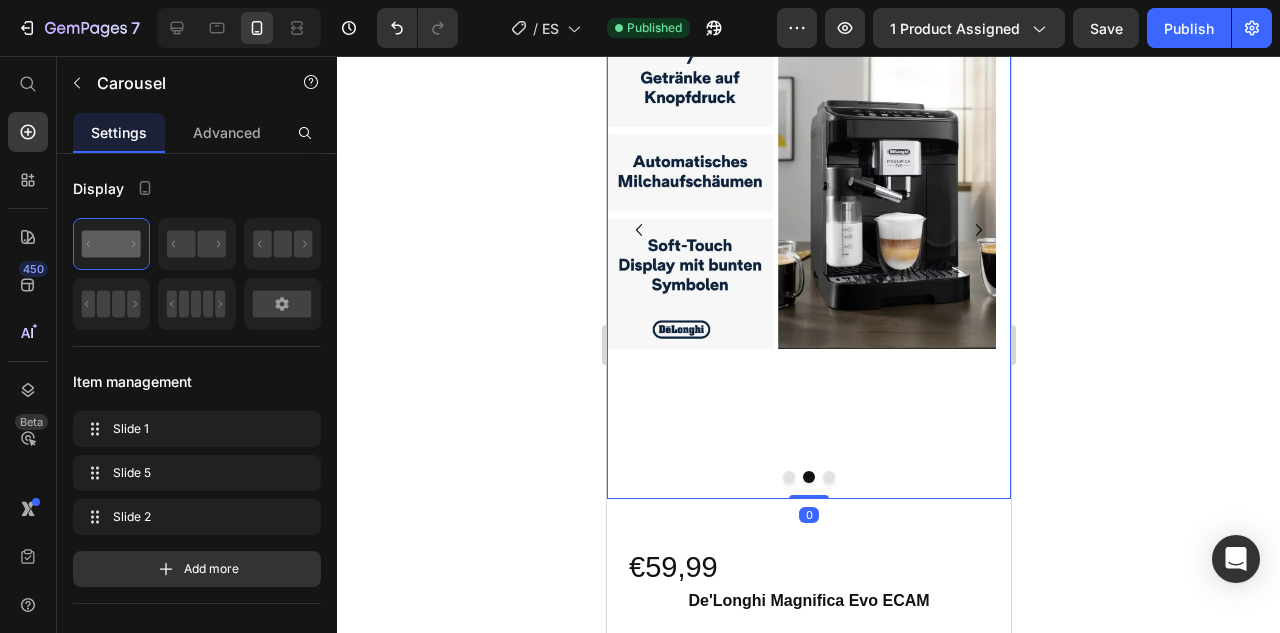 click at bounding box center [828, 477] 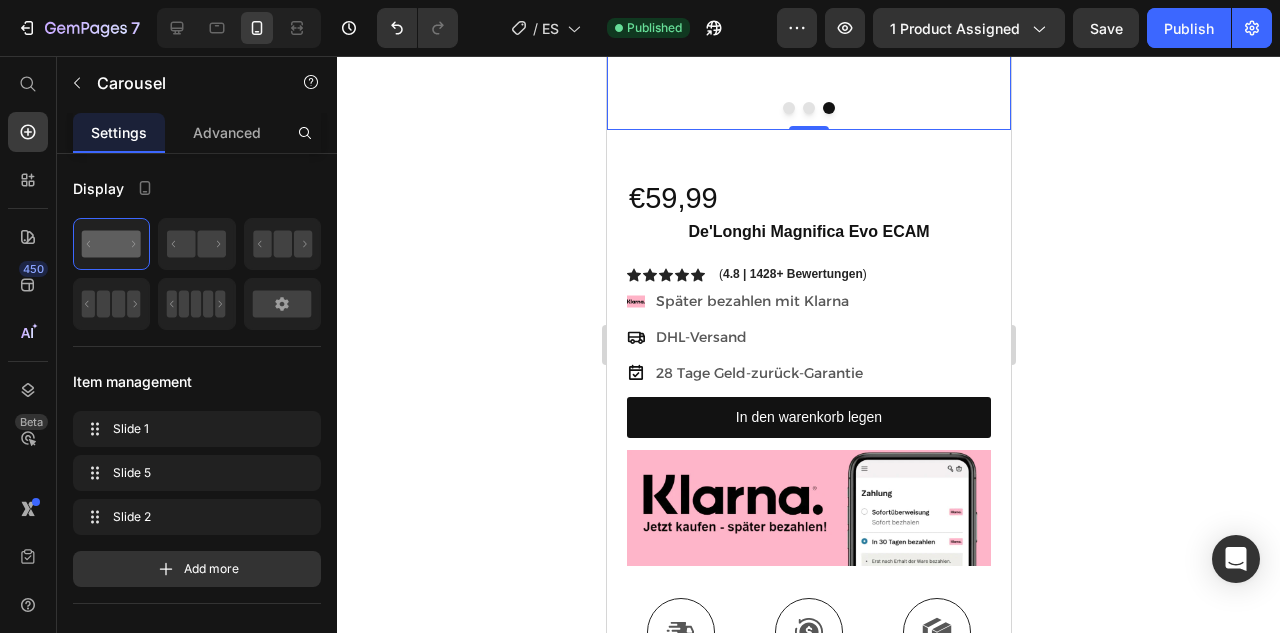scroll, scrollTop: 492, scrollLeft: 0, axis: vertical 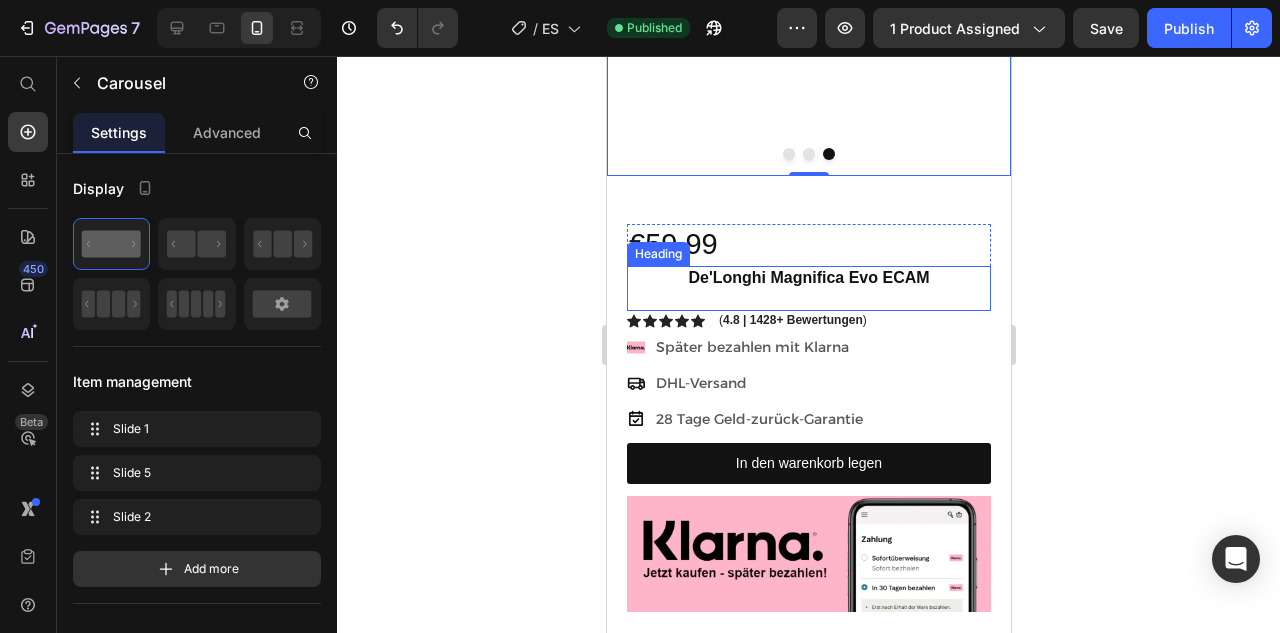 click on "De'Longhi Magnifica Evo ECAM" at bounding box center [807, 277] 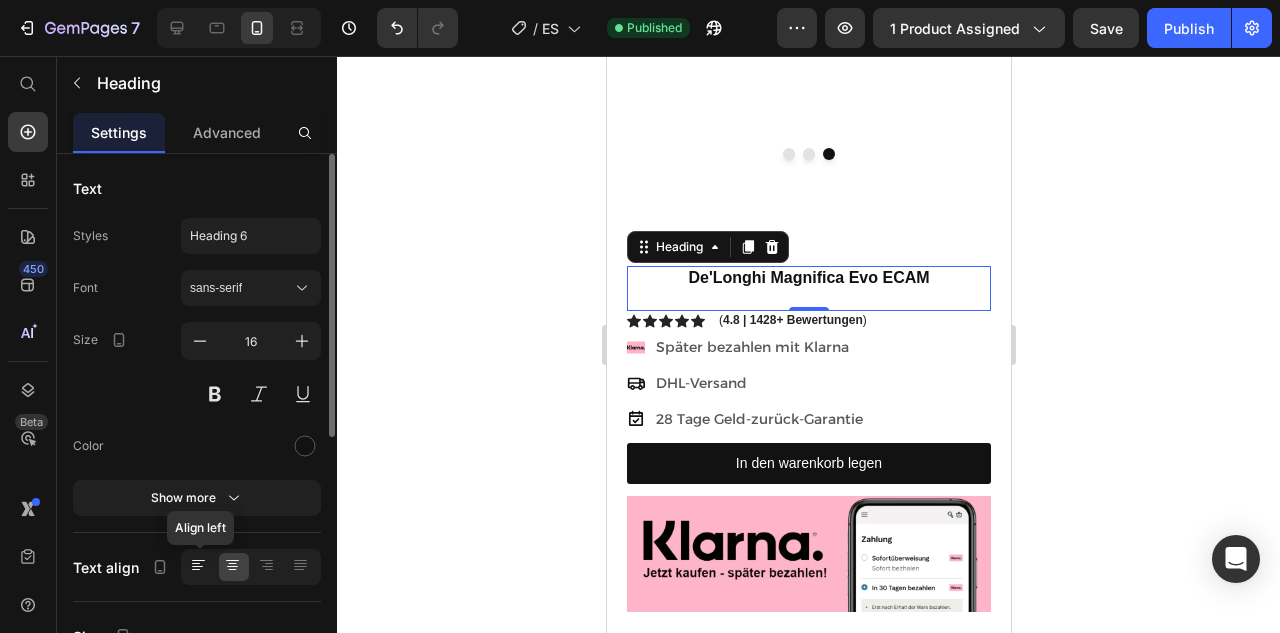 click 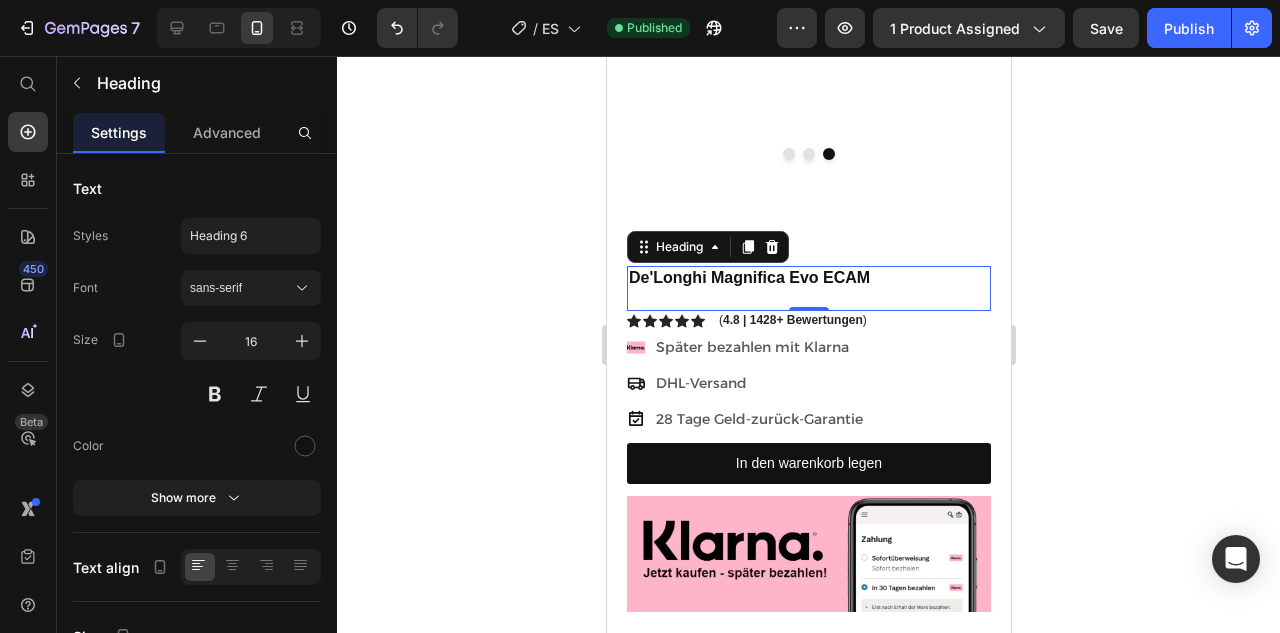 click 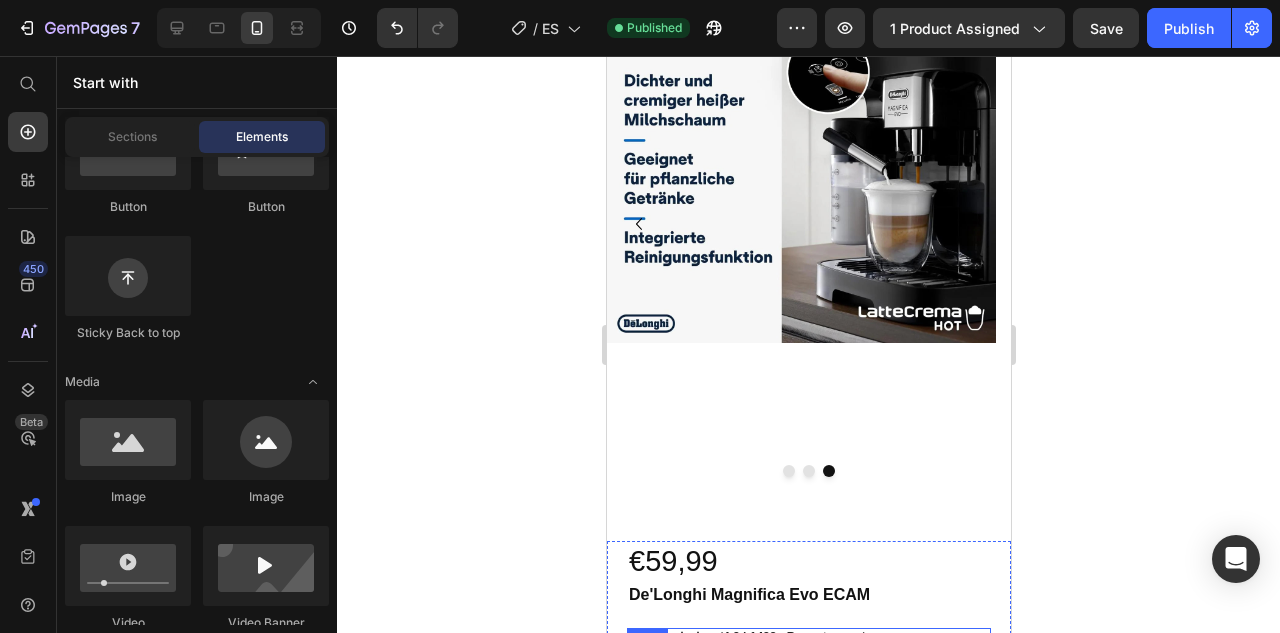 scroll, scrollTop: 55, scrollLeft: 0, axis: vertical 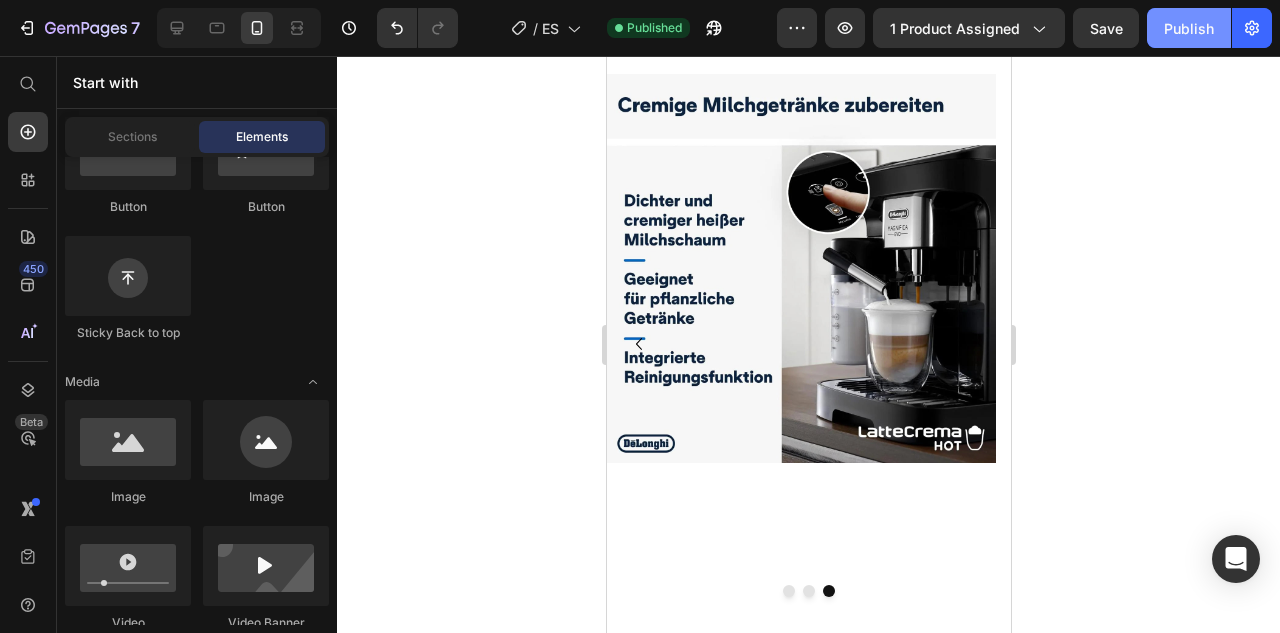 click on "Publish" at bounding box center (1189, 28) 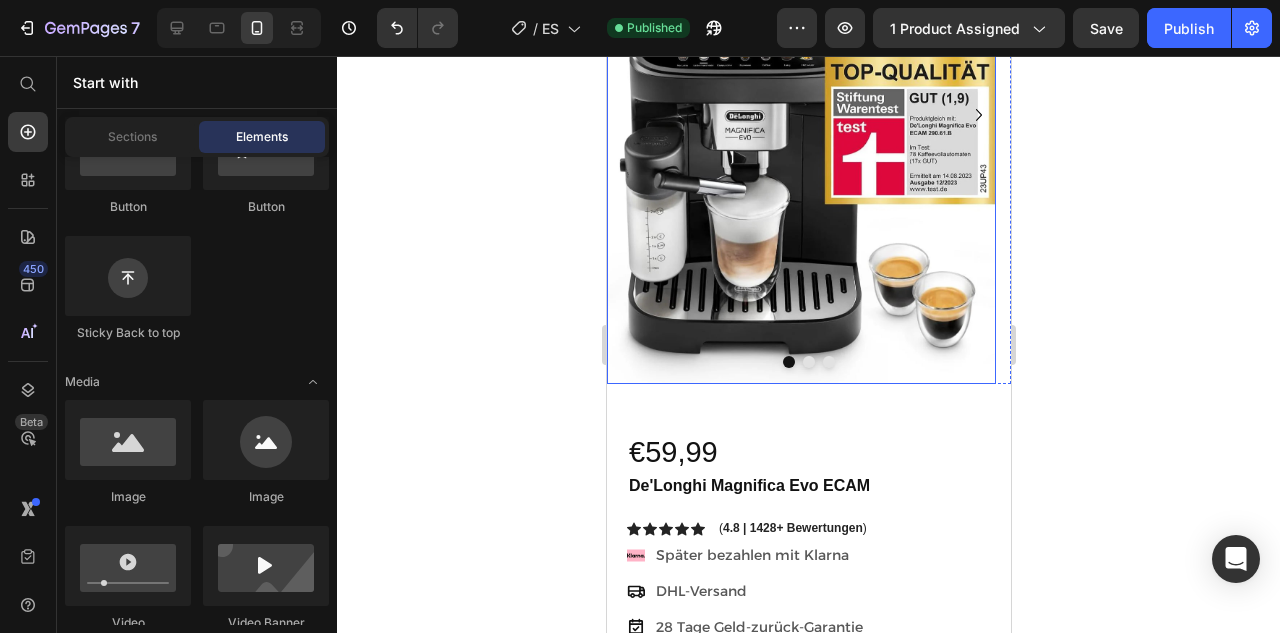 scroll, scrollTop: 0, scrollLeft: 0, axis: both 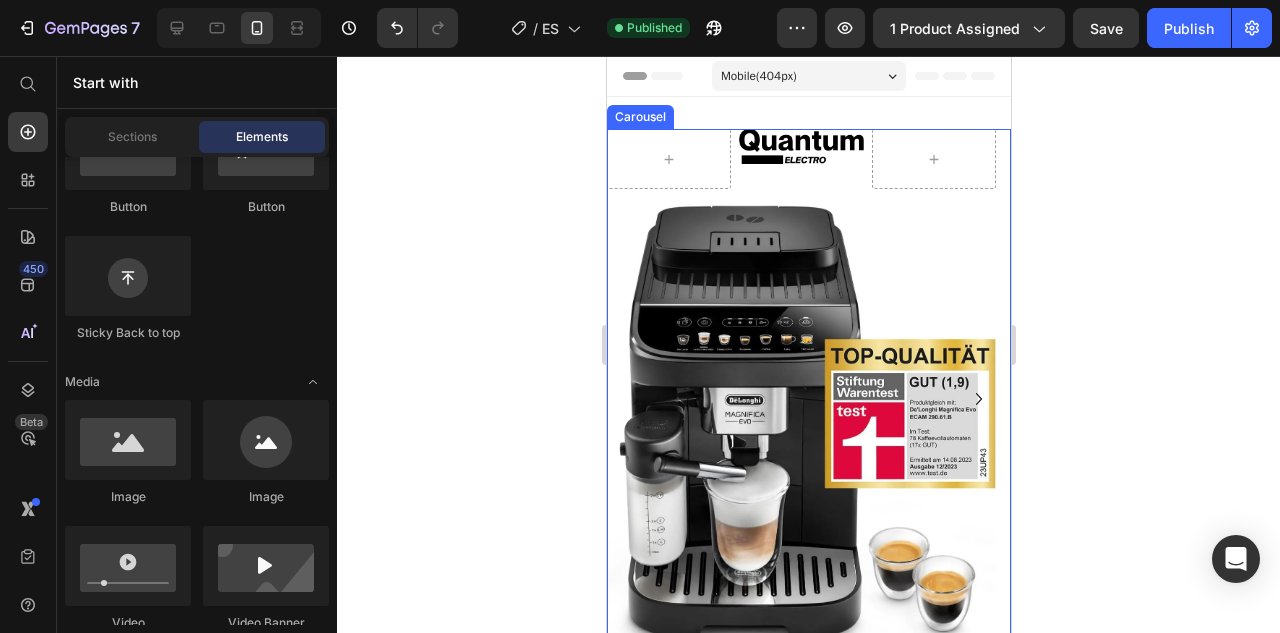 click 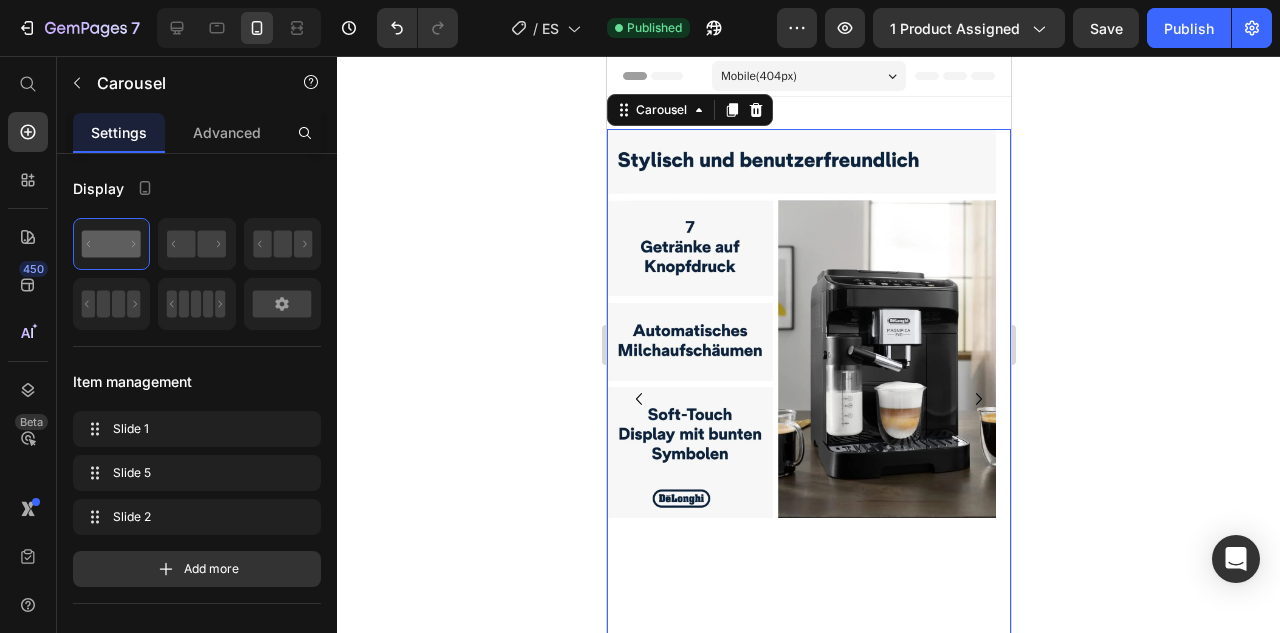 click 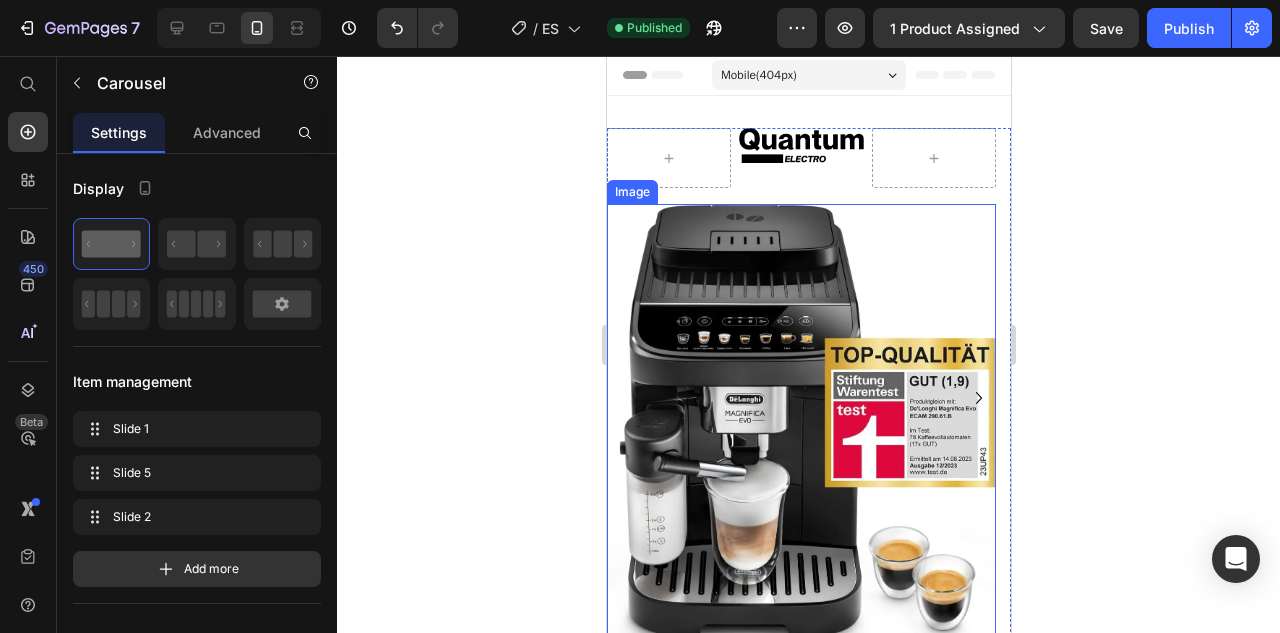 scroll, scrollTop: 0, scrollLeft: 0, axis: both 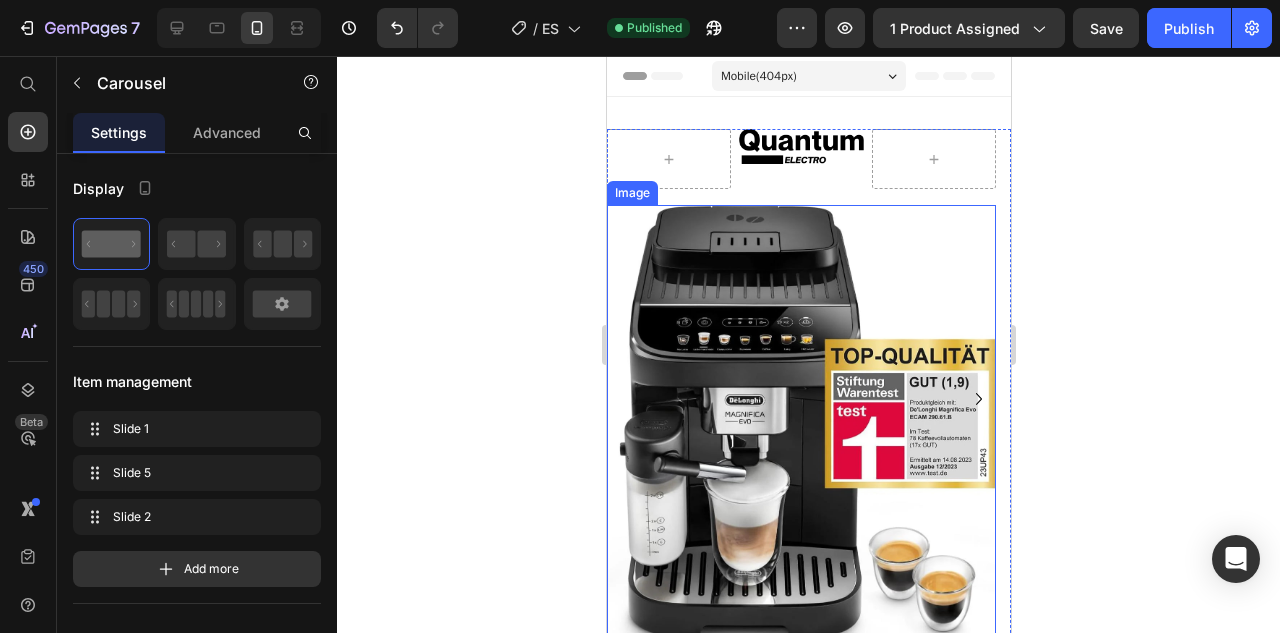 click 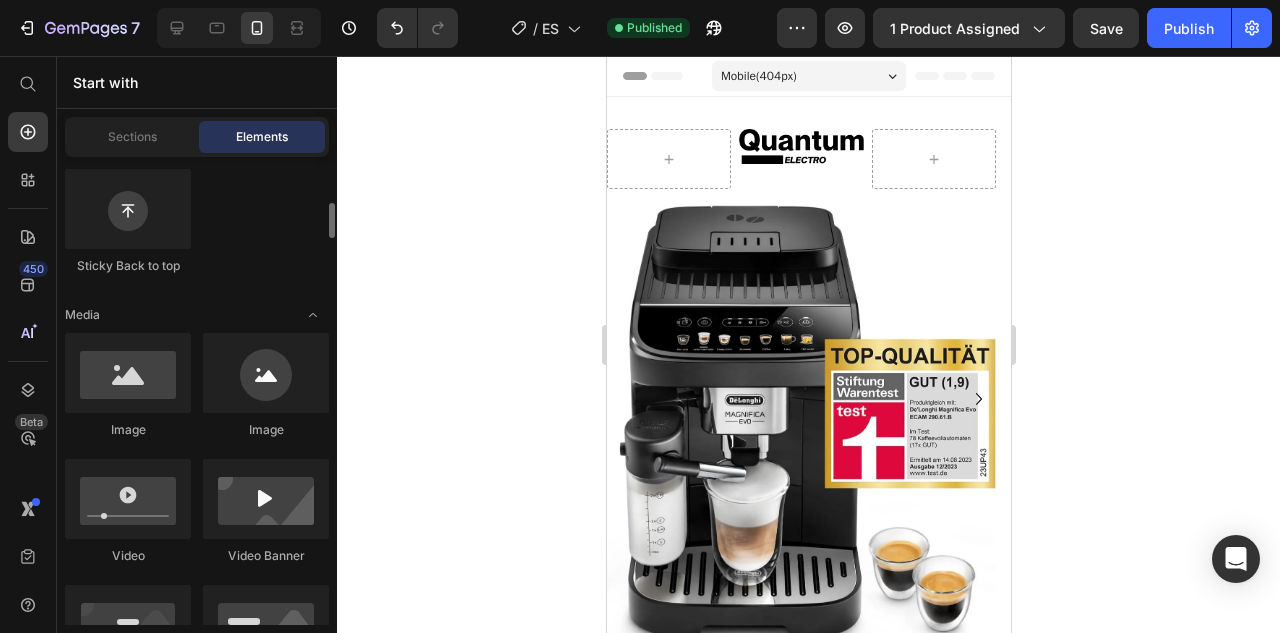 scroll, scrollTop: 0, scrollLeft: 0, axis: both 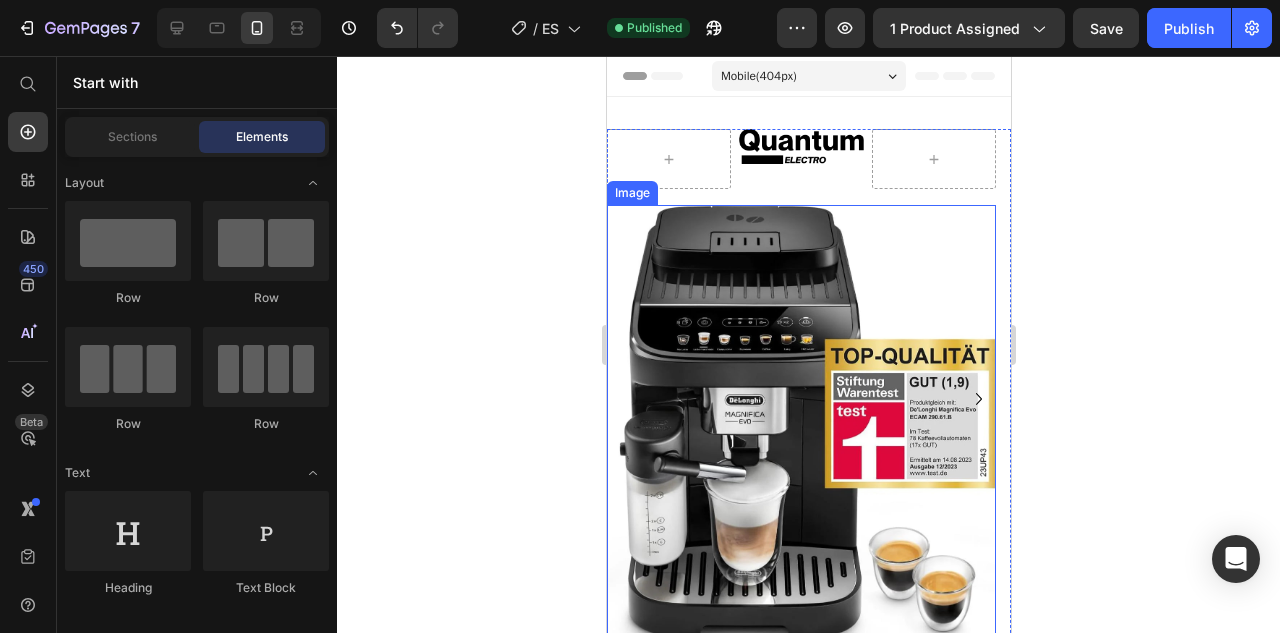 click 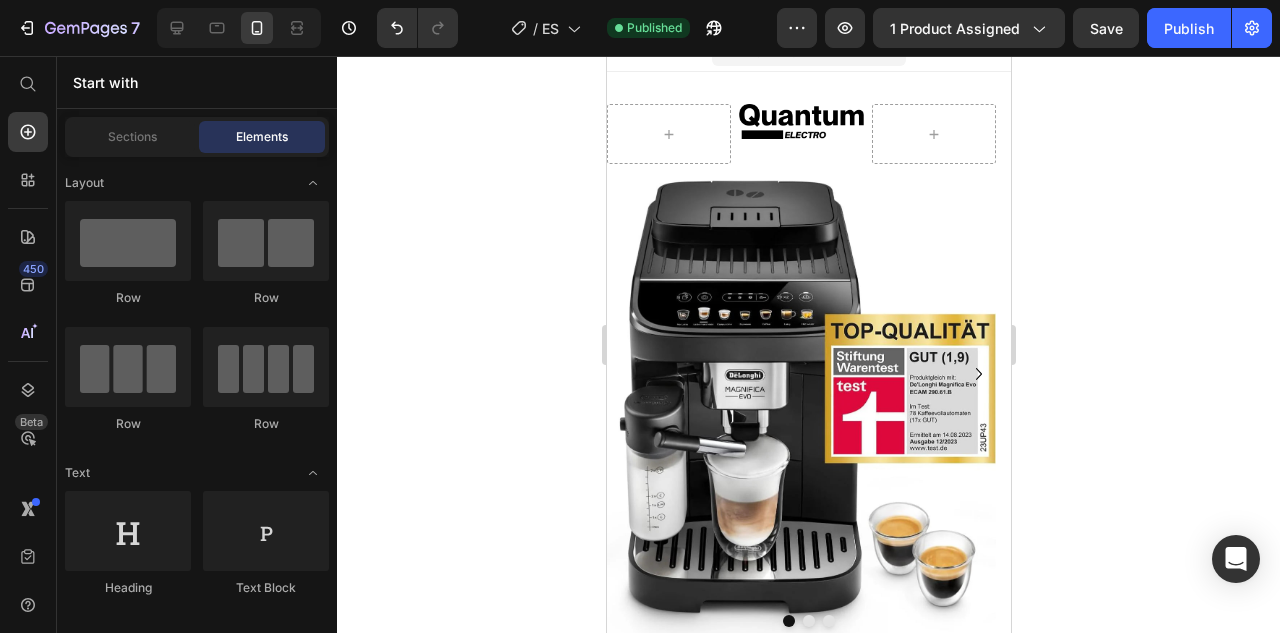 scroll, scrollTop: 0, scrollLeft: 0, axis: both 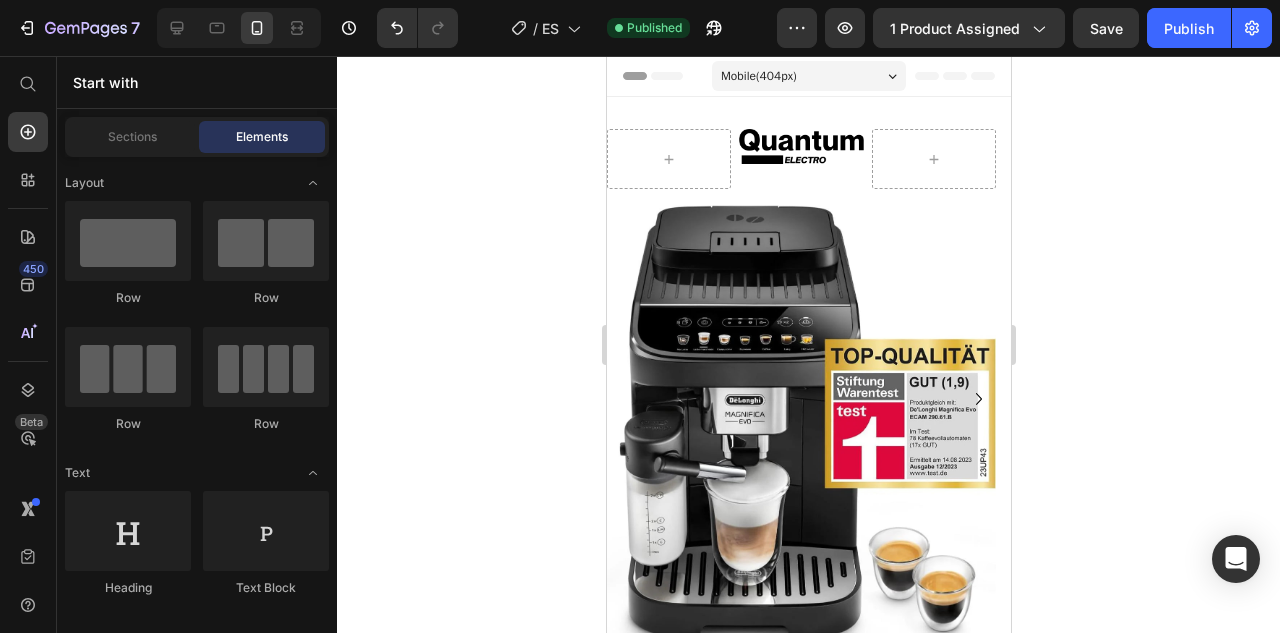 click 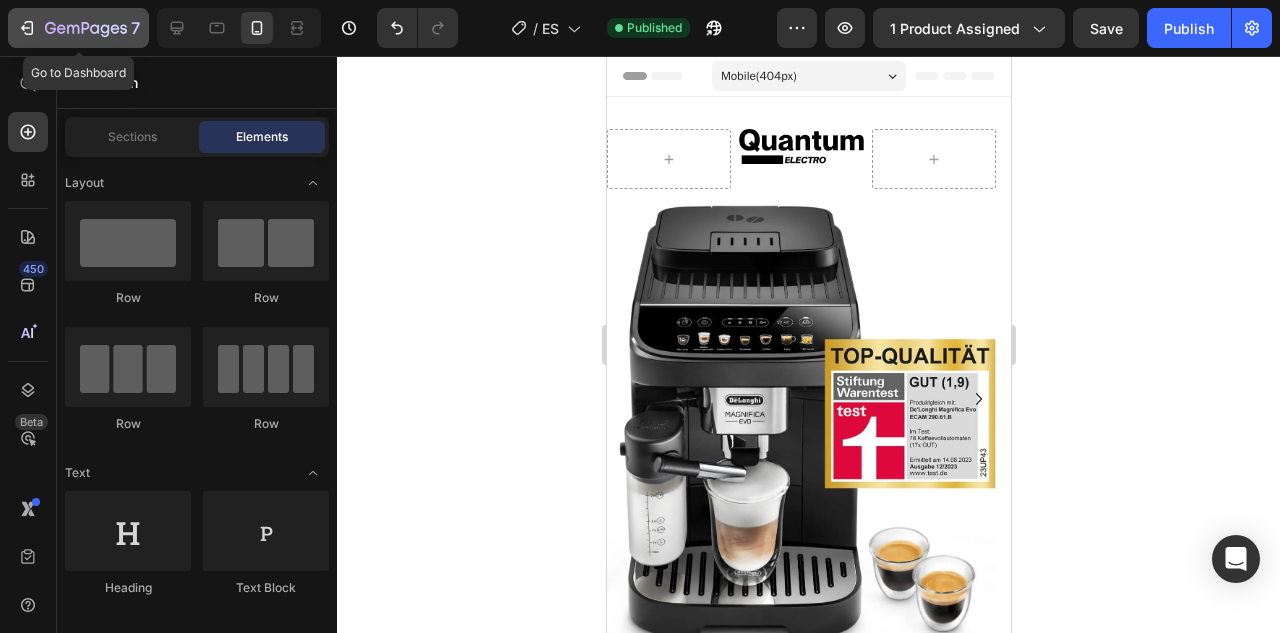 click 